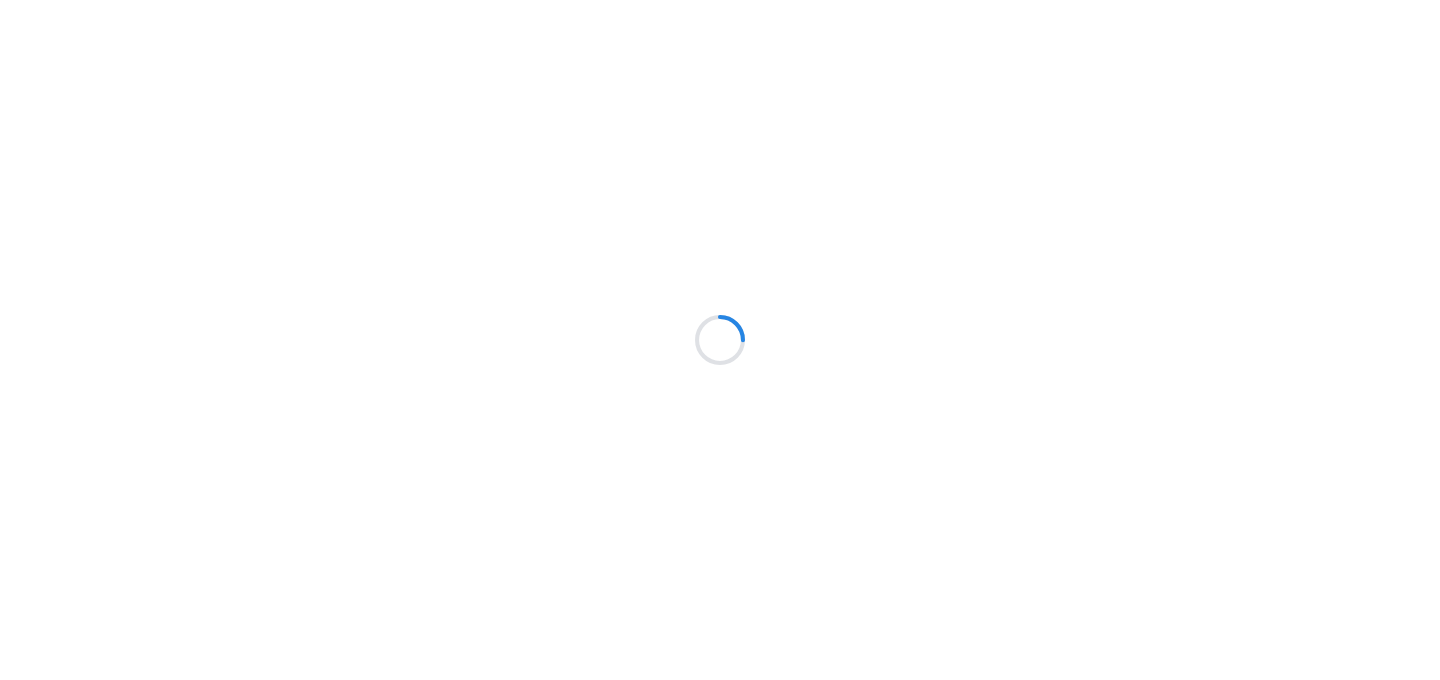 scroll, scrollTop: 0, scrollLeft: 0, axis: both 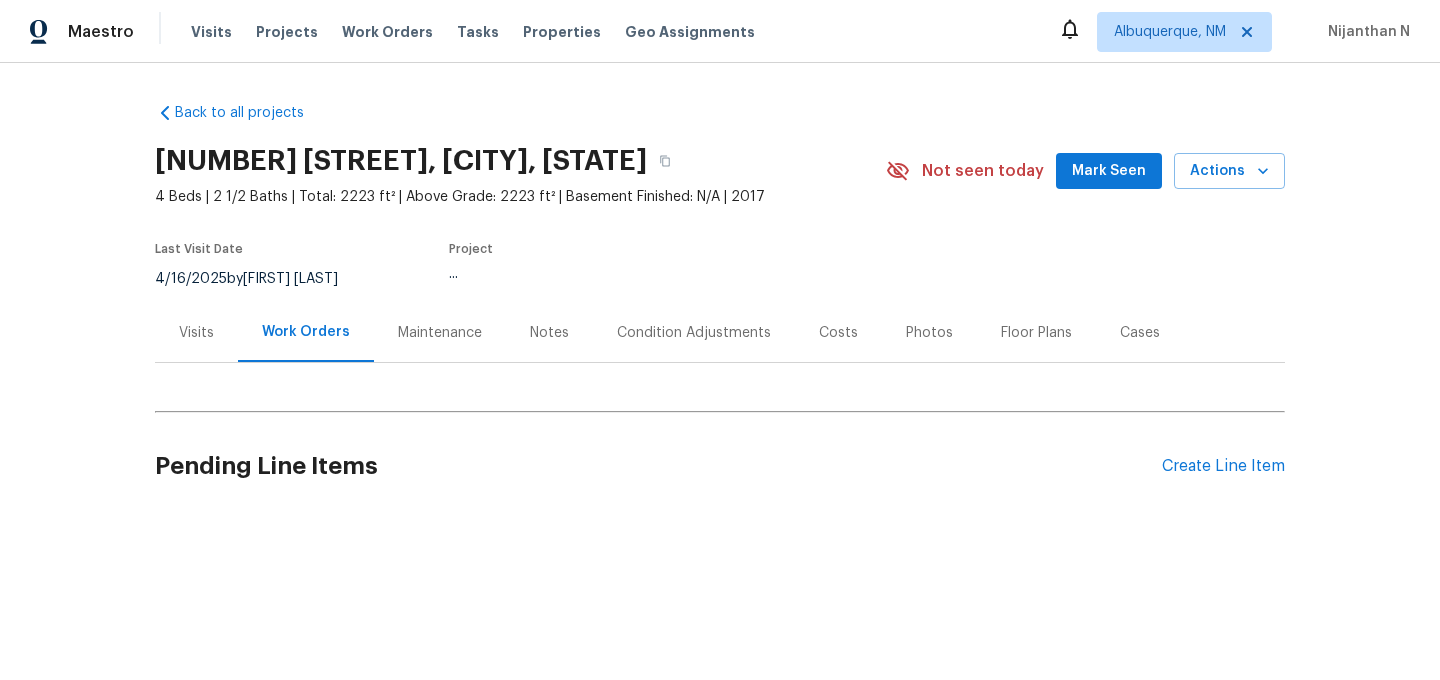 click on "Maintenance" at bounding box center (440, 333) 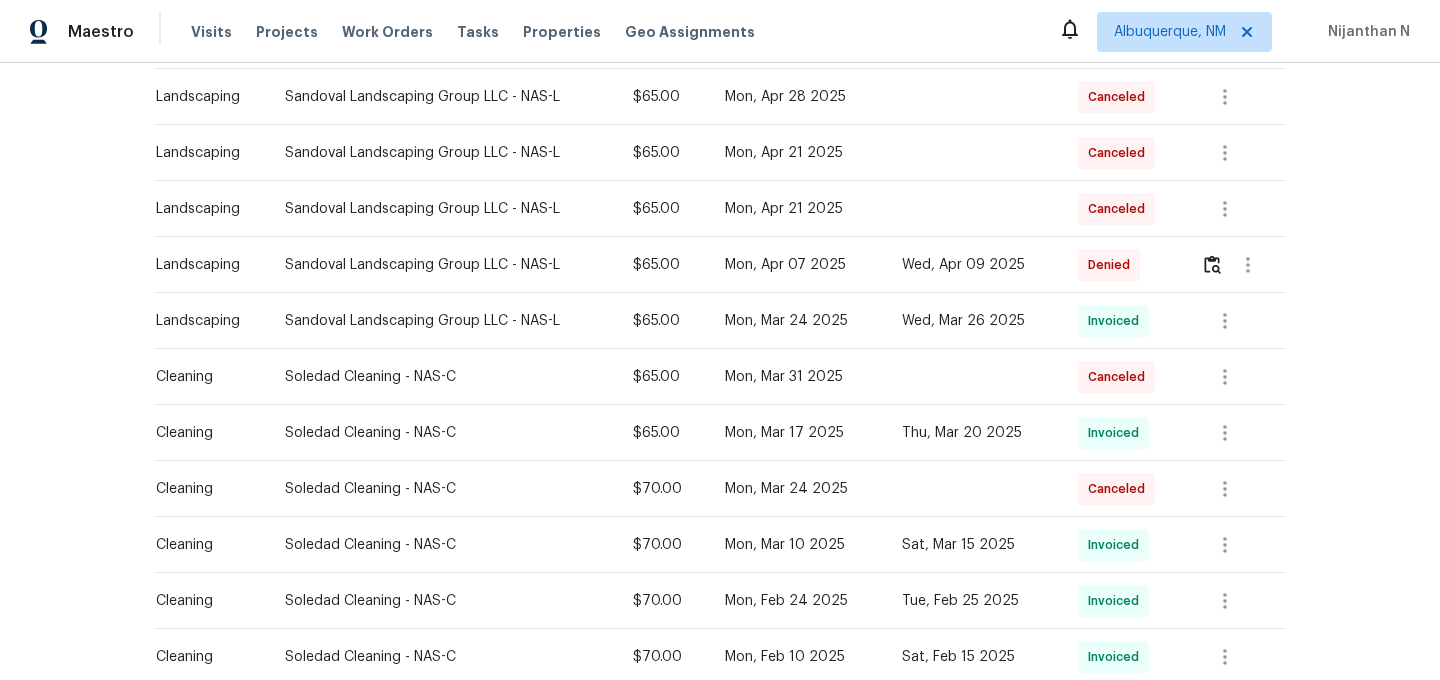 scroll, scrollTop: 453, scrollLeft: 0, axis: vertical 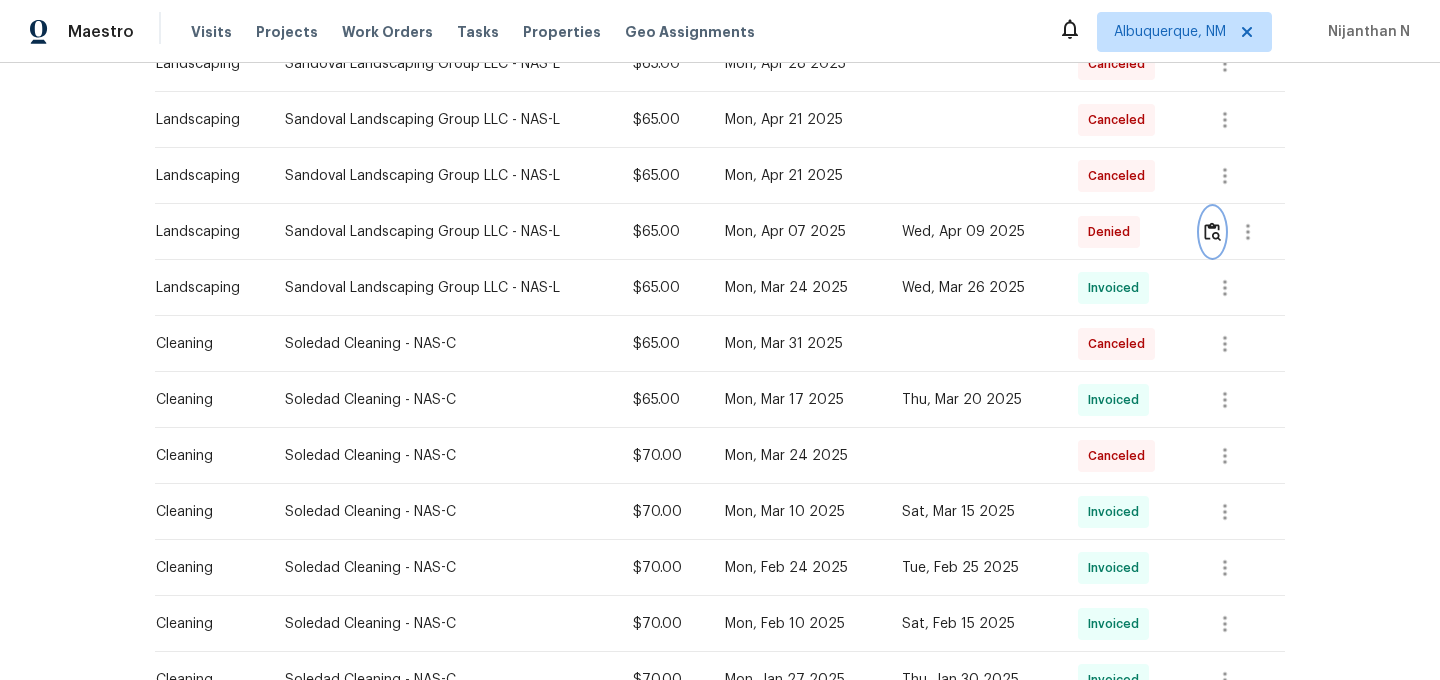 click at bounding box center (1212, 232) 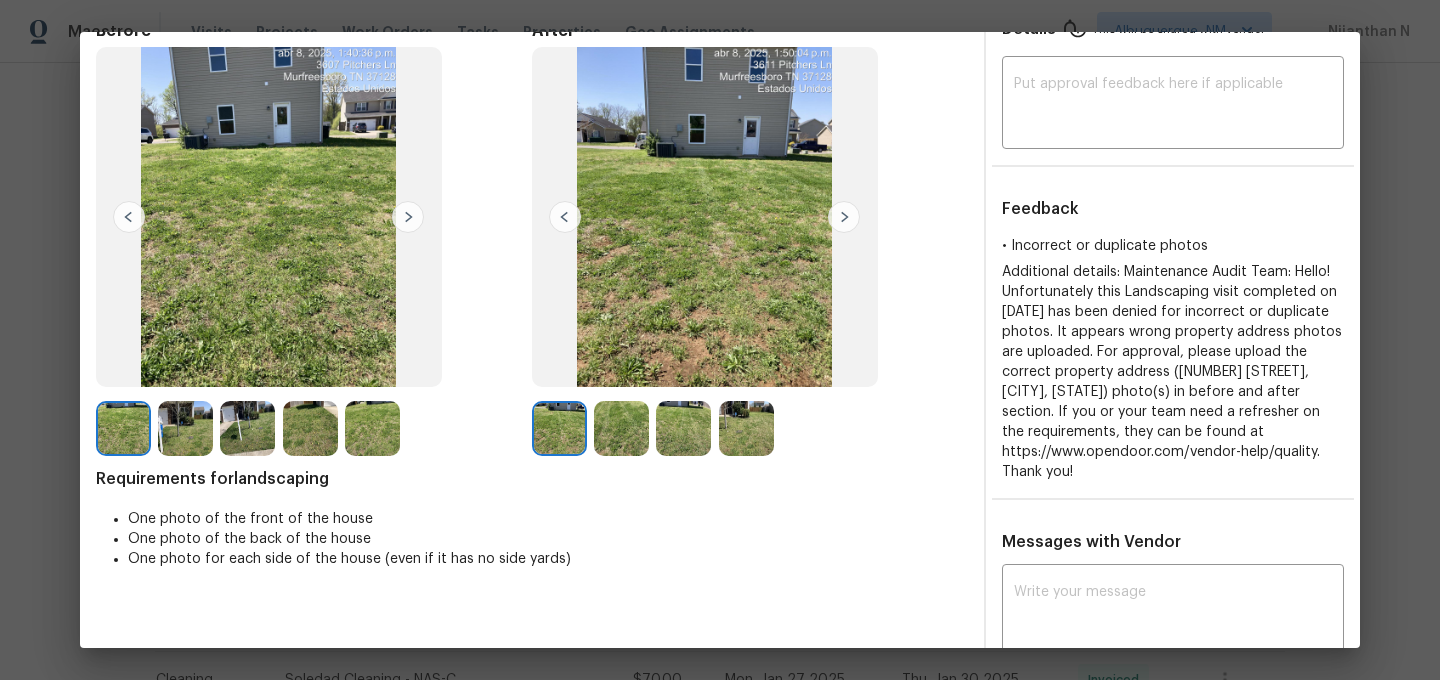 scroll, scrollTop: 99, scrollLeft: 0, axis: vertical 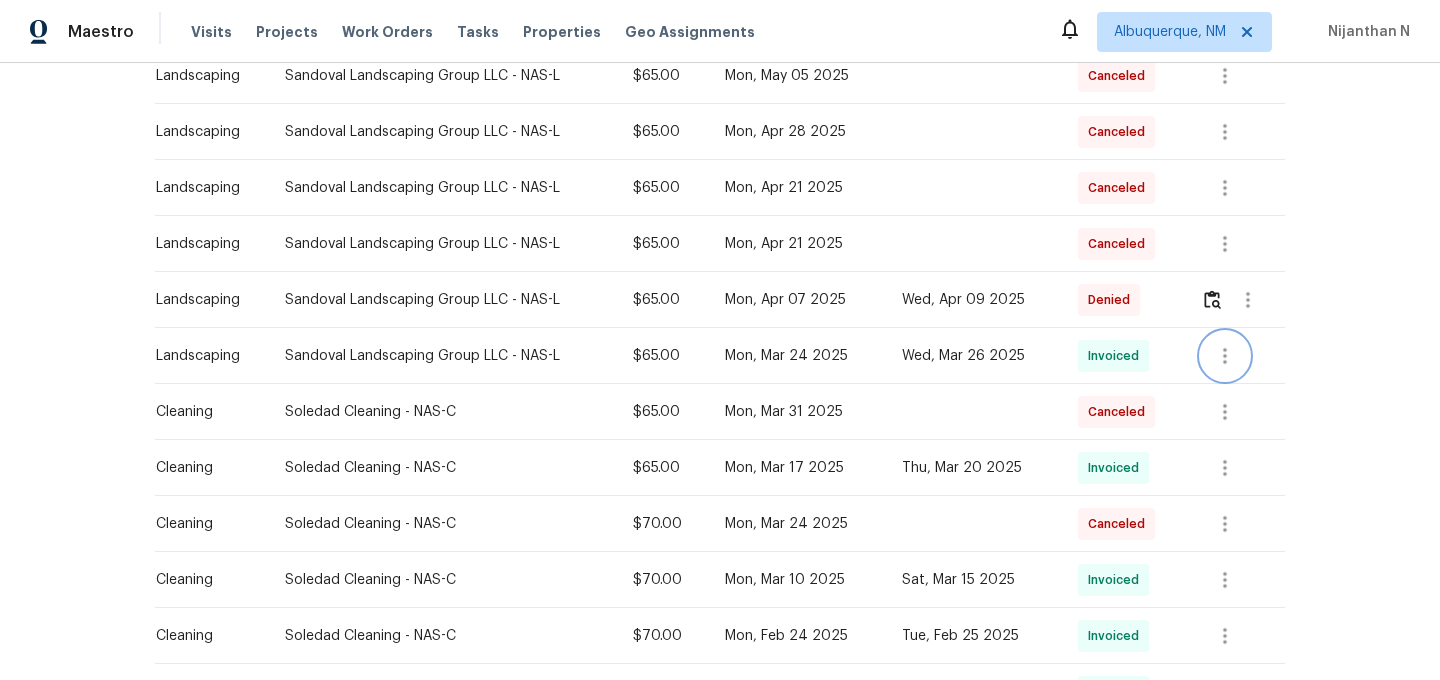 click 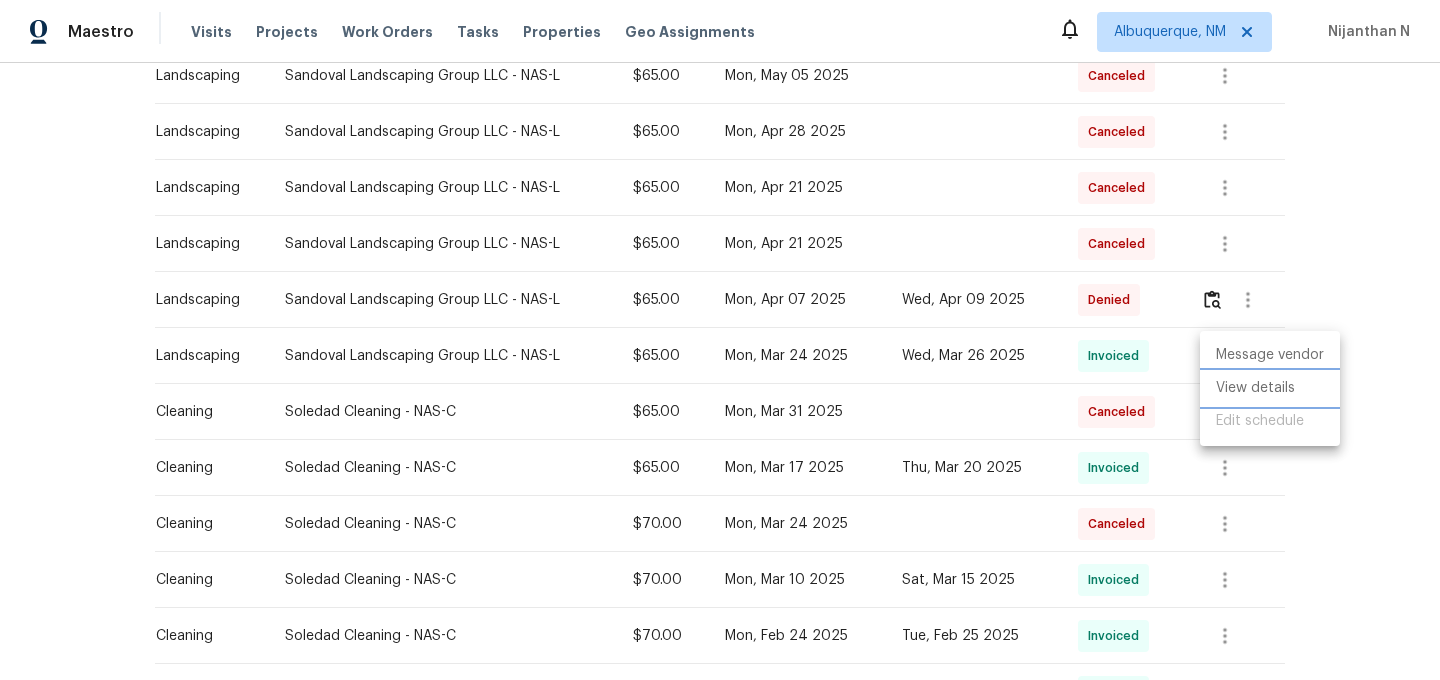 click on "View details" at bounding box center (1270, 388) 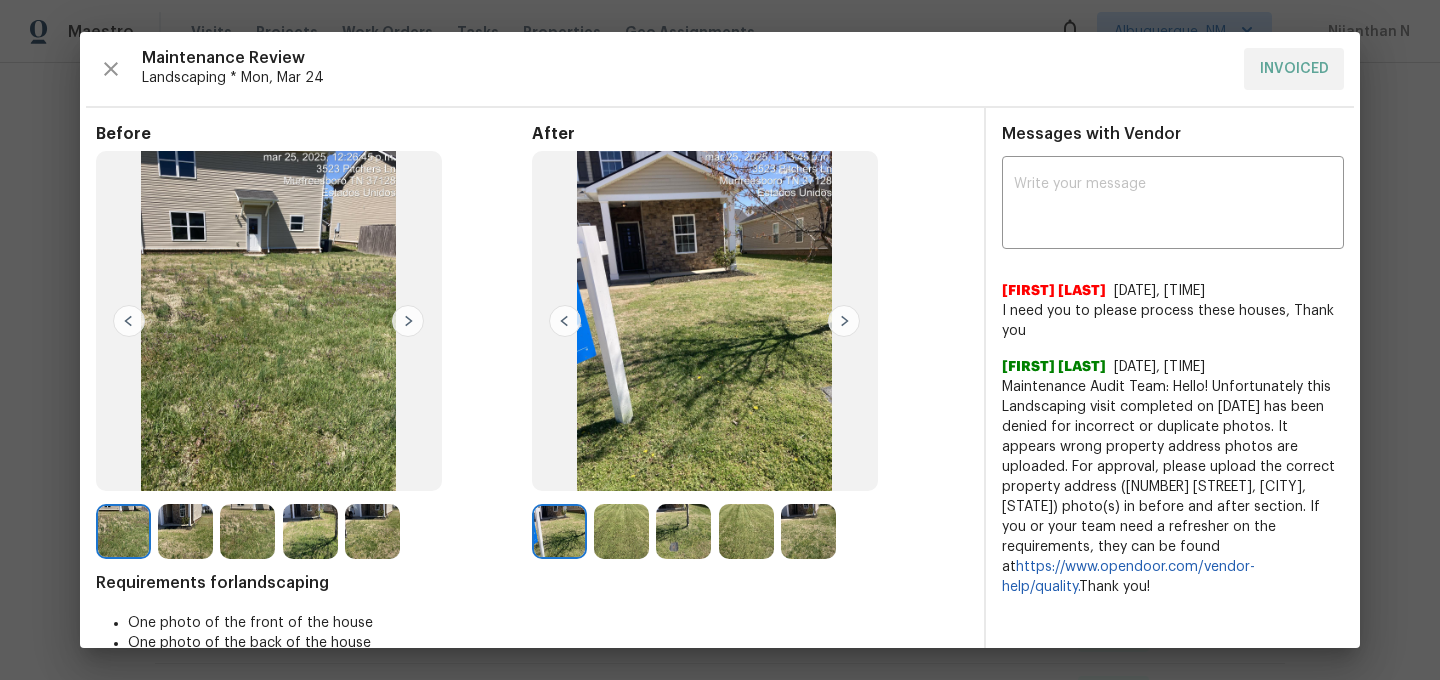 click at bounding box center (746, 531) 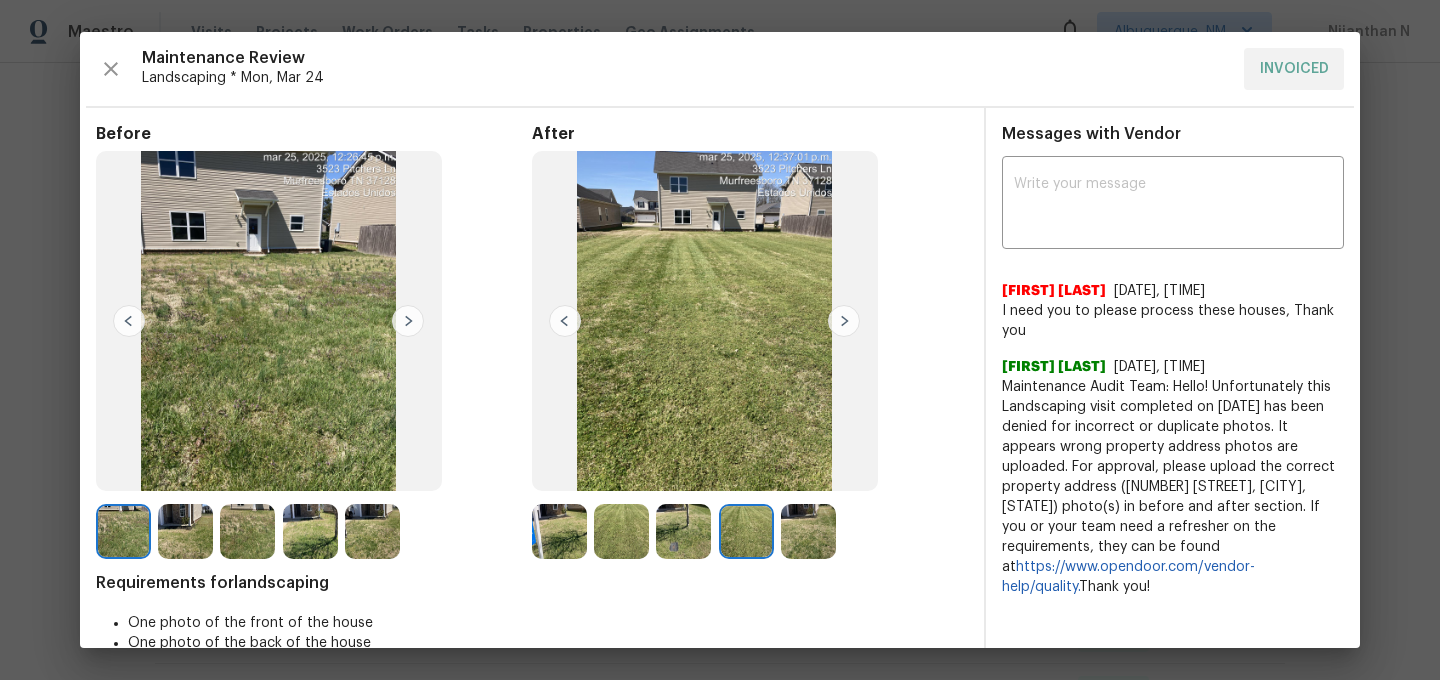click at bounding box center [808, 531] 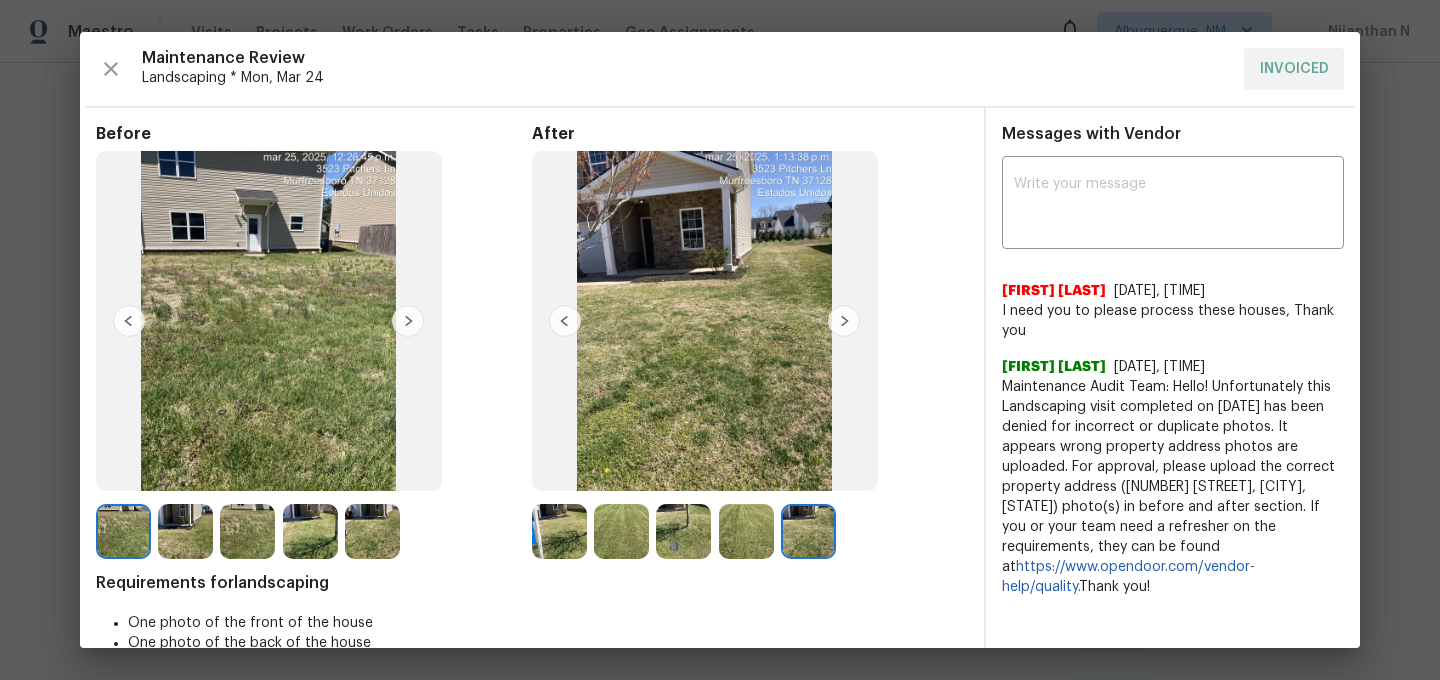 click at bounding box center (621, 531) 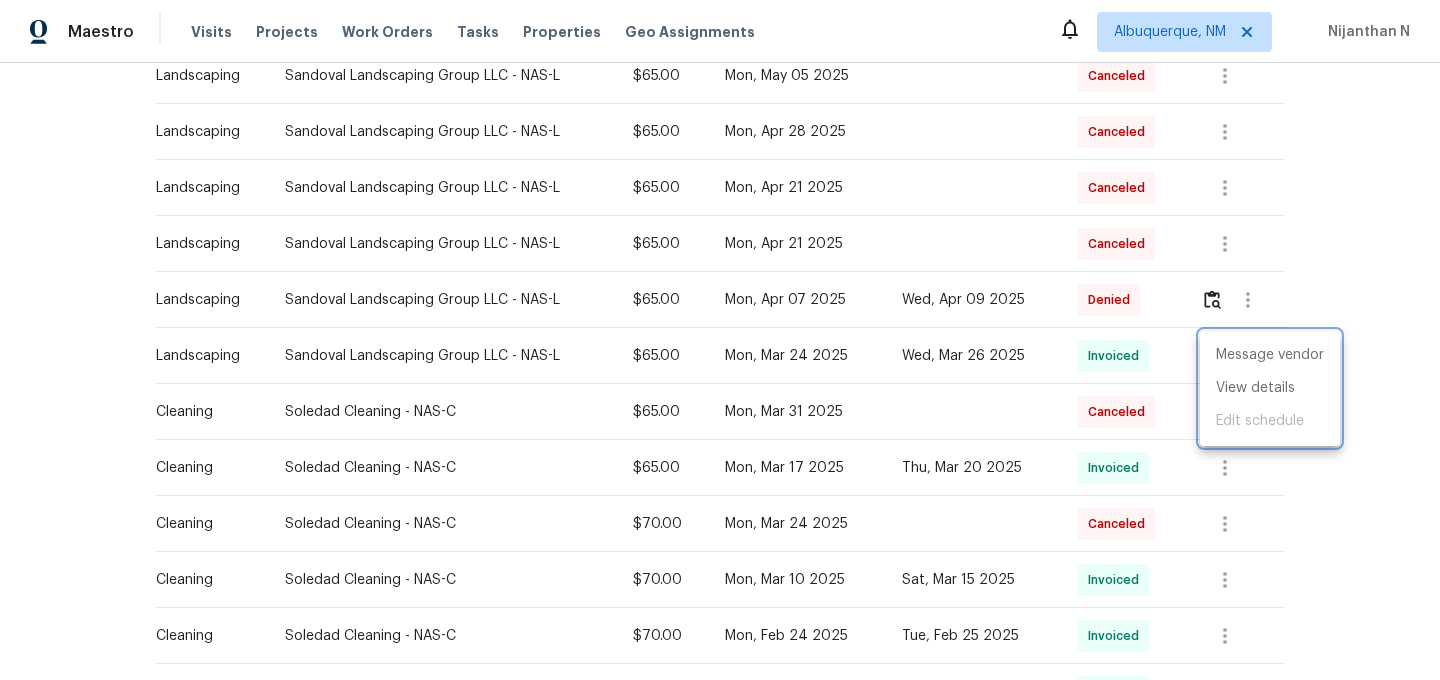 click at bounding box center [720, 340] 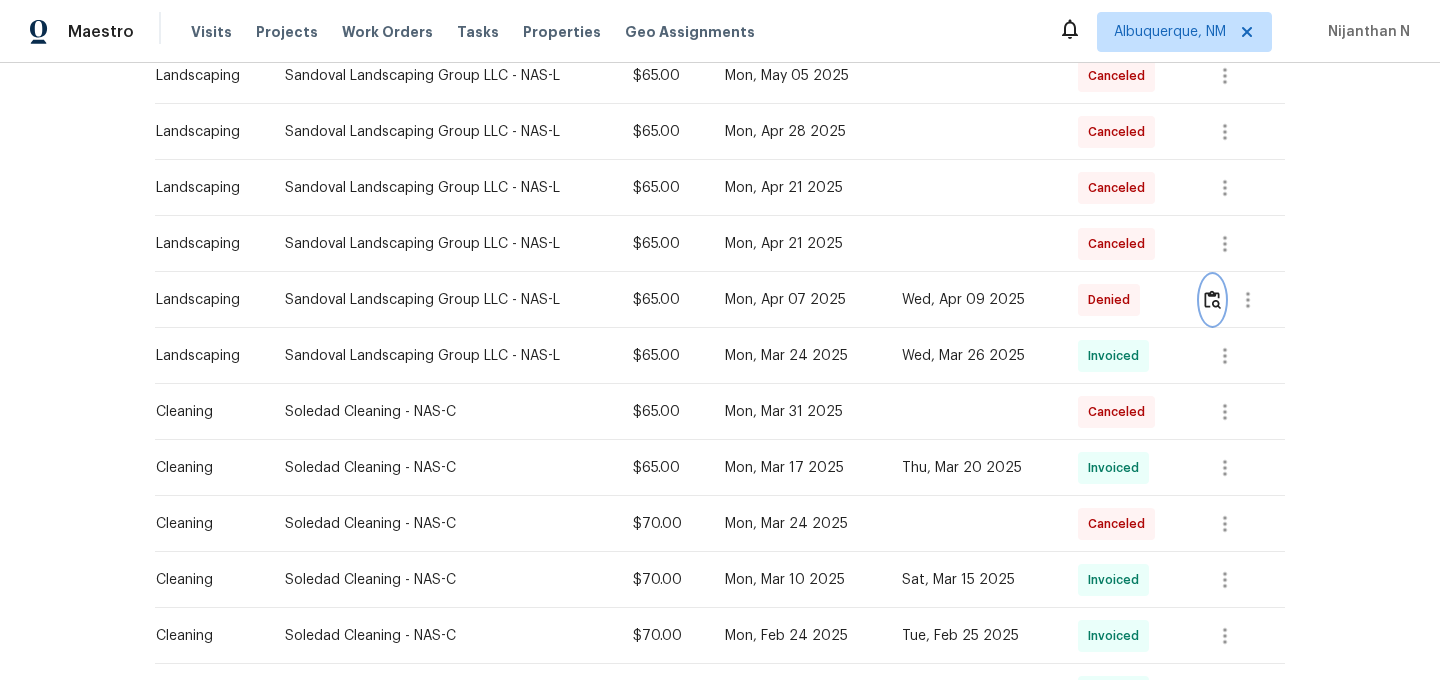 click at bounding box center [1212, 299] 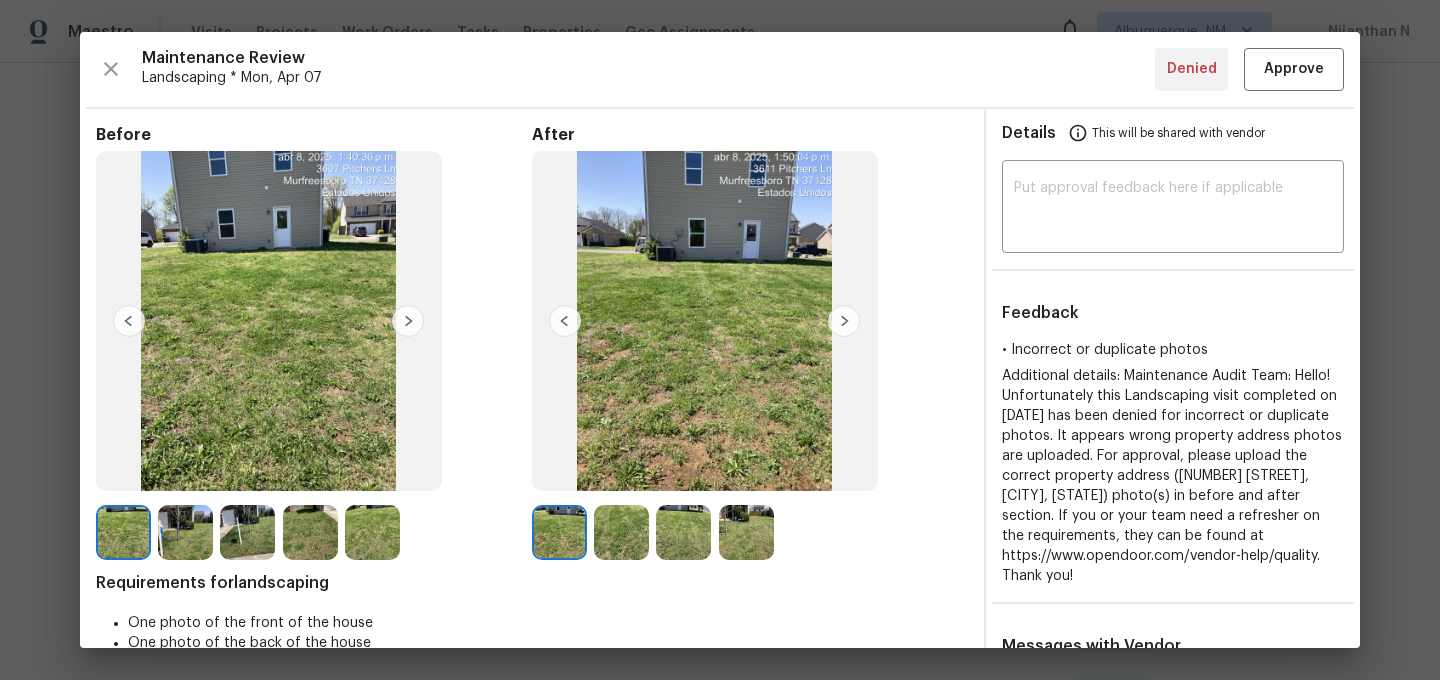 click at bounding box center [247, 532] 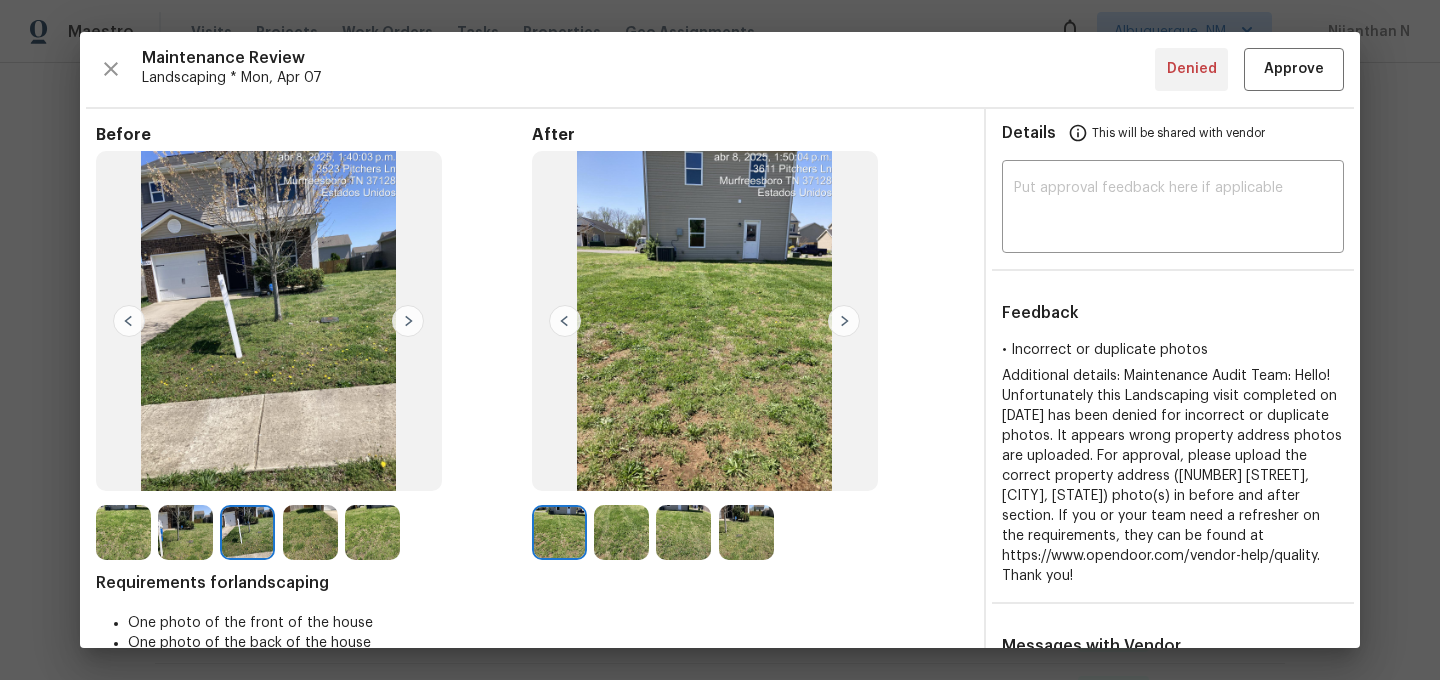 click at bounding box center (746, 532) 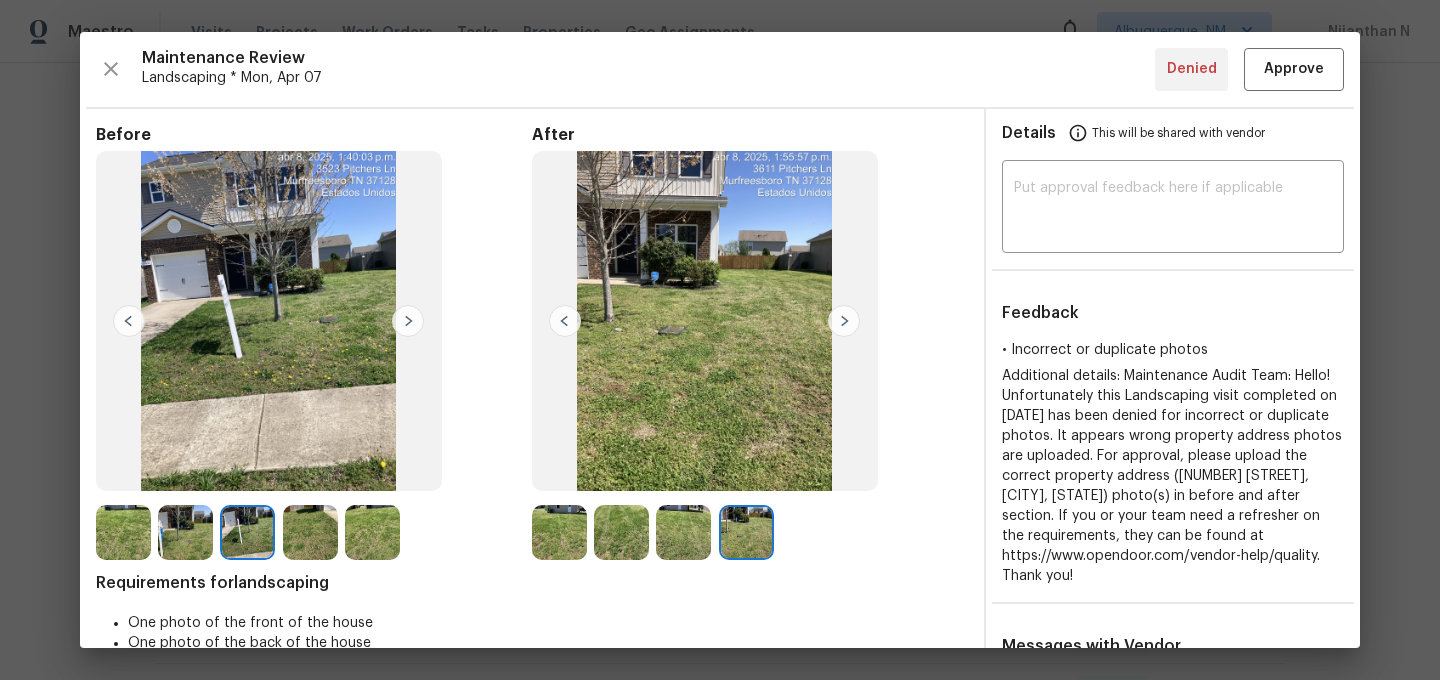 click at bounding box center (683, 532) 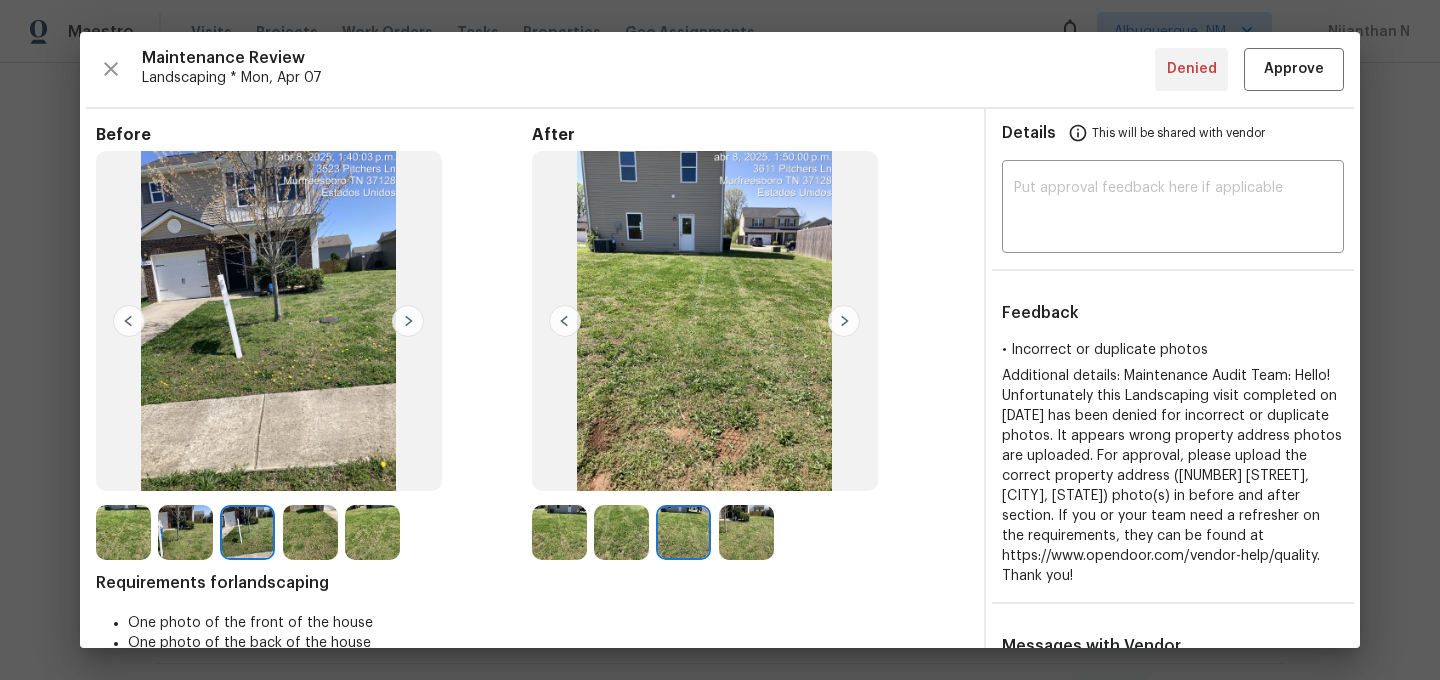 click at bounding box center [269, 321] 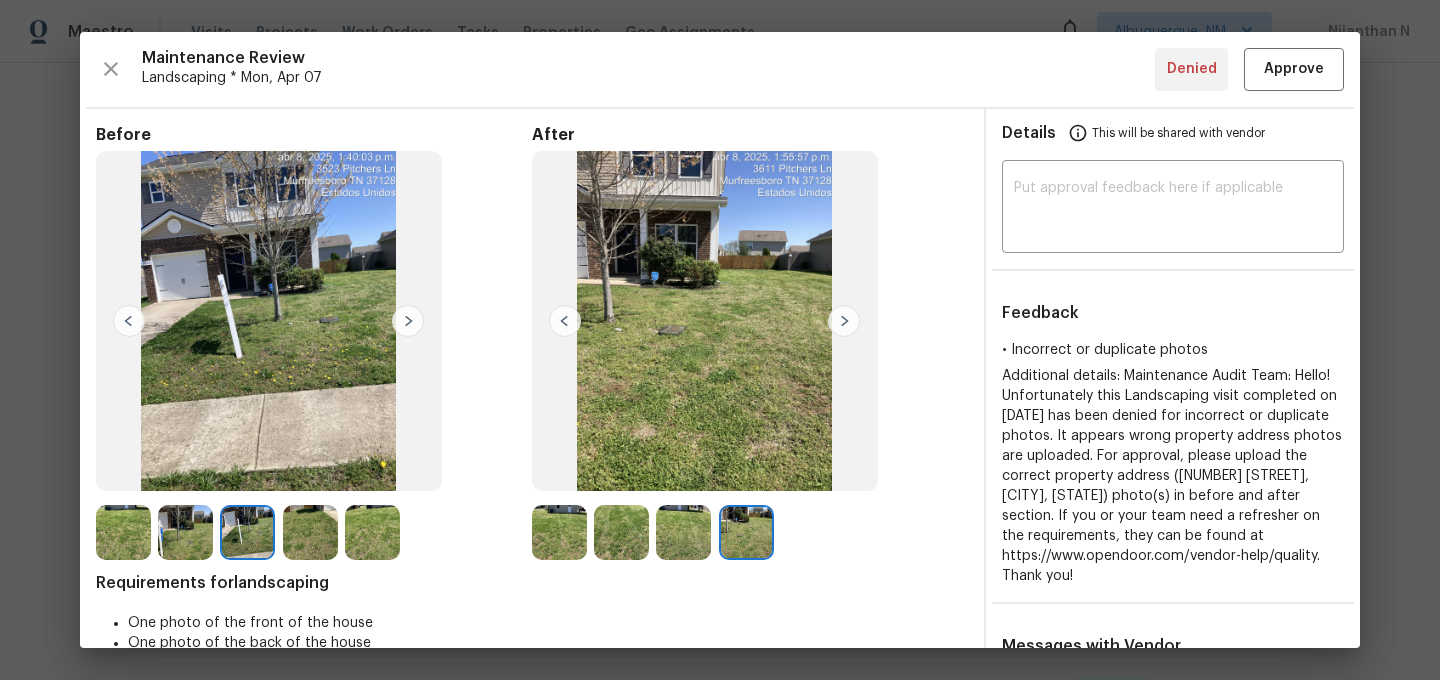 click at bounding box center (247, 532) 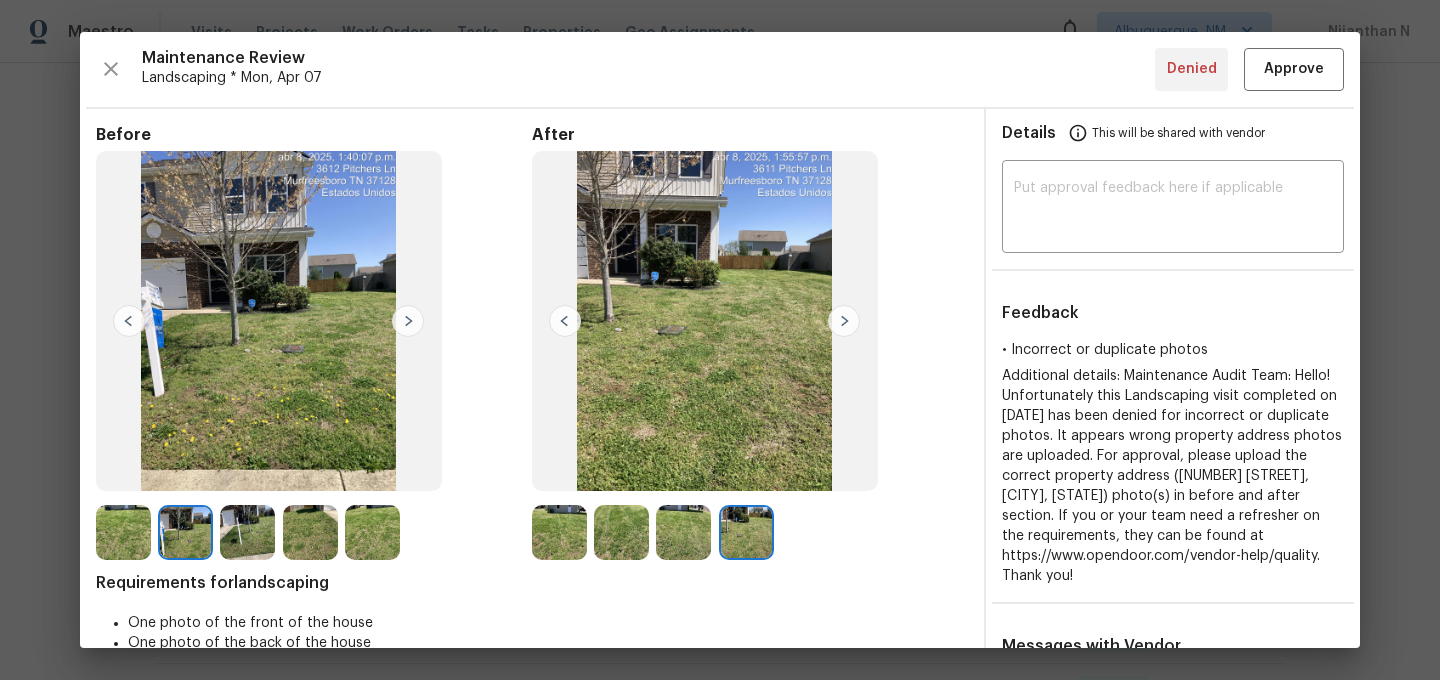 click at bounding box center (123, 532) 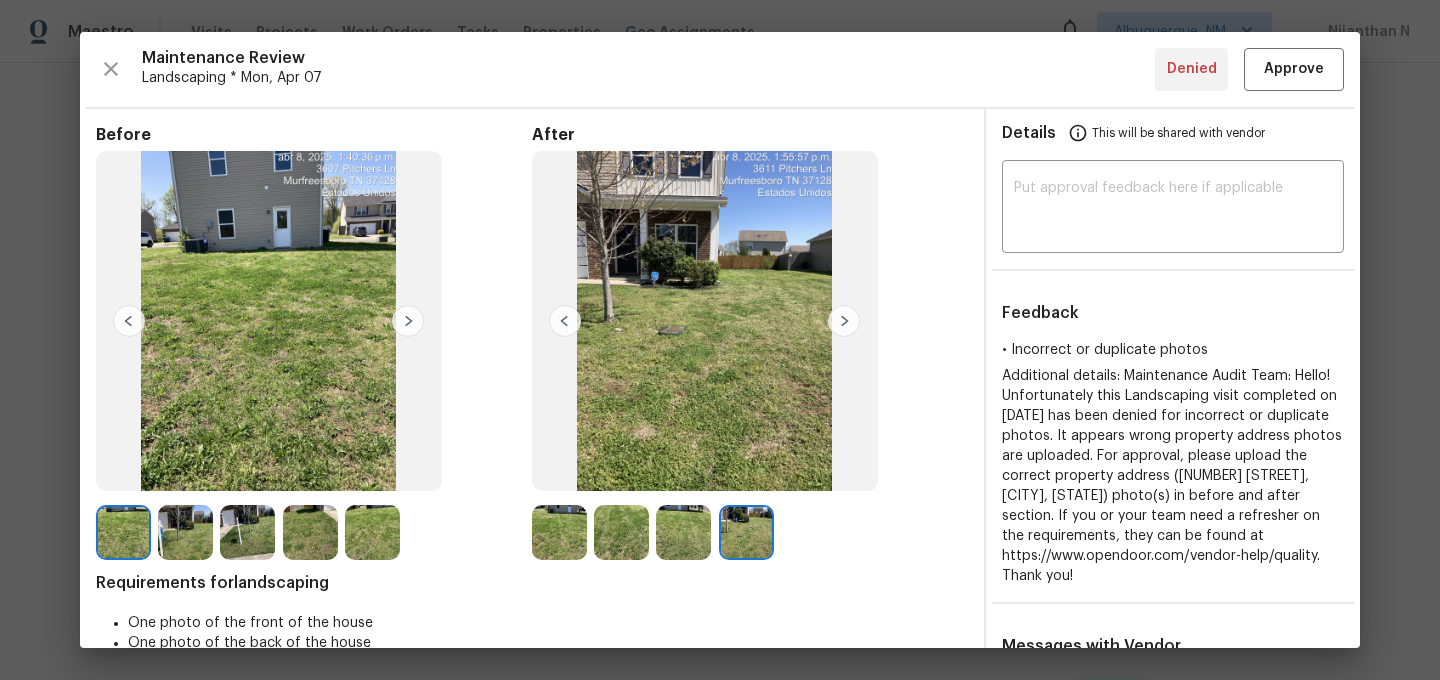 click at bounding box center [185, 532] 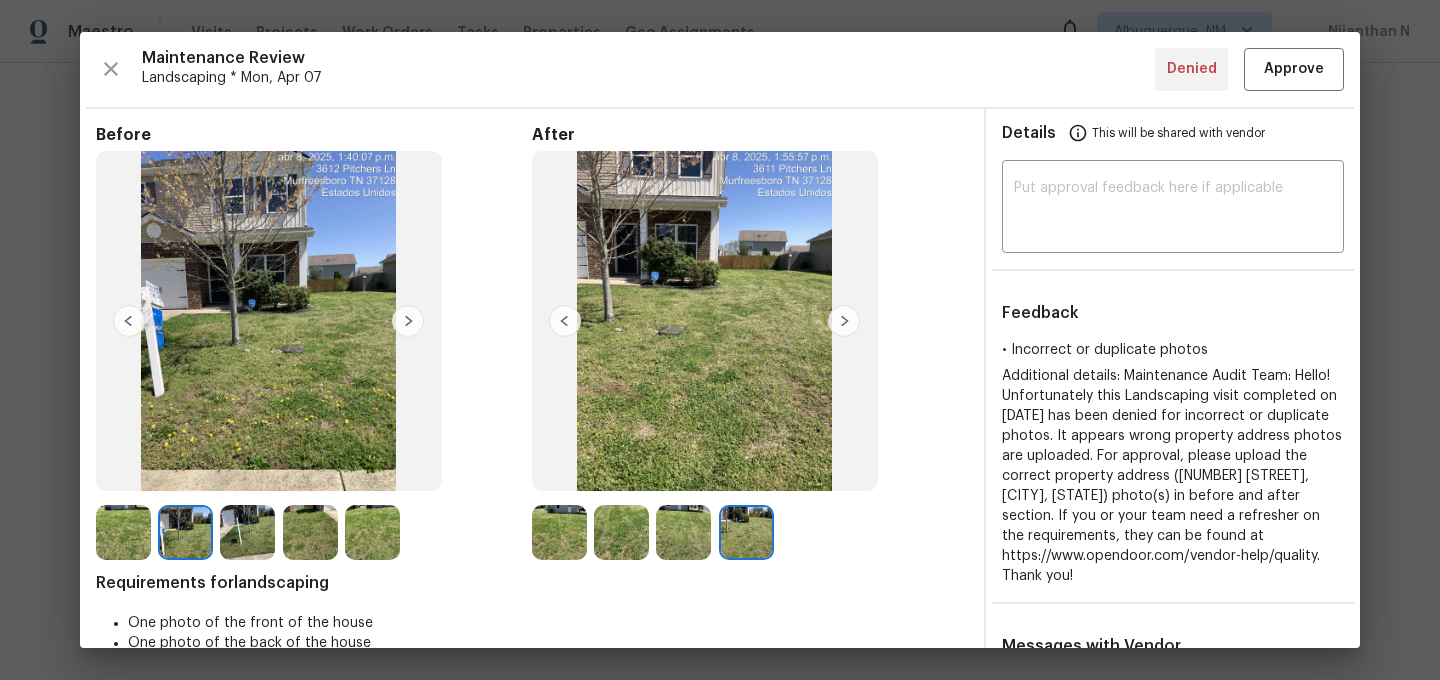click at bounding box center (683, 532) 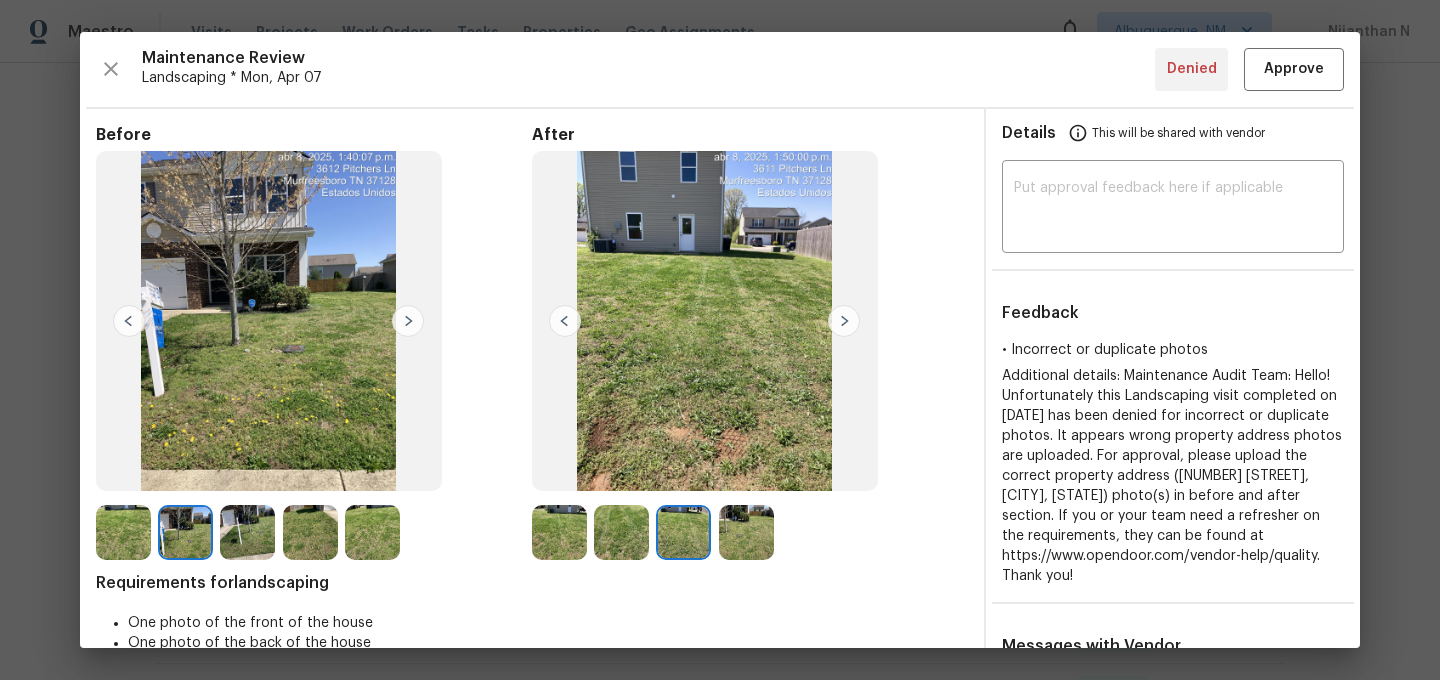 click at bounding box center (746, 532) 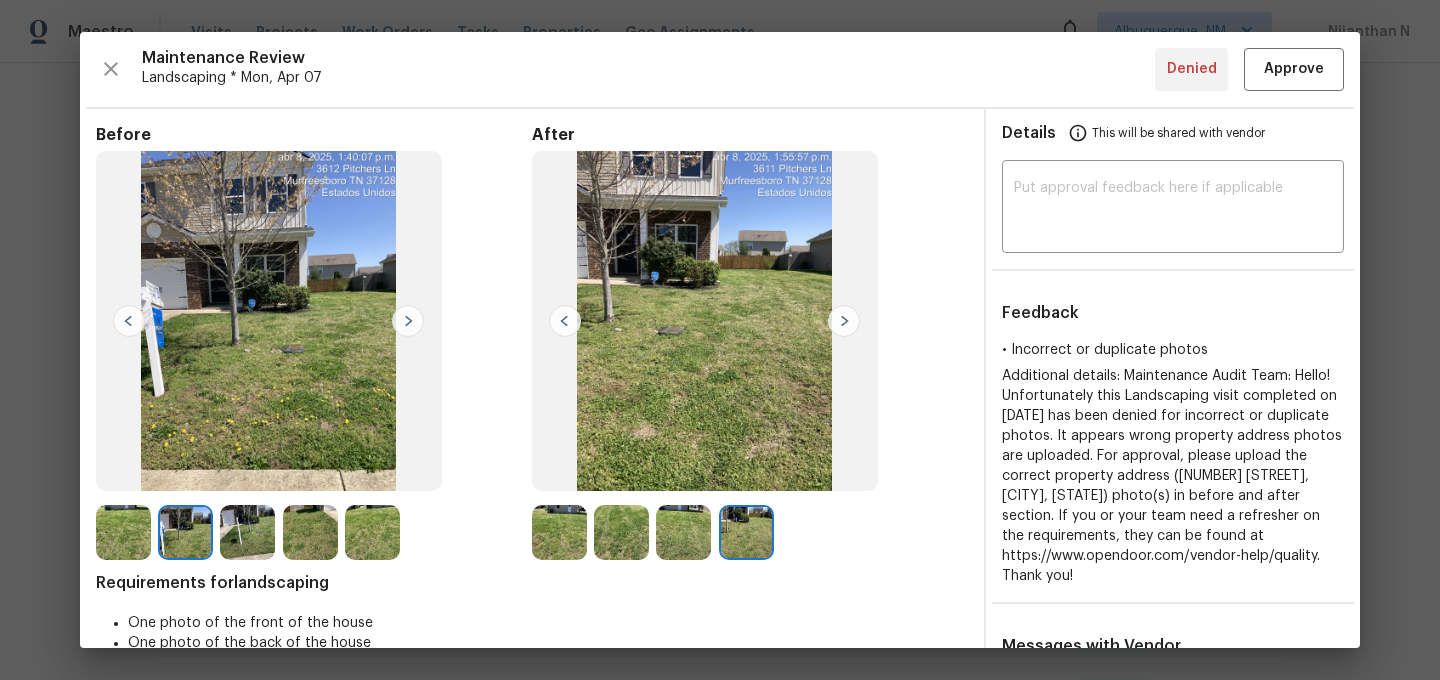 click at bounding box center [559, 532] 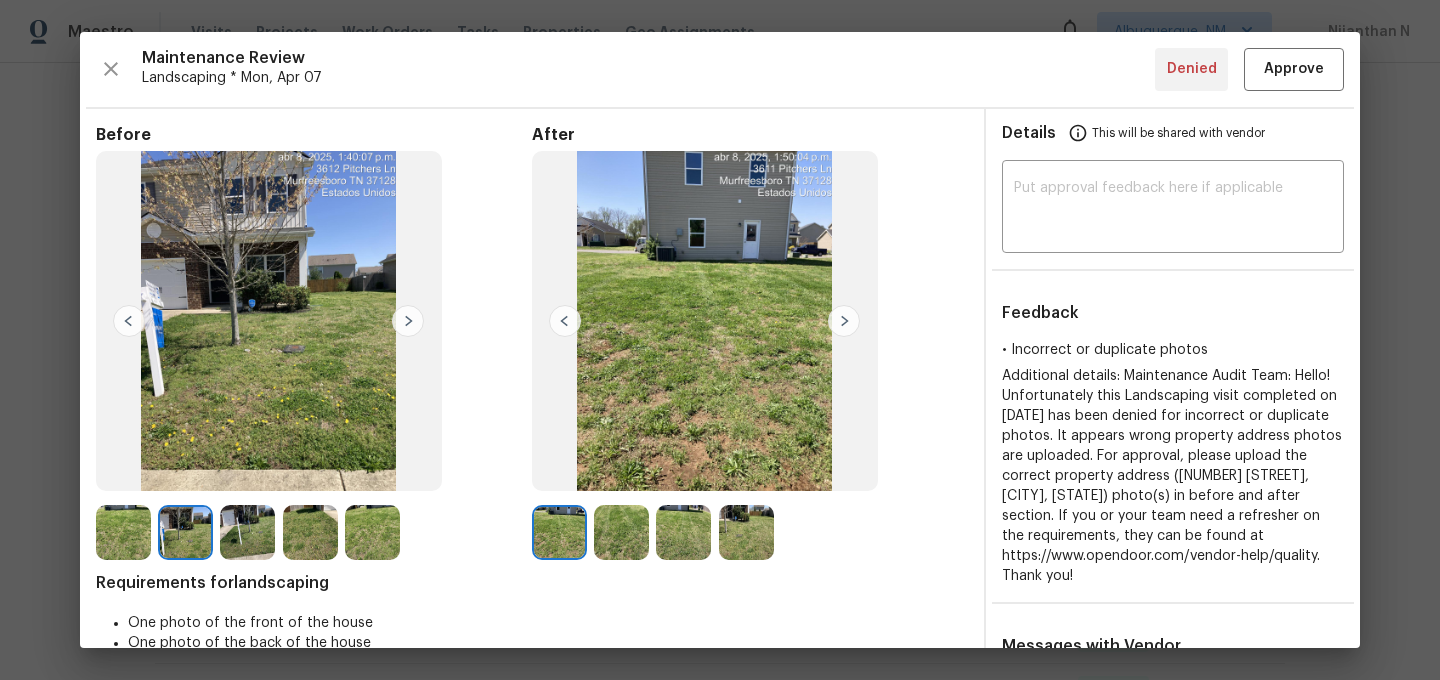 click at bounding box center (247, 532) 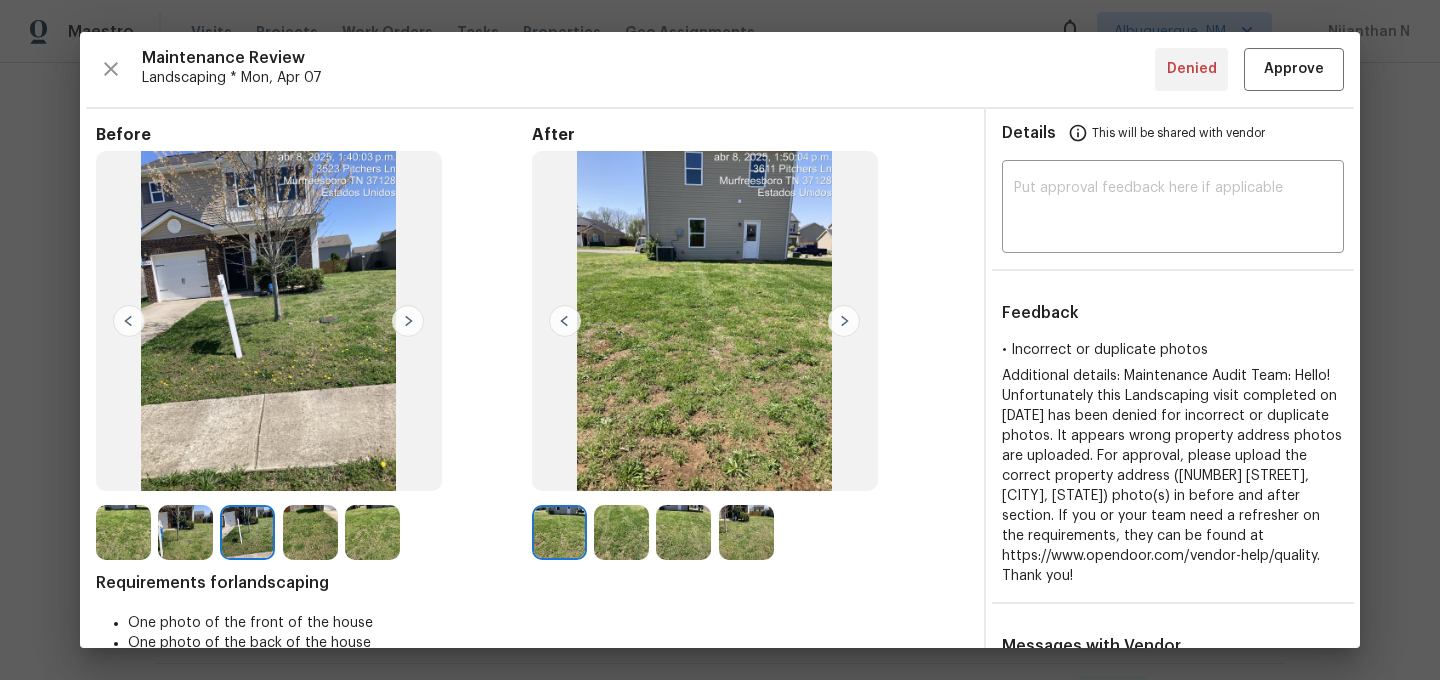 click at bounding box center (185, 532) 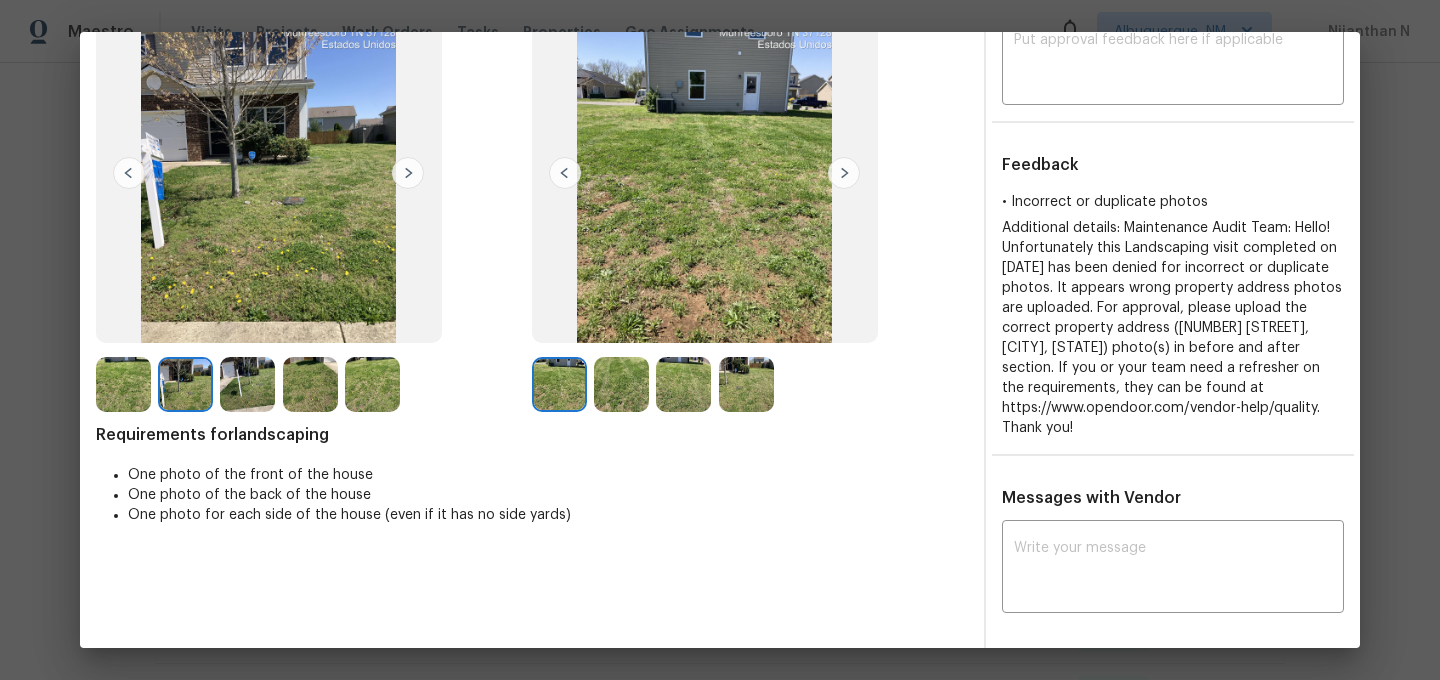 scroll, scrollTop: 0, scrollLeft: 0, axis: both 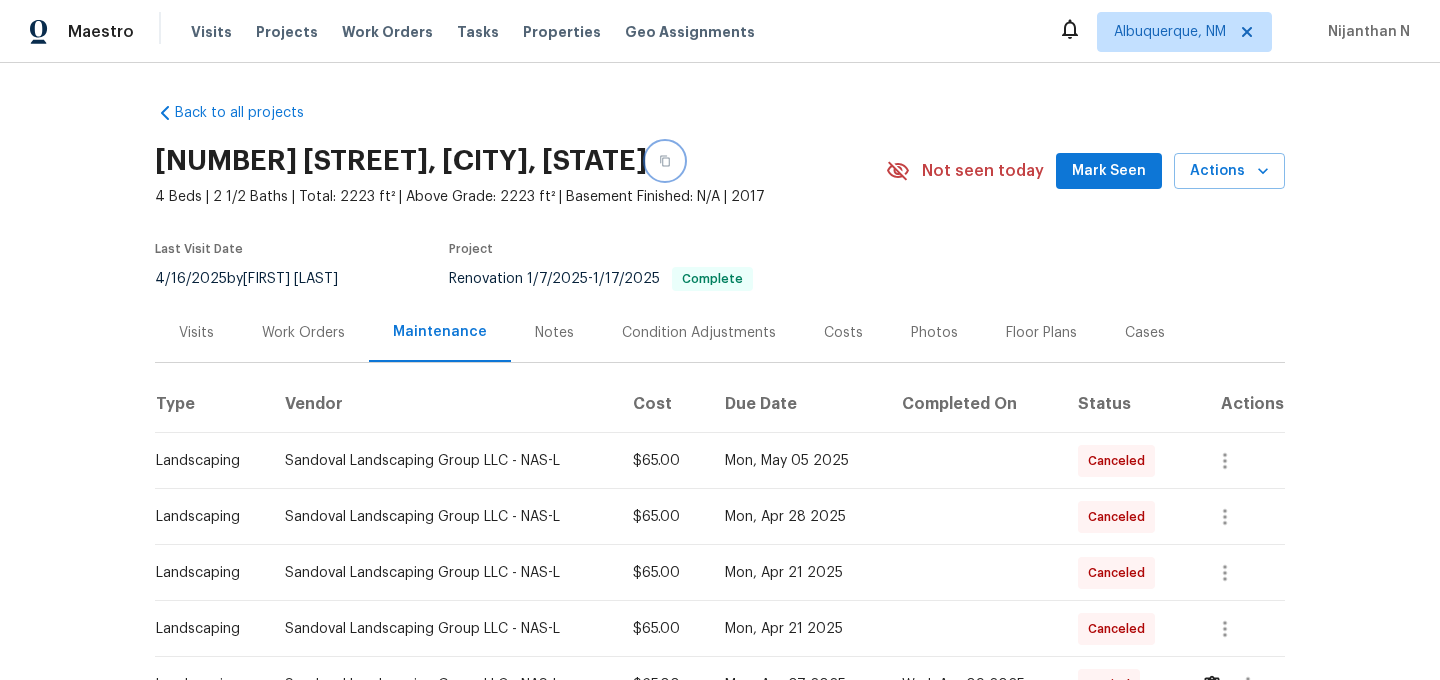 click 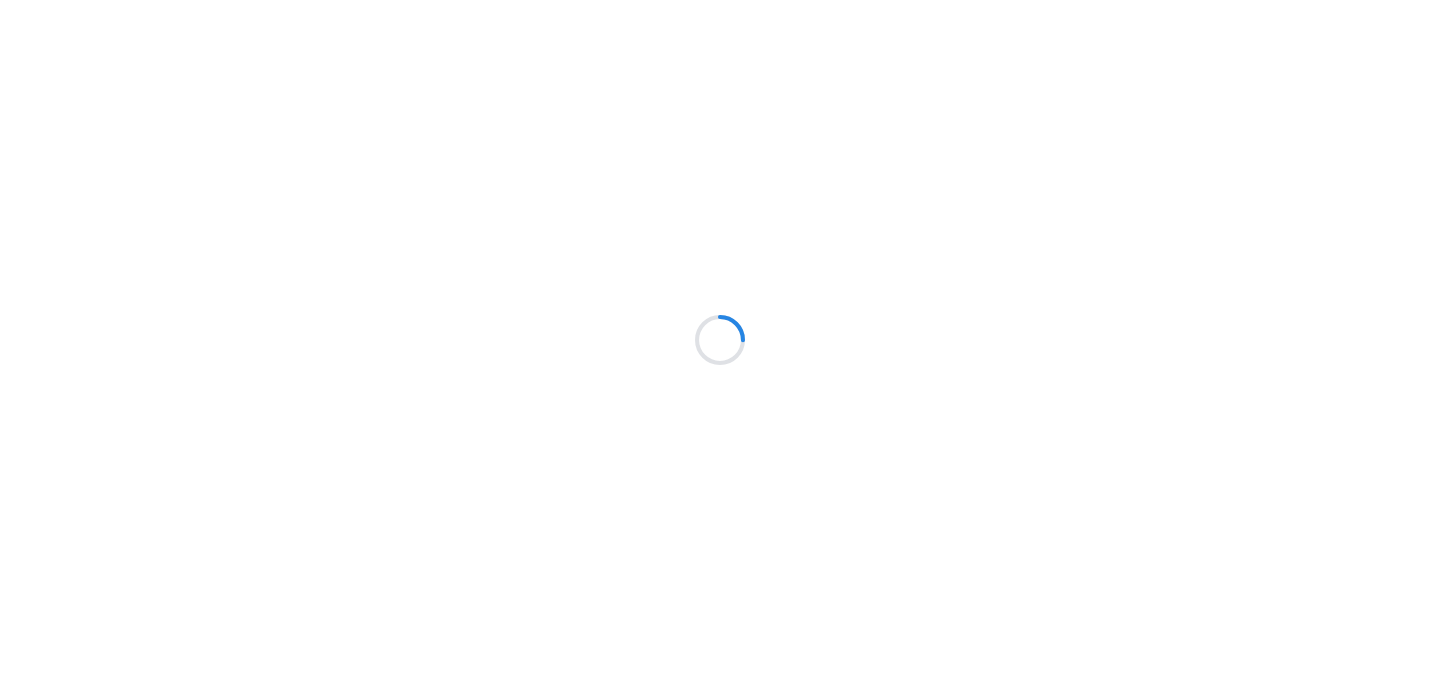 scroll, scrollTop: 0, scrollLeft: 0, axis: both 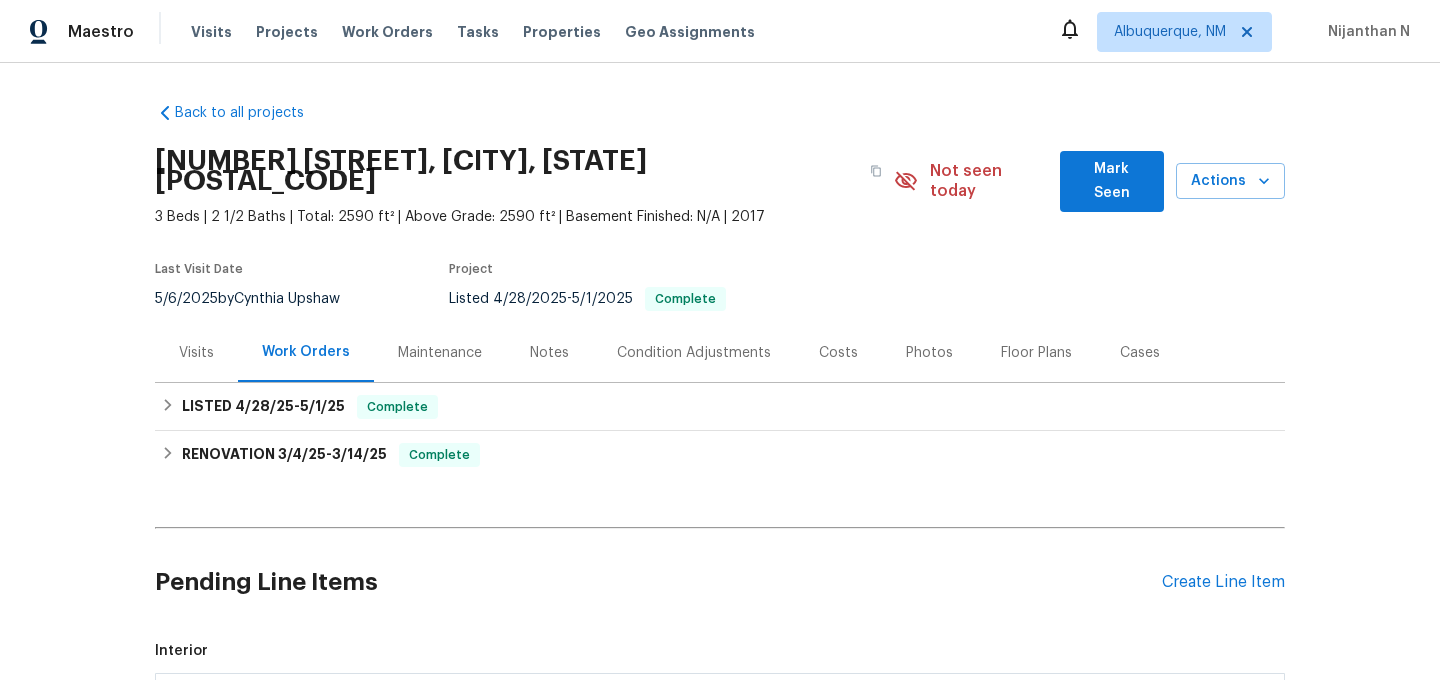 click on "Maintenance" at bounding box center [440, 353] 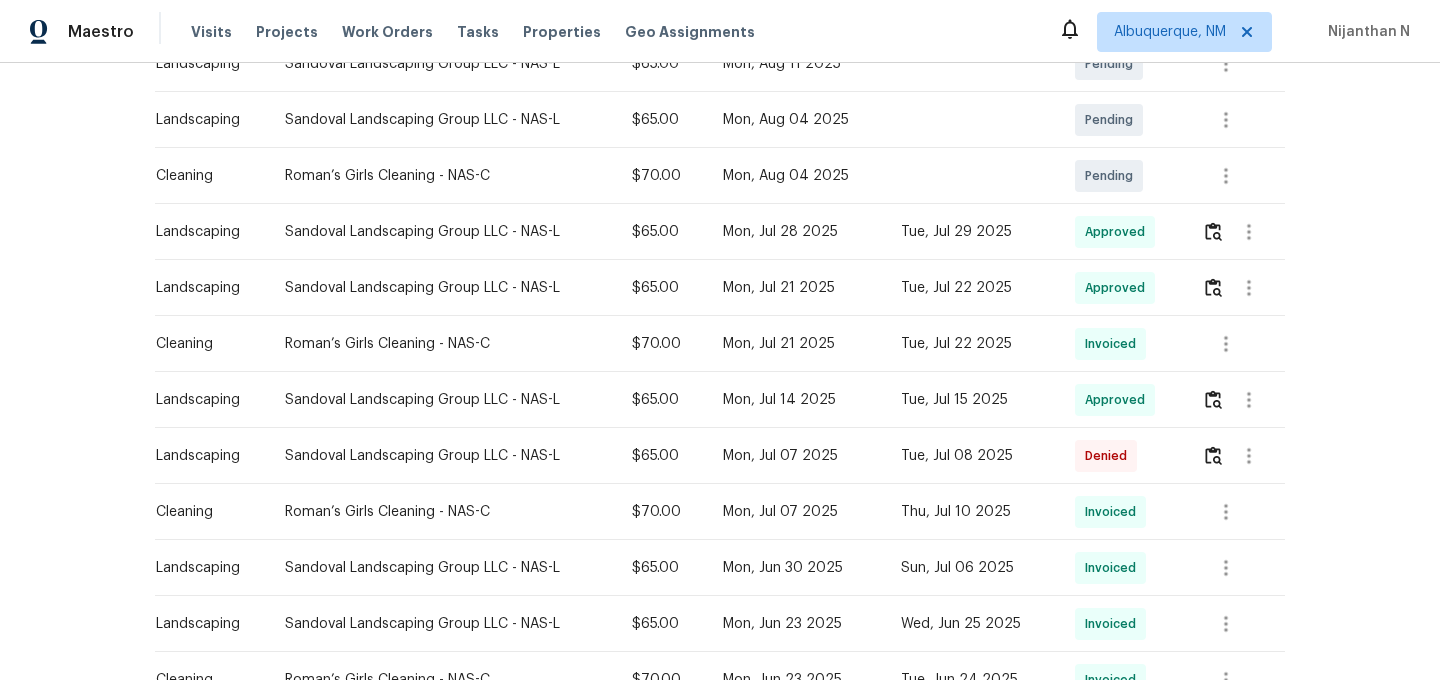scroll, scrollTop: 538, scrollLeft: 0, axis: vertical 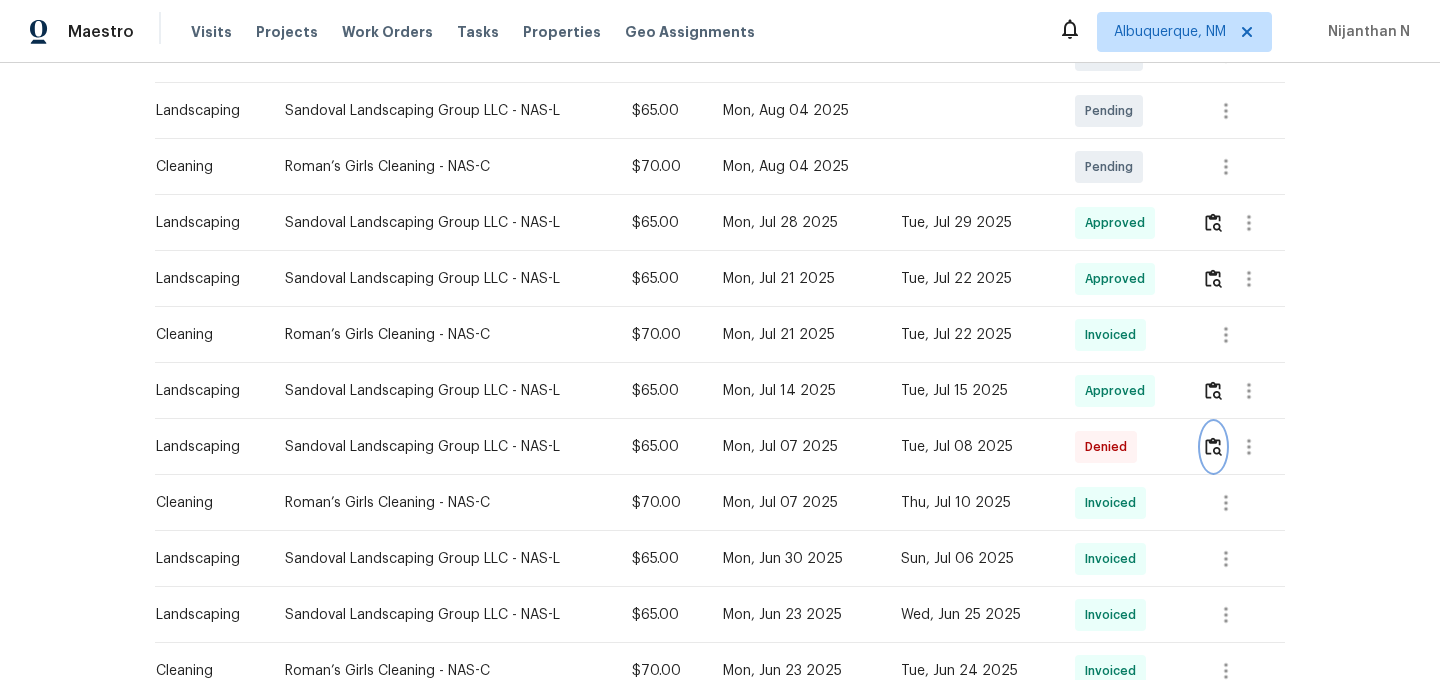 click at bounding box center [1213, 446] 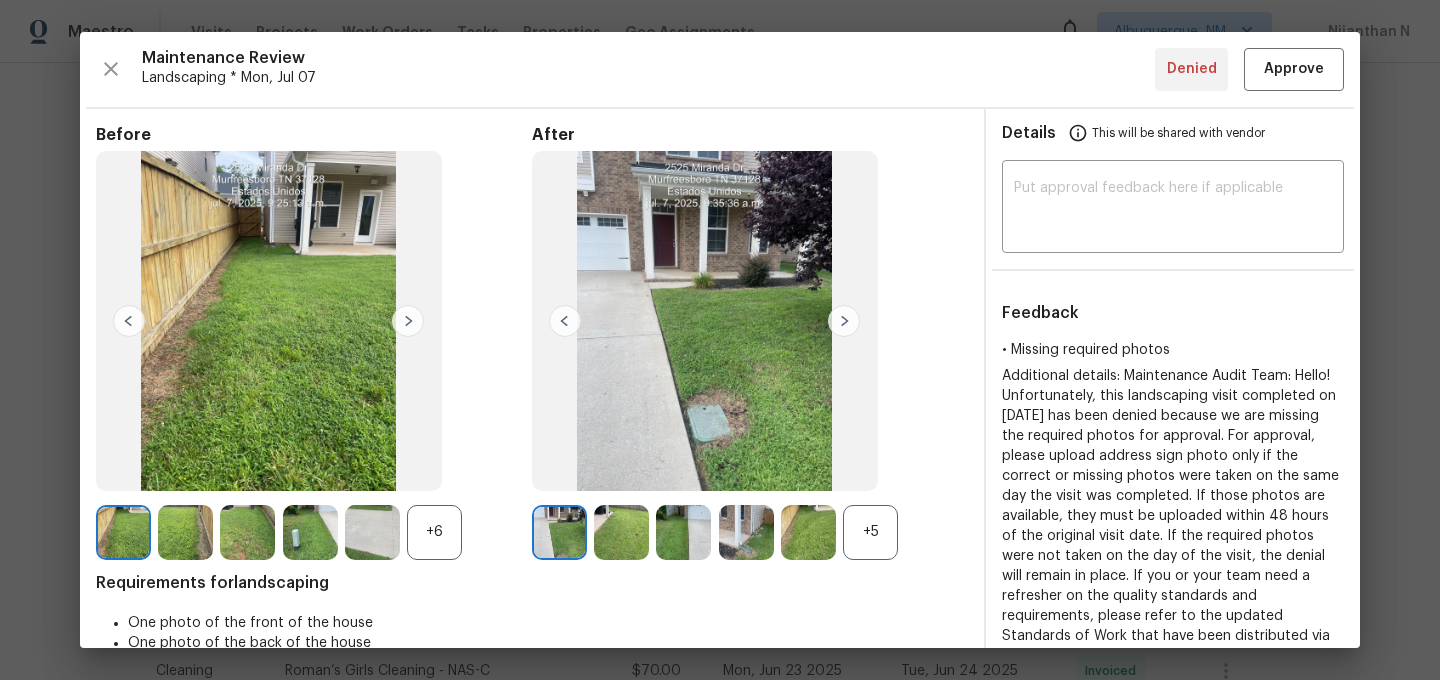 click on "+5" at bounding box center [870, 532] 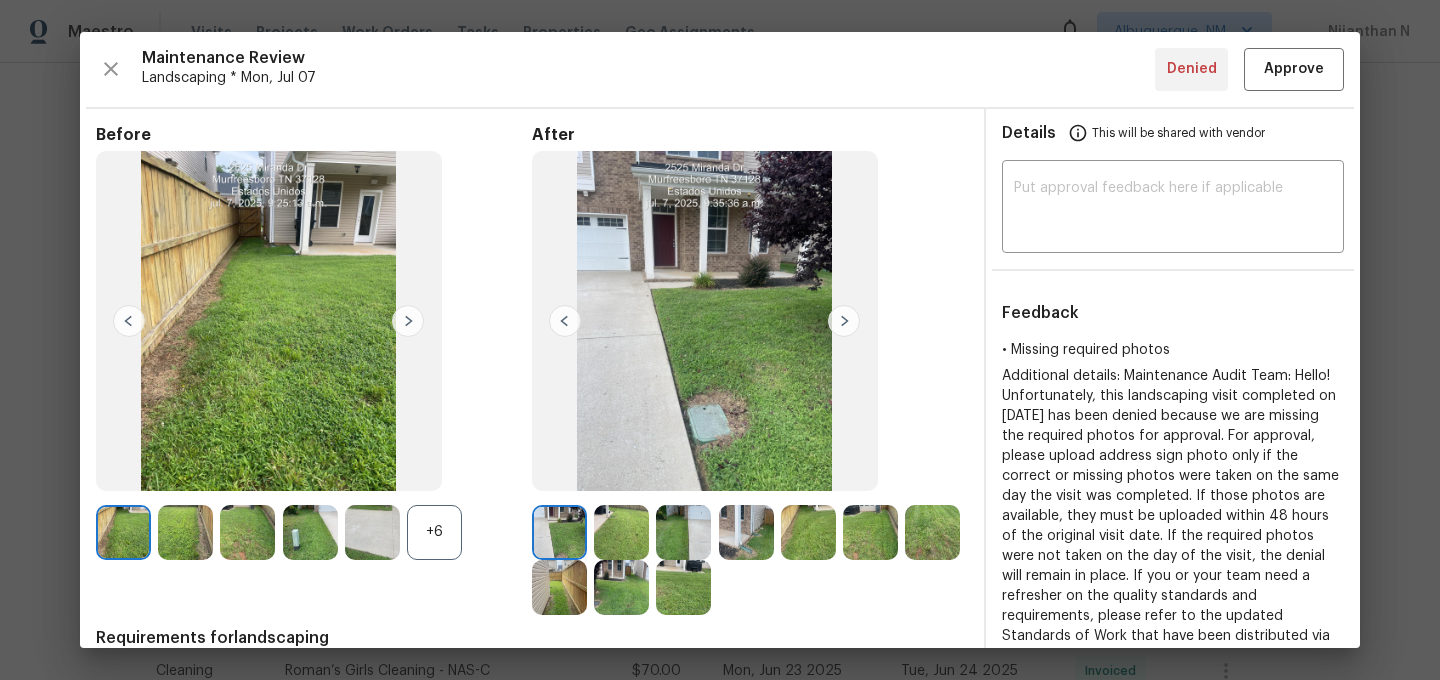 click on "+6" at bounding box center (434, 532) 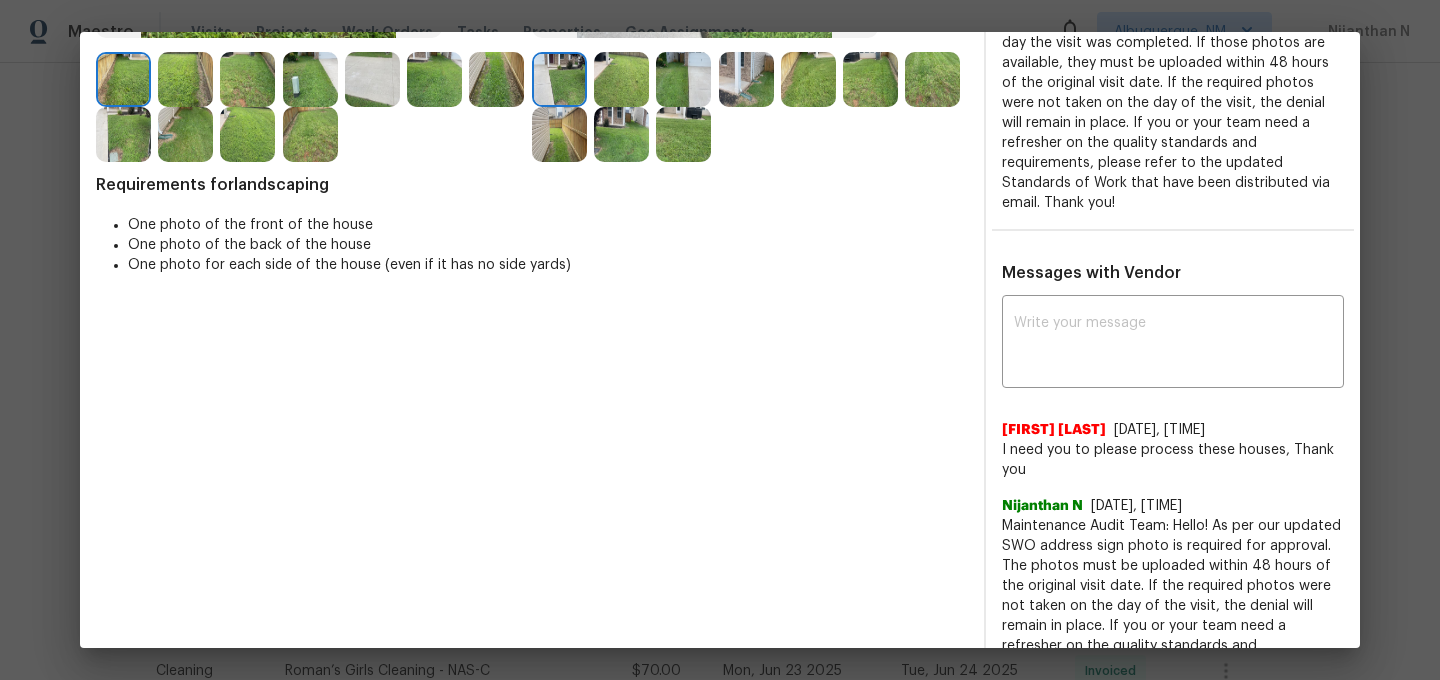 scroll, scrollTop: 0, scrollLeft: 0, axis: both 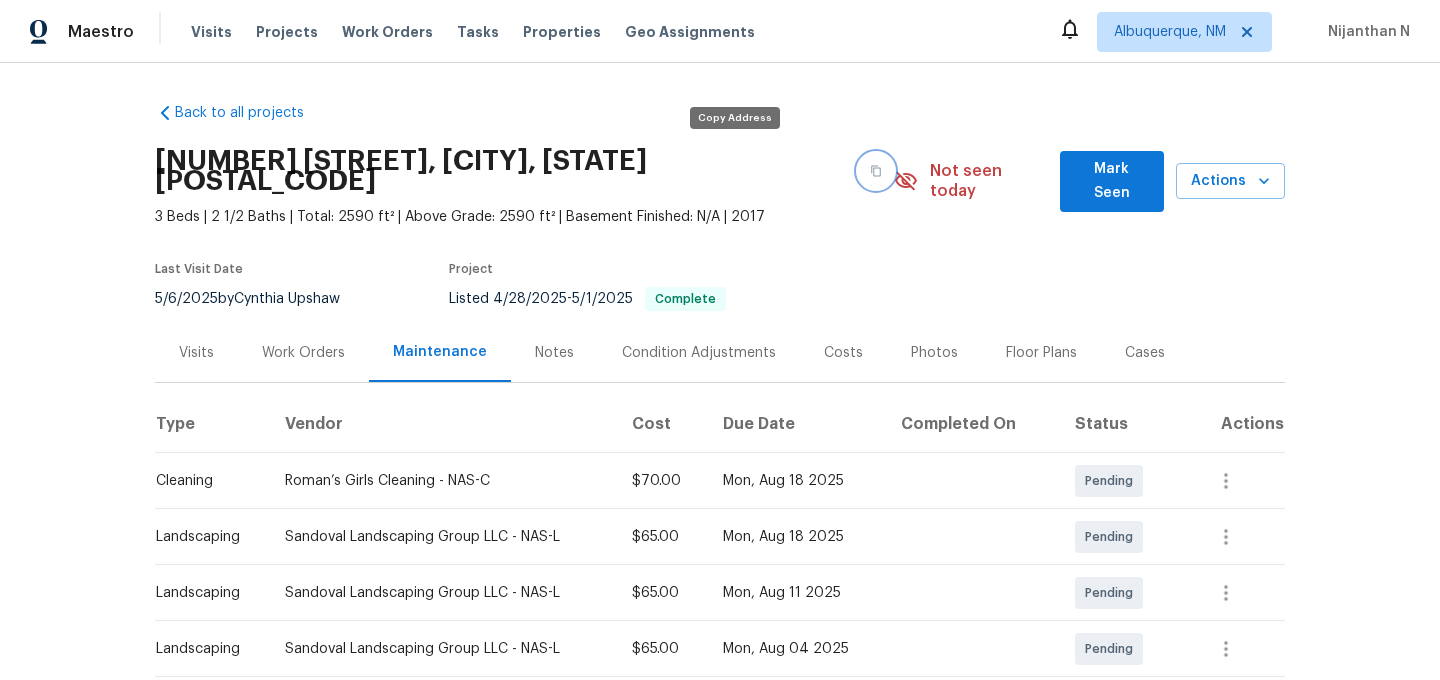 click 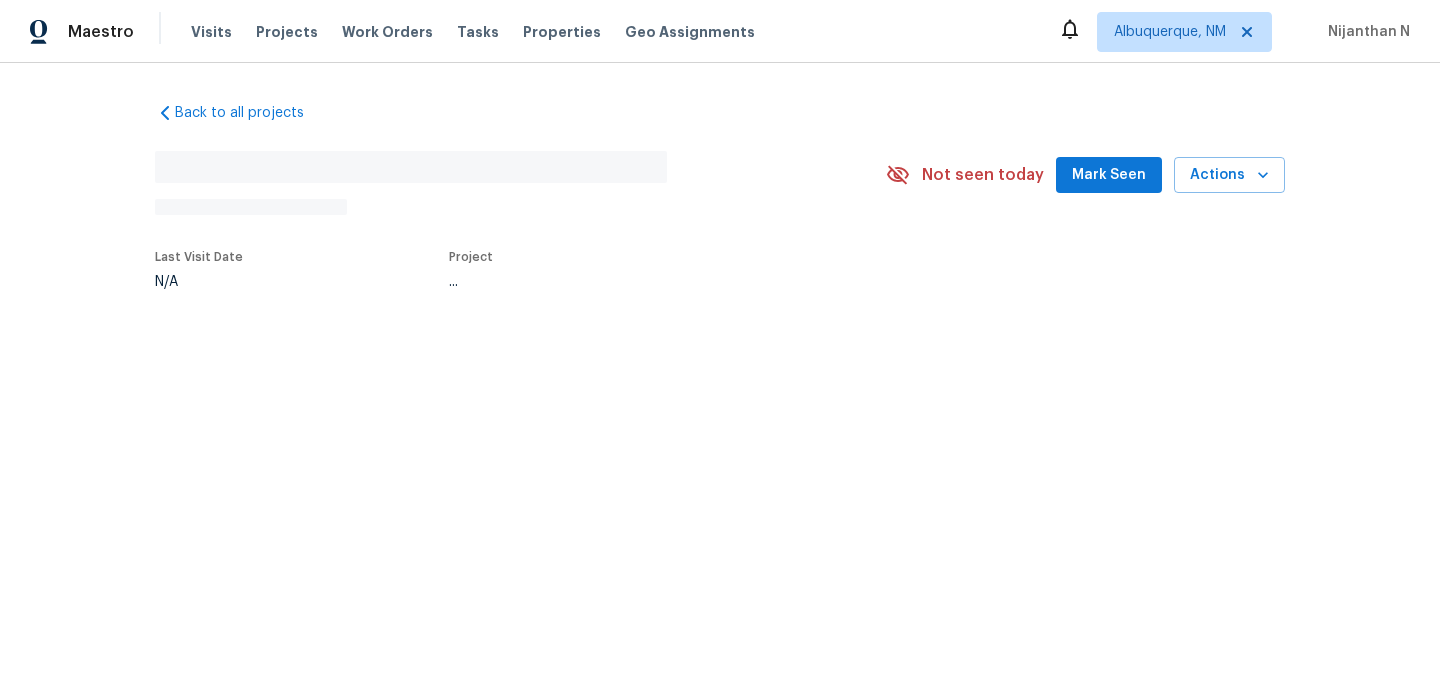 scroll, scrollTop: 0, scrollLeft: 0, axis: both 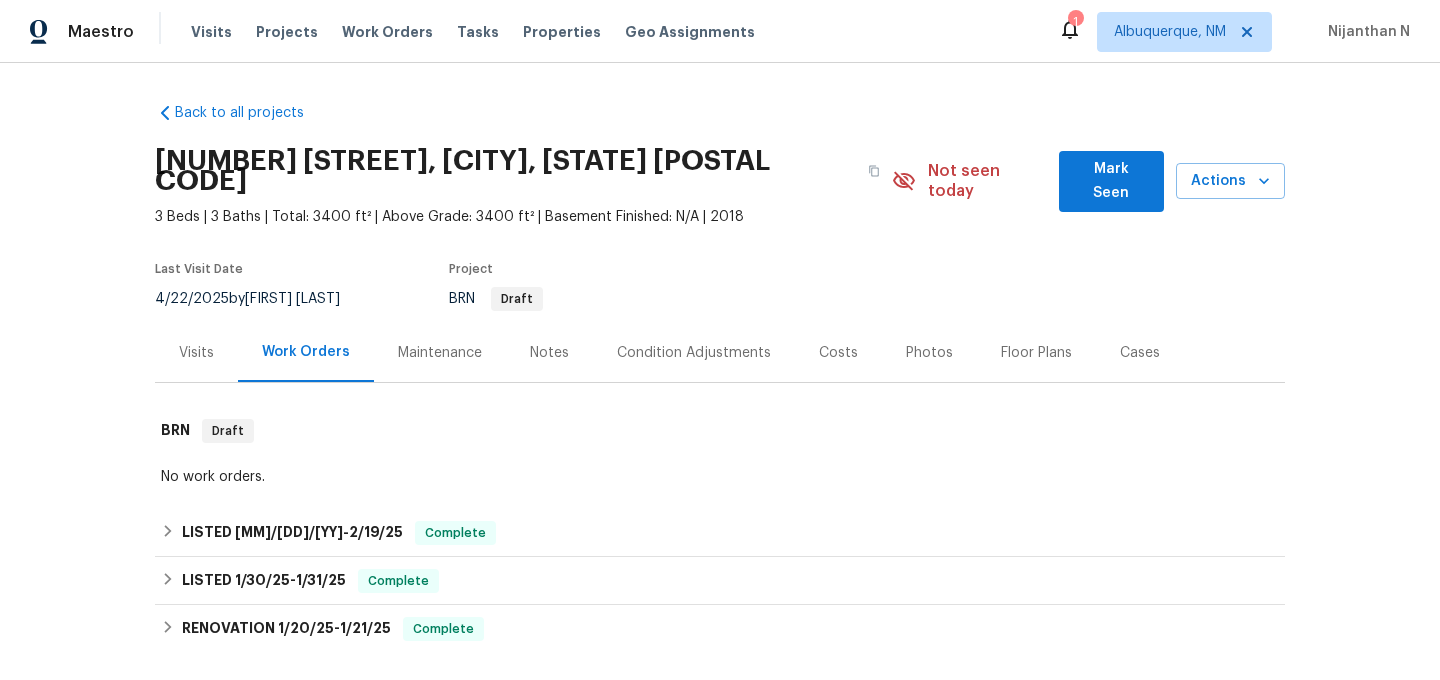 click on "Maintenance" at bounding box center (440, 353) 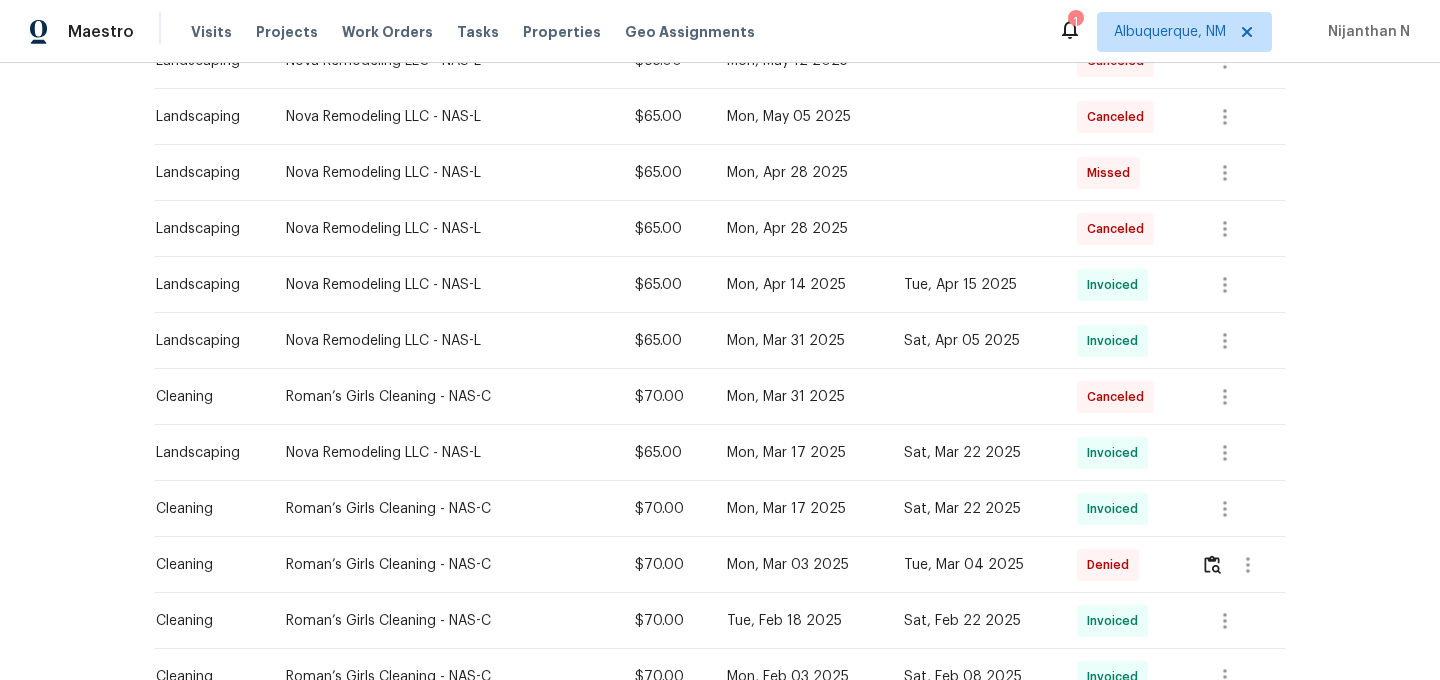 scroll, scrollTop: 580, scrollLeft: 0, axis: vertical 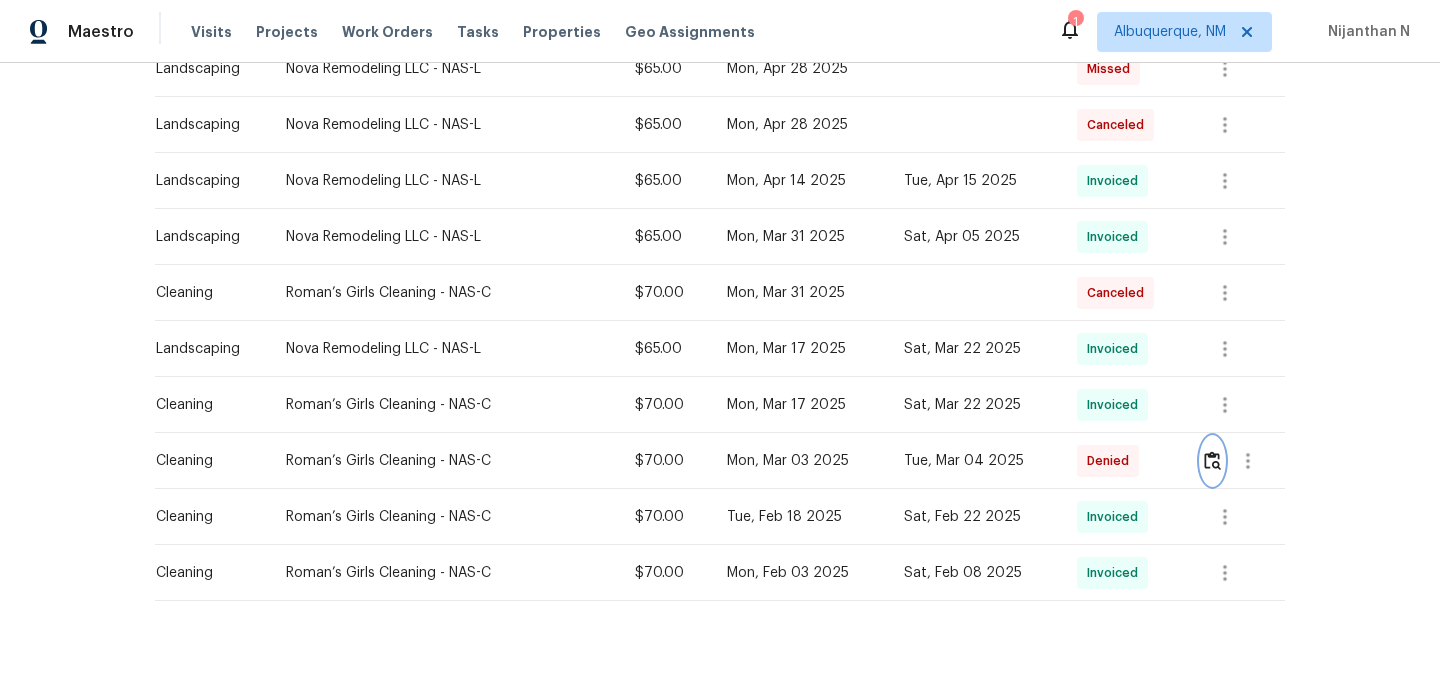 click at bounding box center [1212, 460] 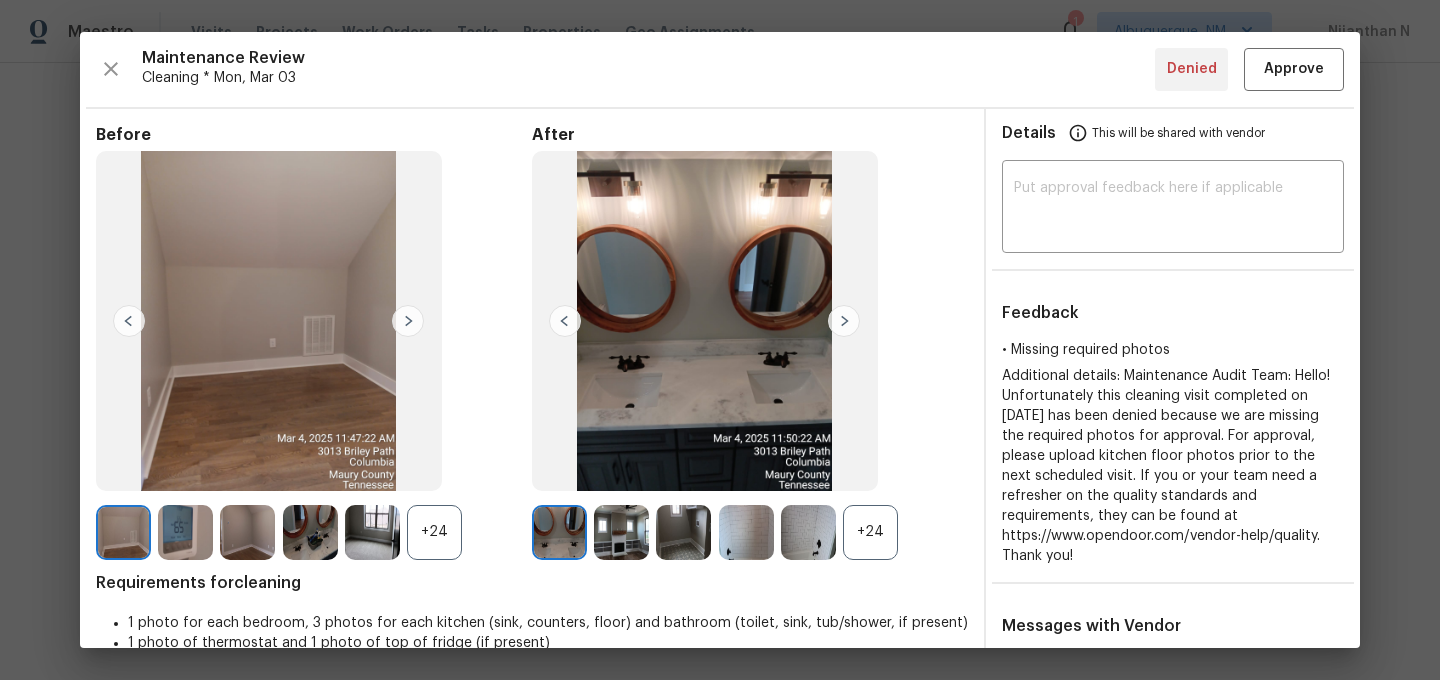 click on "+24" at bounding box center (870, 532) 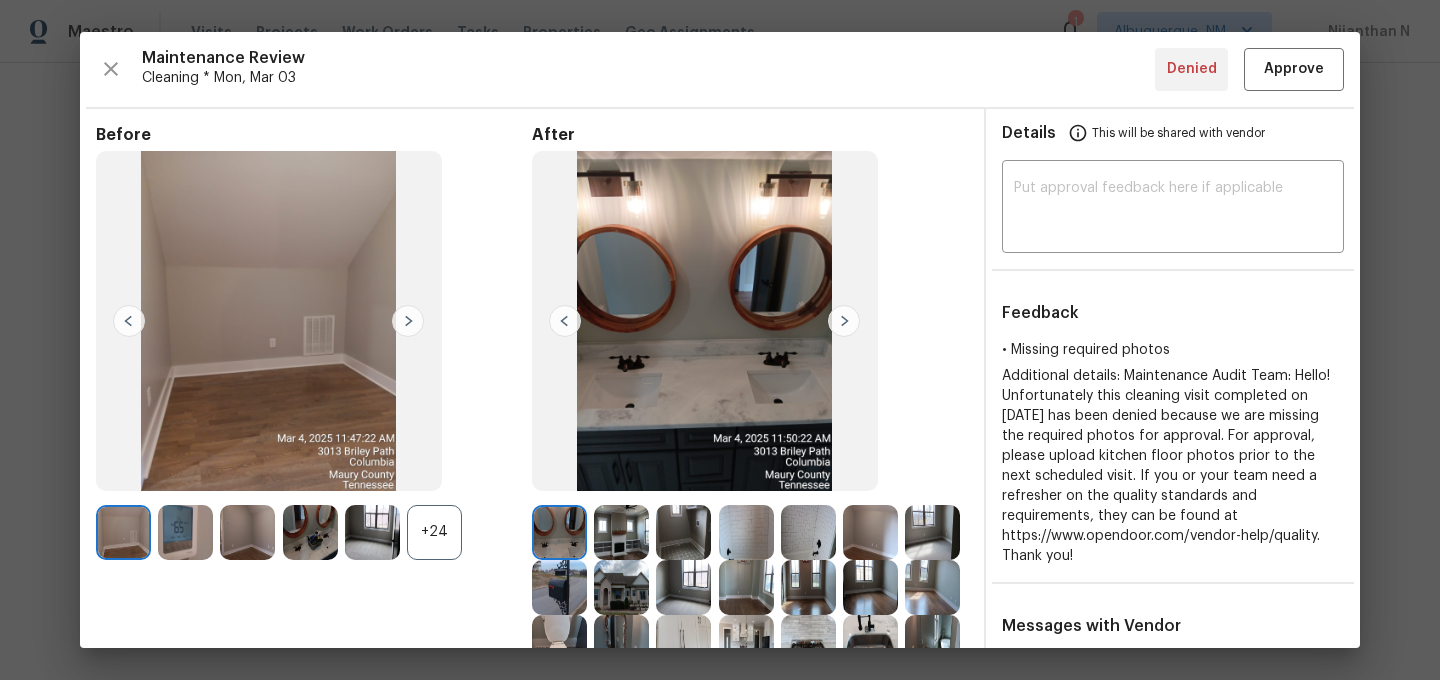 click on "+24" at bounding box center (434, 532) 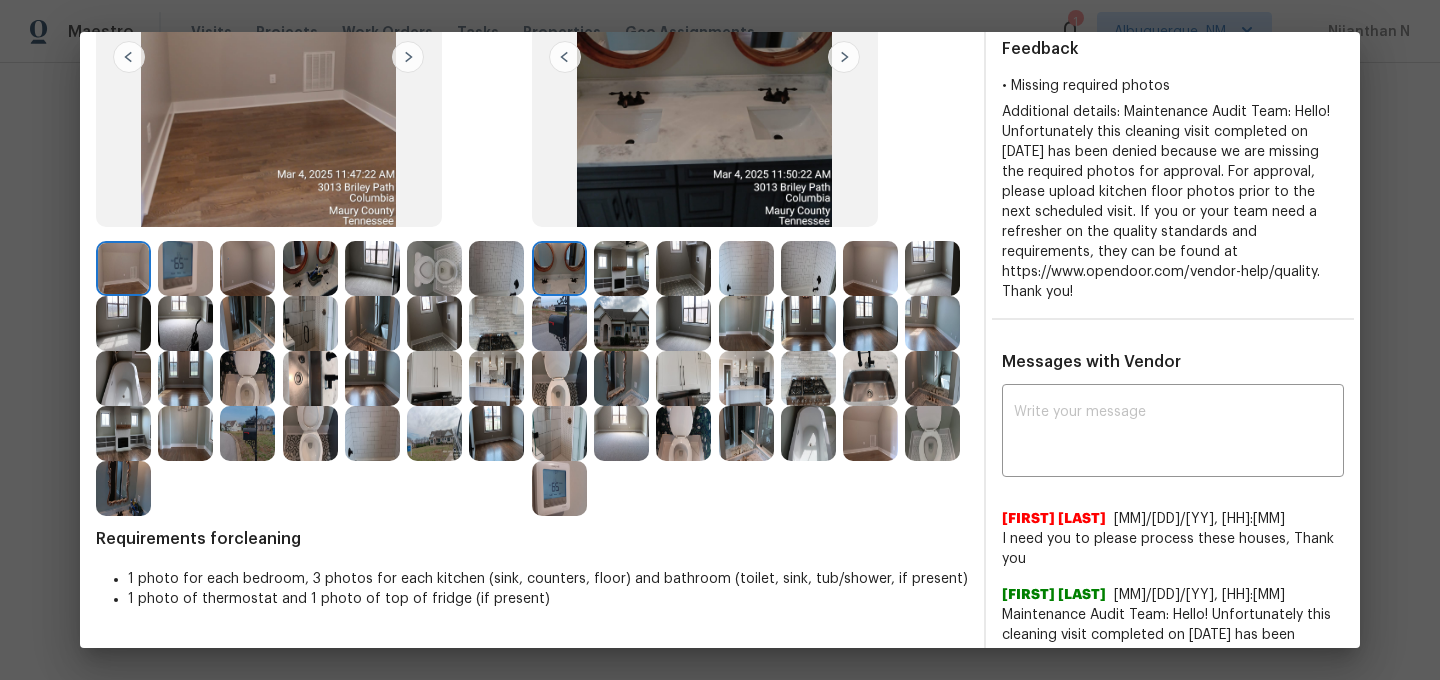 scroll, scrollTop: 266, scrollLeft: 0, axis: vertical 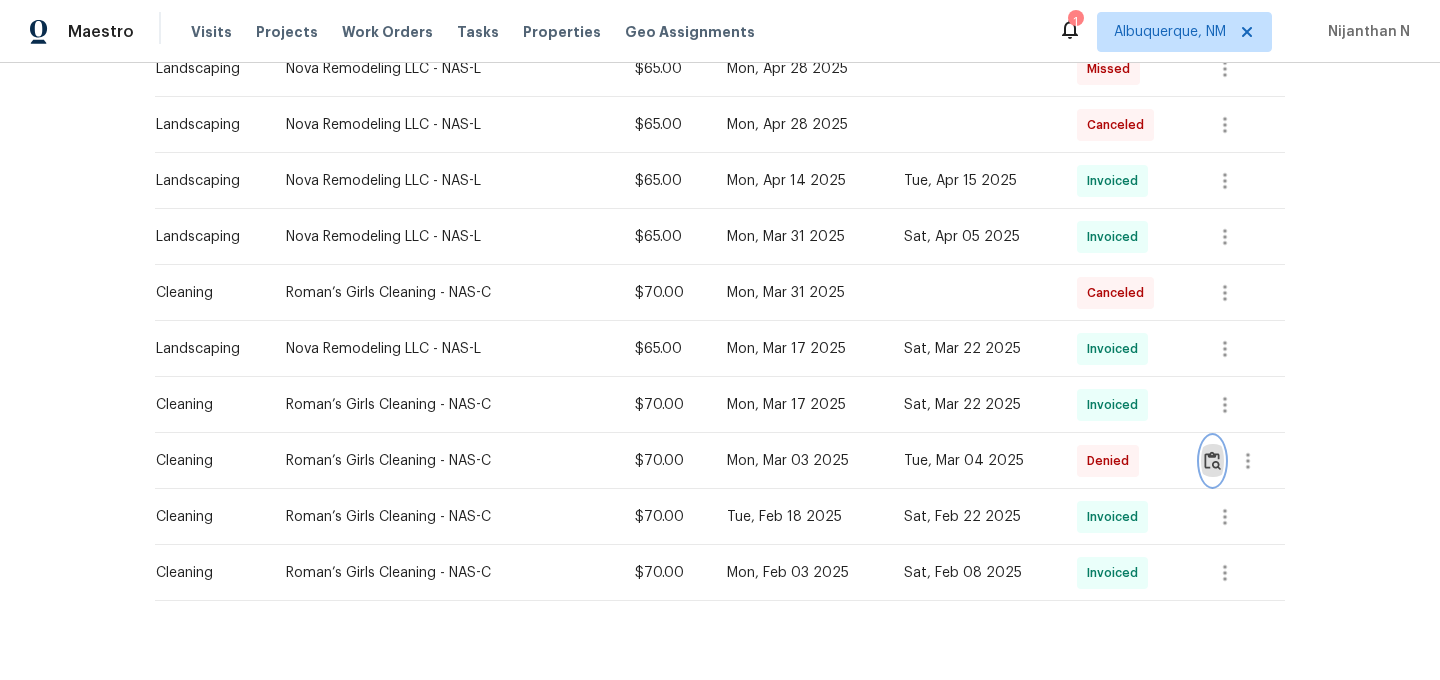 click at bounding box center [1212, 460] 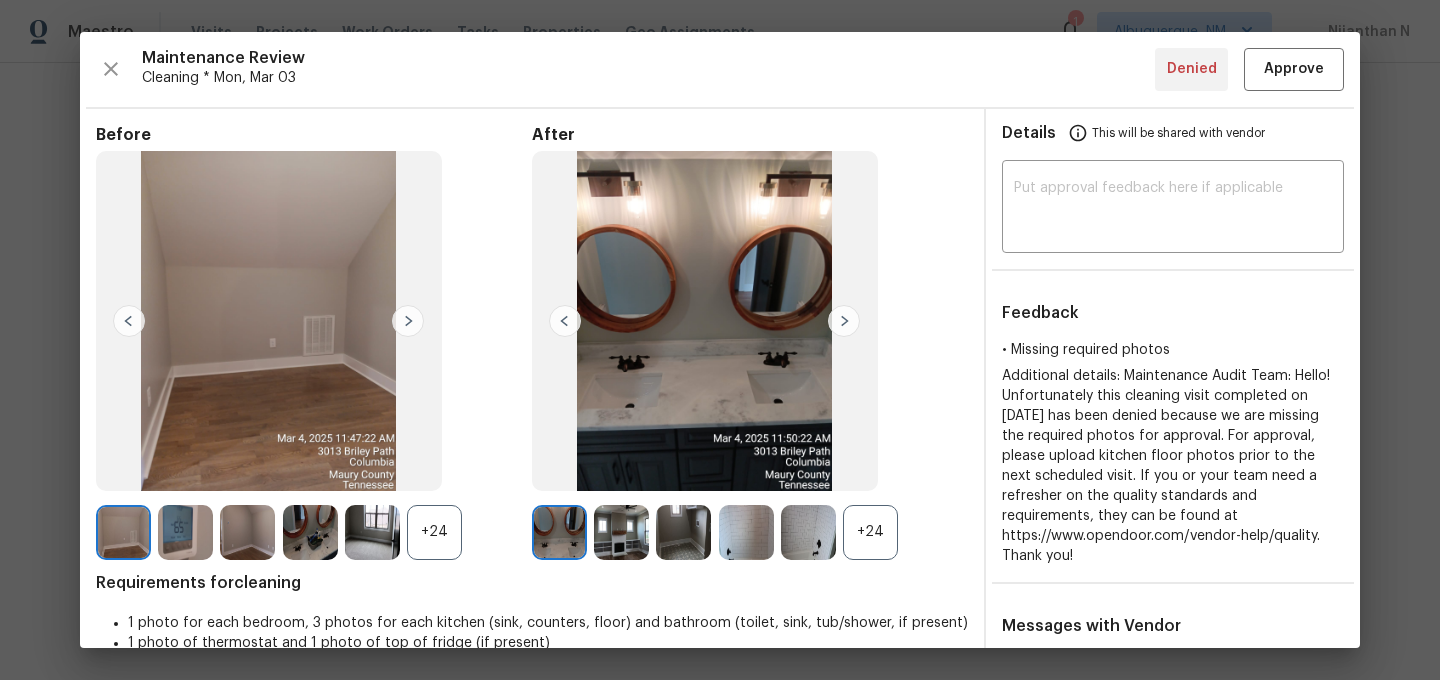 click on "+24" at bounding box center [870, 532] 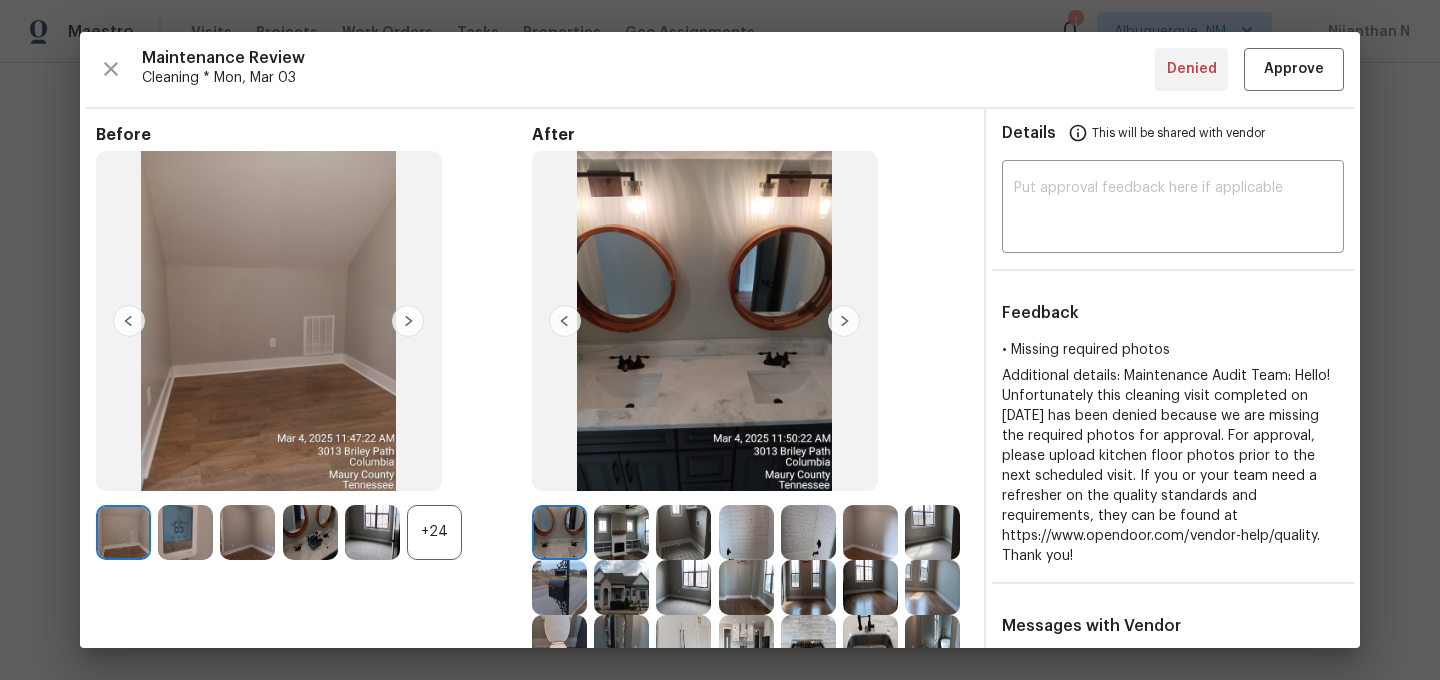 click on "+24" at bounding box center (434, 532) 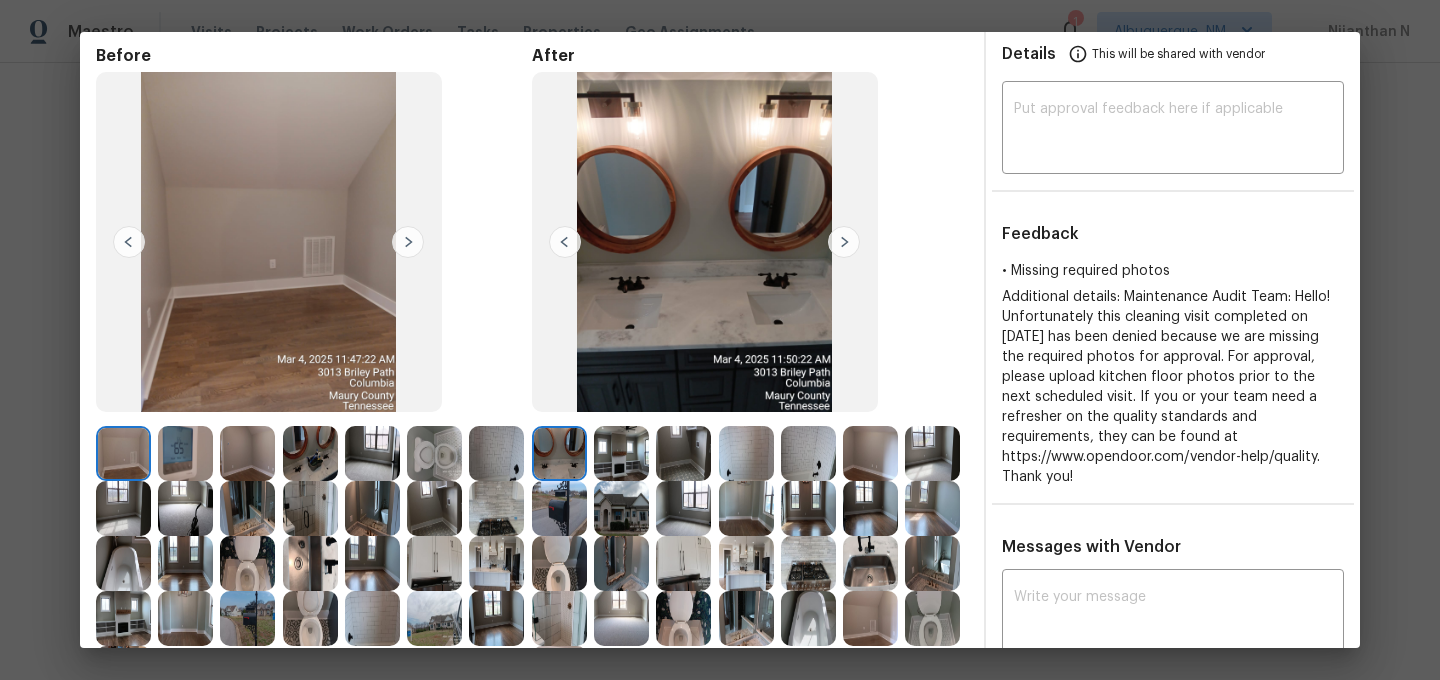 scroll, scrollTop: 81, scrollLeft: 0, axis: vertical 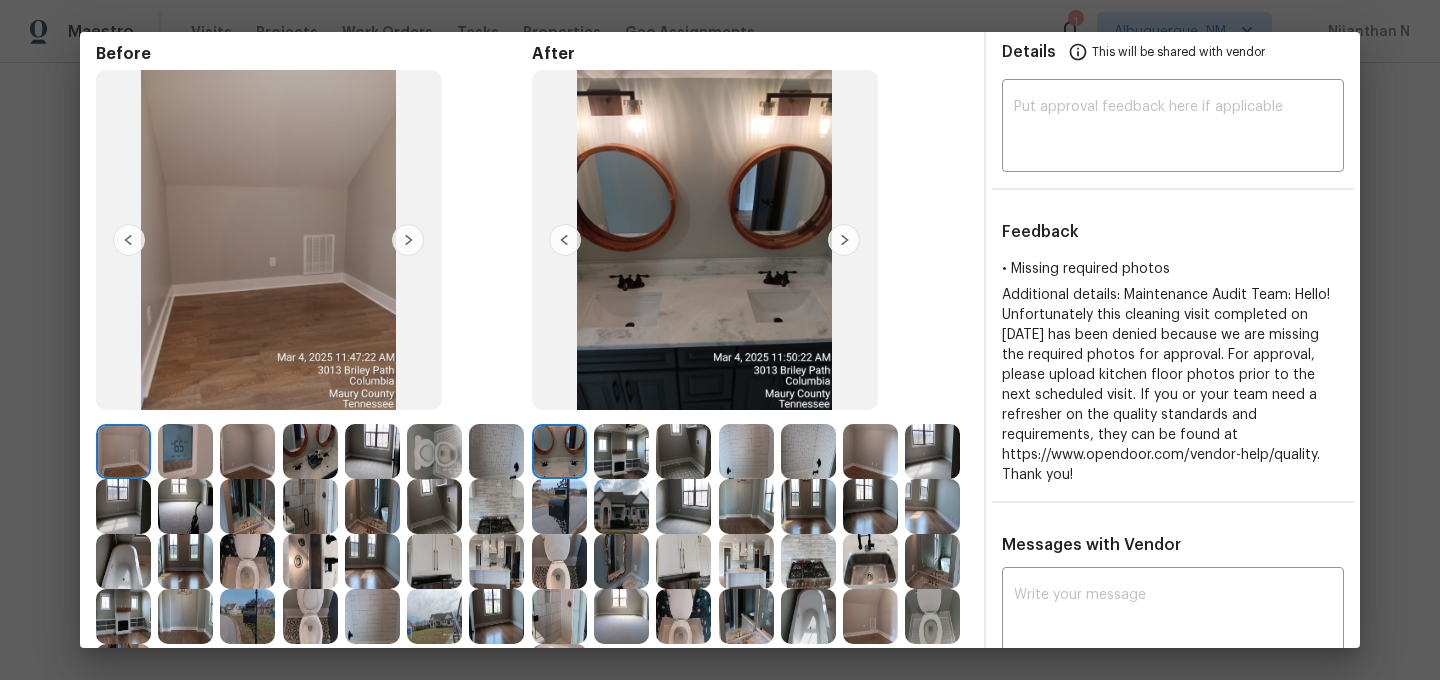 click at bounding box center (621, 451) 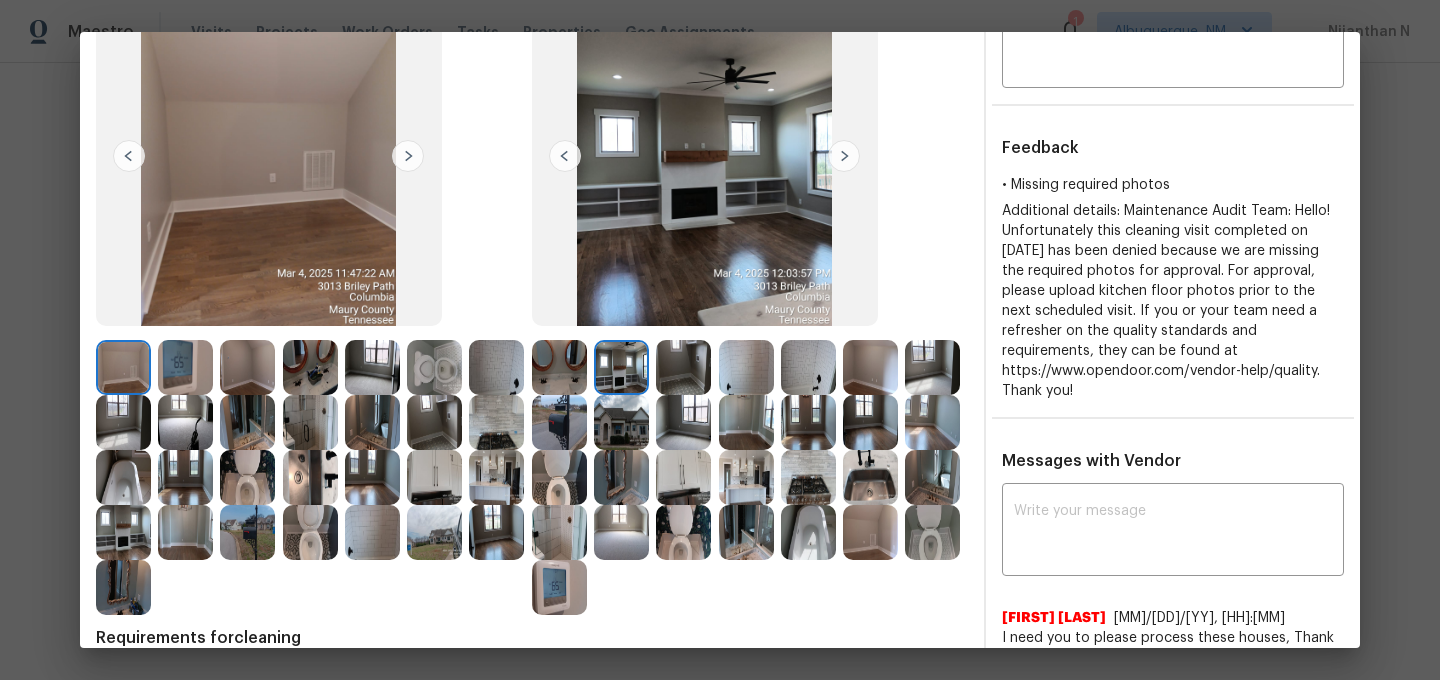scroll, scrollTop: 211, scrollLeft: 0, axis: vertical 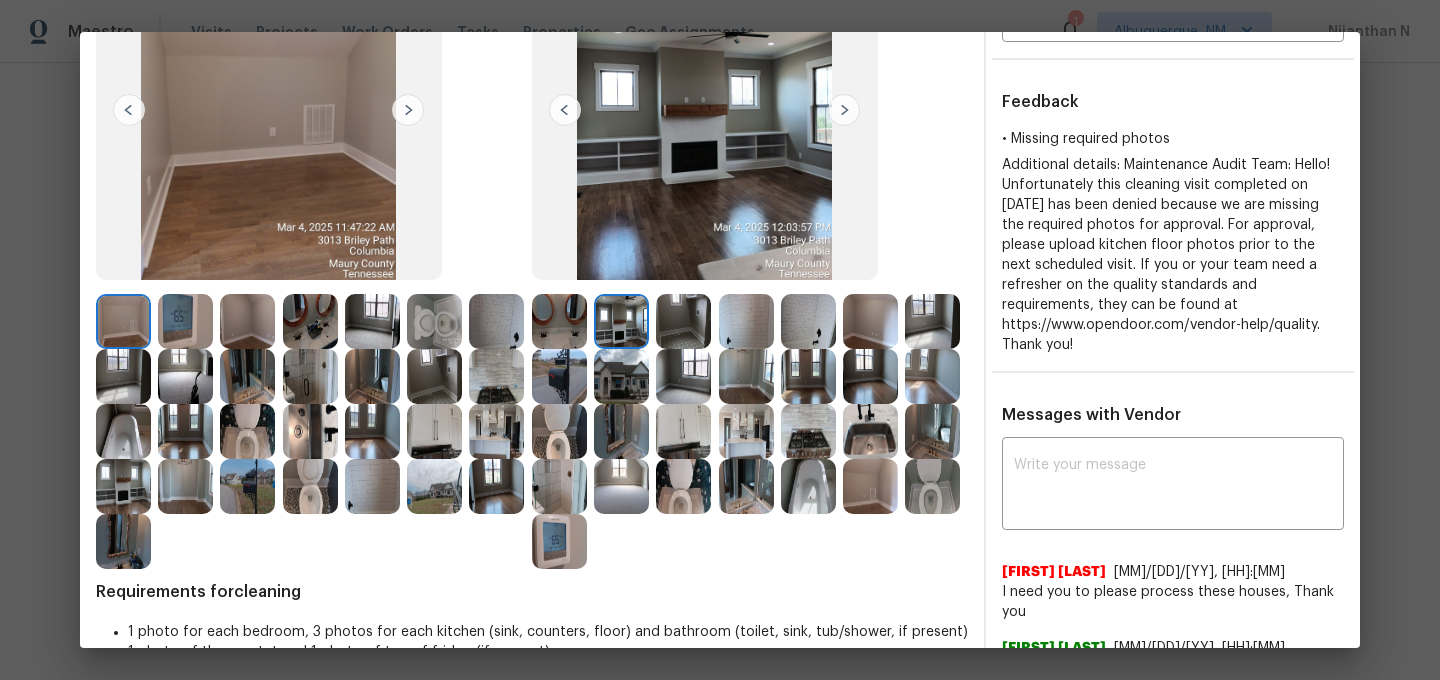 click at bounding box center [808, 431] 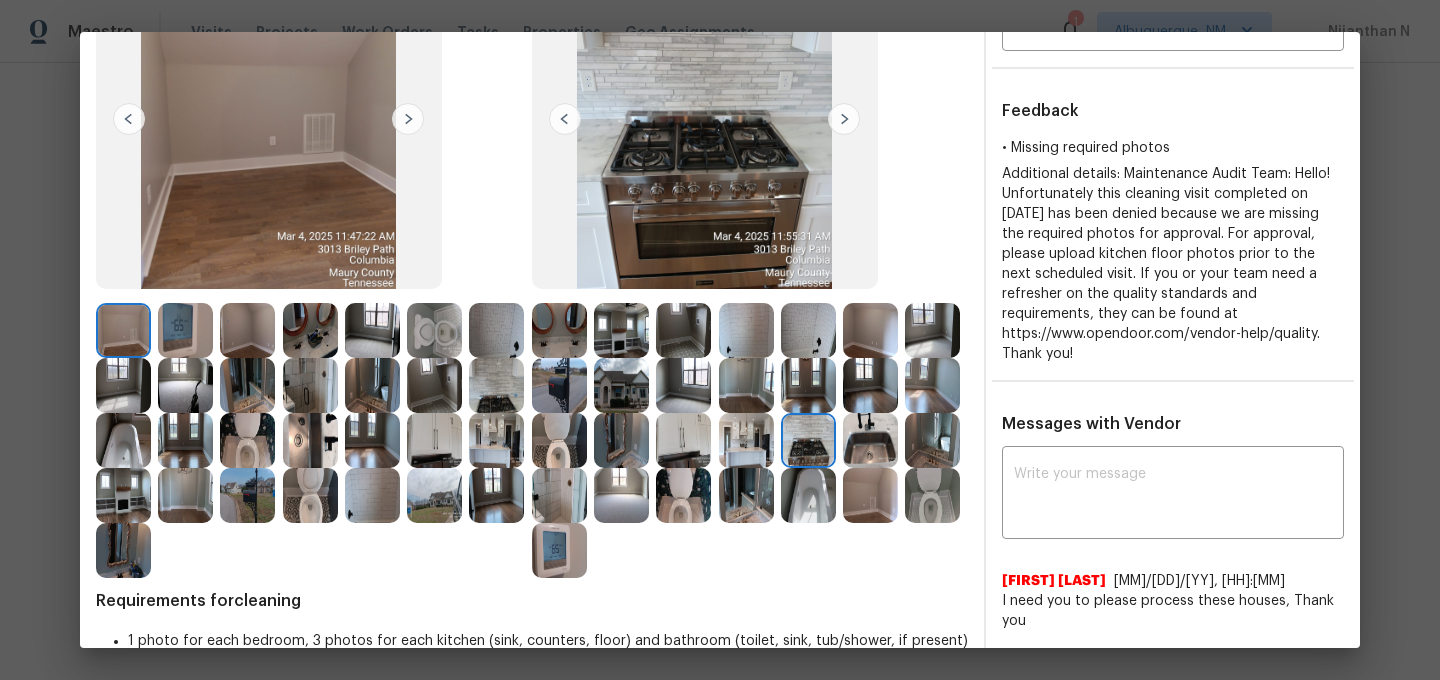 scroll, scrollTop: 191, scrollLeft: 0, axis: vertical 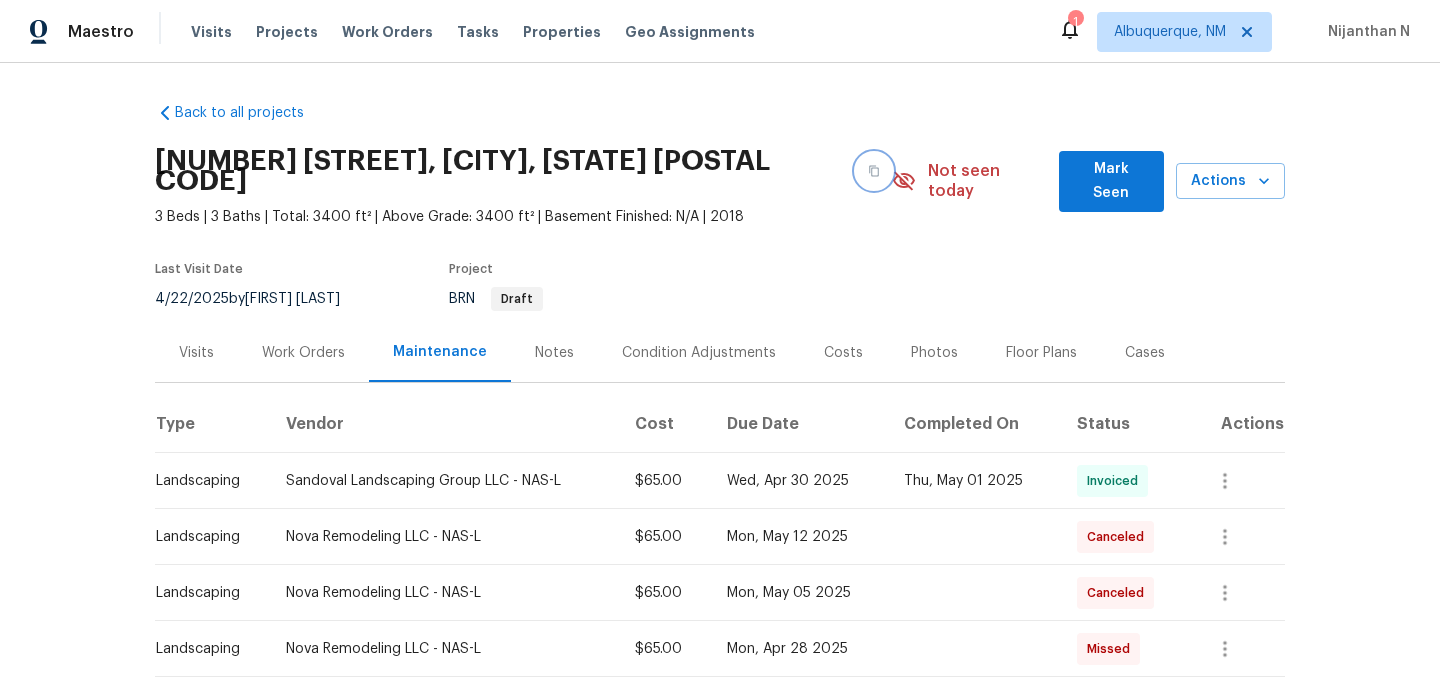 click at bounding box center (874, 171) 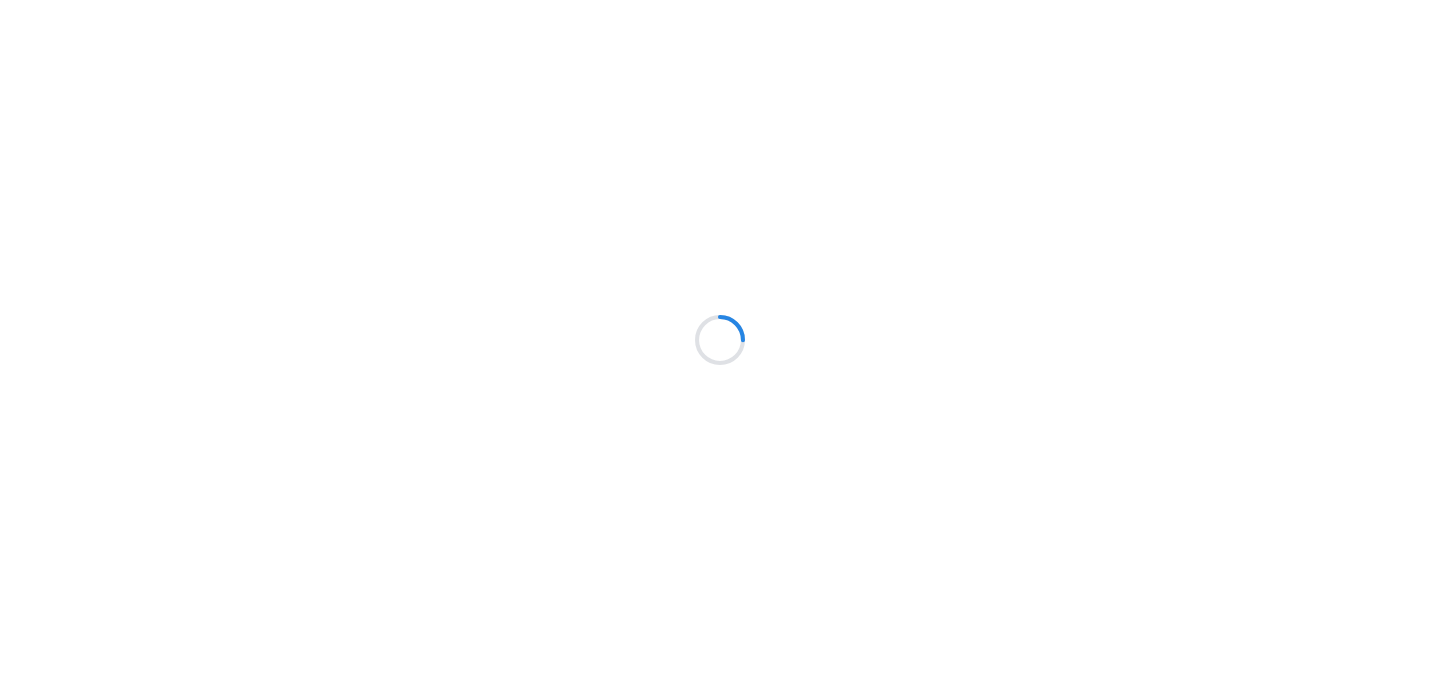 scroll, scrollTop: 0, scrollLeft: 0, axis: both 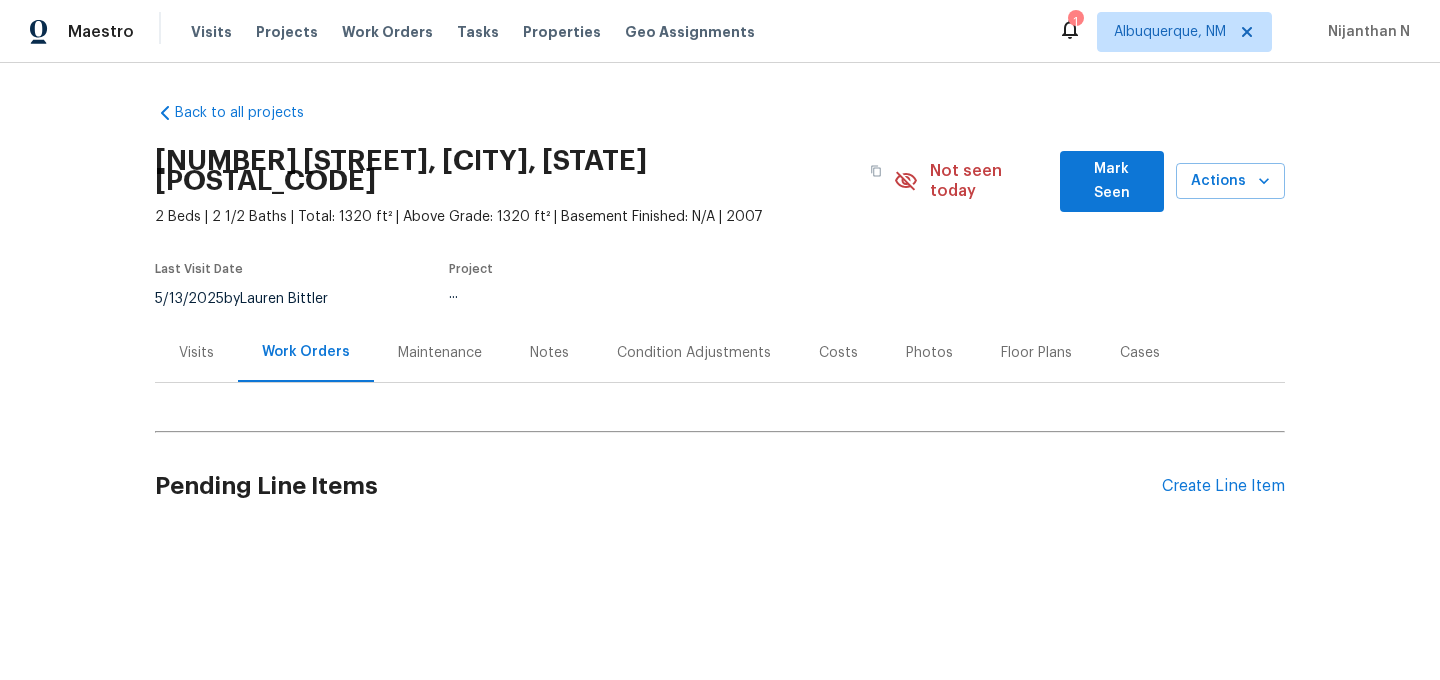 click on "Maintenance" at bounding box center [440, 353] 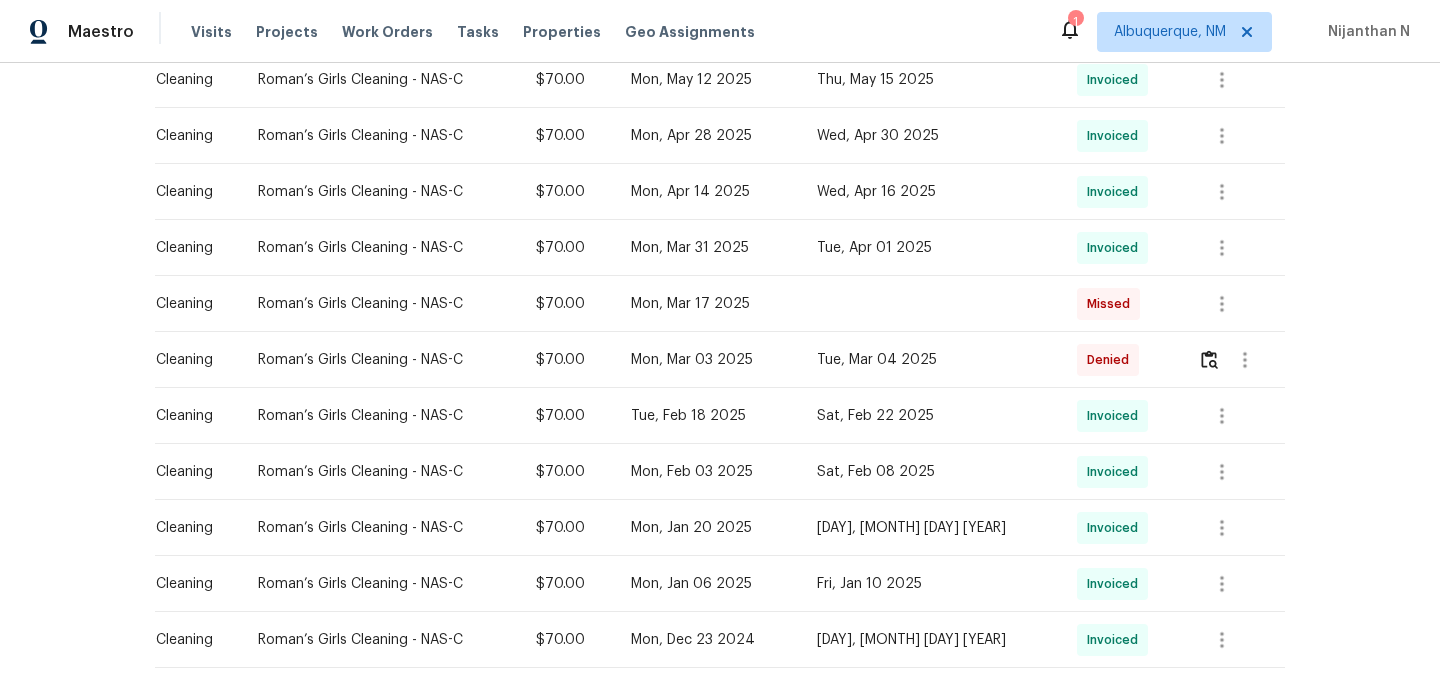 scroll, scrollTop: 860, scrollLeft: 0, axis: vertical 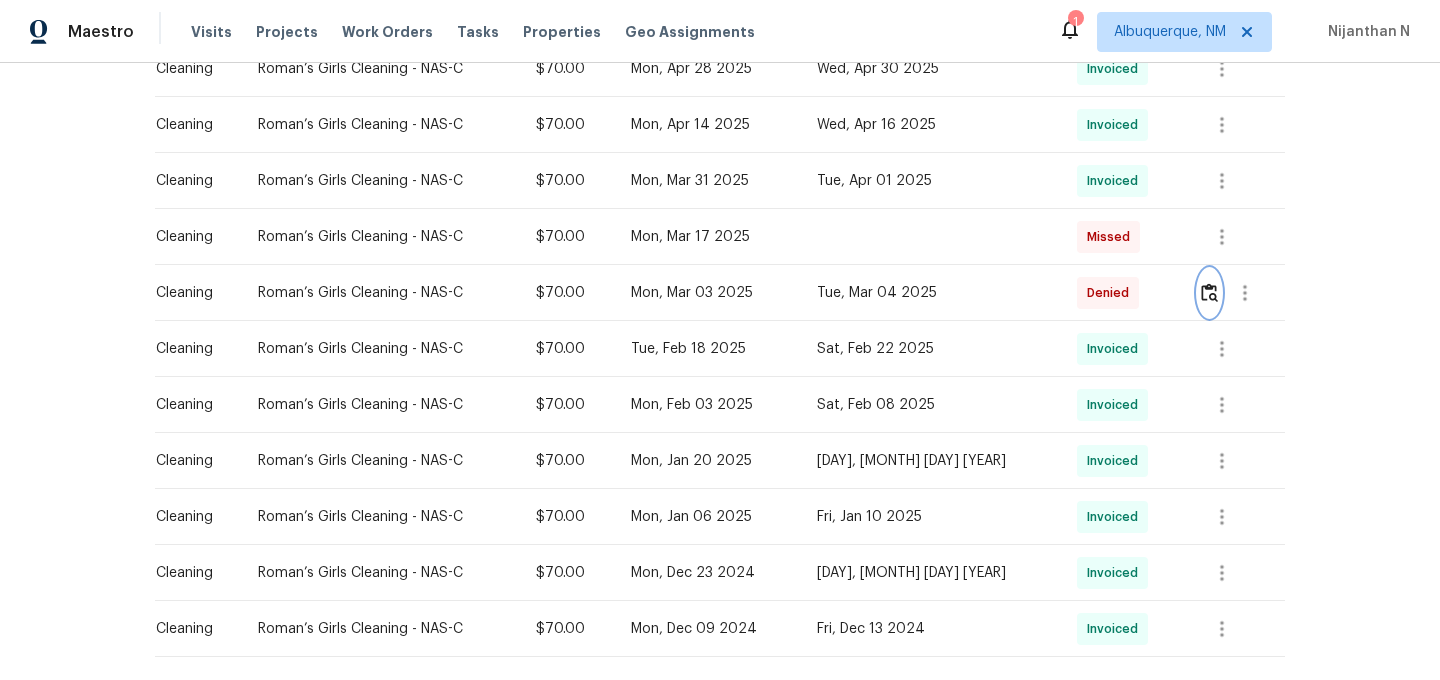 click at bounding box center (1209, 293) 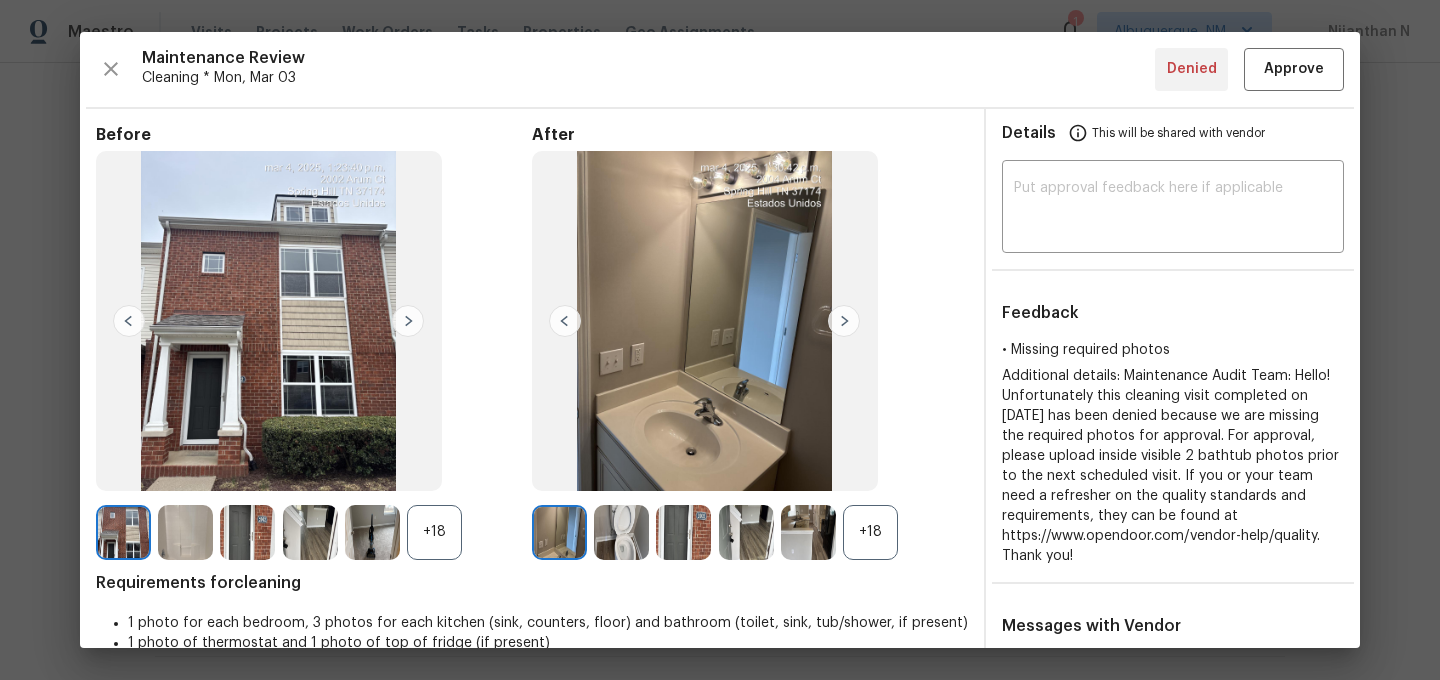 click on "+18" at bounding box center (870, 532) 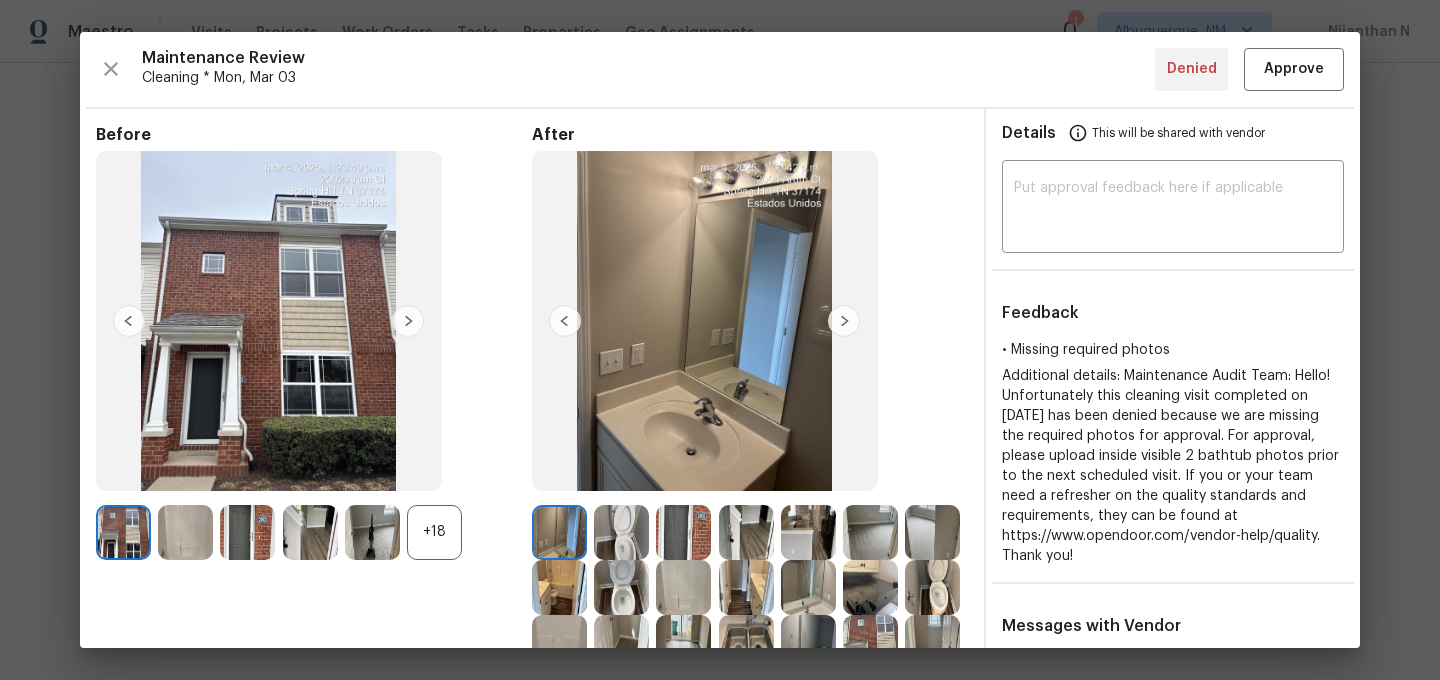 click on "+18" at bounding box center [434, 532] 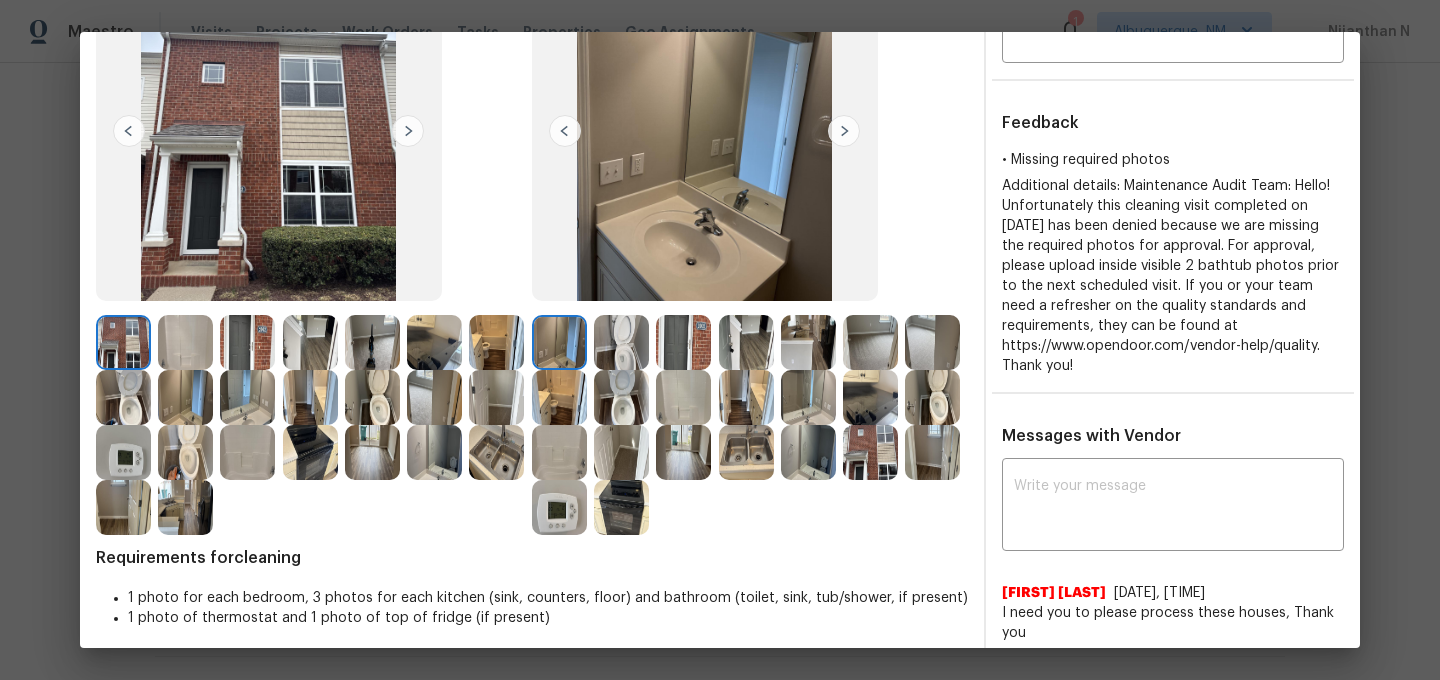 scroll, scrollTop: 184, scrollLeft: 0, axis: vertical 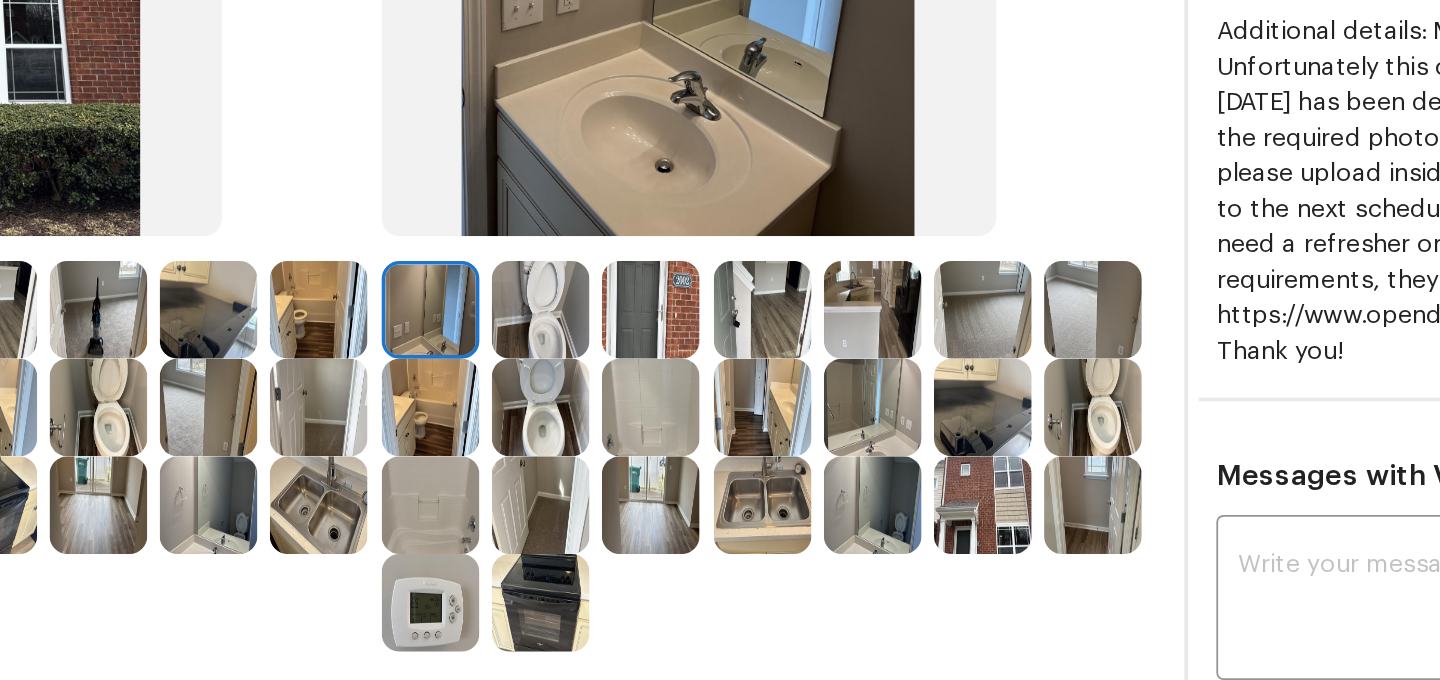 click at bounding box center [559, 458] 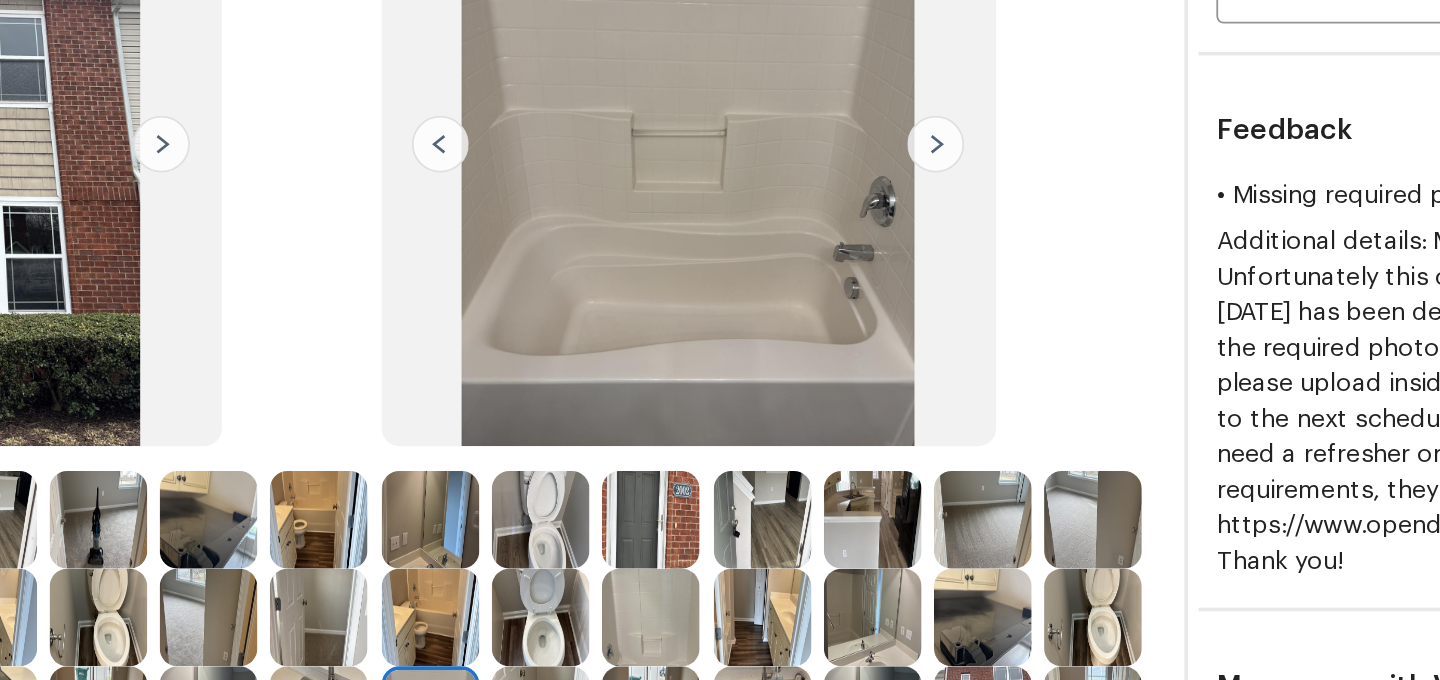 scroll, scrollTop: 67, scrollLeft: 0, axis: vertical 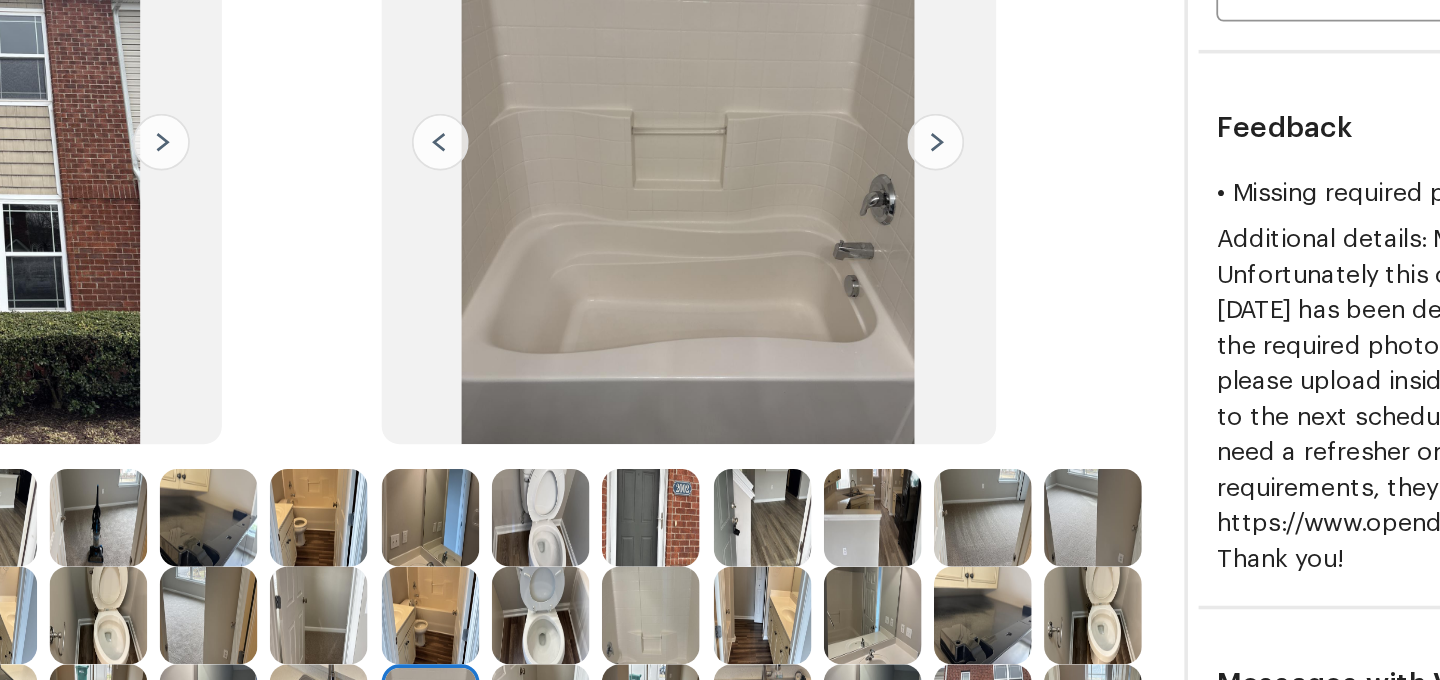 click at bounding box center [683, 520] 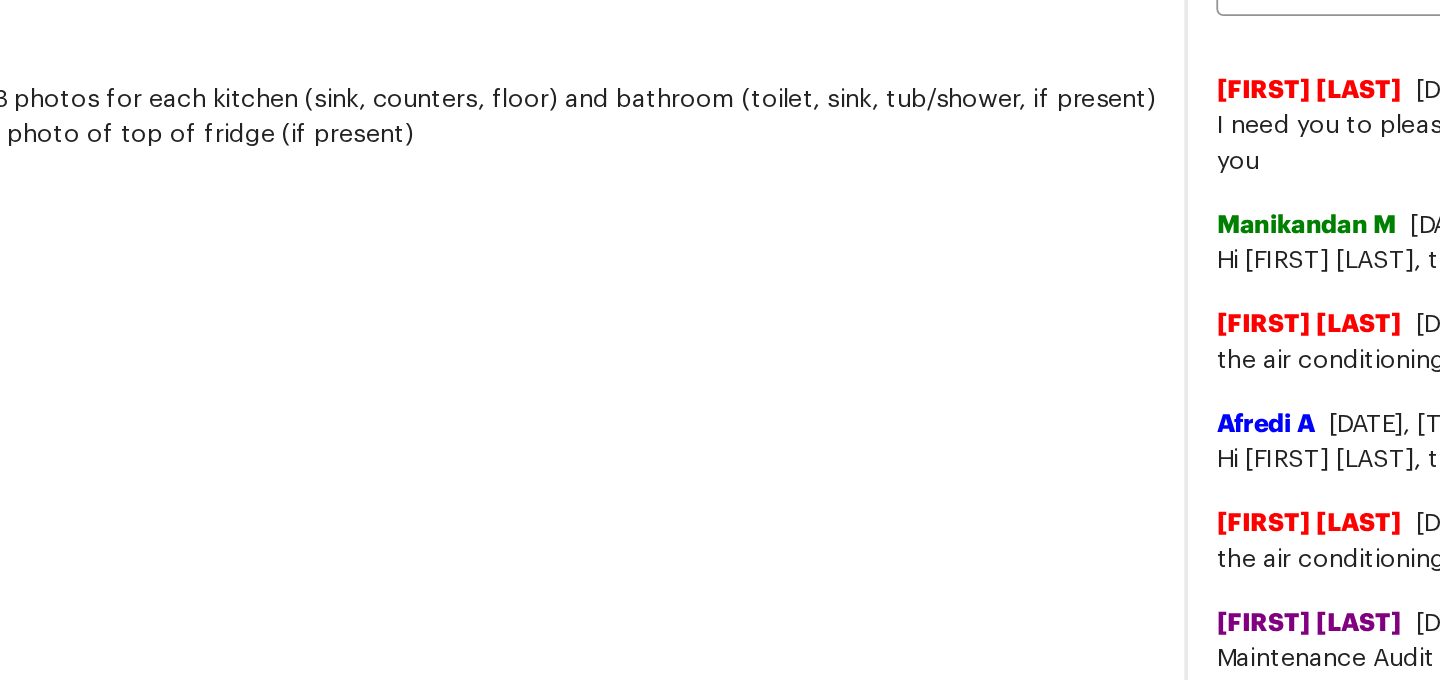 scroll, scrollTop: 640, scrollLeft: 0, axis: vertical 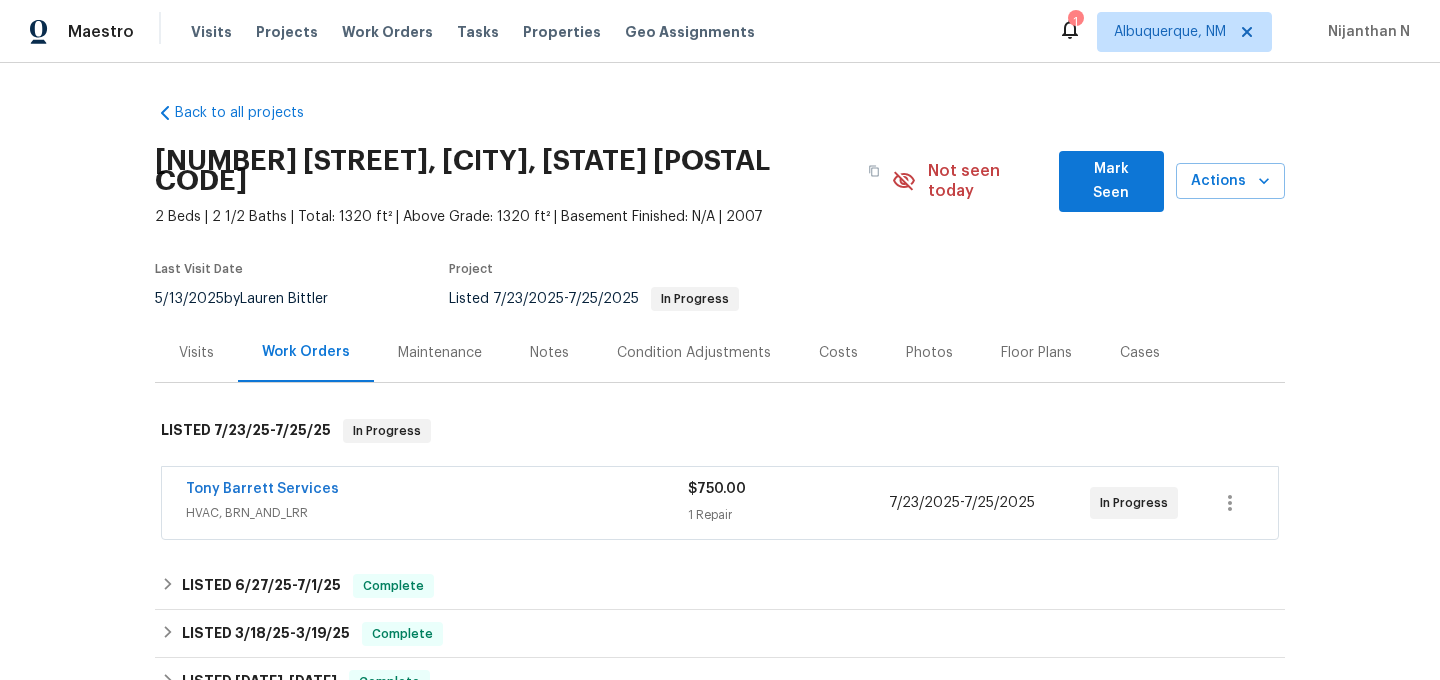 click on "Maintenance" at bounding box center (440, 352) 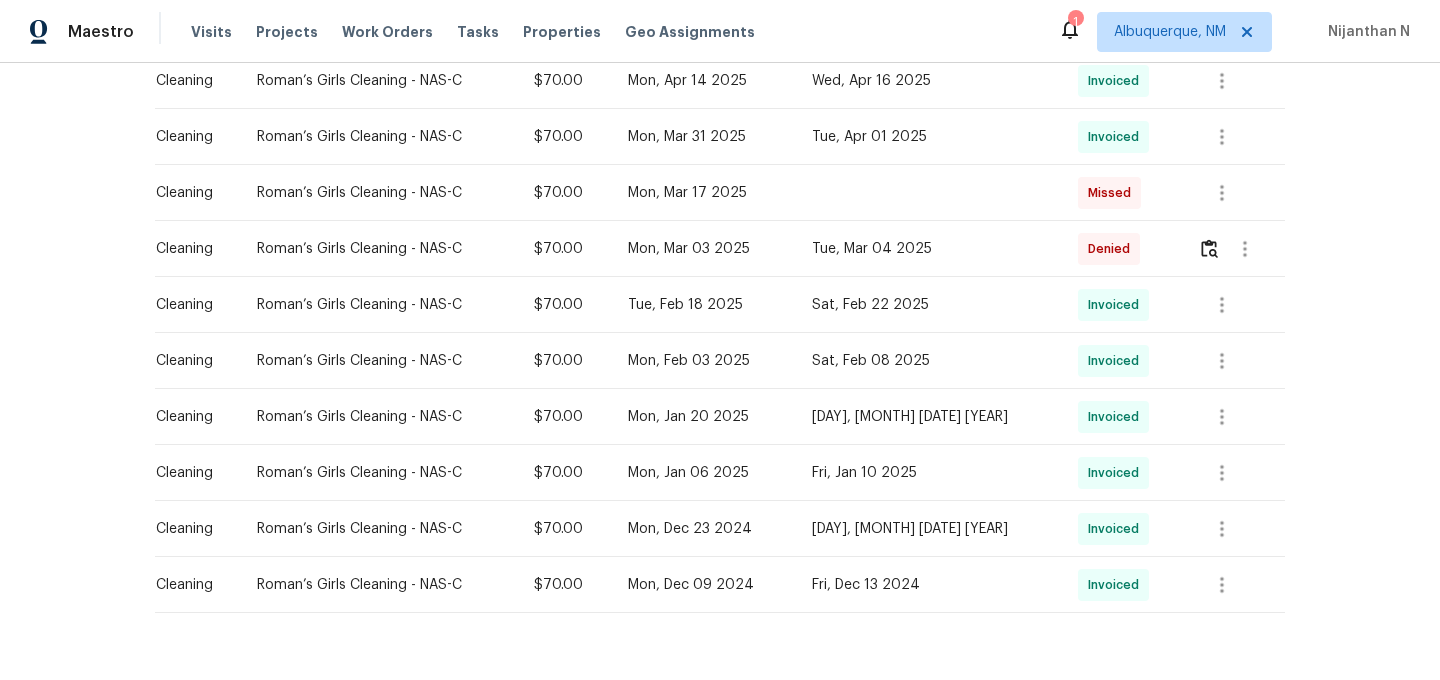 scroll, scrollTop: 937, scrollLeft: 0, axis: vertical 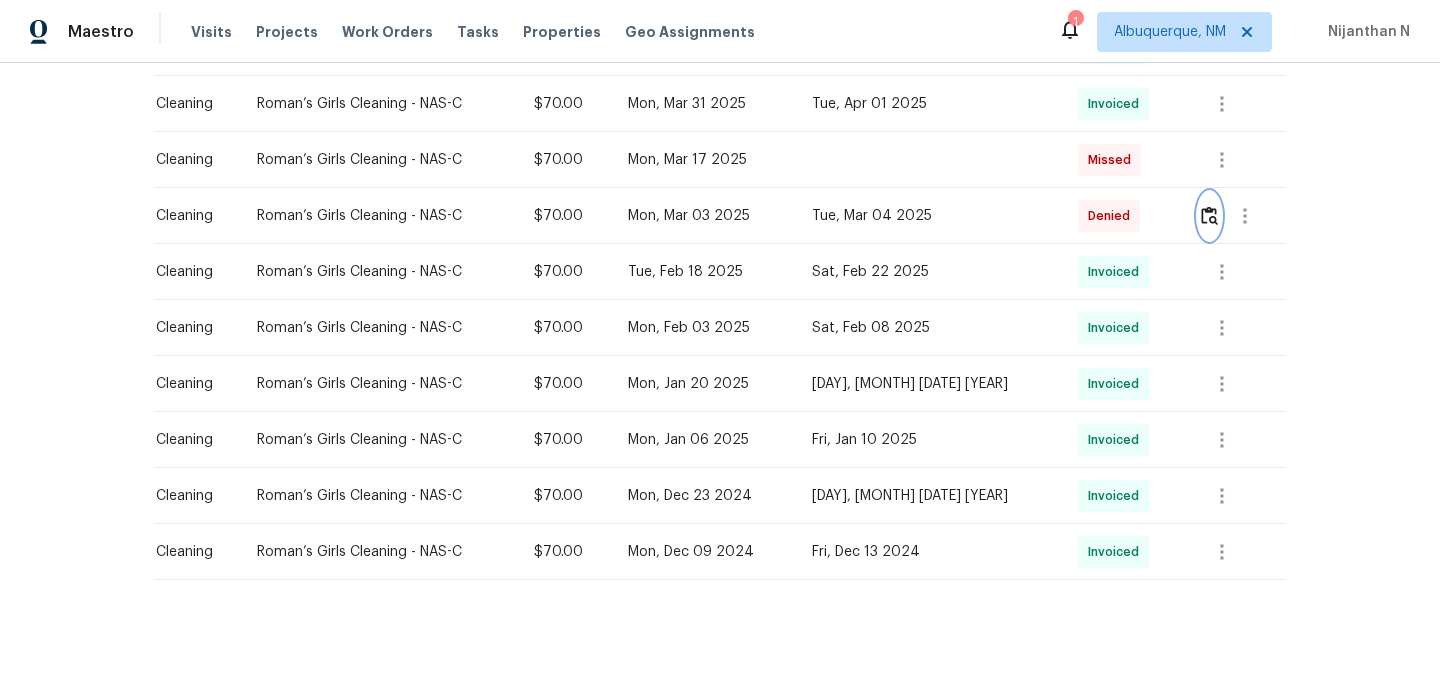 click at bounding box center [1209, 215] 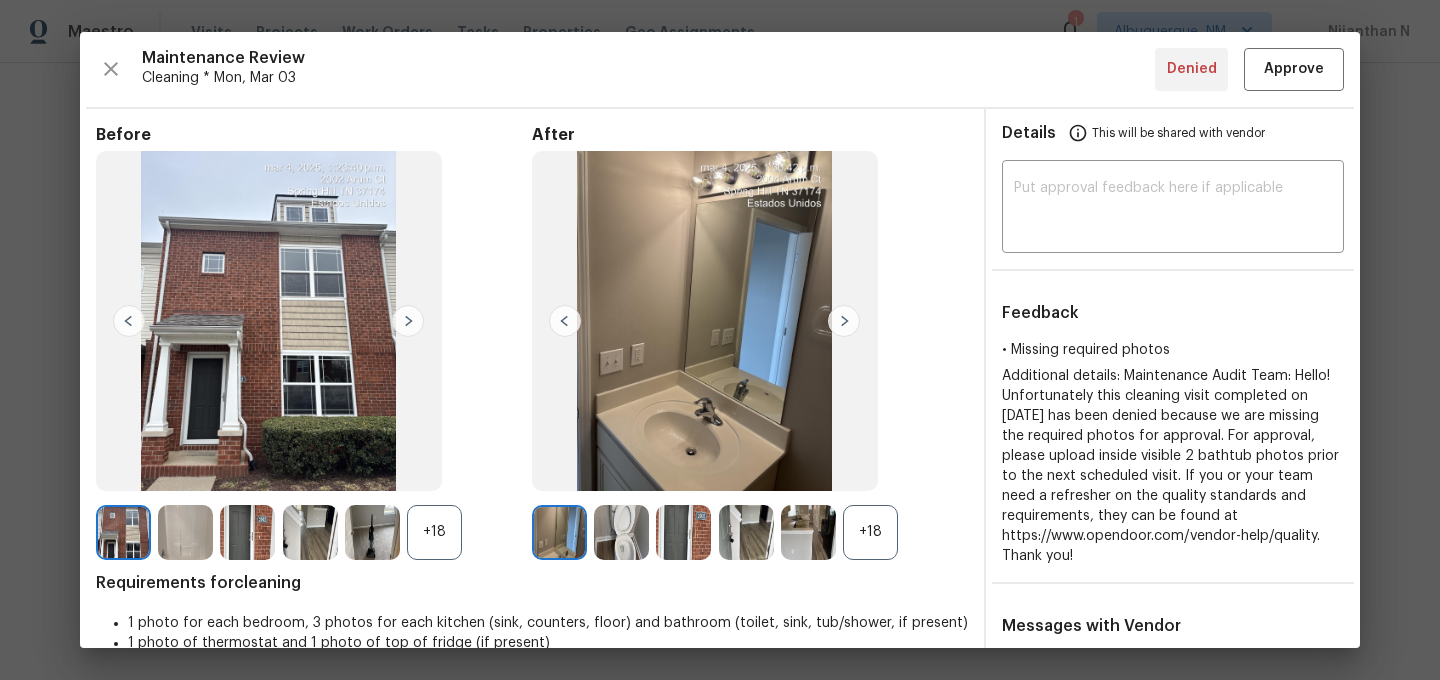 click on "+18" at bounding box center (870, 532) 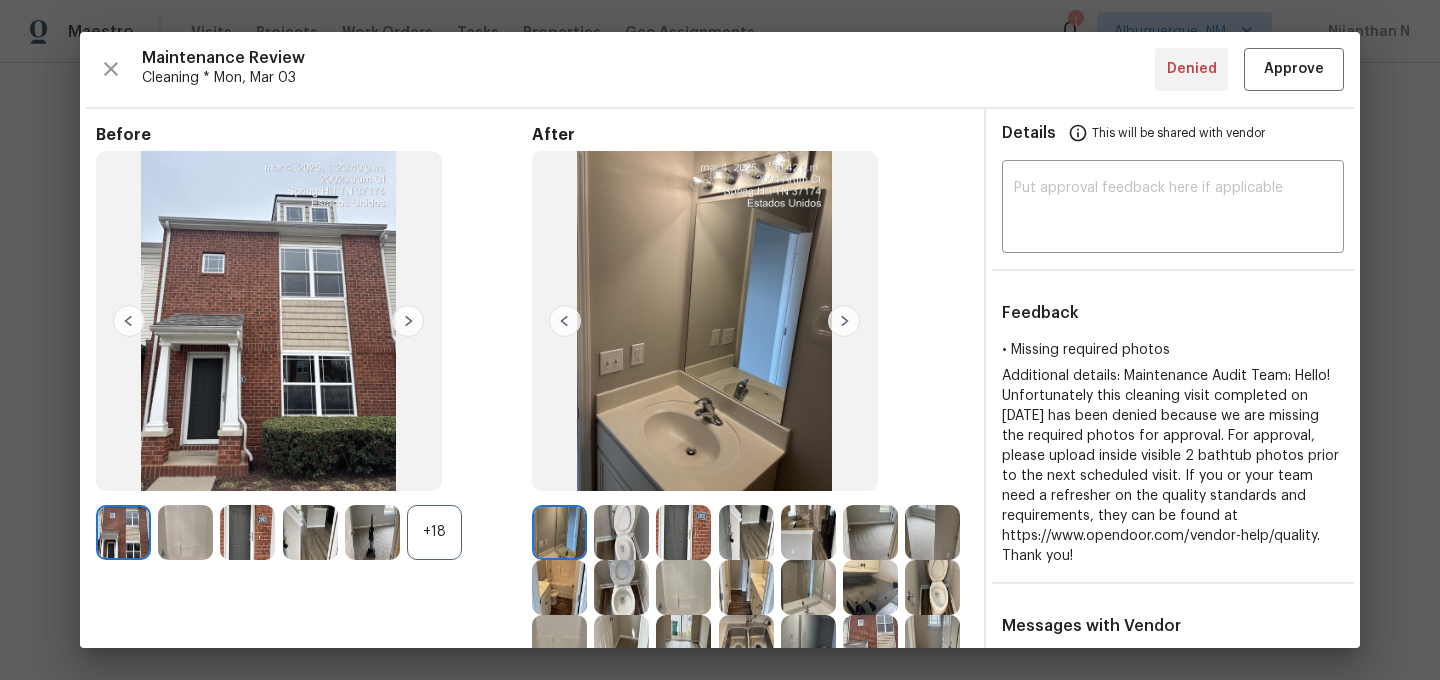 click on "+18" at bounding box center (434, 532) 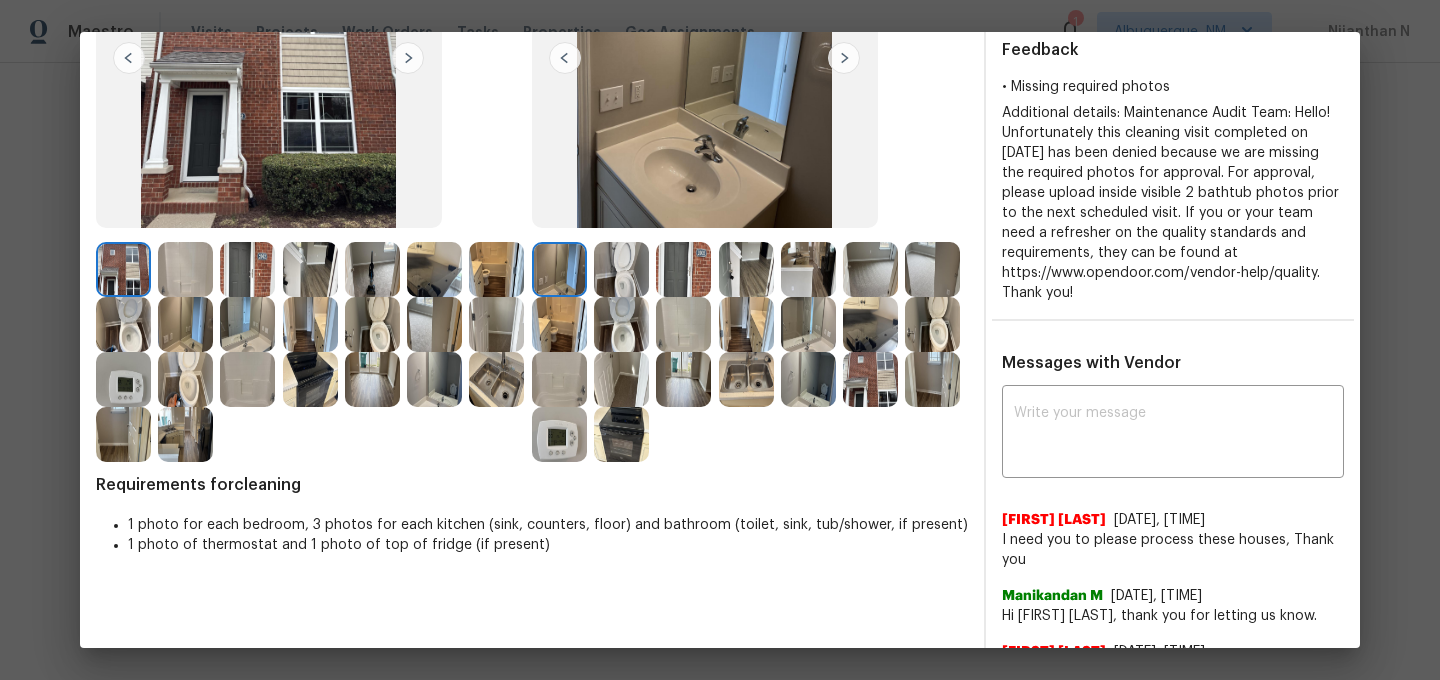 scroll, scrollTop: 309, scrollLeft: 0, axis: vertical 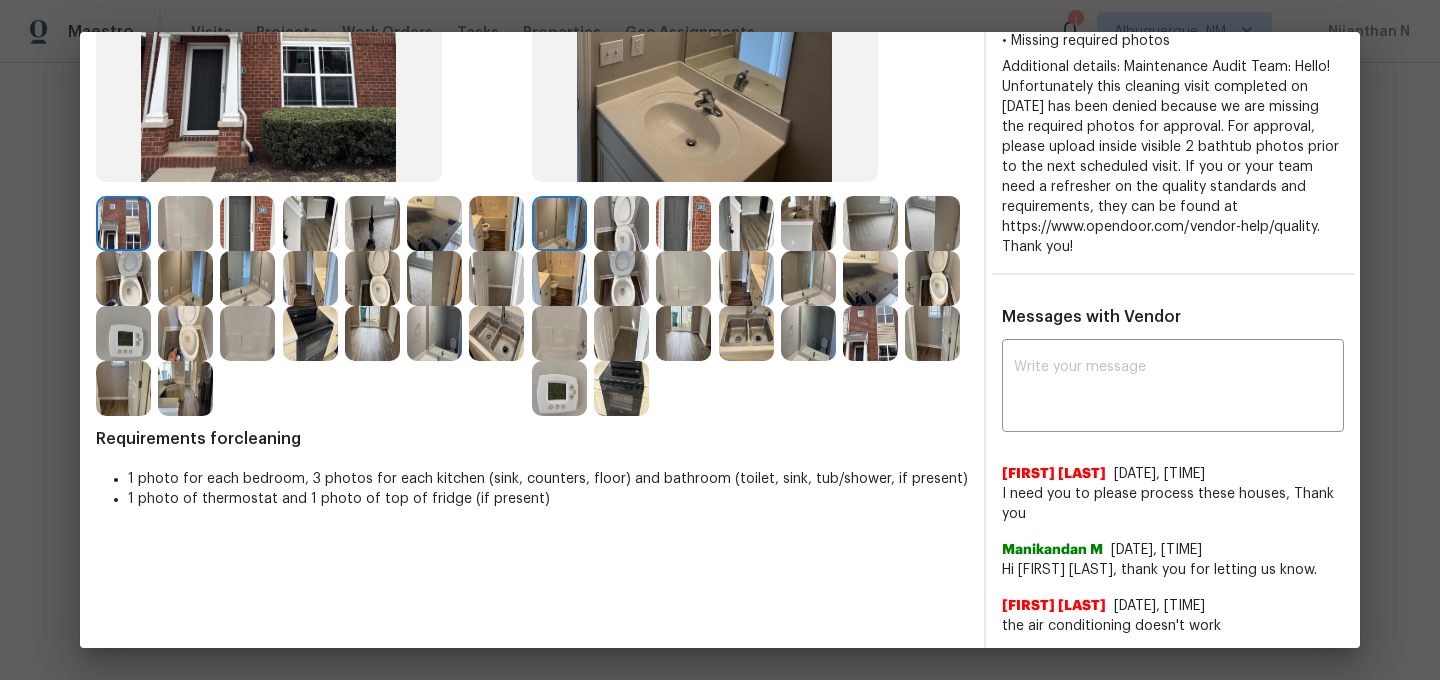 click at bounding box center (559, 333) 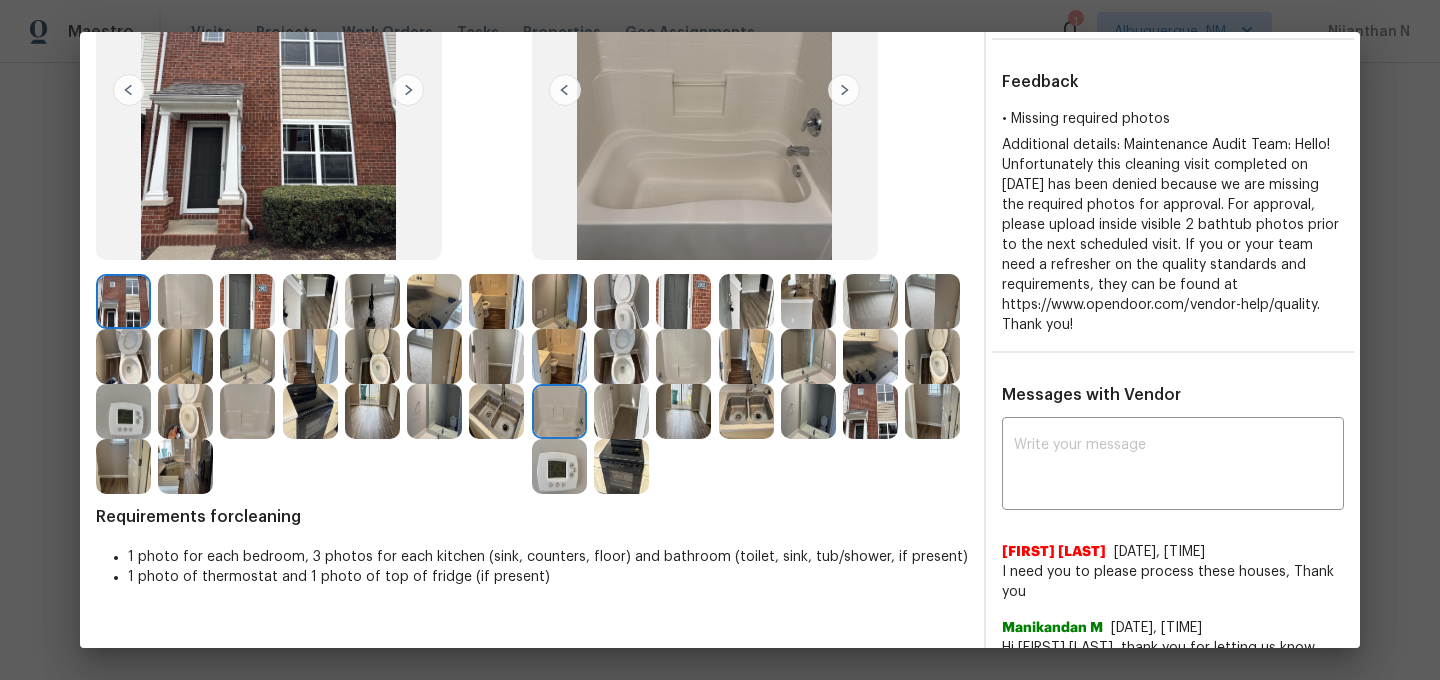 scroll, scrollTop: 214, scrollLeft: 0, axis: vertical 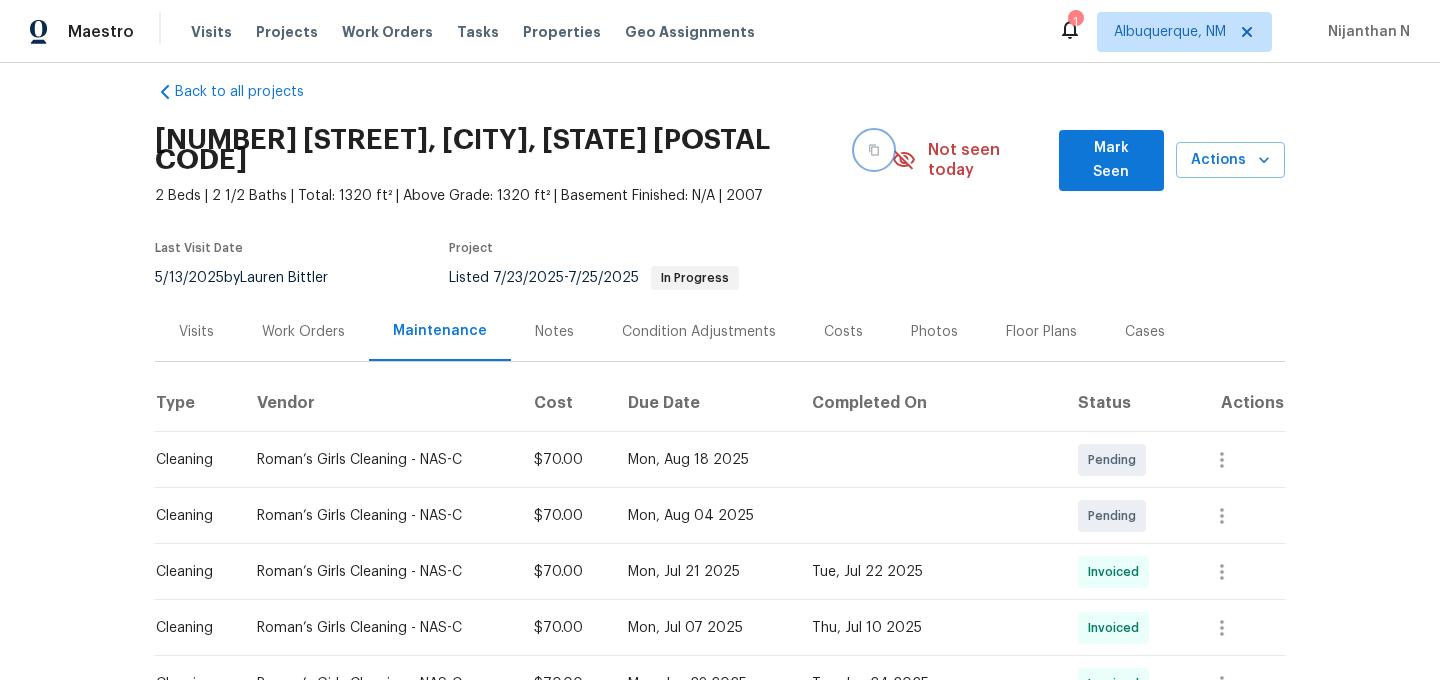 click 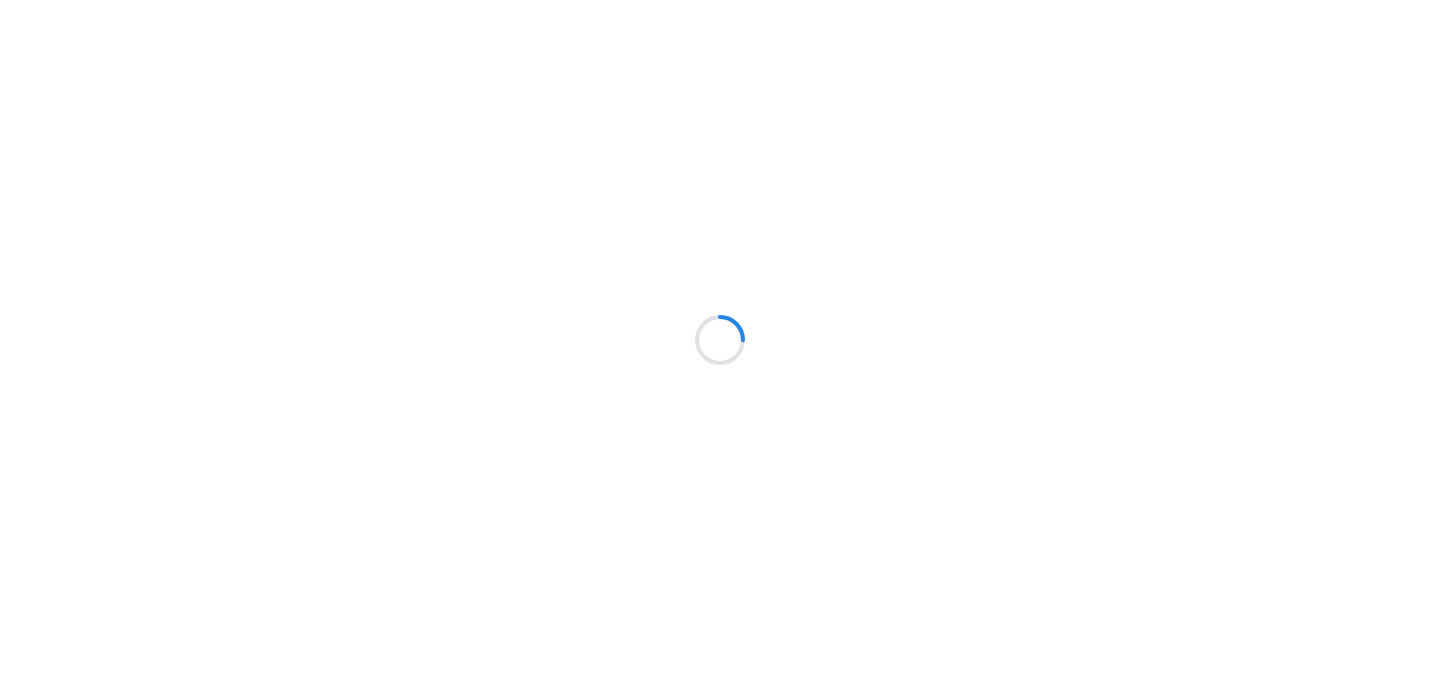 scroll, scrollTop: 0, scrollLeft: 0, axis: both 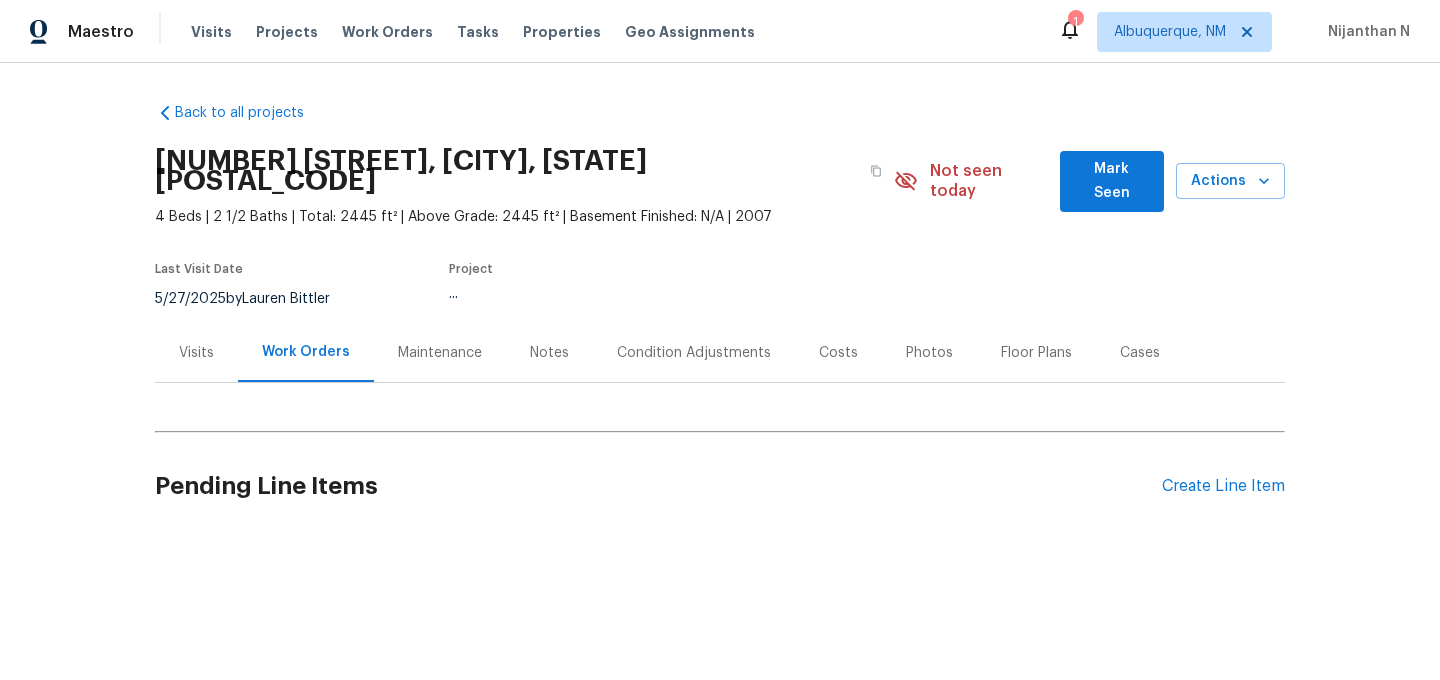 click on "Maintenance" at bounding box center [440, 353] 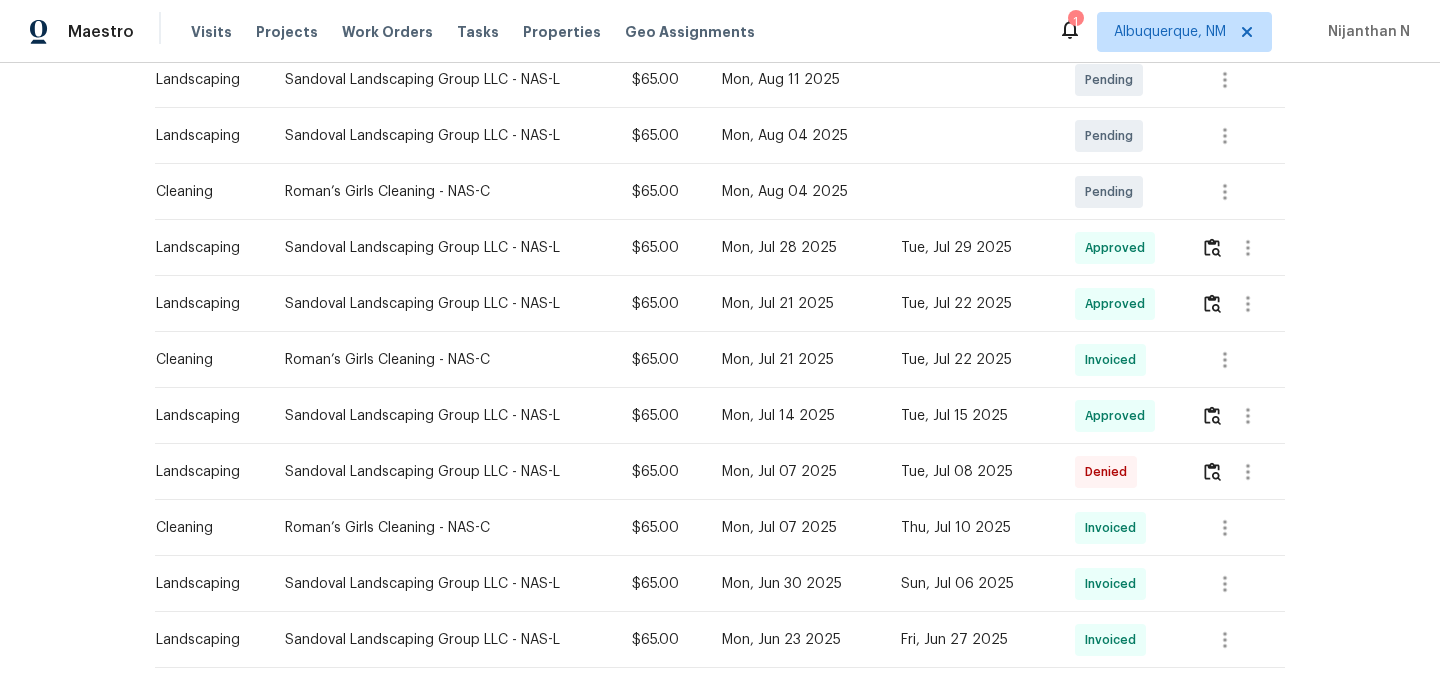 scroll, scrollTop: 527, scrollLeft: 0, axis: vertical 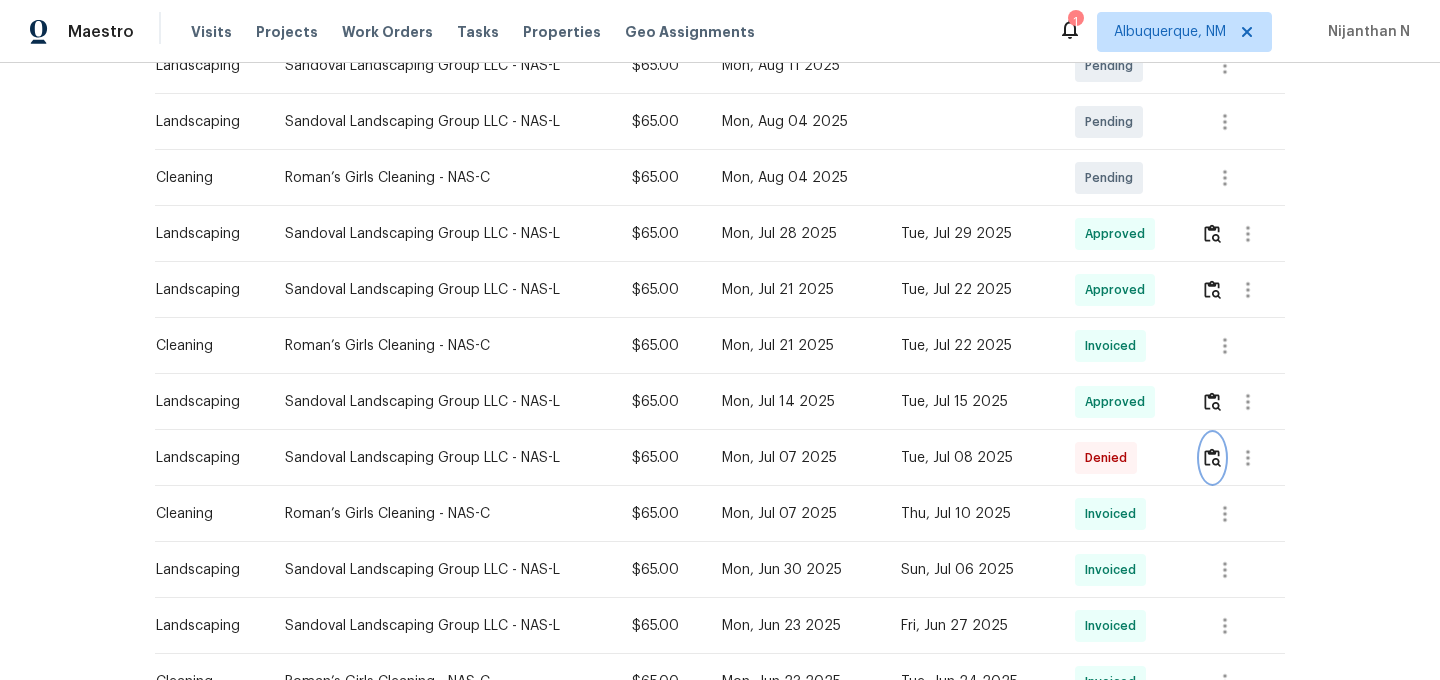 click at bounding box center (1212, 457) 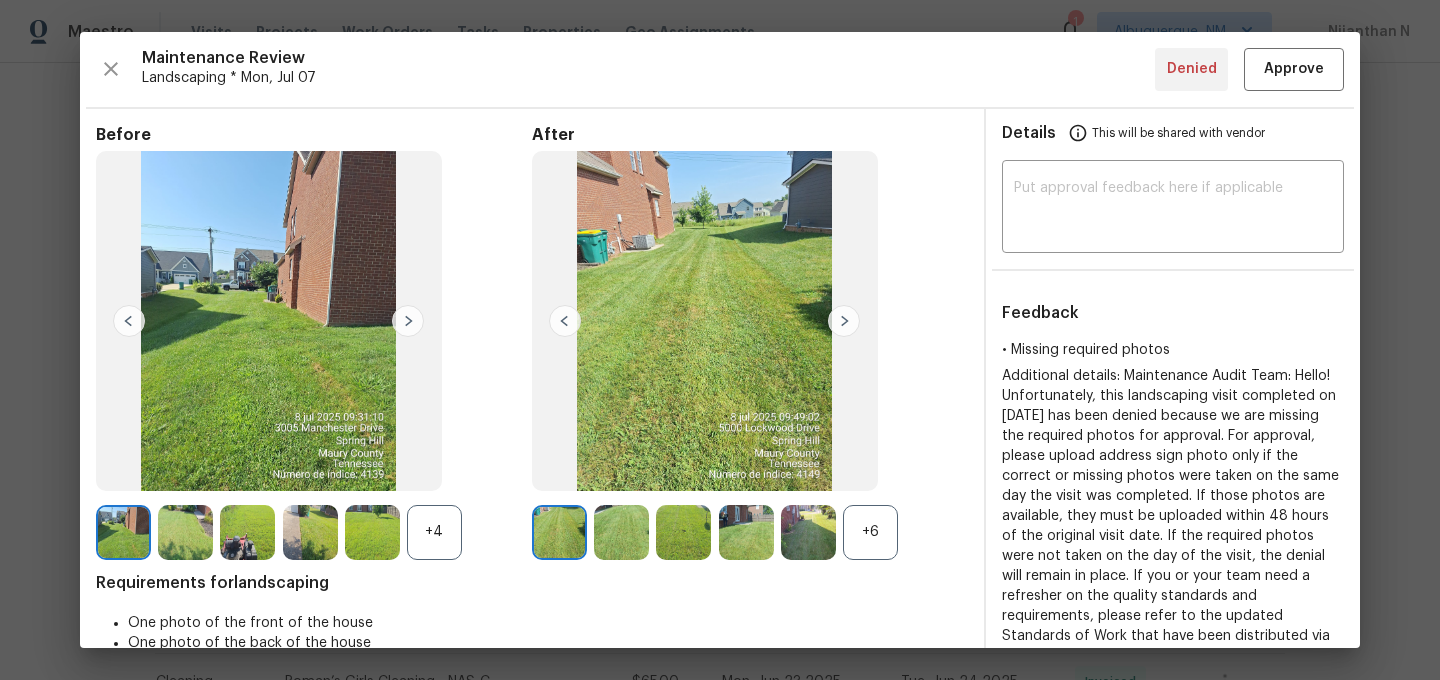 click on "+6" at bounding box center [870, 532] 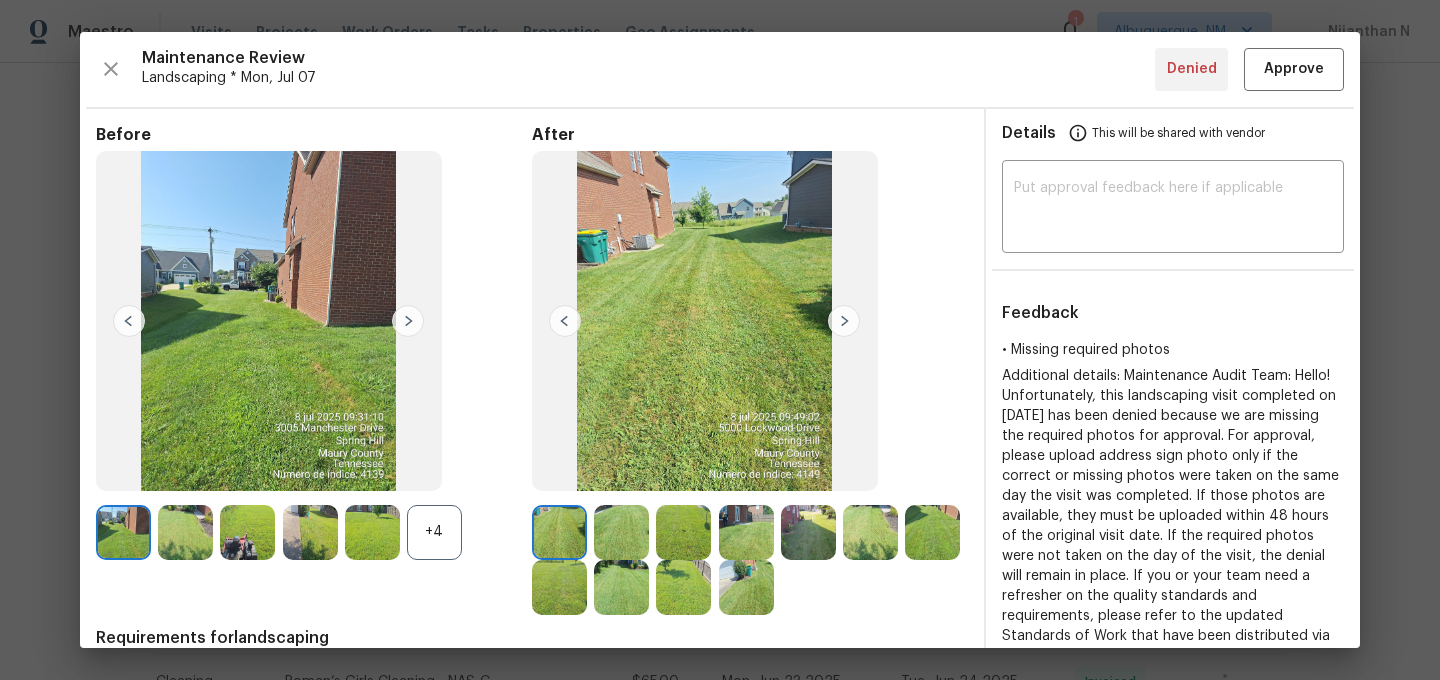 click on "+4" at bounding box center [434, 532] 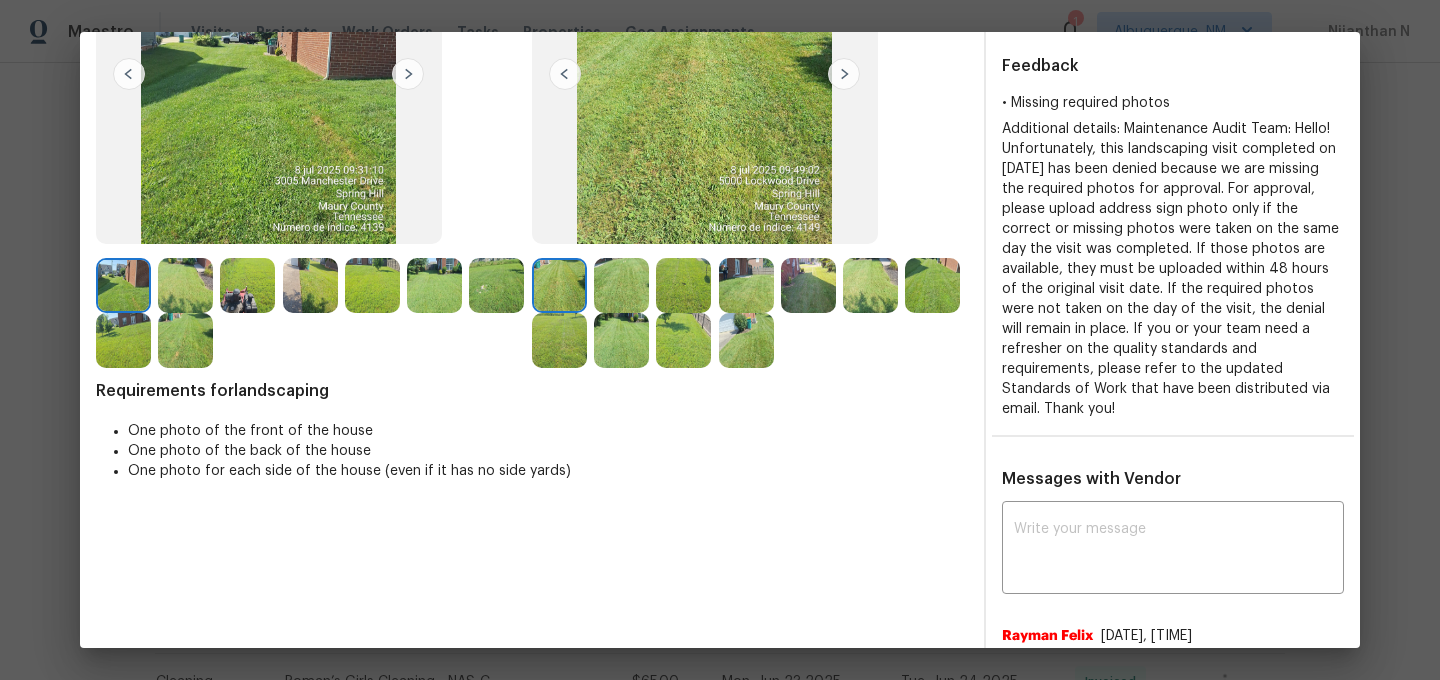 scroll, scrollTop: 240, scrollLeft: 0, axis: vertical 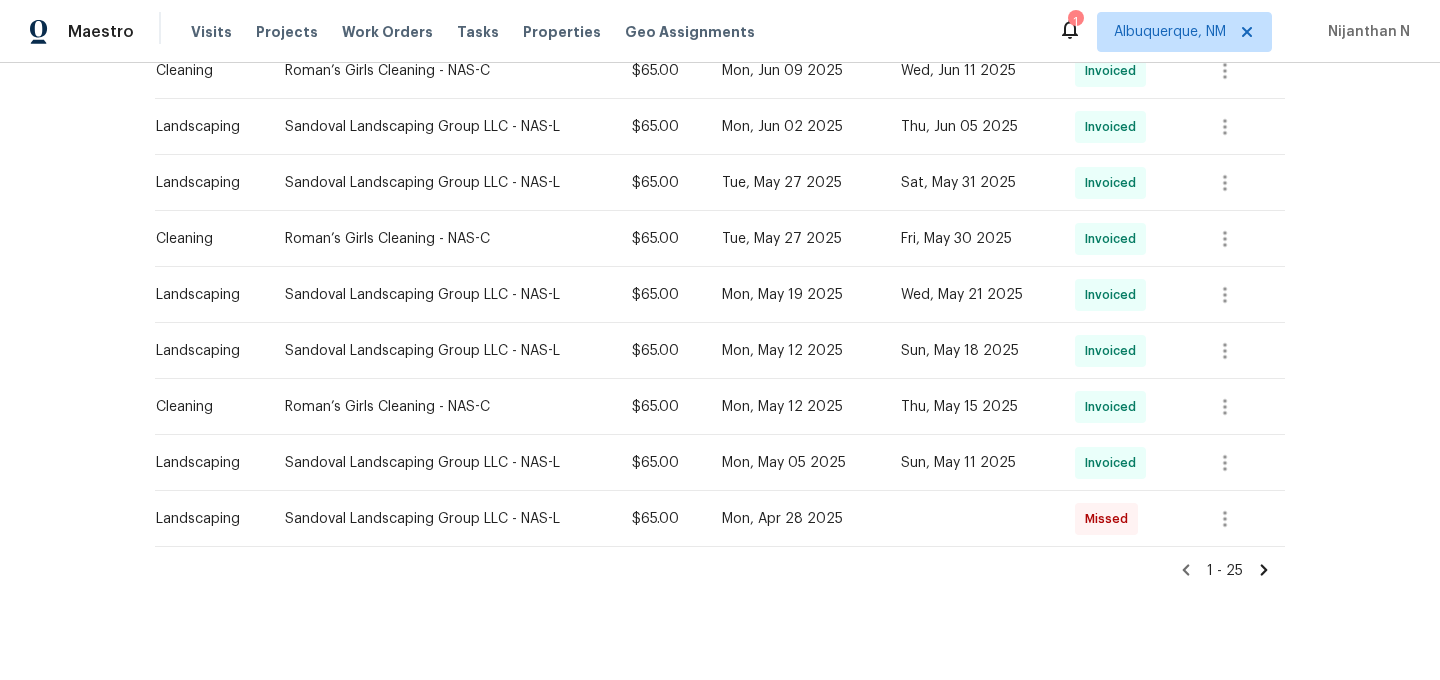 click 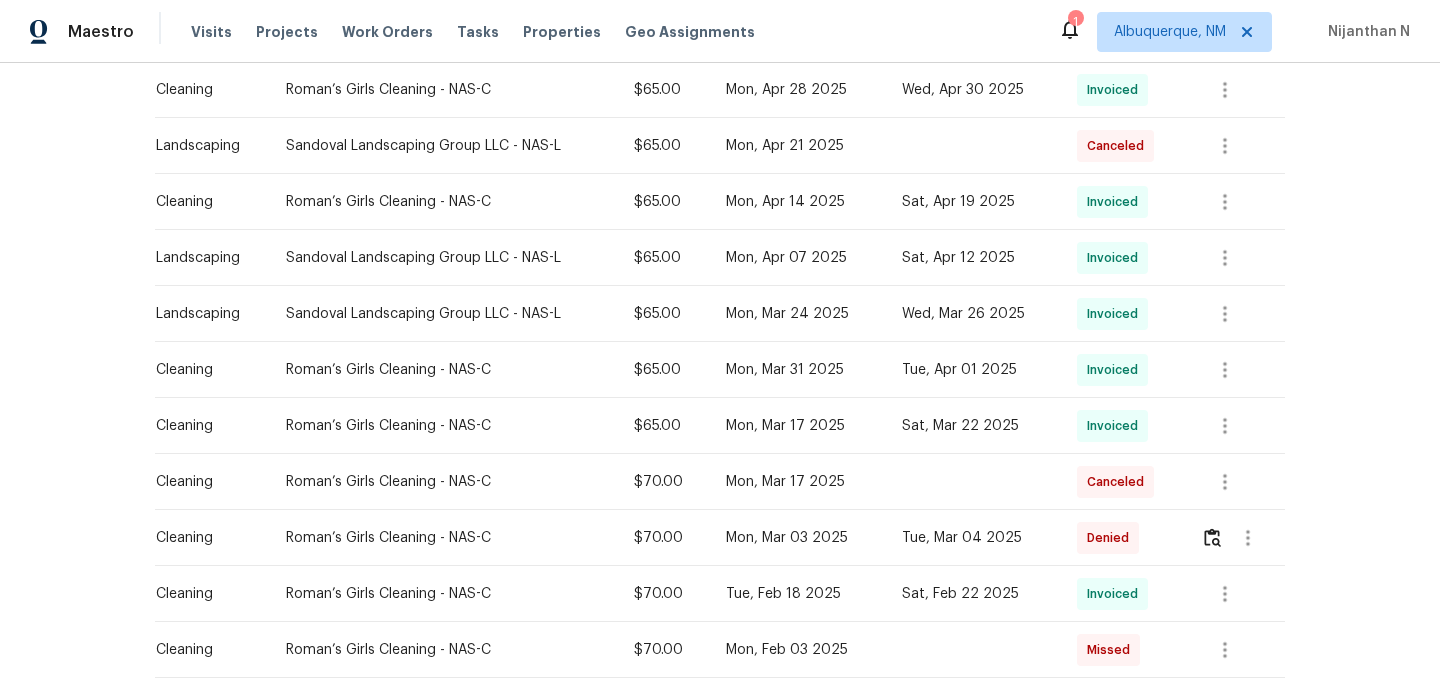 scroll, scrollTop: 449, scrollLeft: 0, axis: vertical 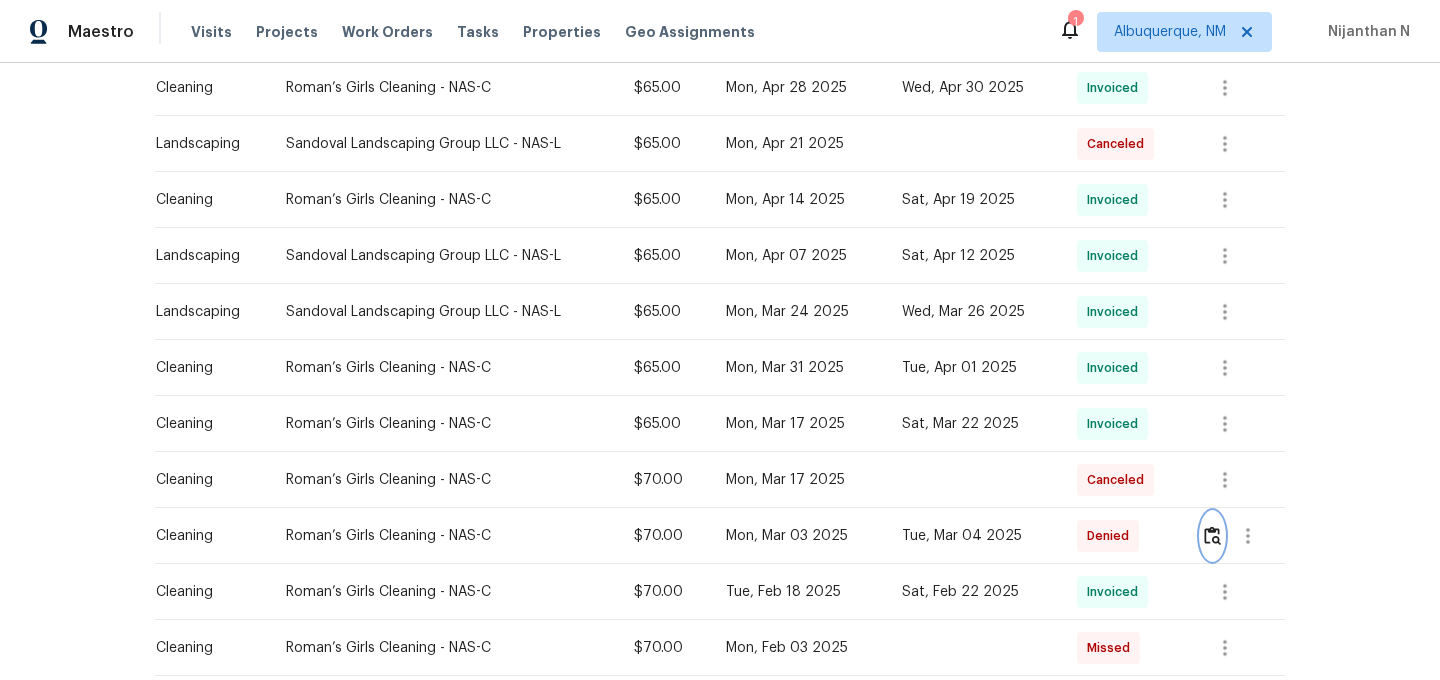 click at bounding box center (1212, 535) 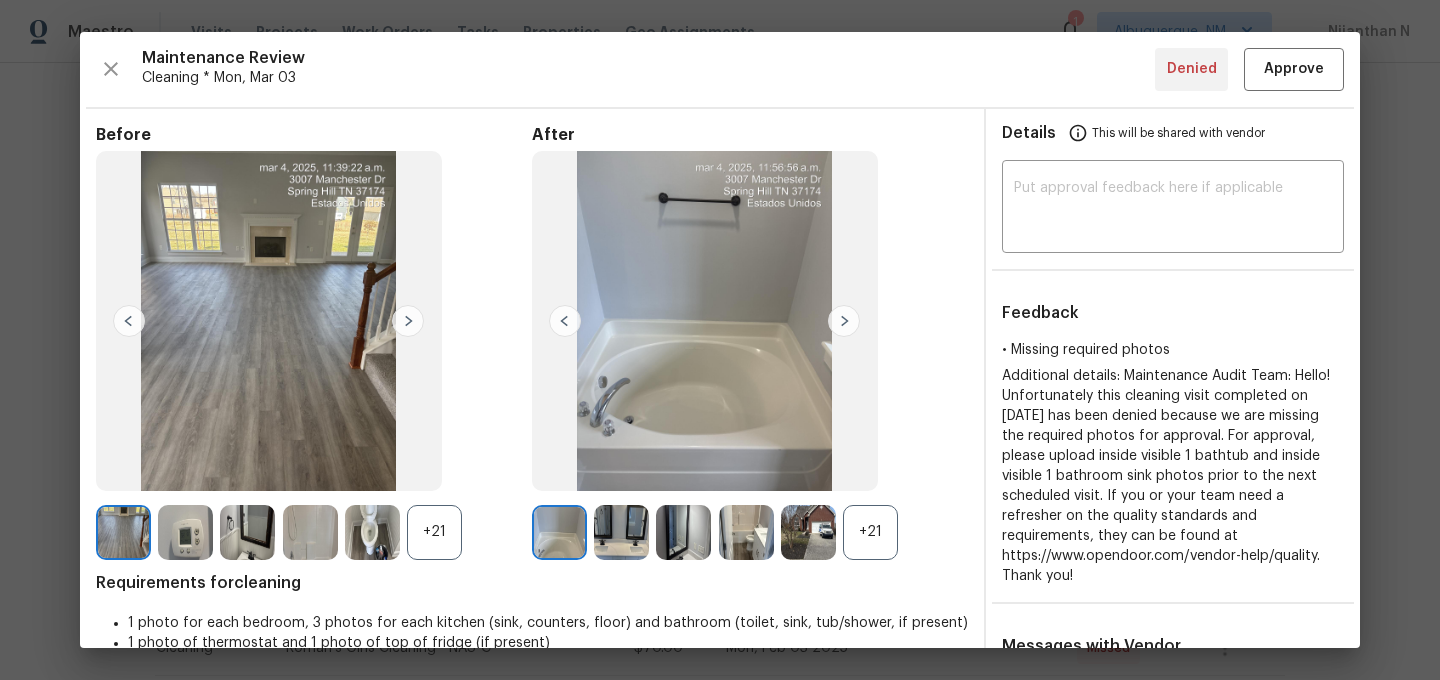 click on "+21" at bounding box center (870, 532) 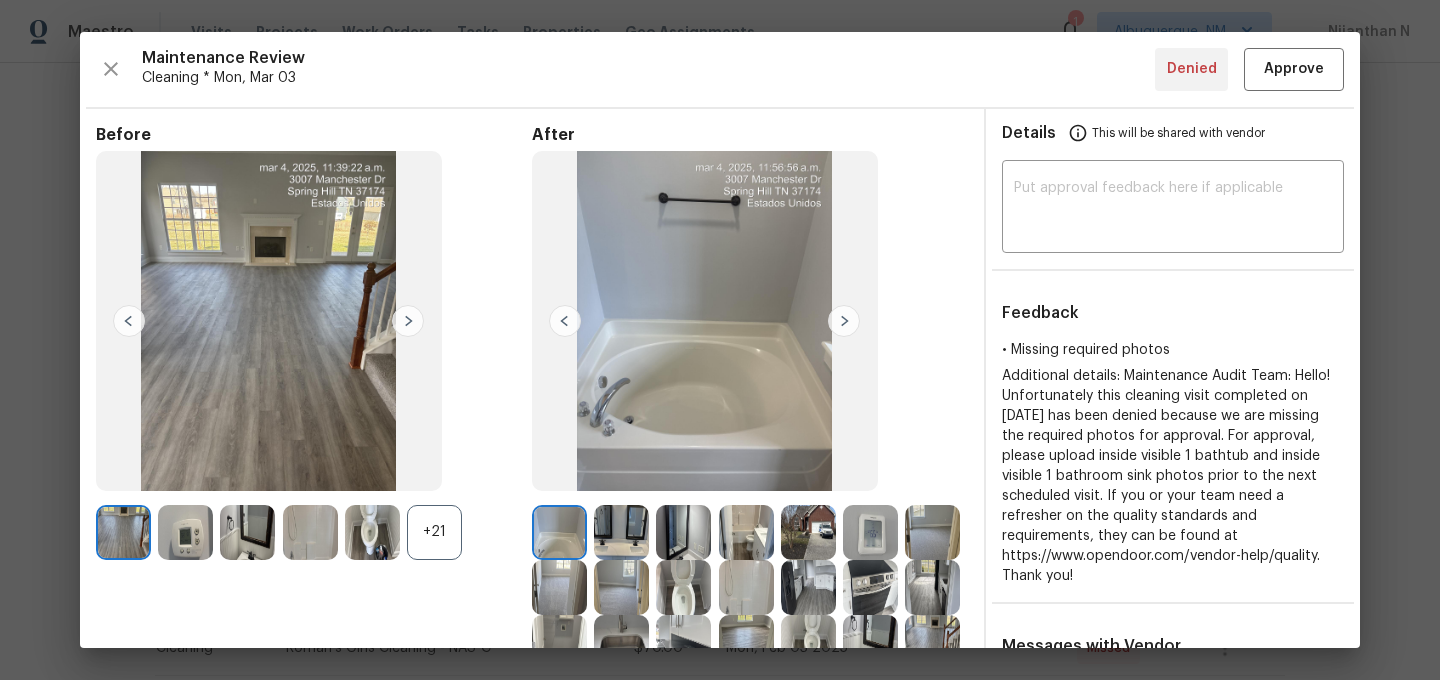 click on "+21" at bounding box center (434, 532) 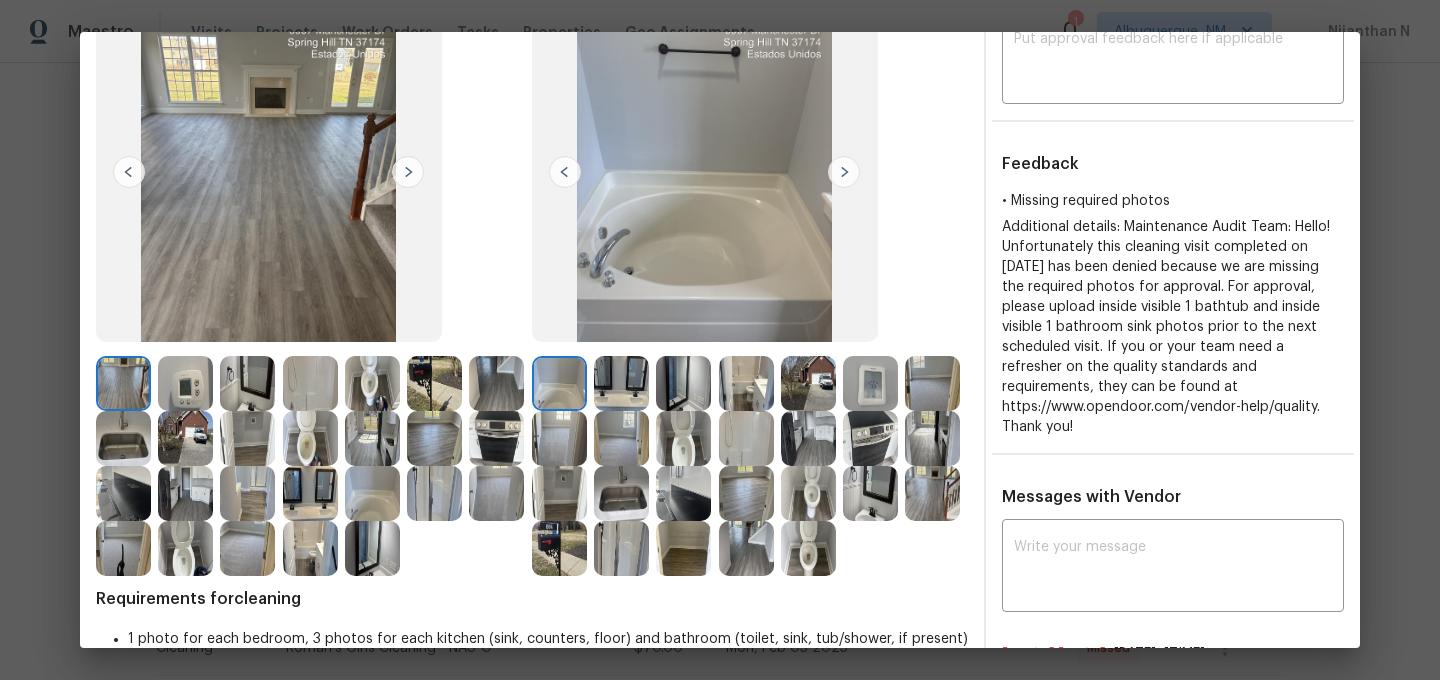 scroll, scrollTop: 118, scrollLeft: 0, axis: vertical 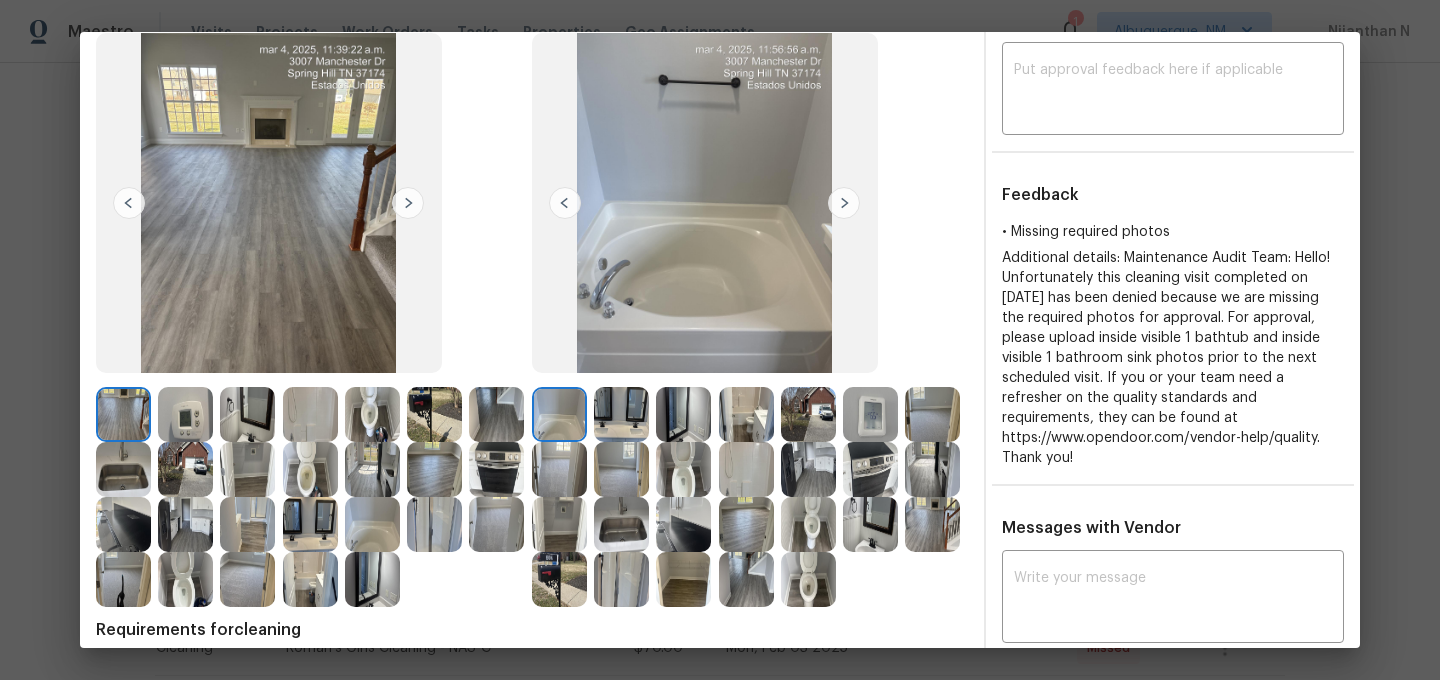 click at bounding box center (746, 469) 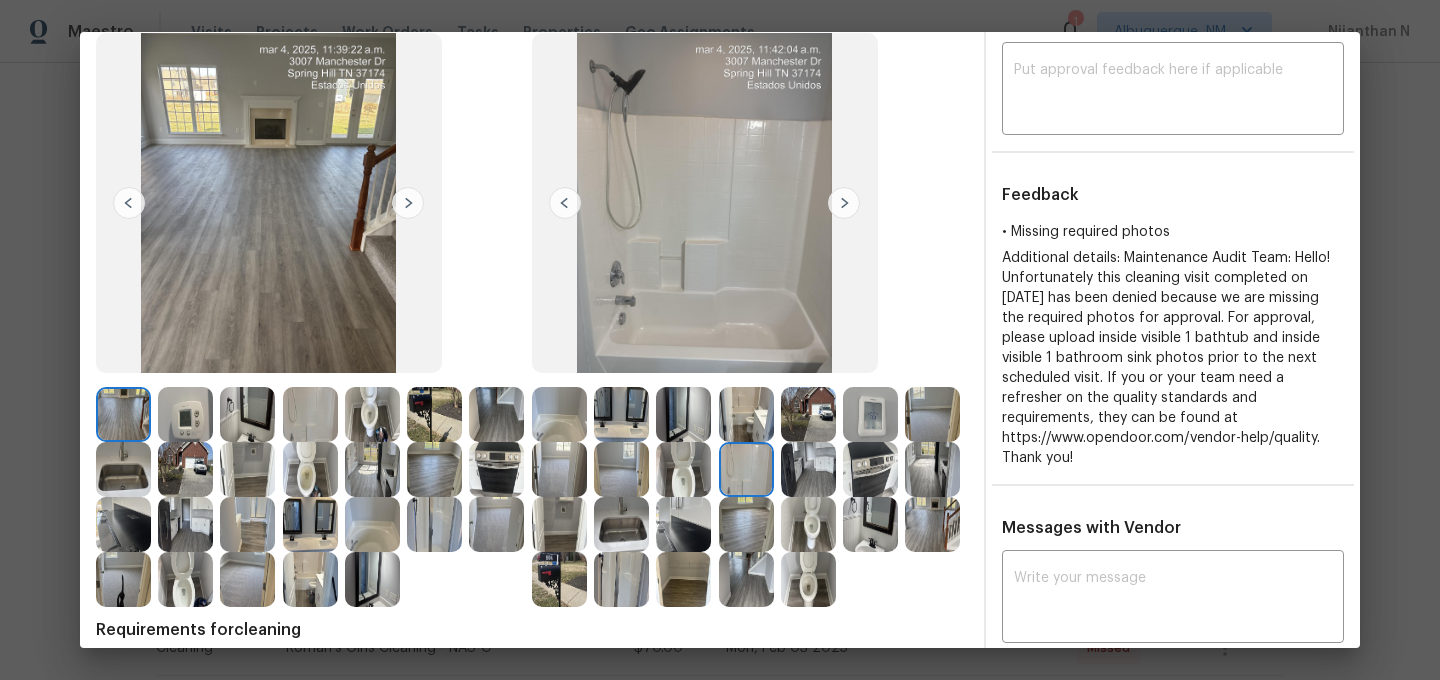 click at bounding box center (870, 524) 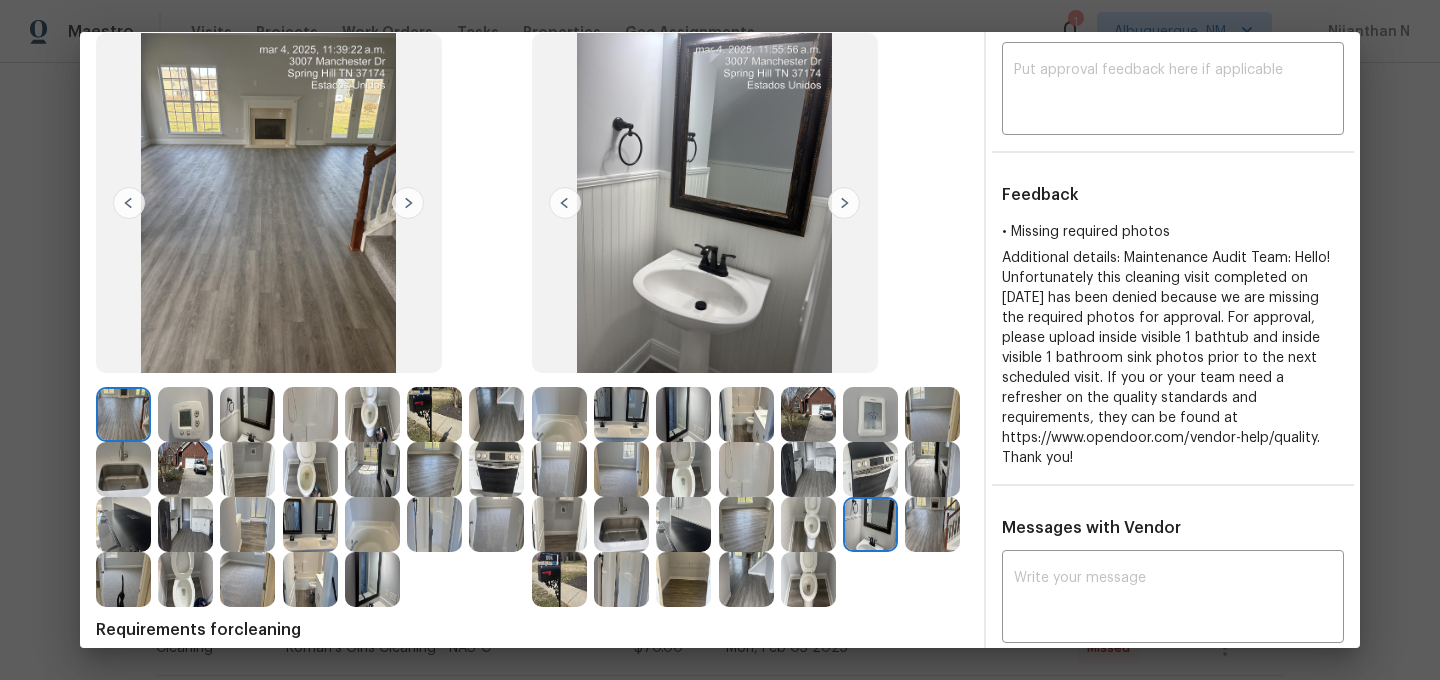 click at bounding box center (746, 414) 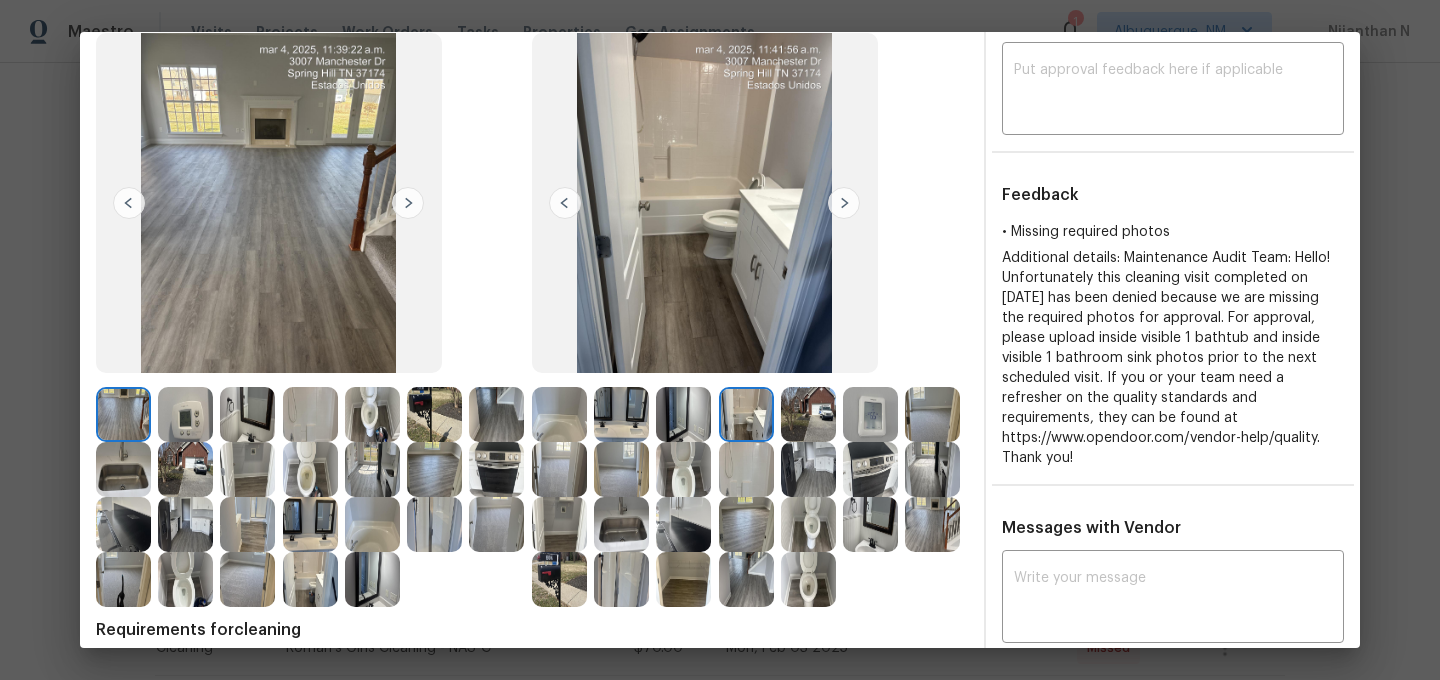 click at bounding box center [621, 414] 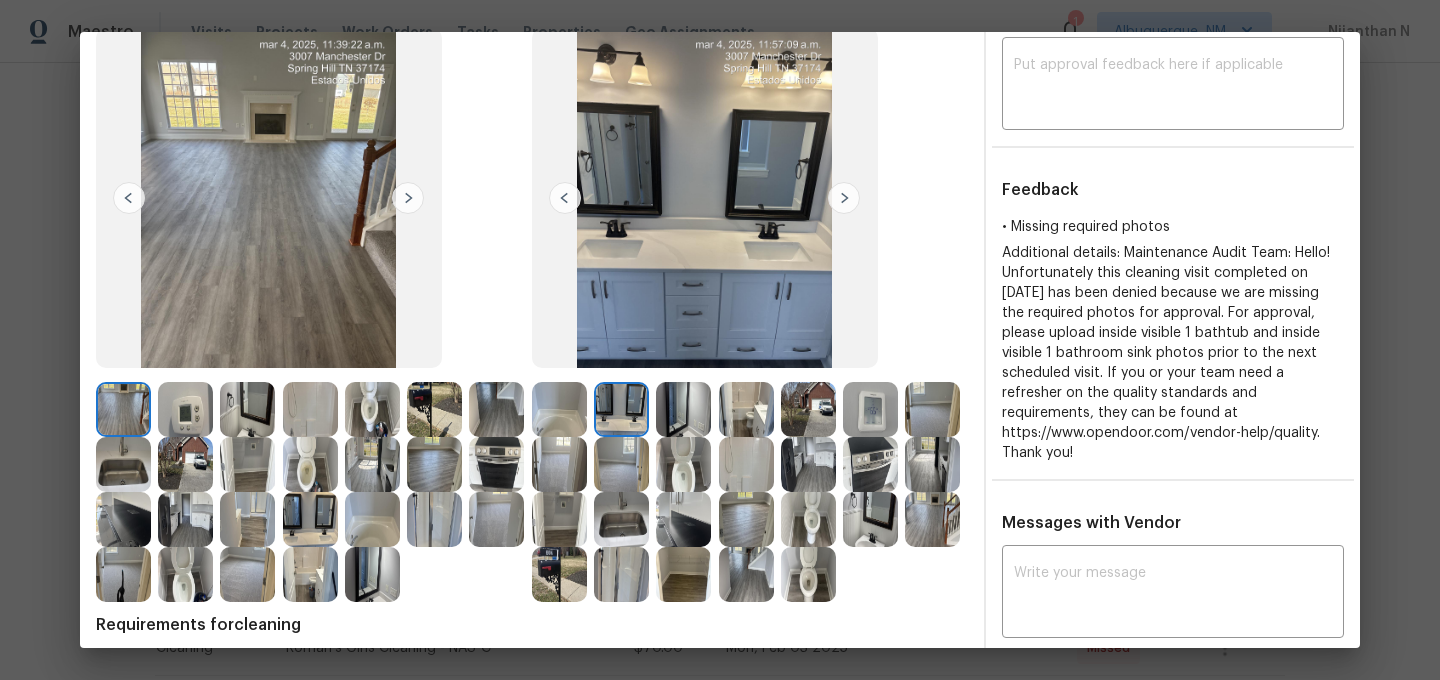 scroll, scrollTop: 129, scrollLeft: 0, axis: vertical 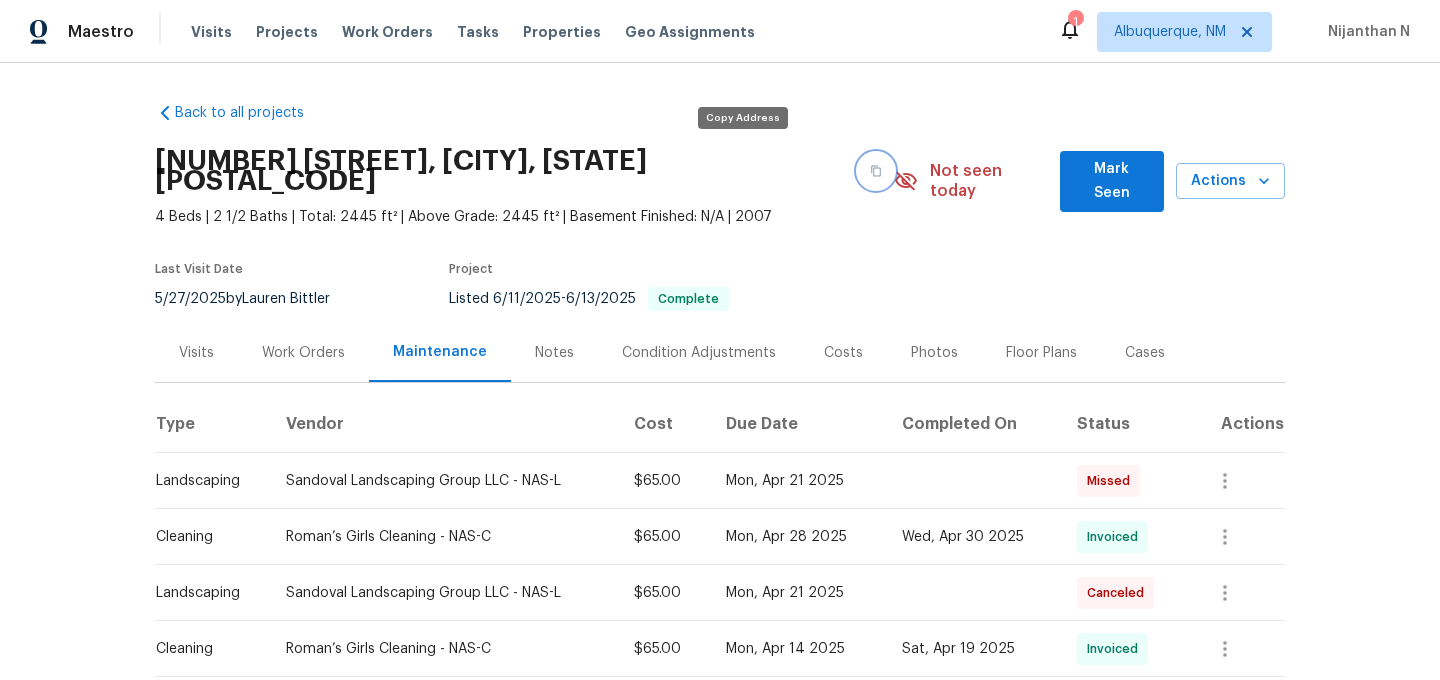 click 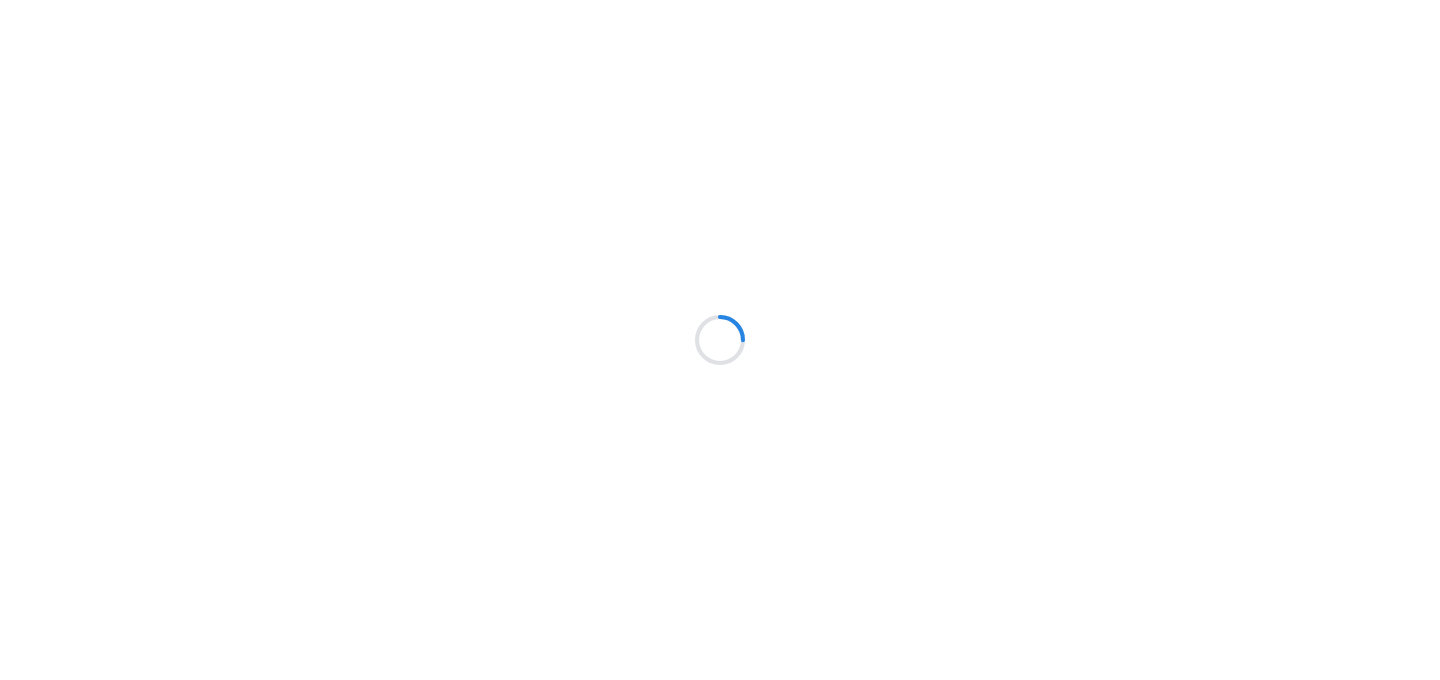 scroll, scrollTop: 0, scrollLeft: 0, axis: both 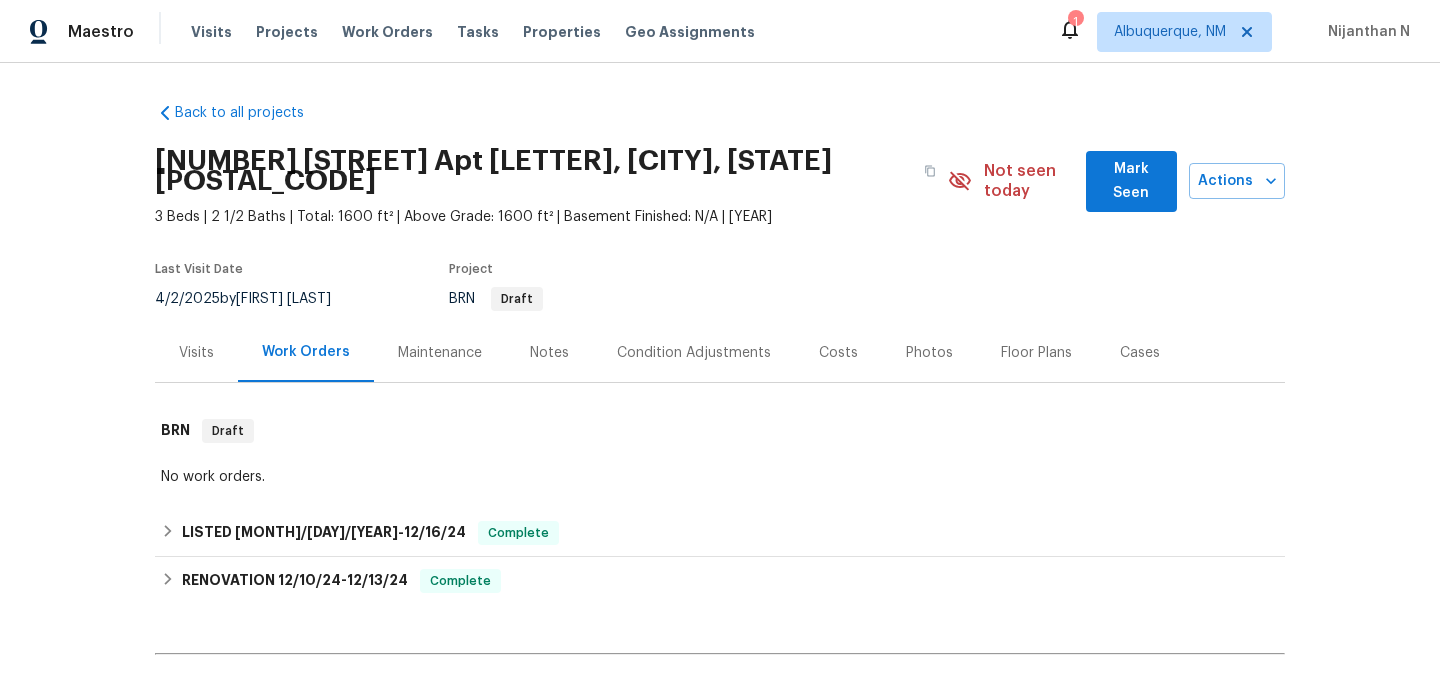 click on "Maintenance" at bounding box center [440, 353] 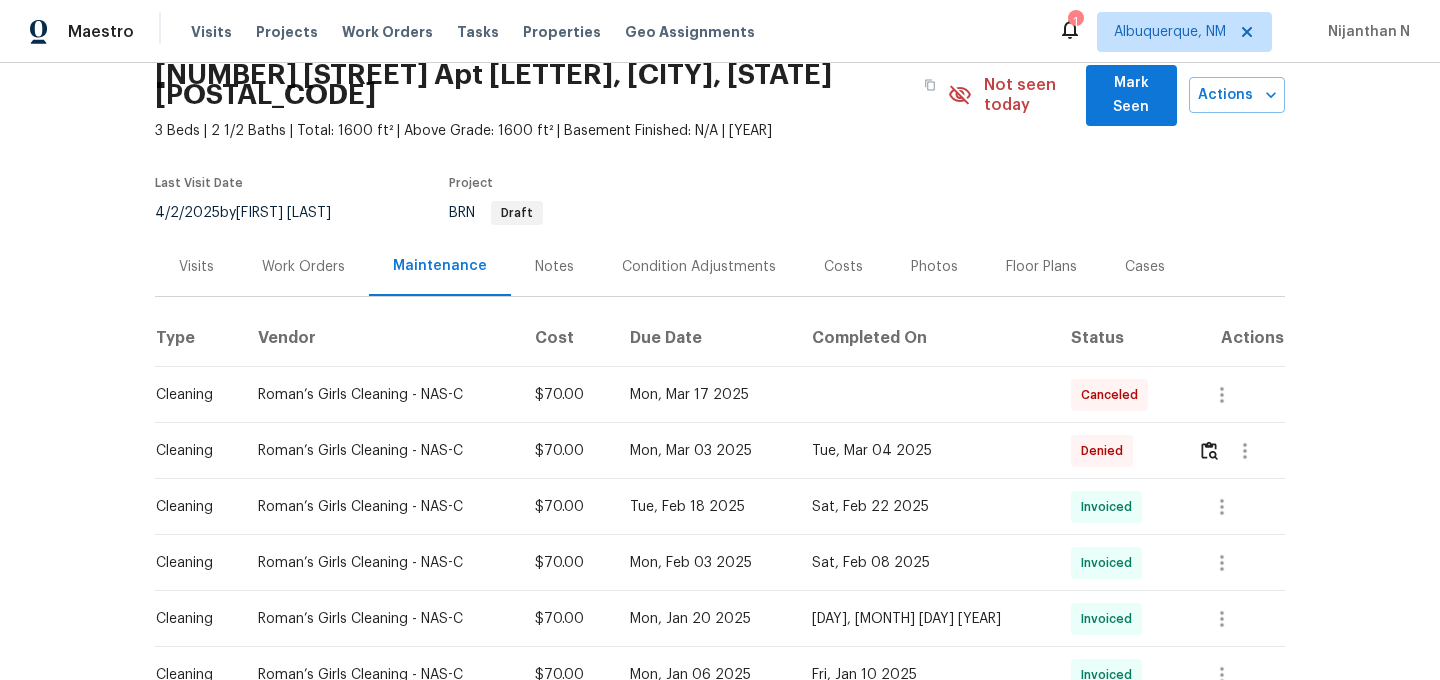 scroll, scrollTop: 110, scrollLeft: 0, axis: vertical 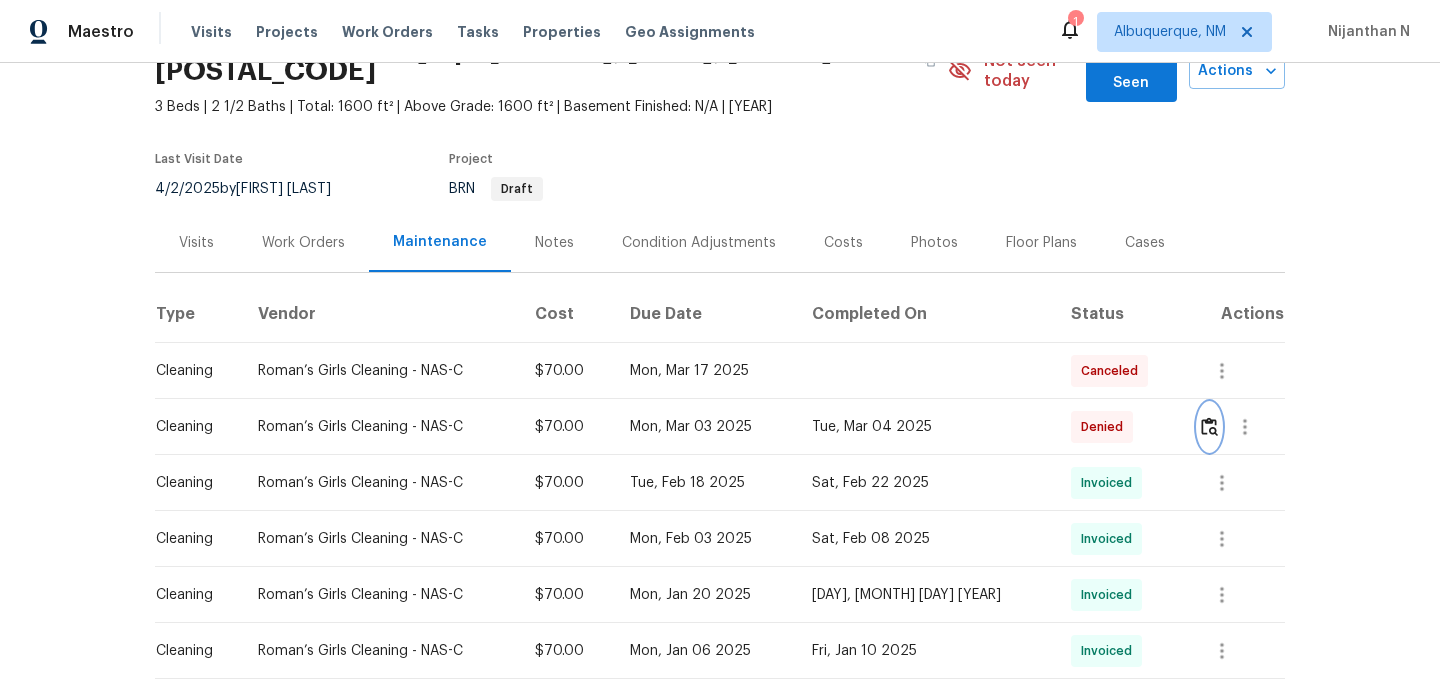 click at bounding box center [1209, 426] 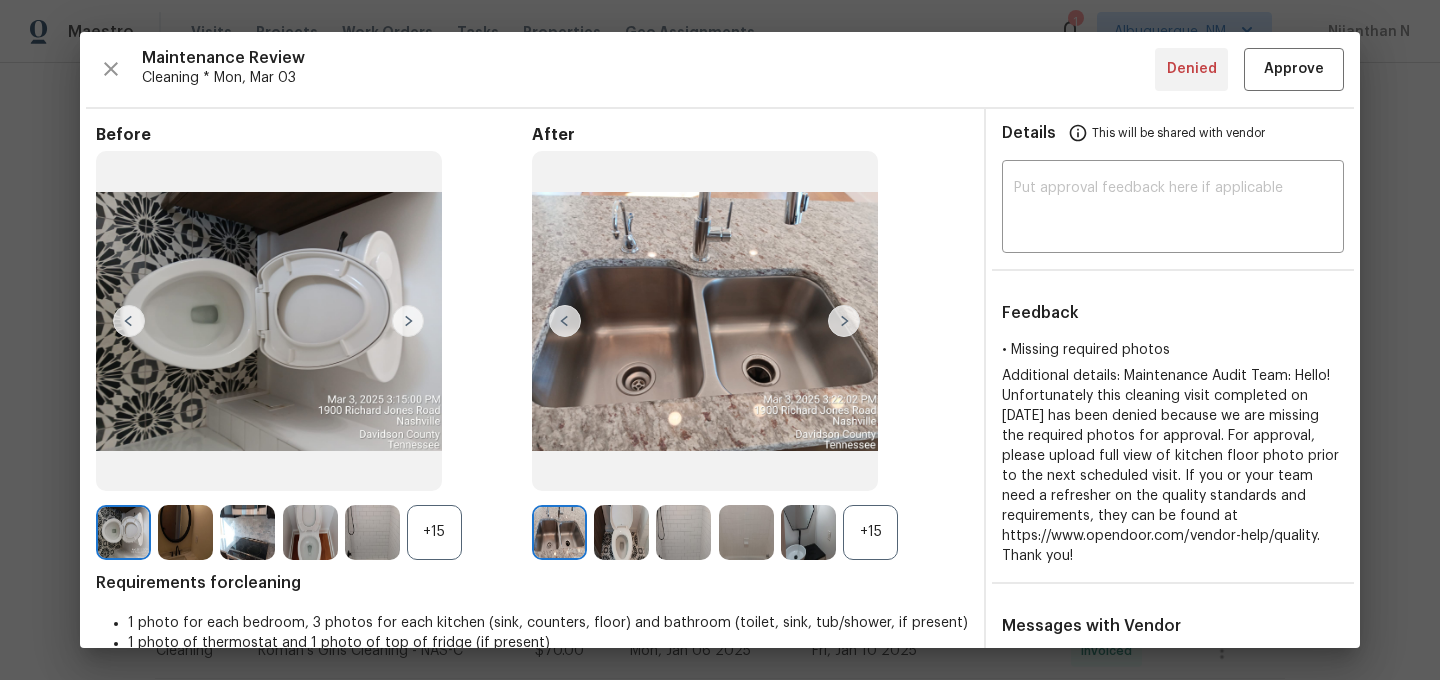 click on "+15" at bounding box center (870, 532) 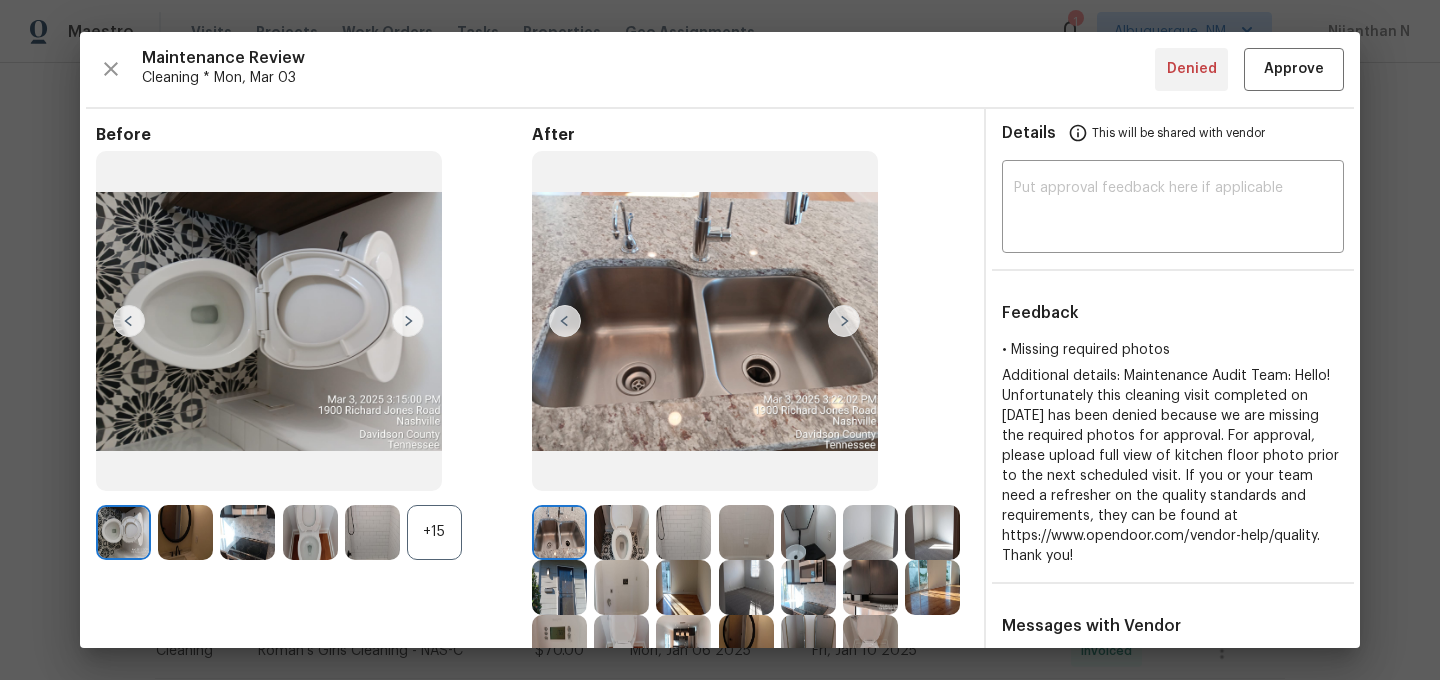 click on "+15" at bounding box center [434, 532] 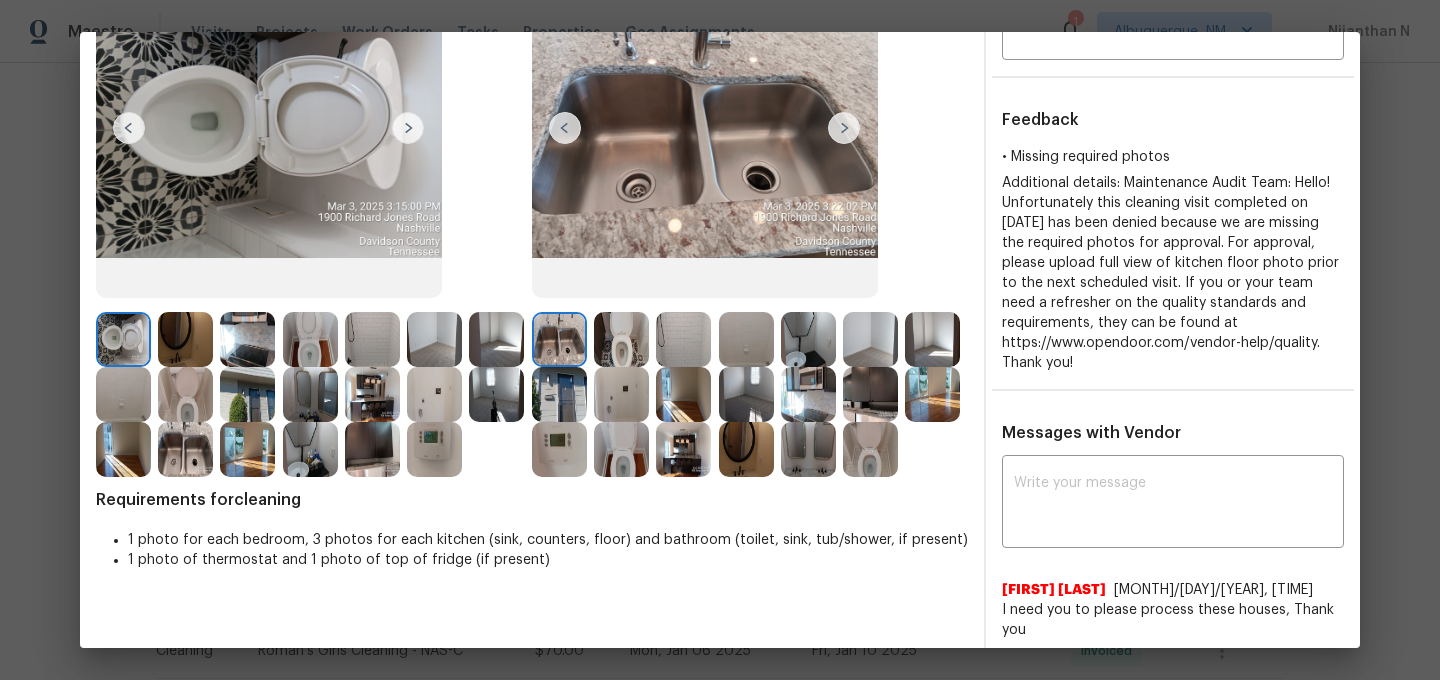 scroll, scrollTop: 173, scrollLeft: 0, axis: vertical 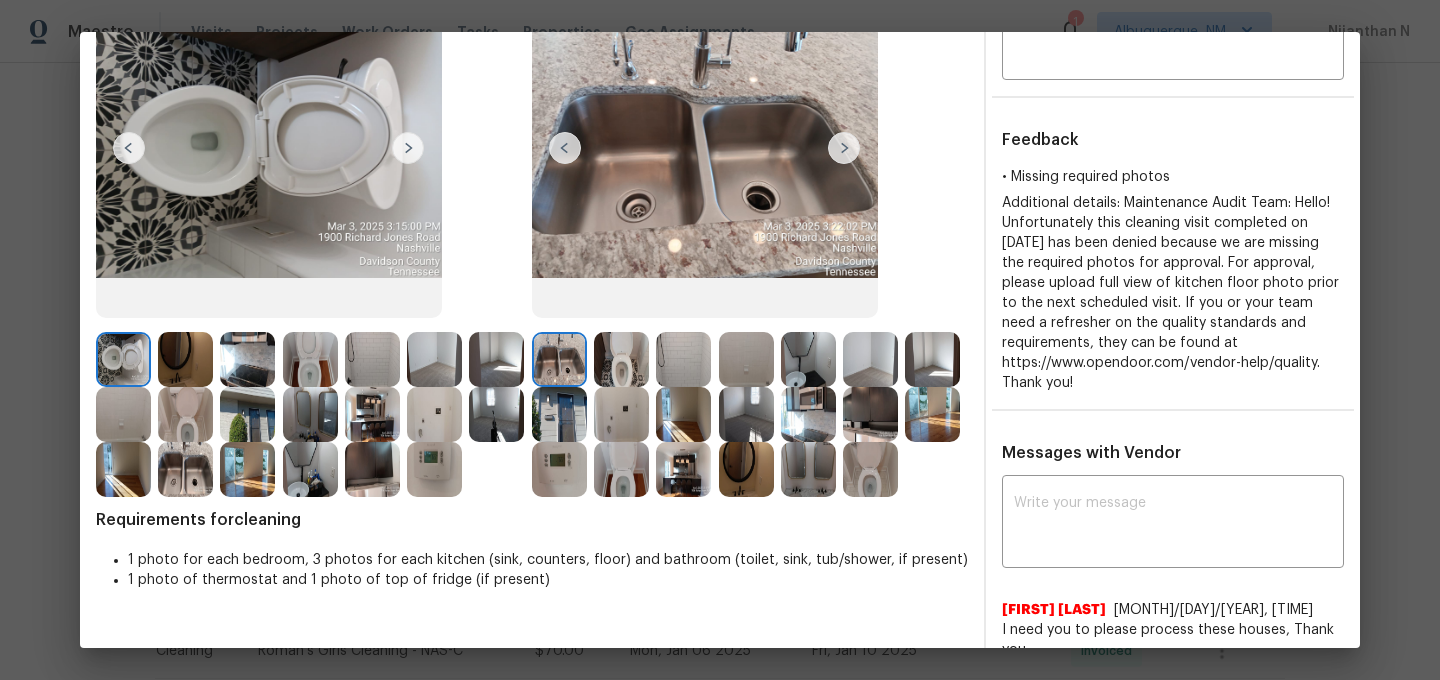 click at bounding box center [808, 414] 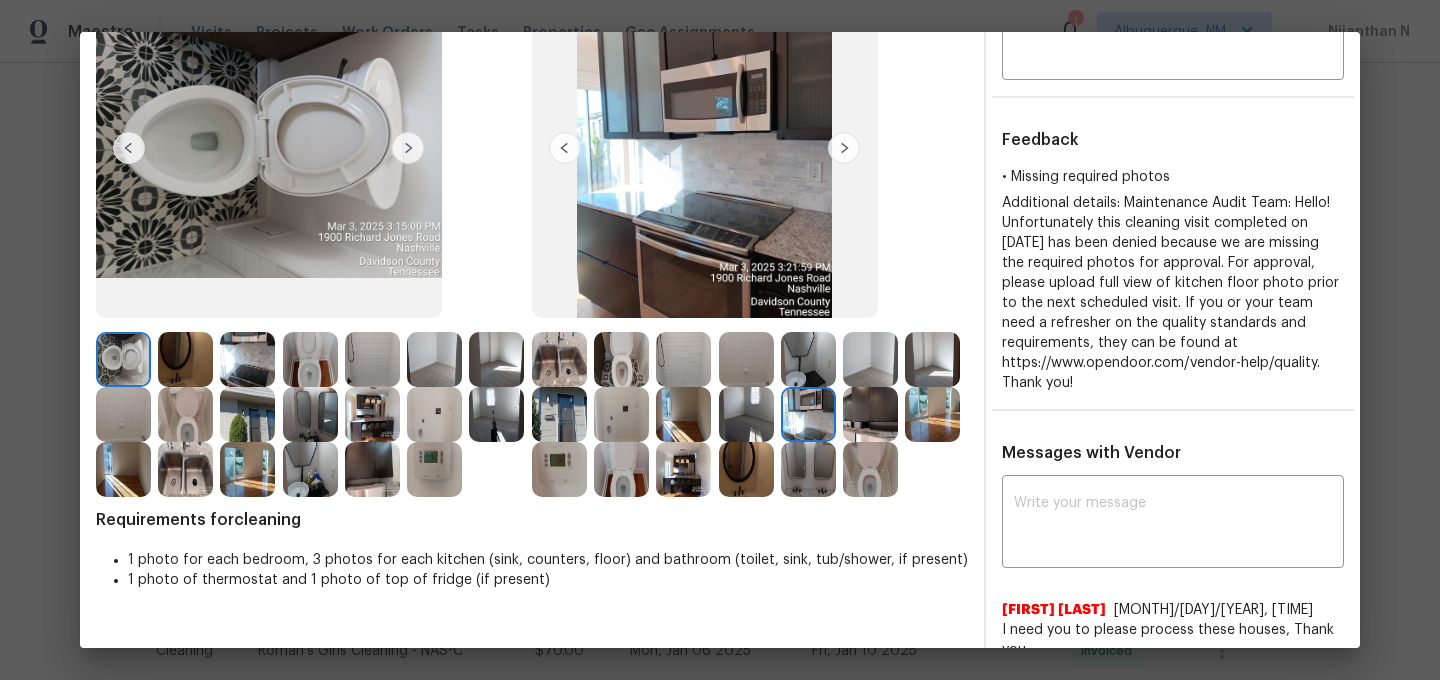 click at bounding box center [683, 469] 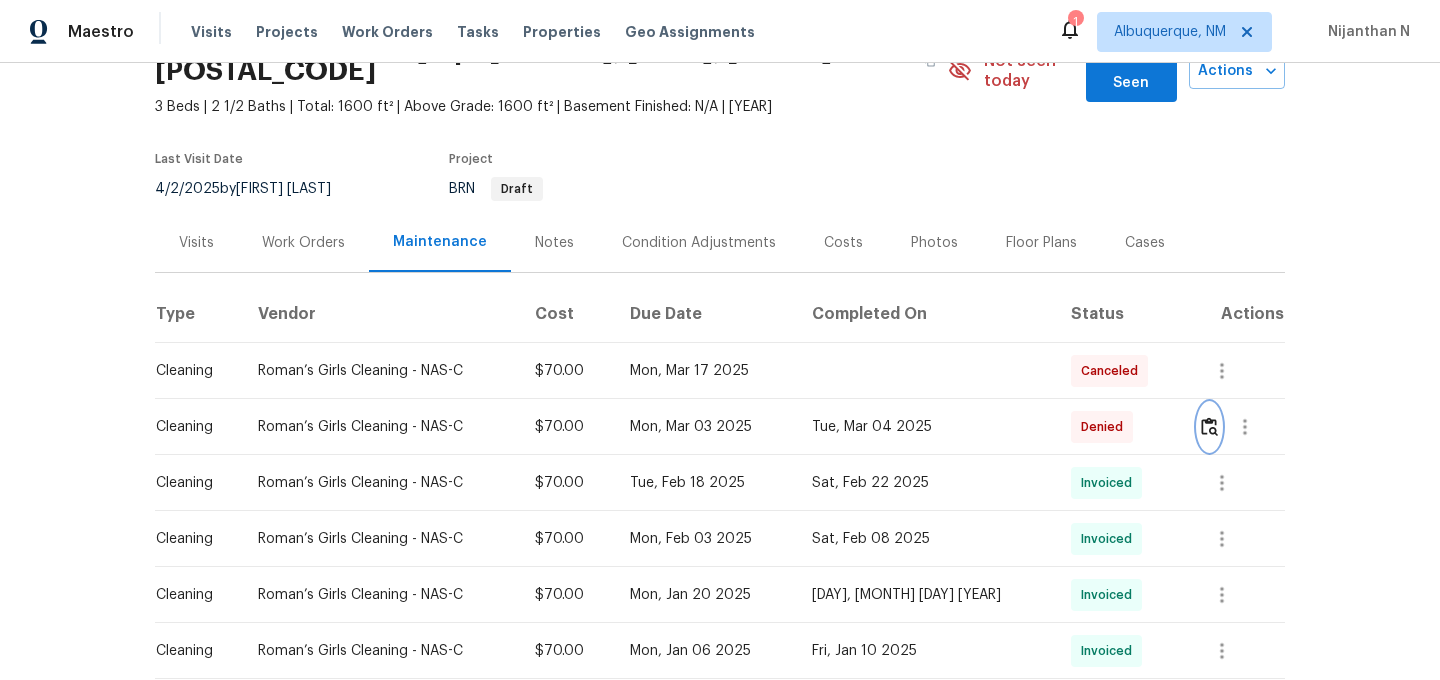 scroll, scrollTop: 0, scrollLeft: 0, axis: both 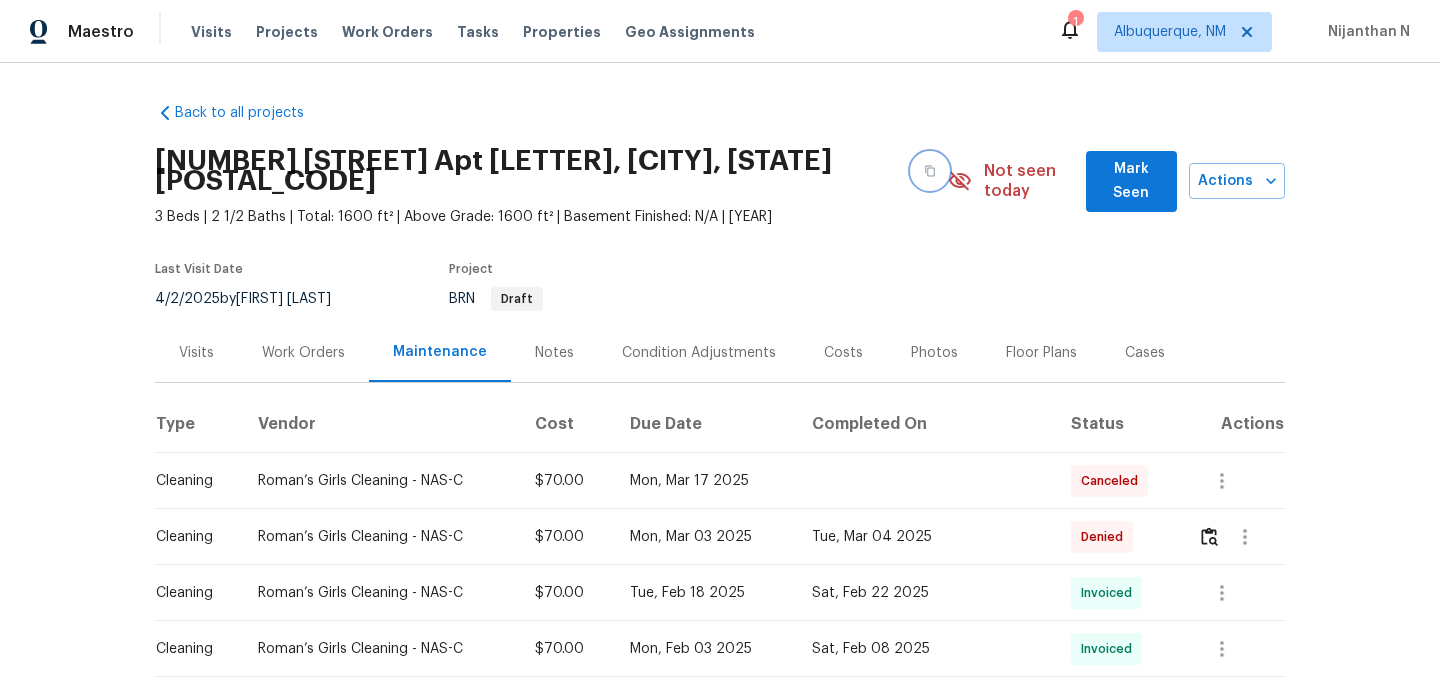 click 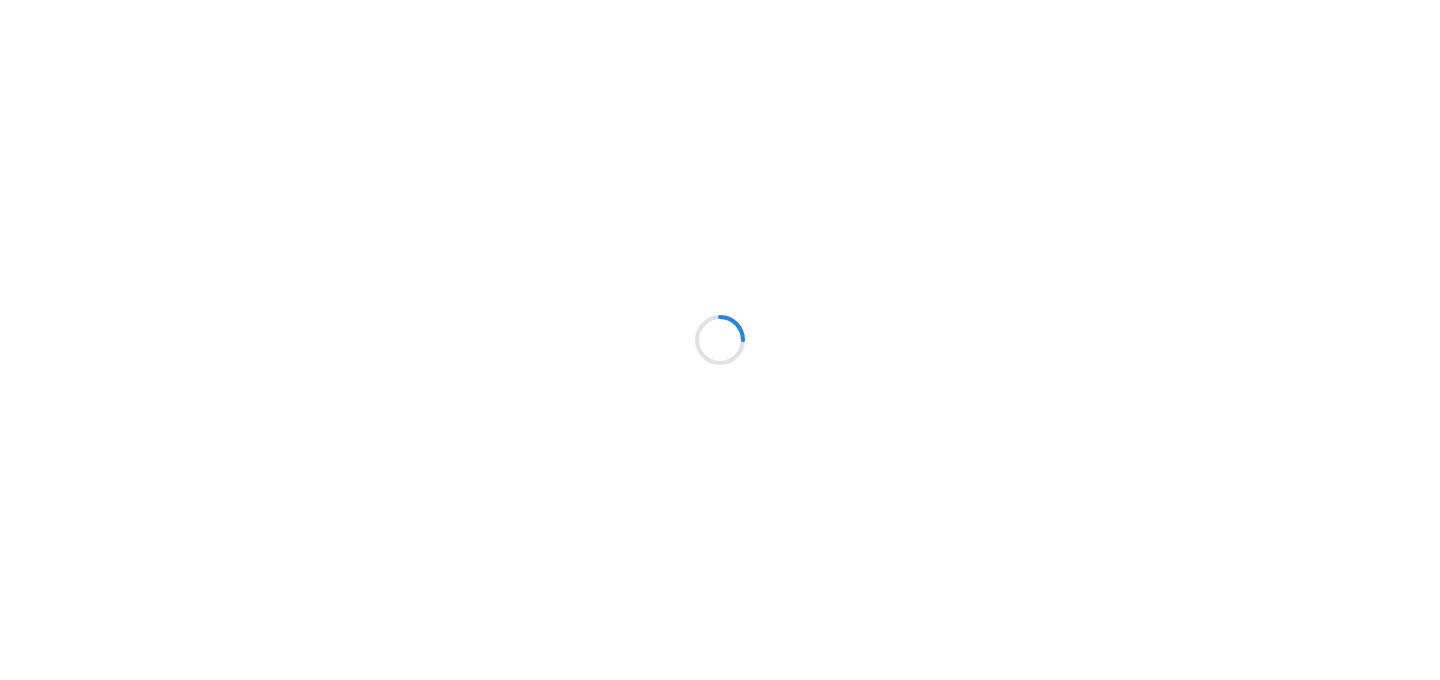 scroll, scrollTop: 0, scrollLeft: 0, axis: both 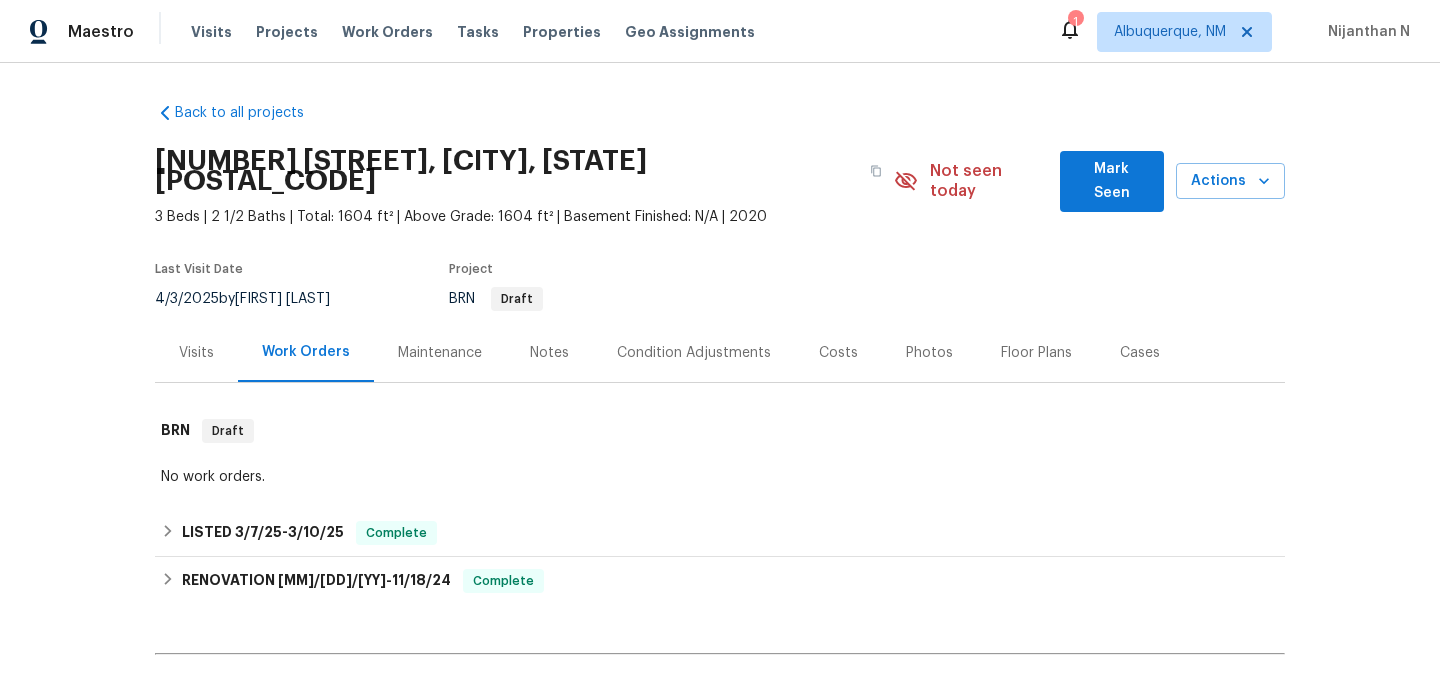 click on "Maintenance" at bounding box center [440, 352] 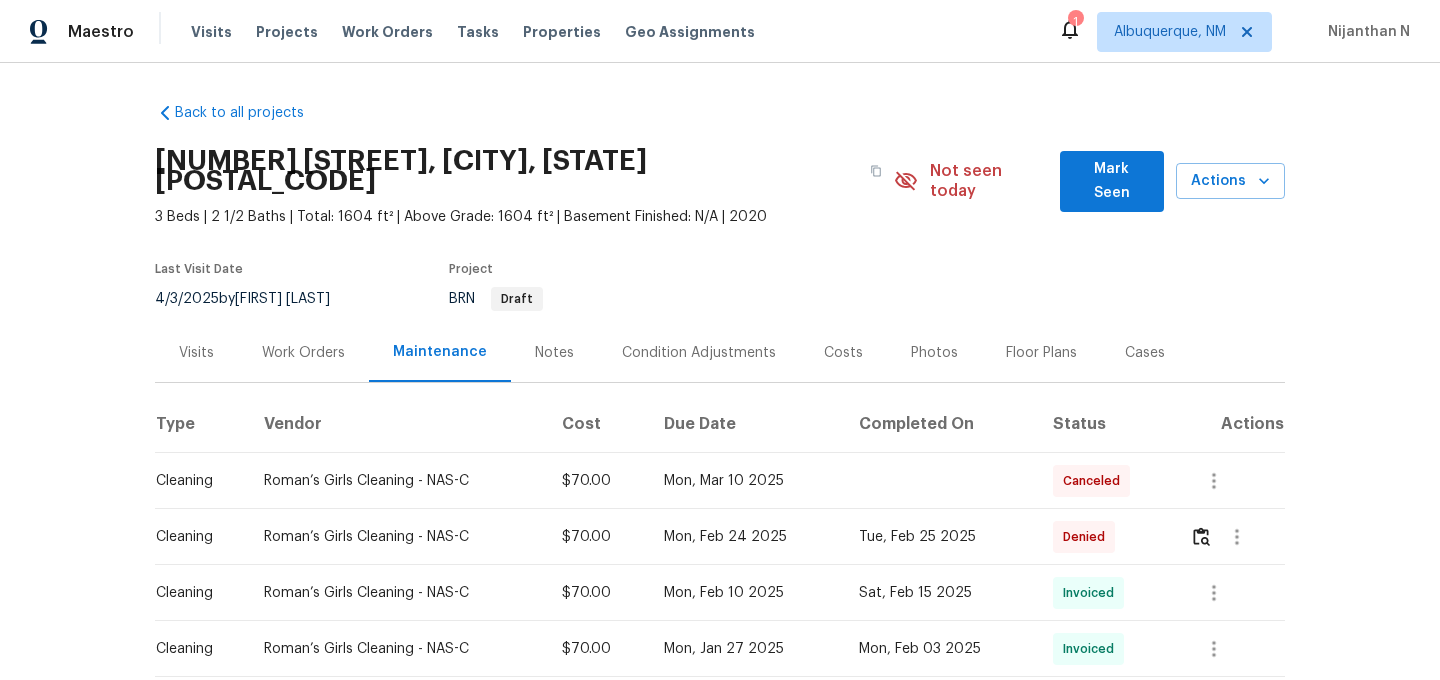 scroll, scrollTop: 97, scrollLeft: 0, axis: vertical 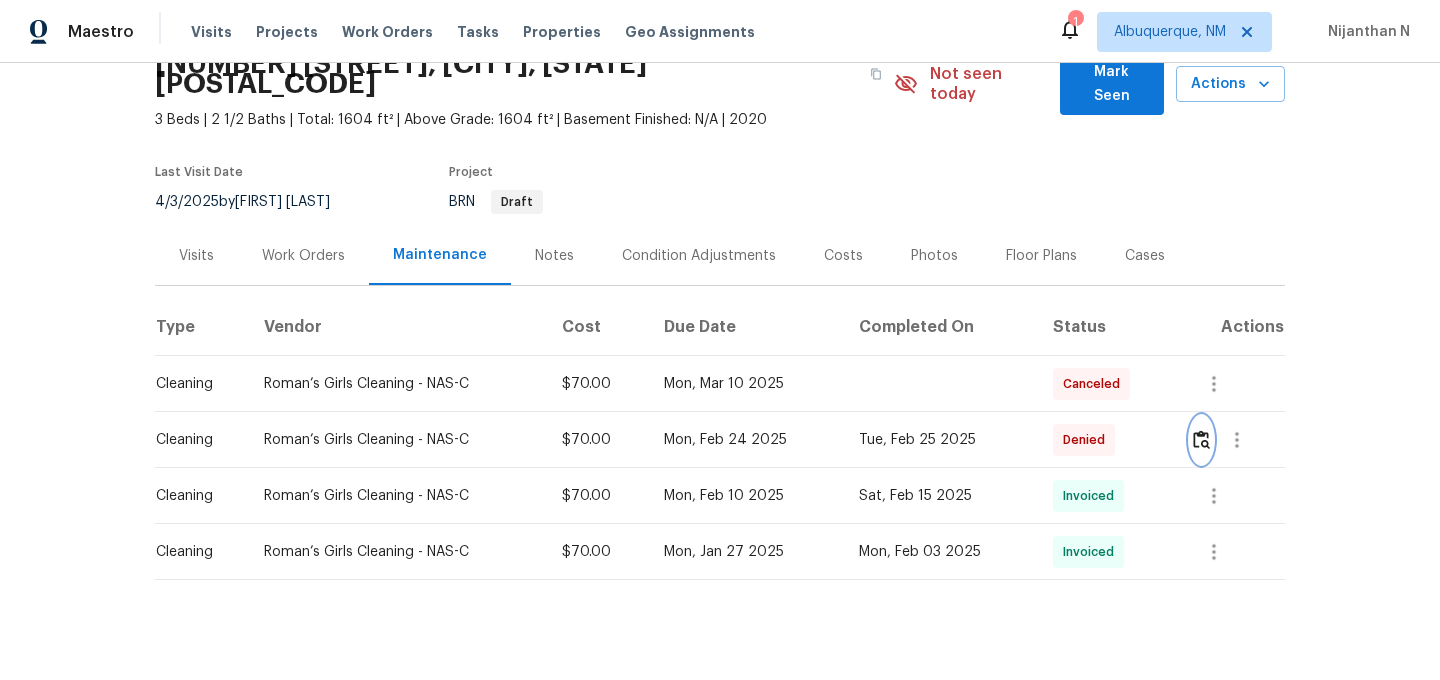 click at bounding box center (1201, 440) 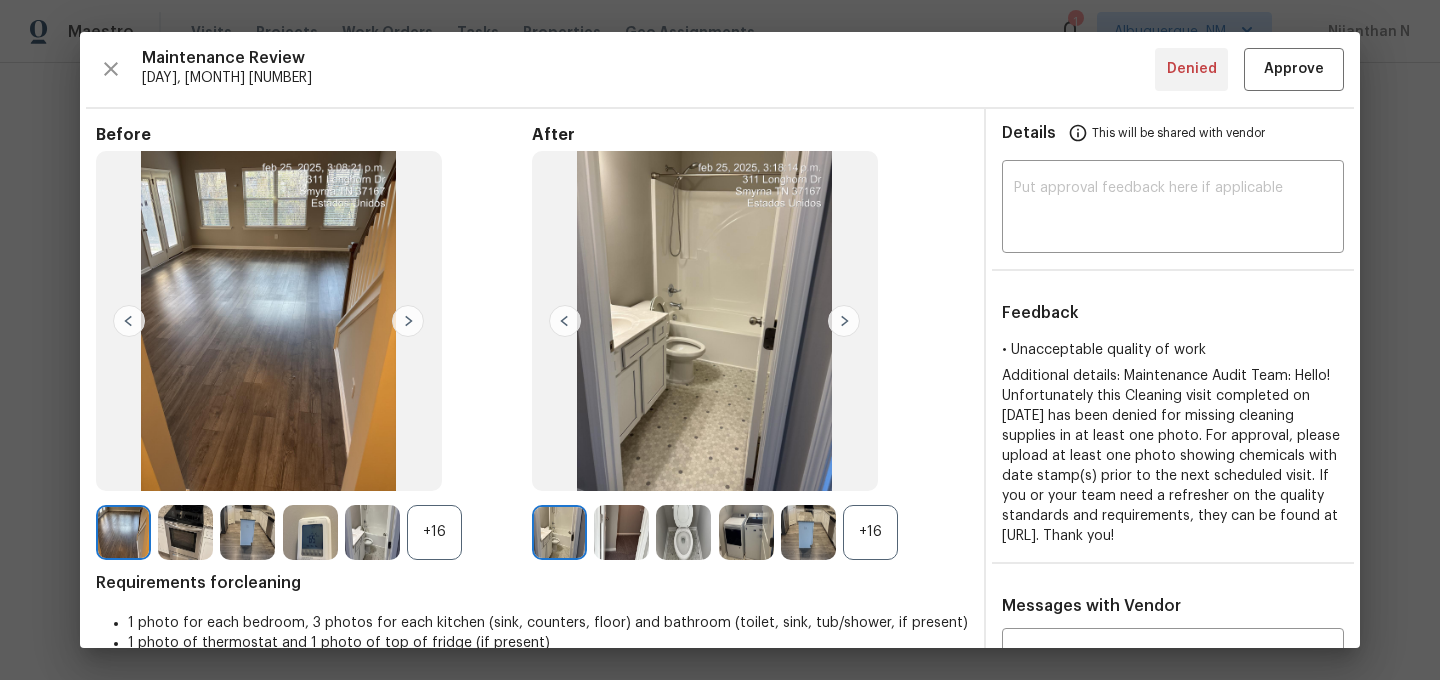 click on "+16" at bounding box center (870, 532) 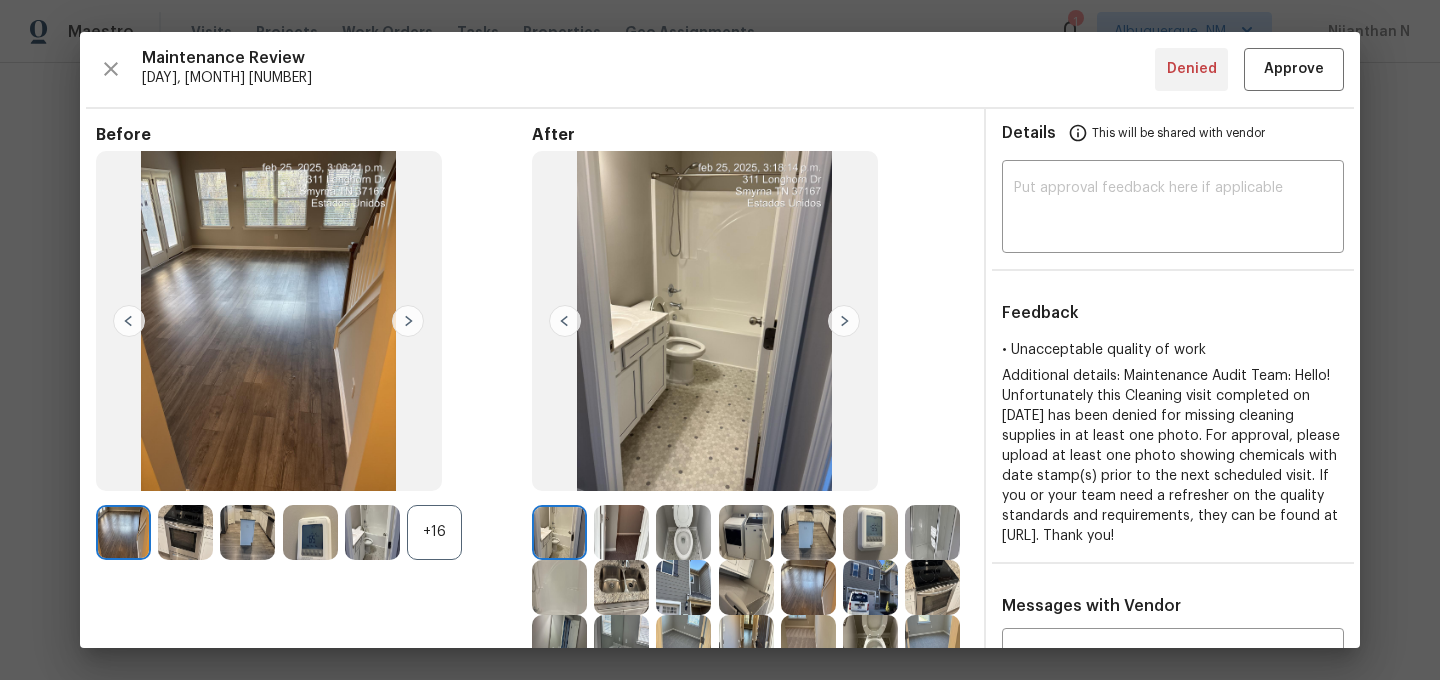 click on "+16" at bounding box center (434, 532) 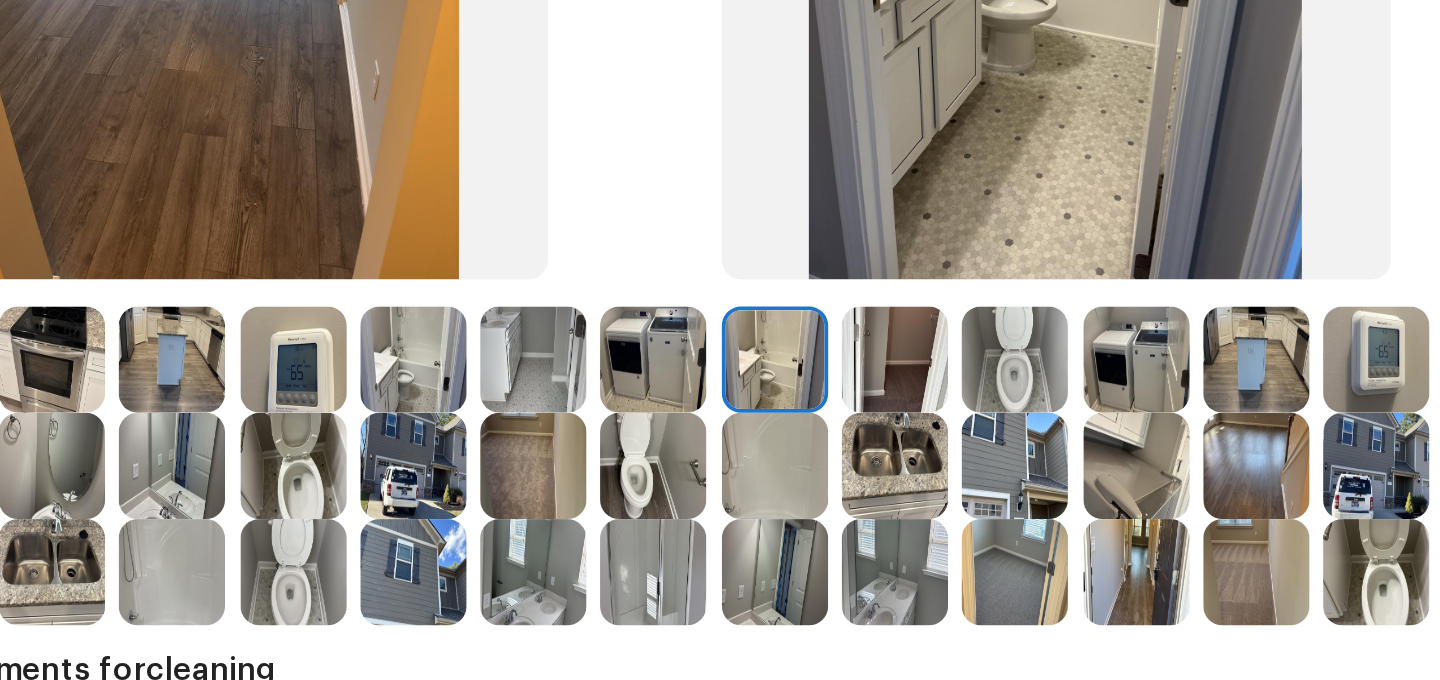 scroll, scrollTop: 117, scrollLeft: 0, axis: vertical 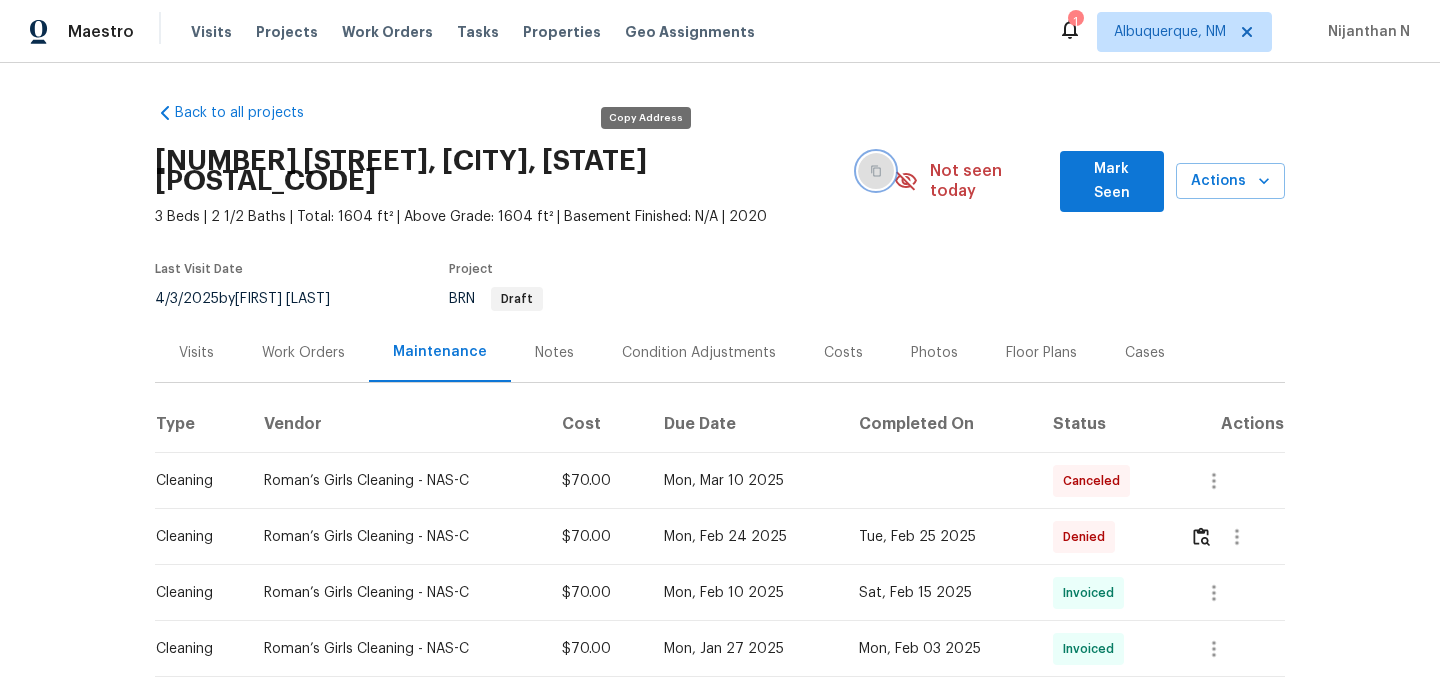 click at bounding box center (876, 171) 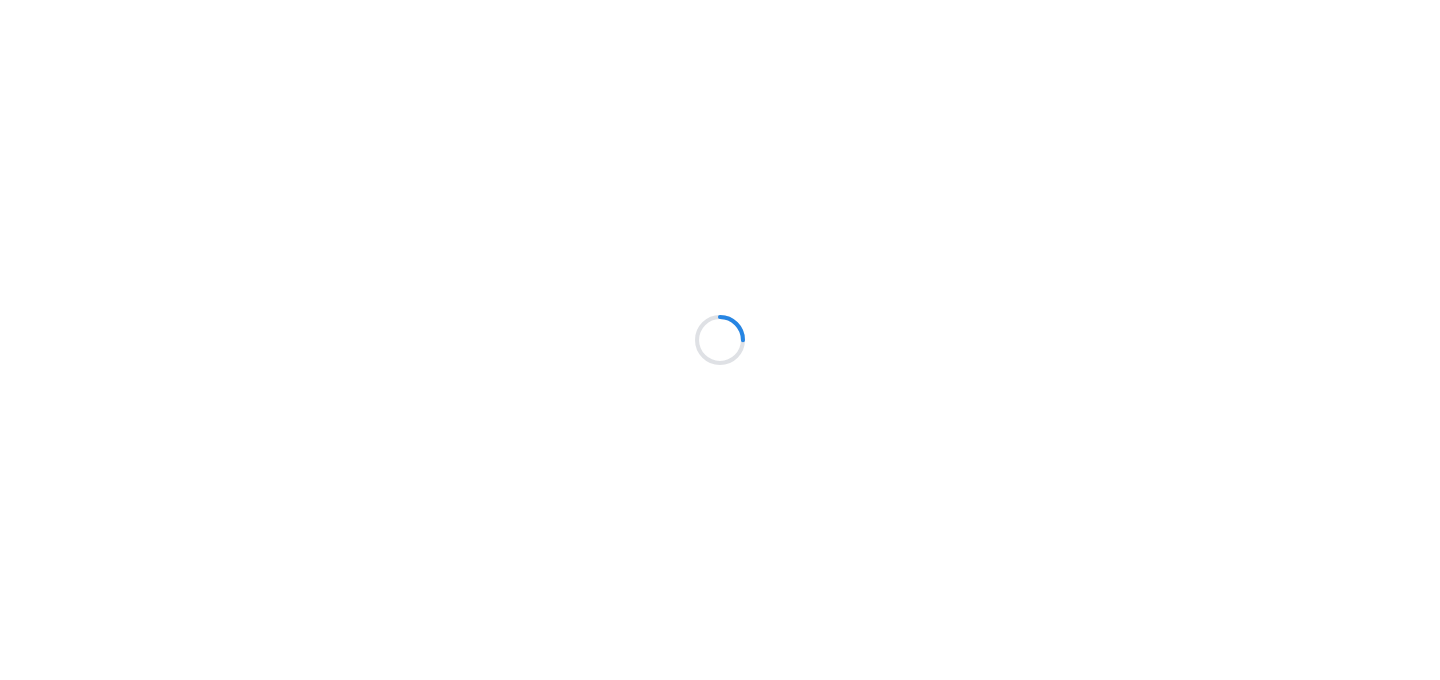 scroll, scrollTop: 0, scrollLeft: 0, axis: both 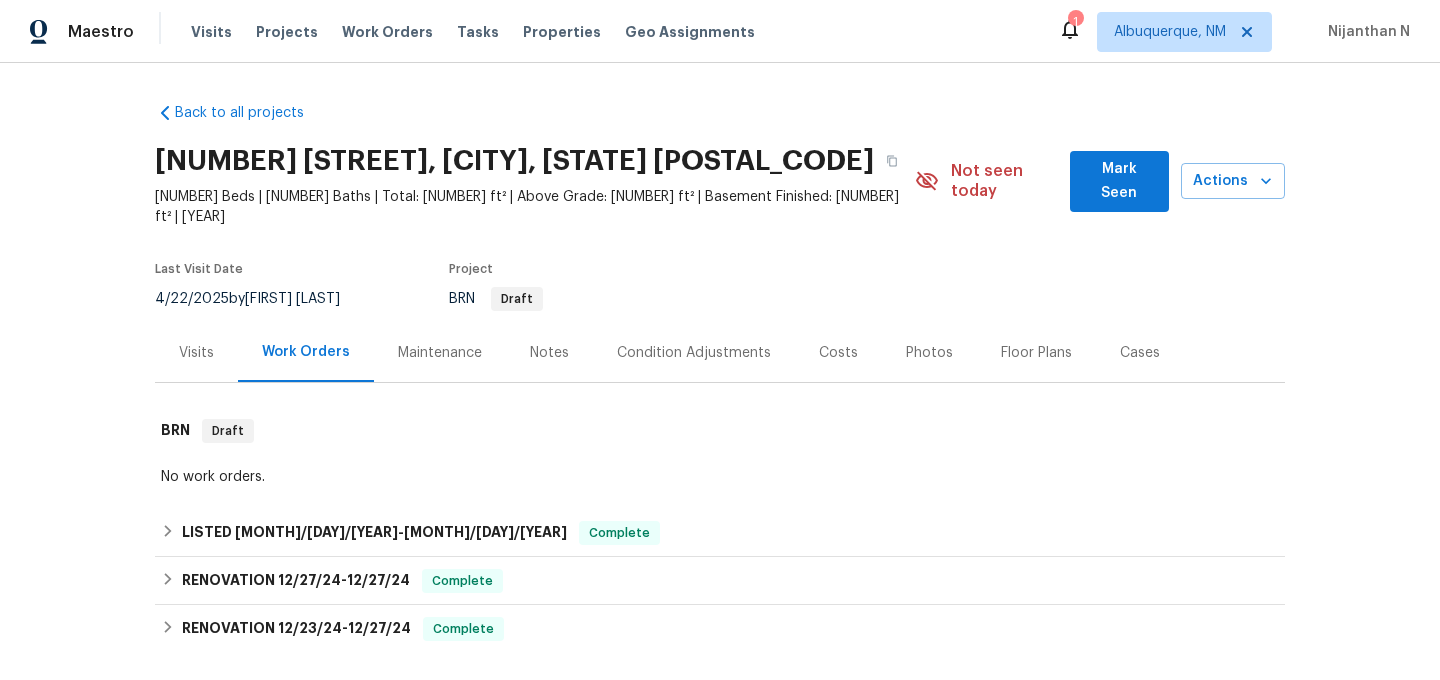 click on "Maintenance" at bounding box center (440, 353) 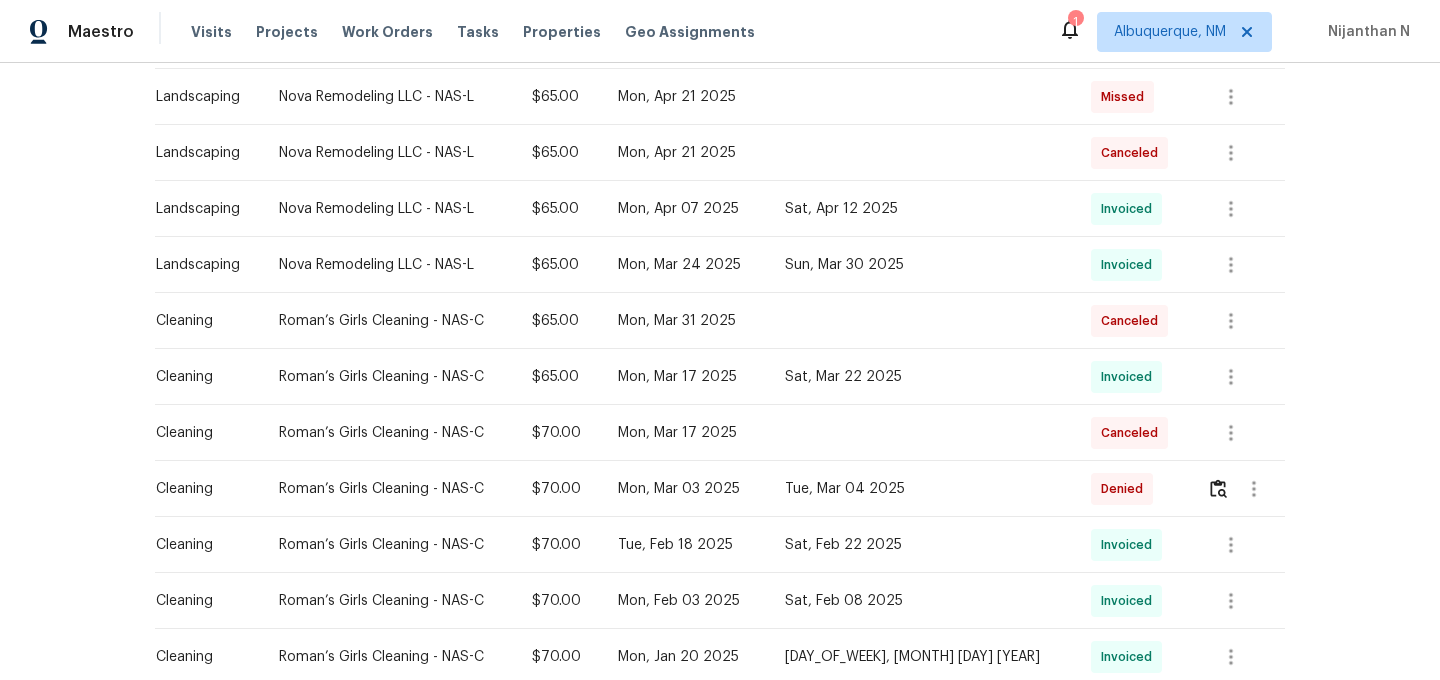 scroll, scrollTop: 539, scrollLeft: 0, axis: vertical 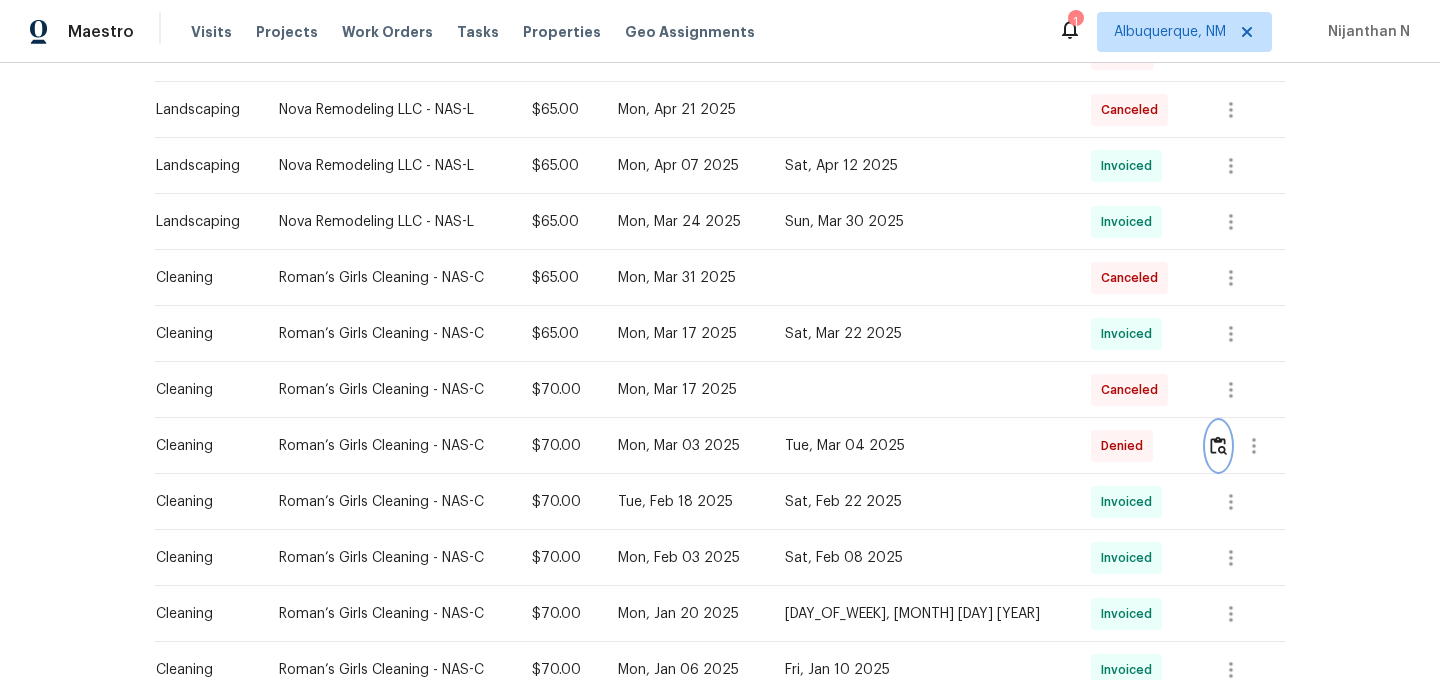 click at bounding box center (1218, 445) 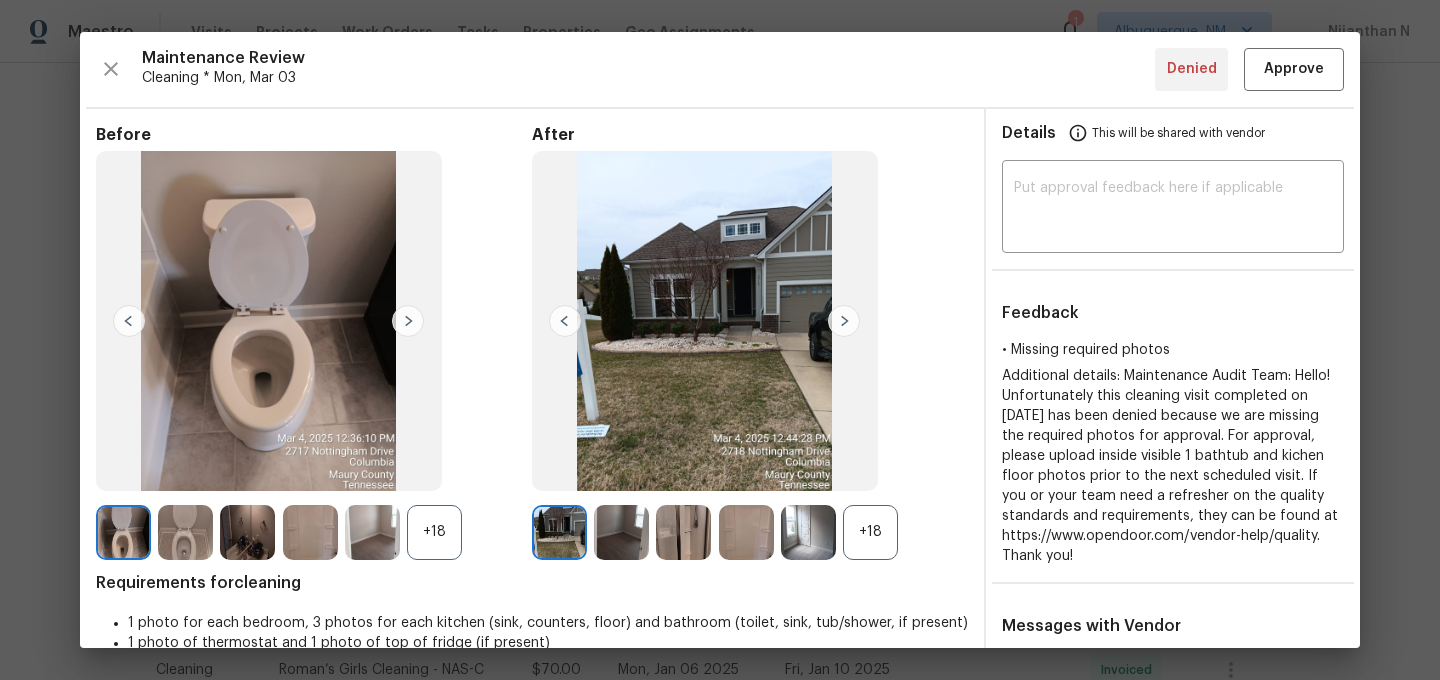 click on "+18" at bounding box center (750, 532) 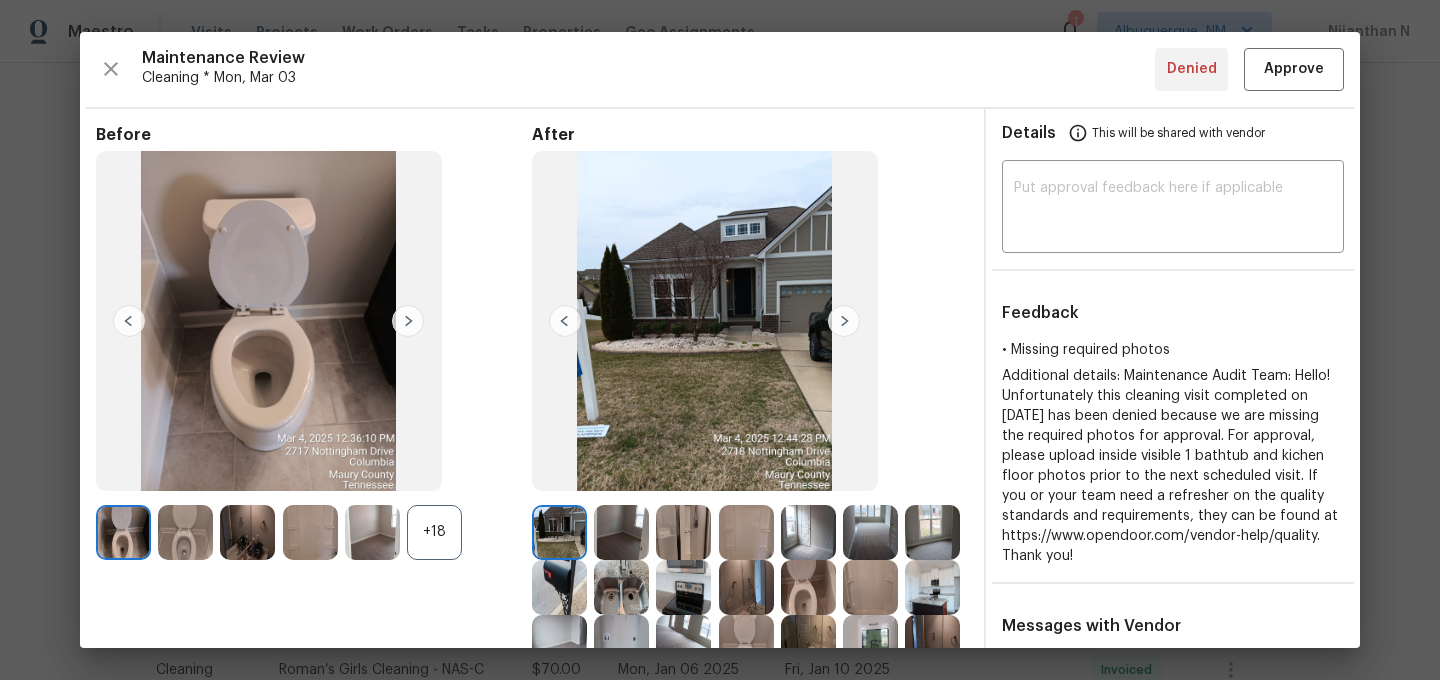 click on "+18" at bounding box center [434, 532] 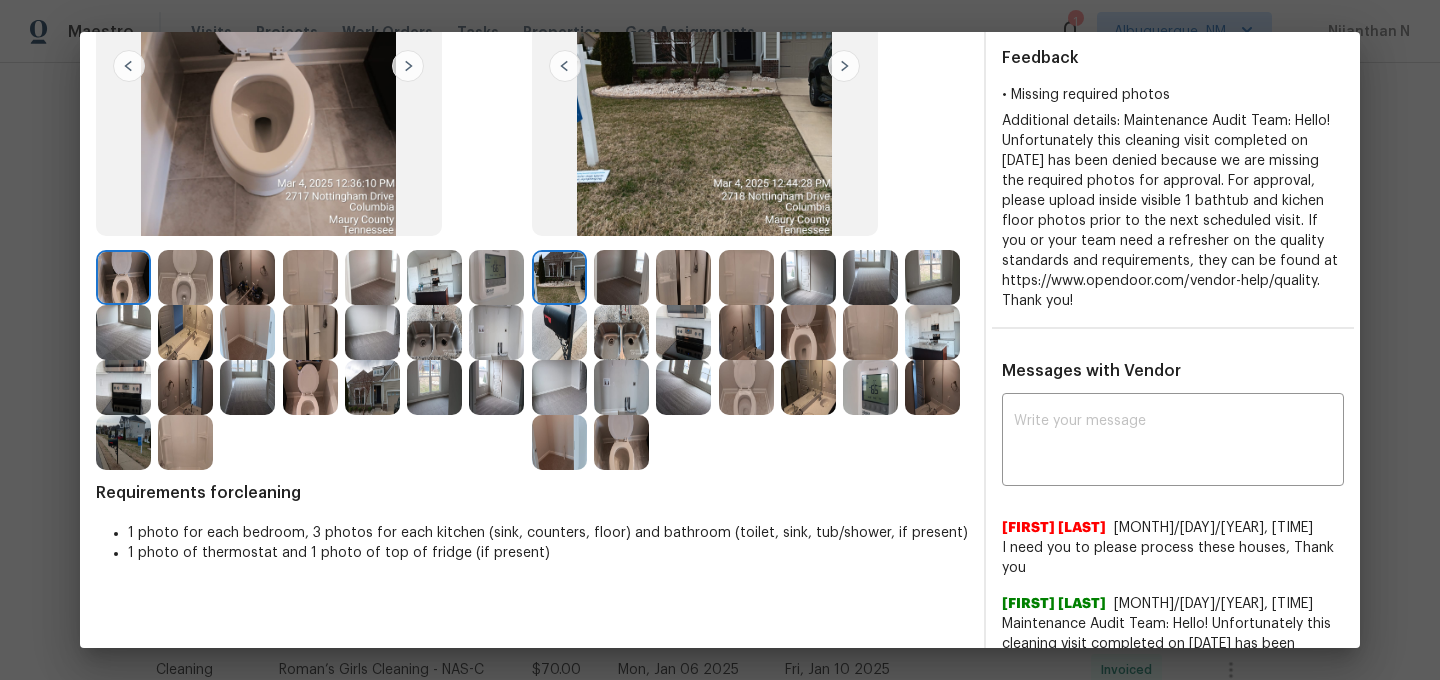 scroll, scrollTop: 196, scrollLeft: 0, axis: vertical 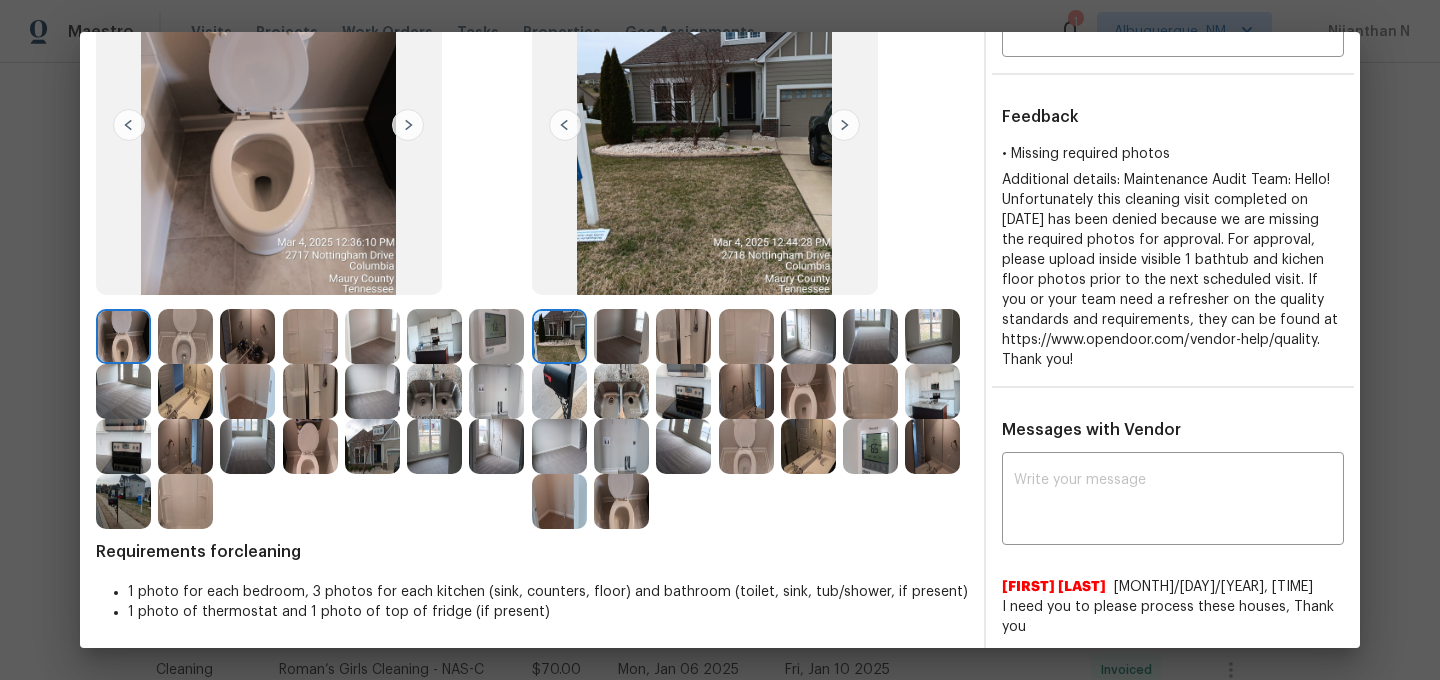 click at bounding box center (870, 391) 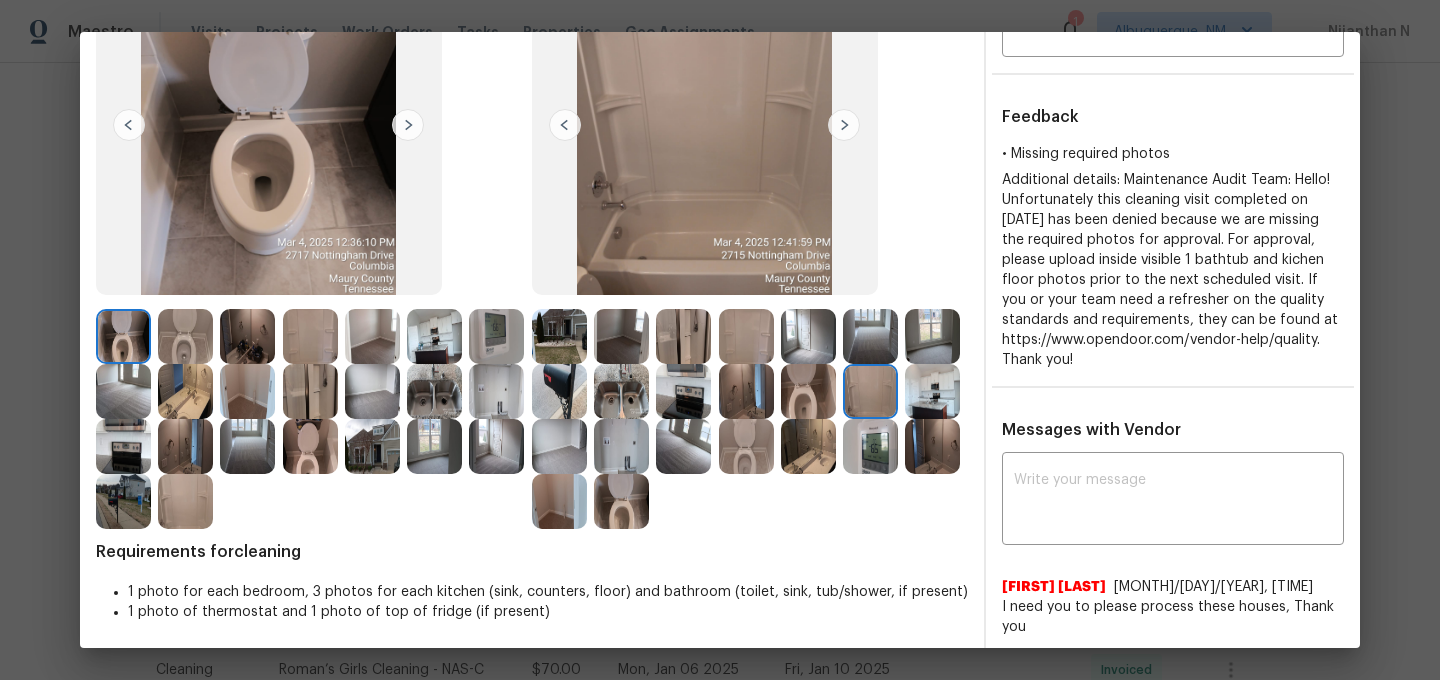 click at bounding box center [746, 336] 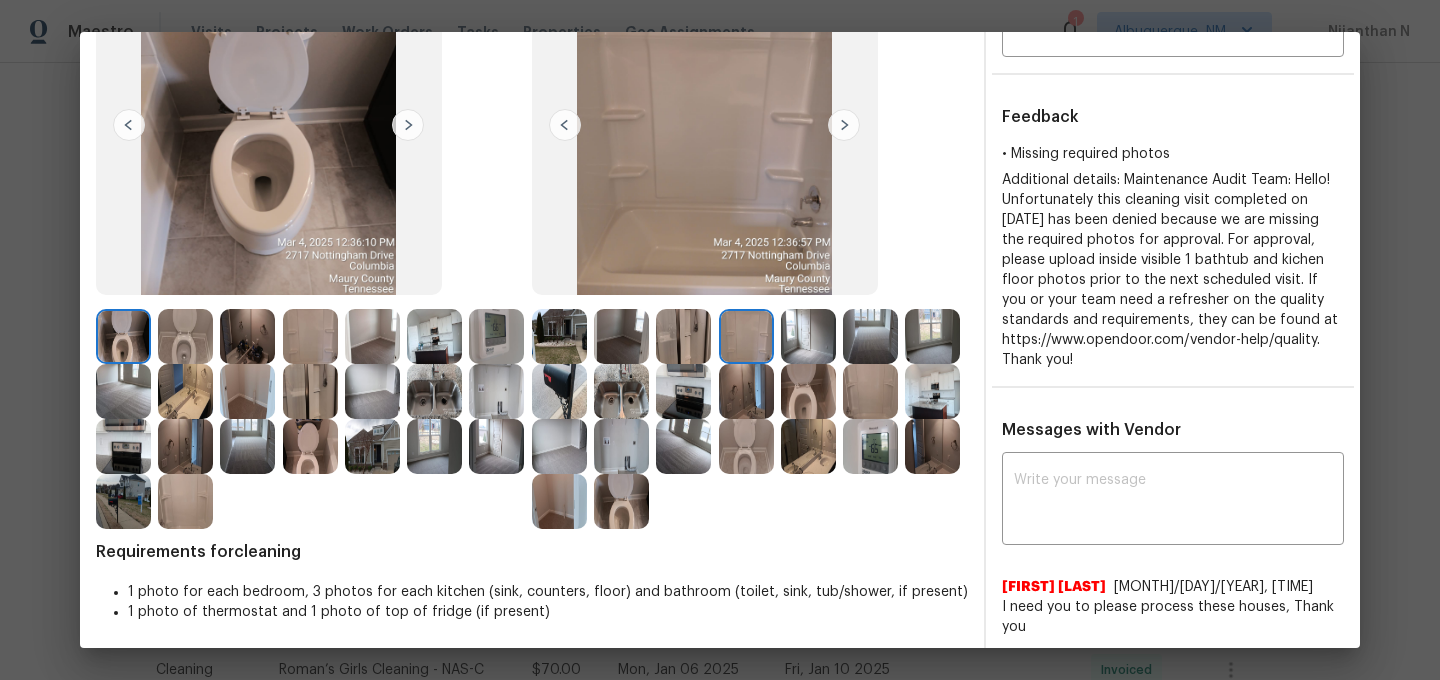 click at bounding box center [870, 391] 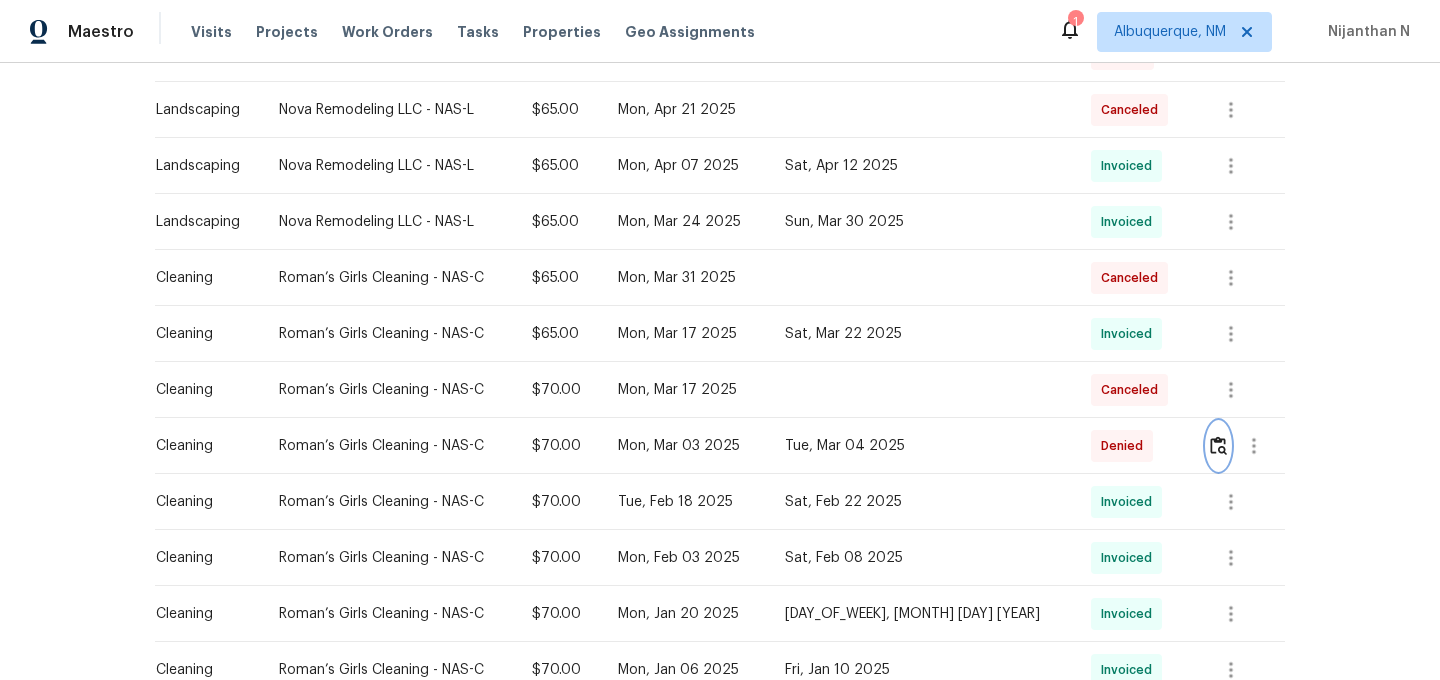 scroll, scrollTop: 0, scrollLeft: 0, axis: both 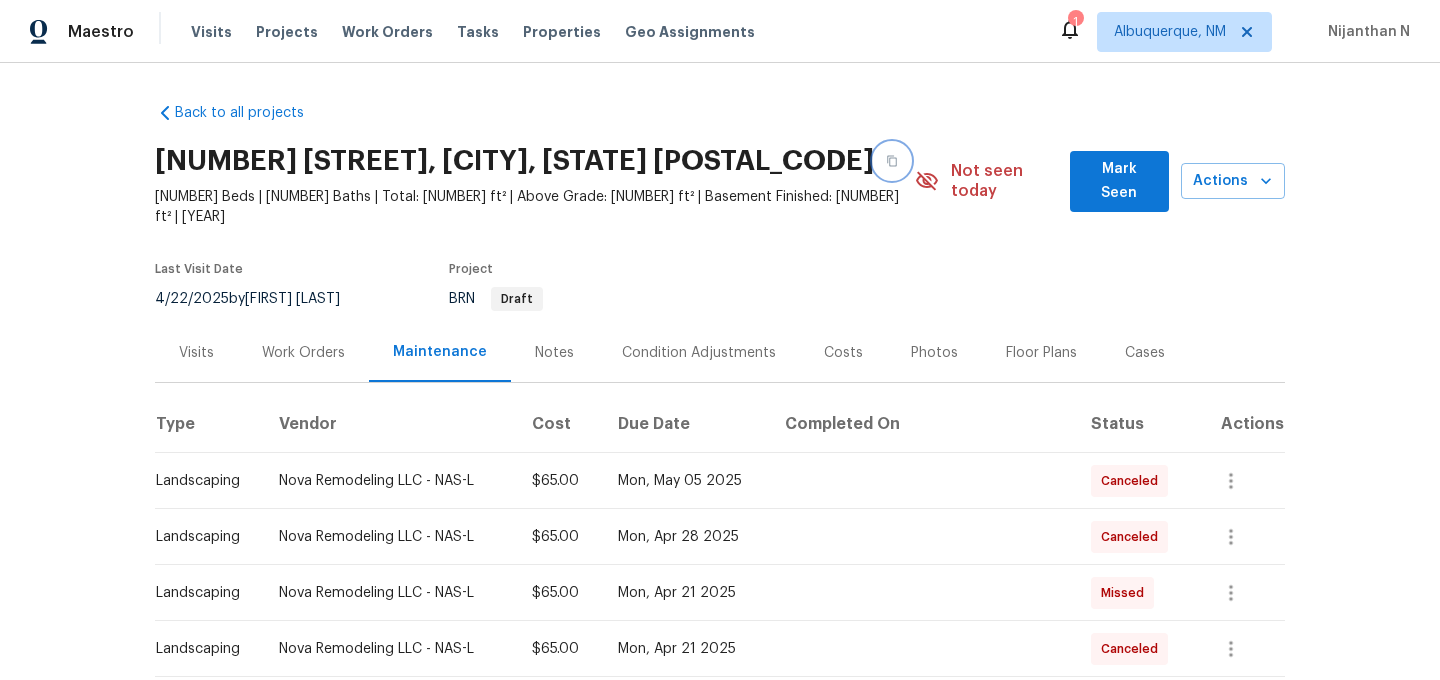 click at bounding box center [892, 161] 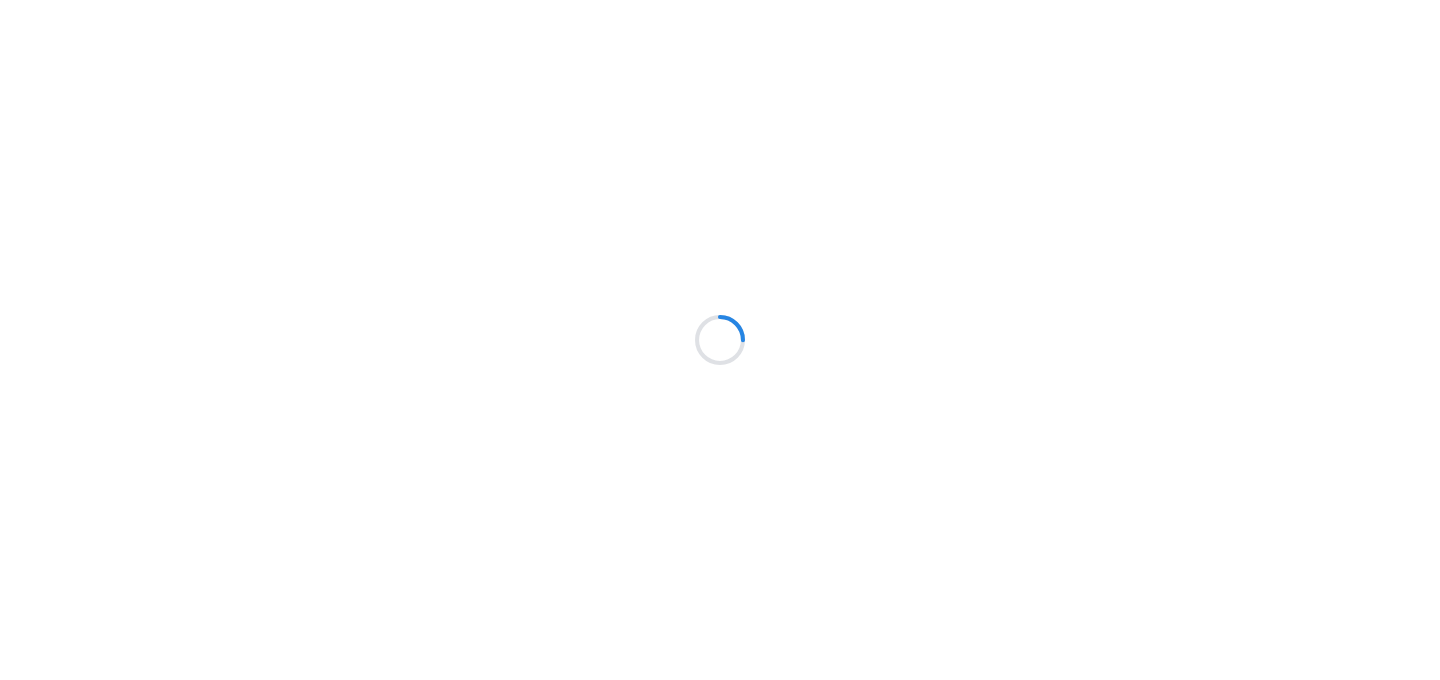 scroll, scrollTop: 0, scrollLeft: 0, axis: both 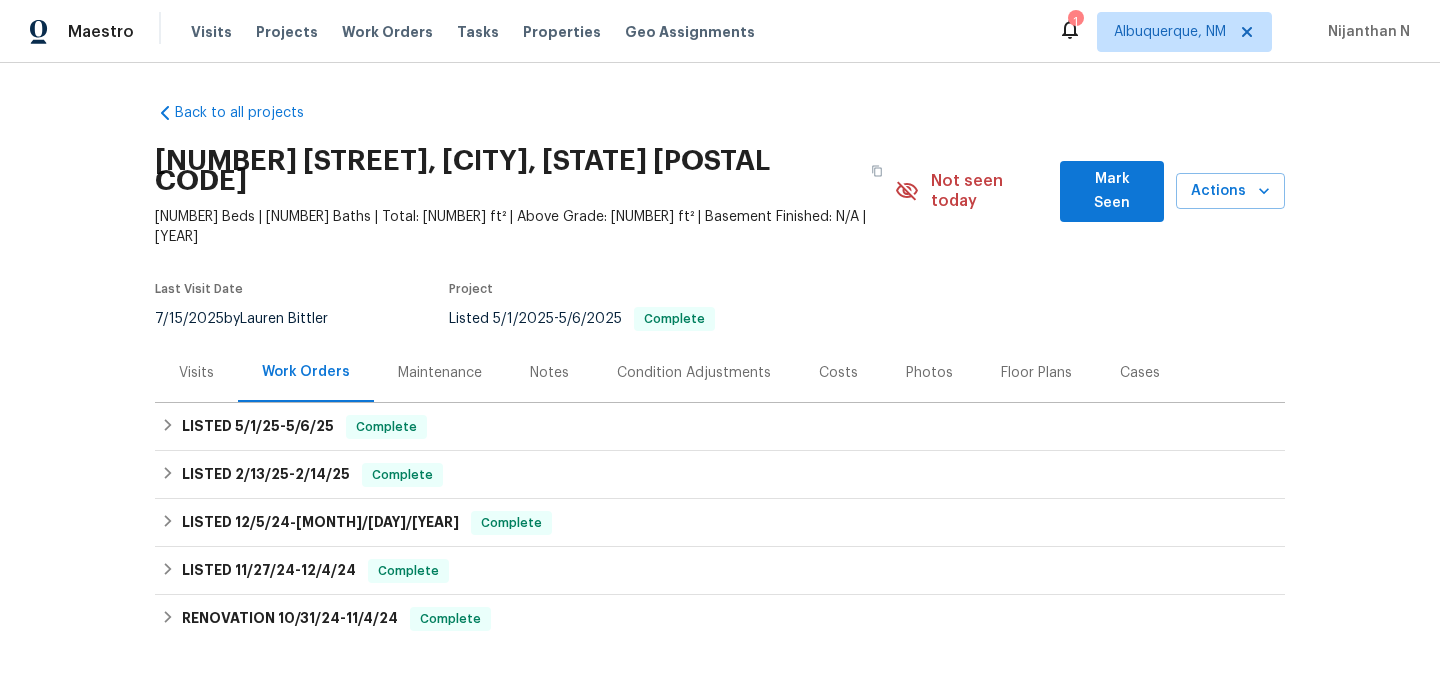 click on "Maintenance" at bounding box center (440, 373) 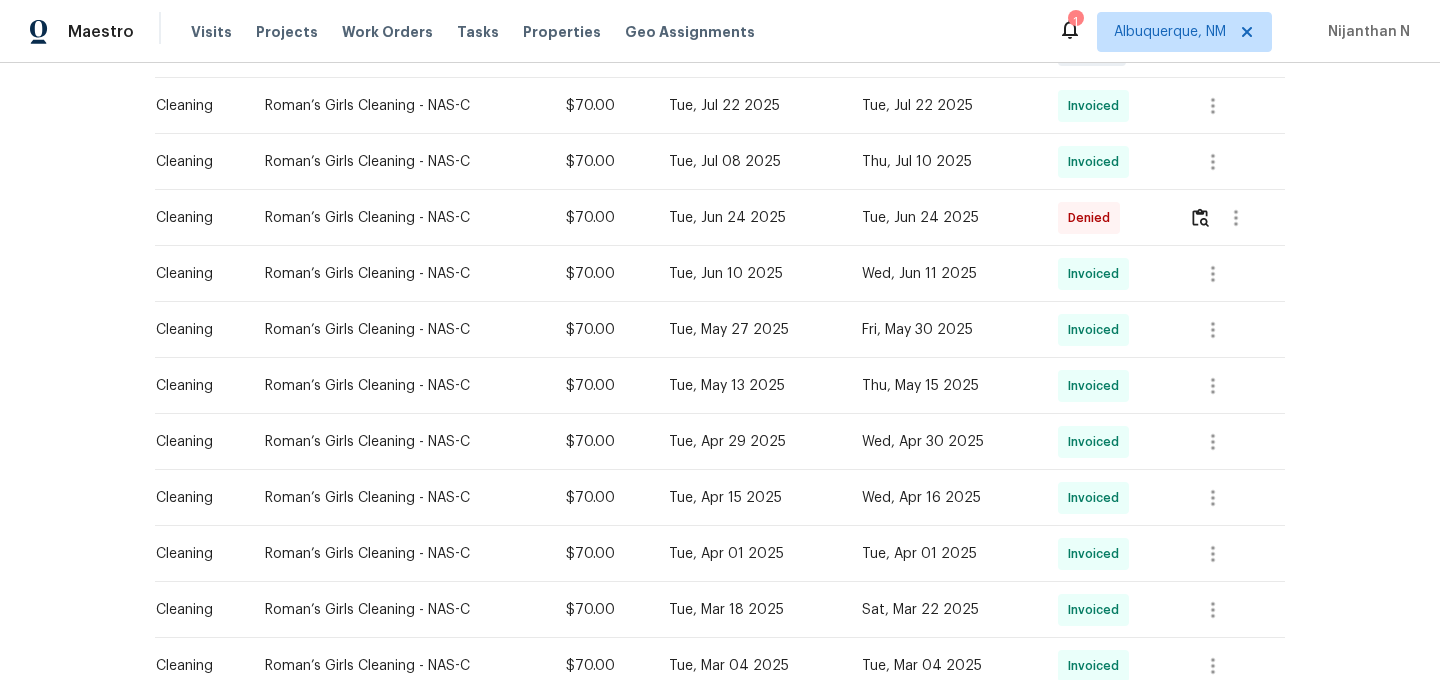 scroll, scrollTop: 433, scrollLeft: 0, axis: vertical 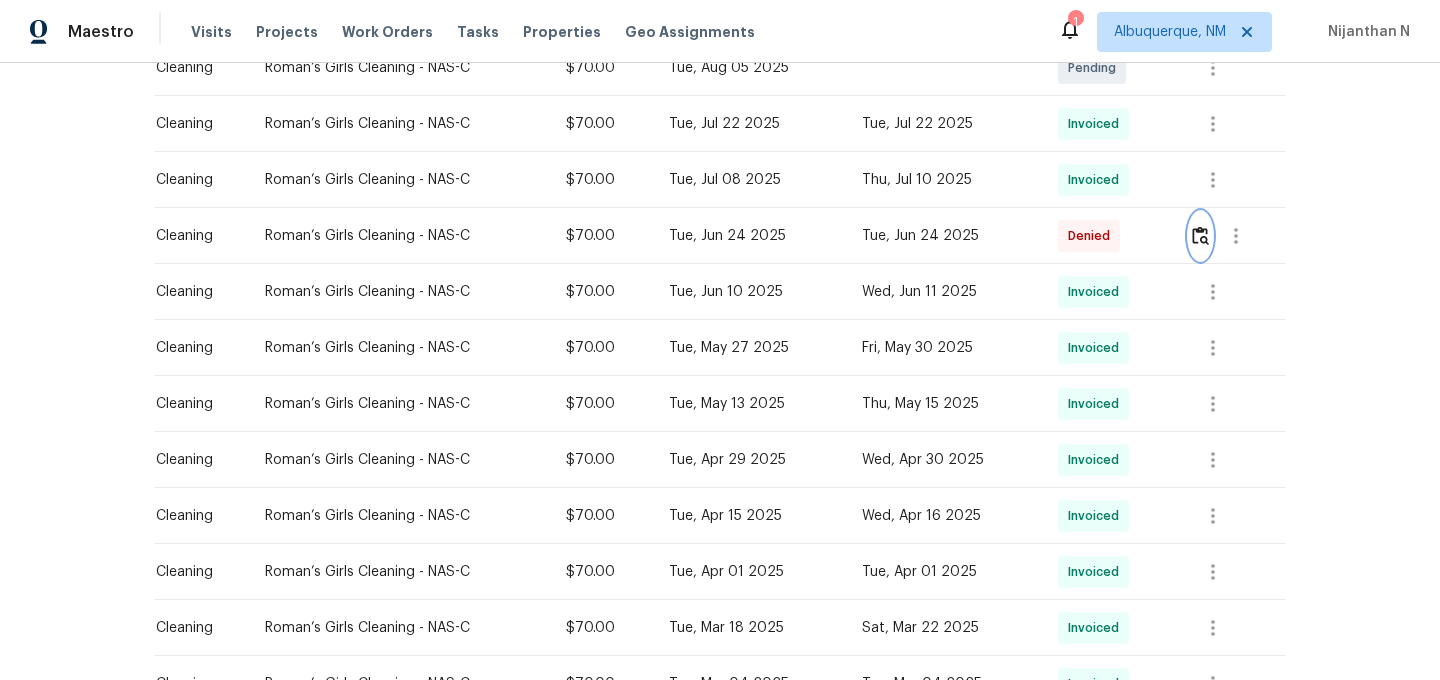 click at bounding box center [1200, 235] 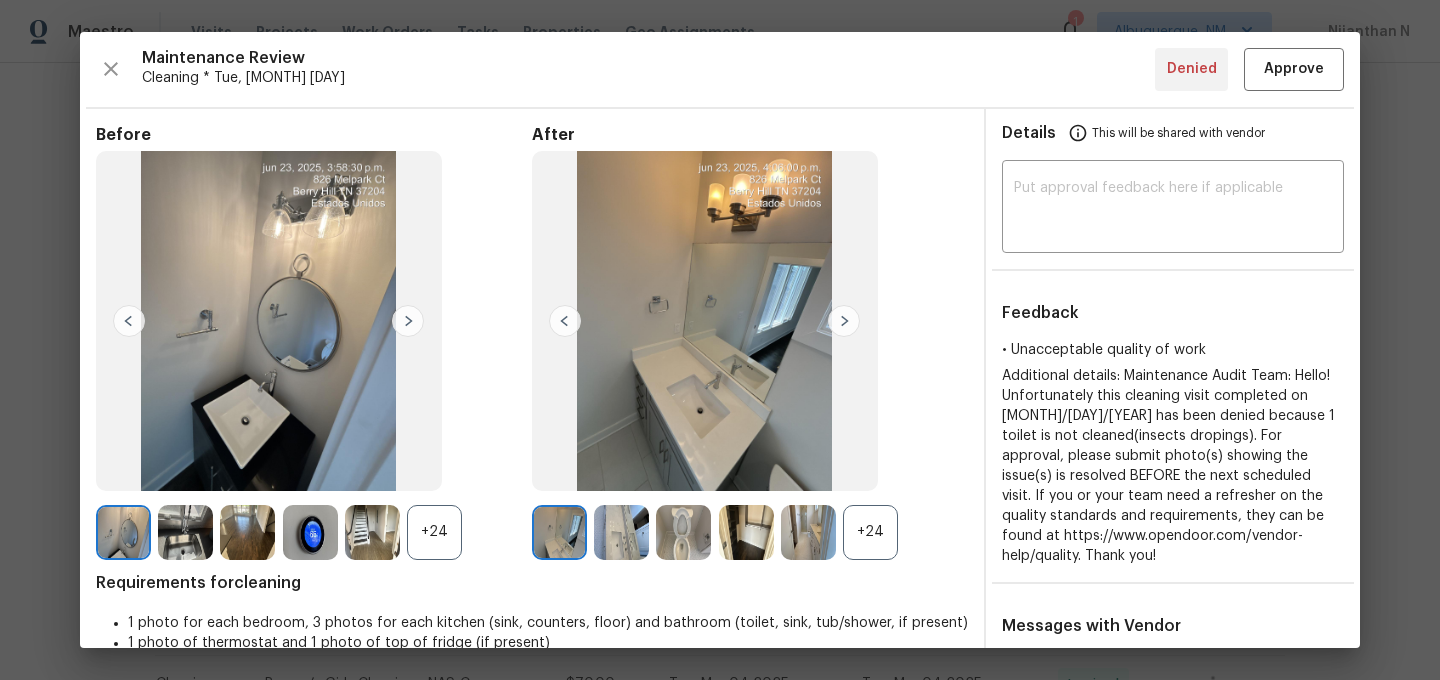 click on "+24" at bounding box center (870, 532) 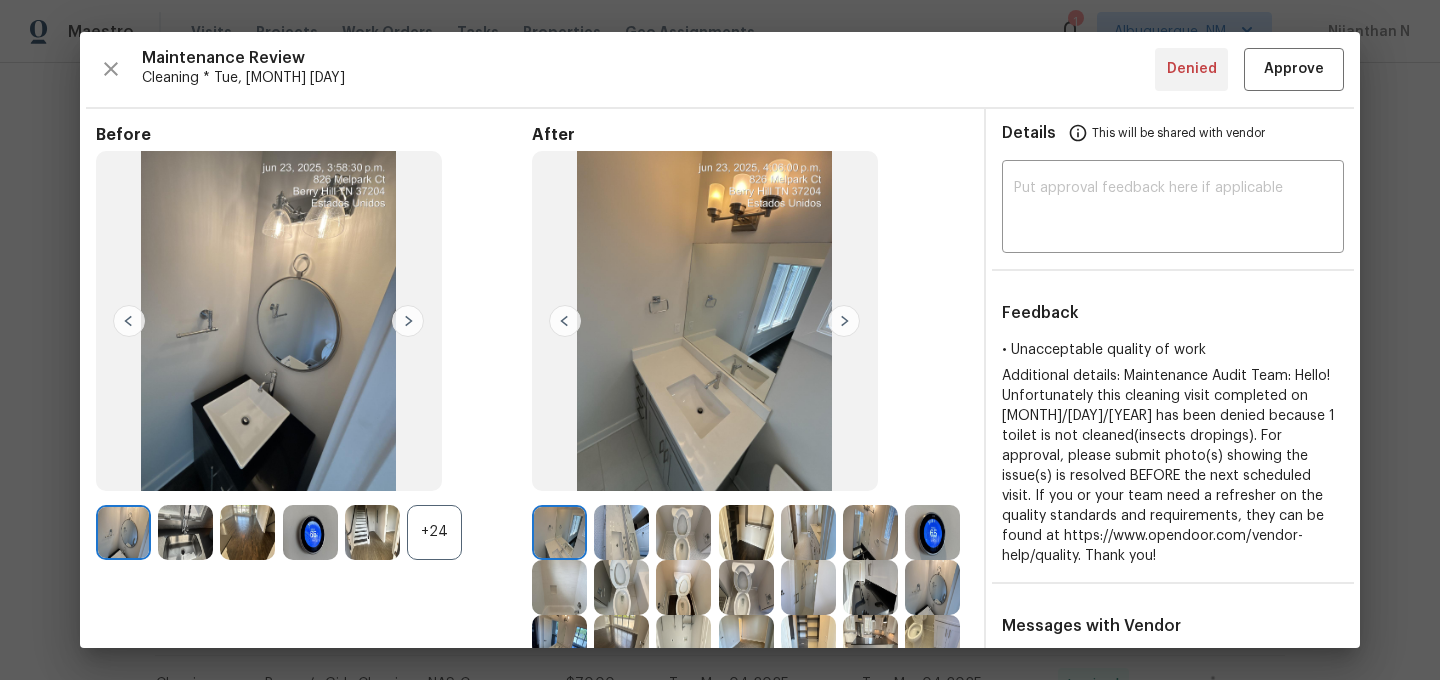 click on "+24" at bounding box center [434, 532] 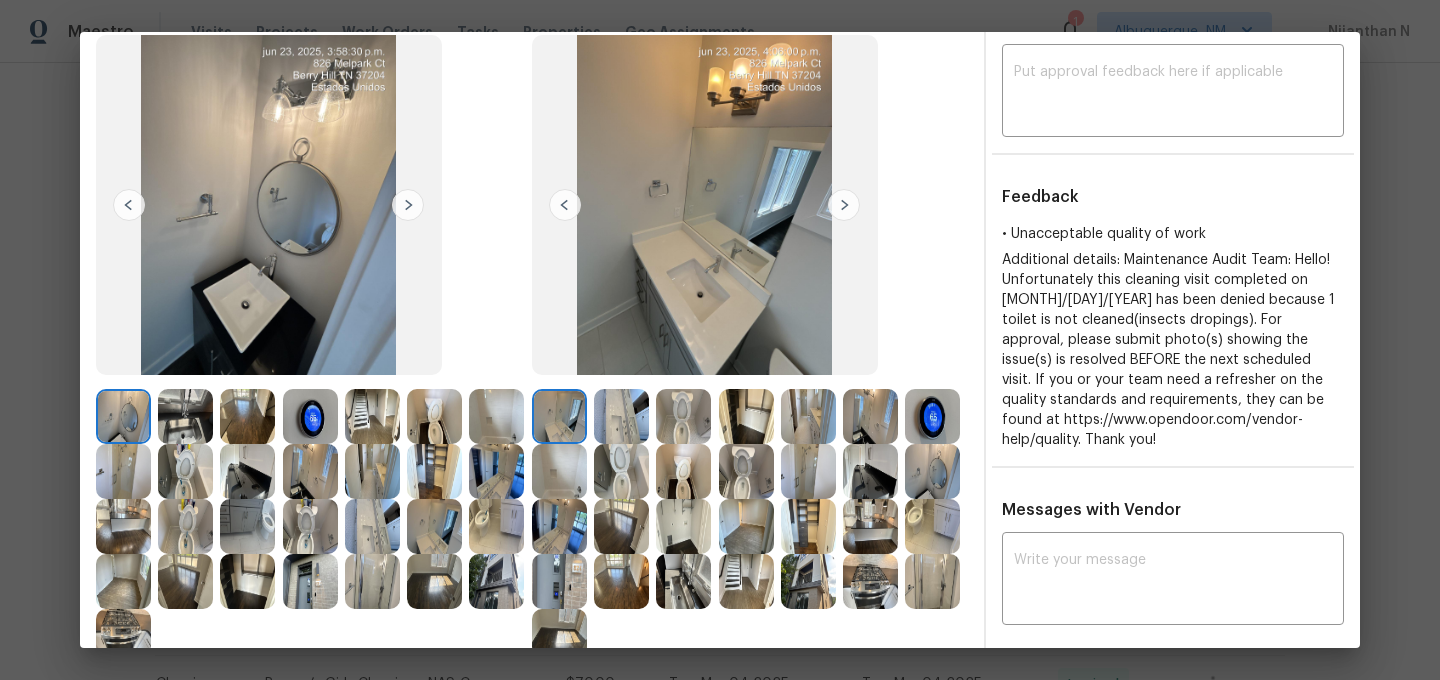 scroll, scrollTop: 209, scrollLeft: 0, axis: vertical 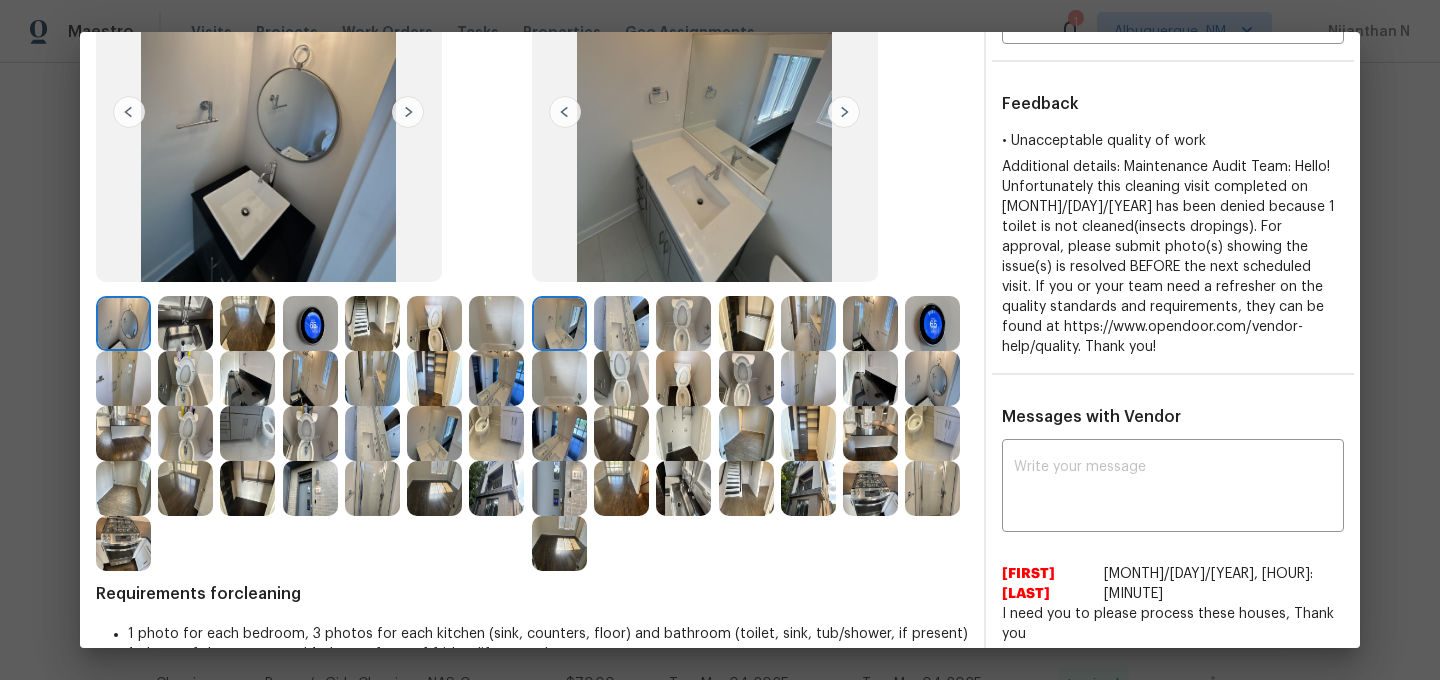 click at bounding box center [683, 323] 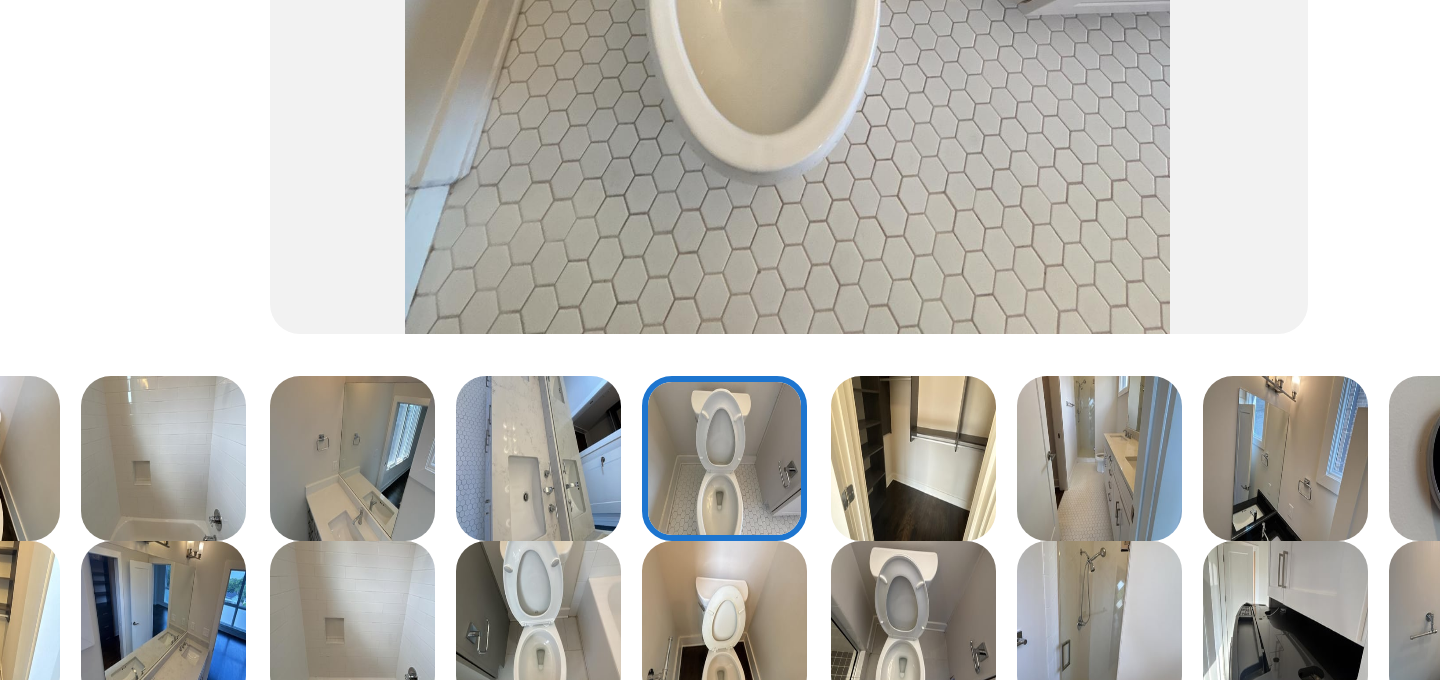 scroll, scrollTop: 205, scrollLeft: 0, axis: vertical 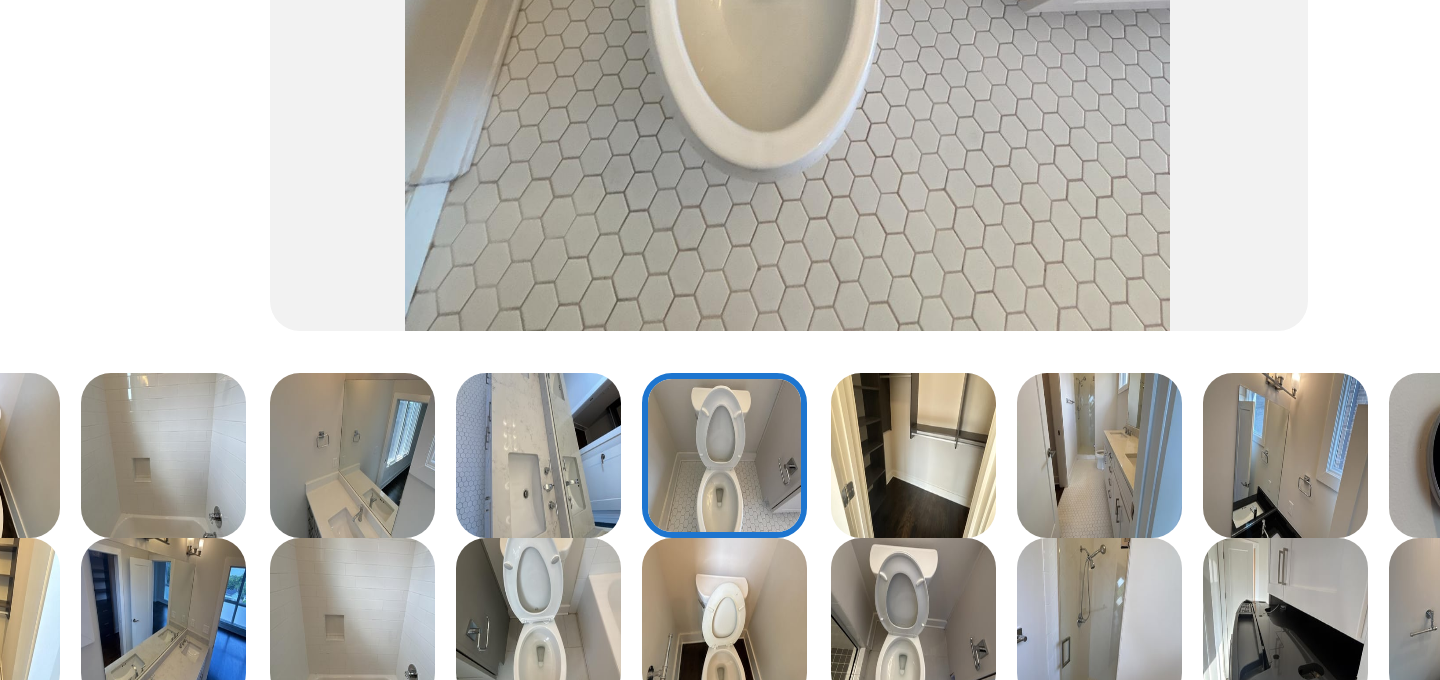 click at bounding box center [621, 382] 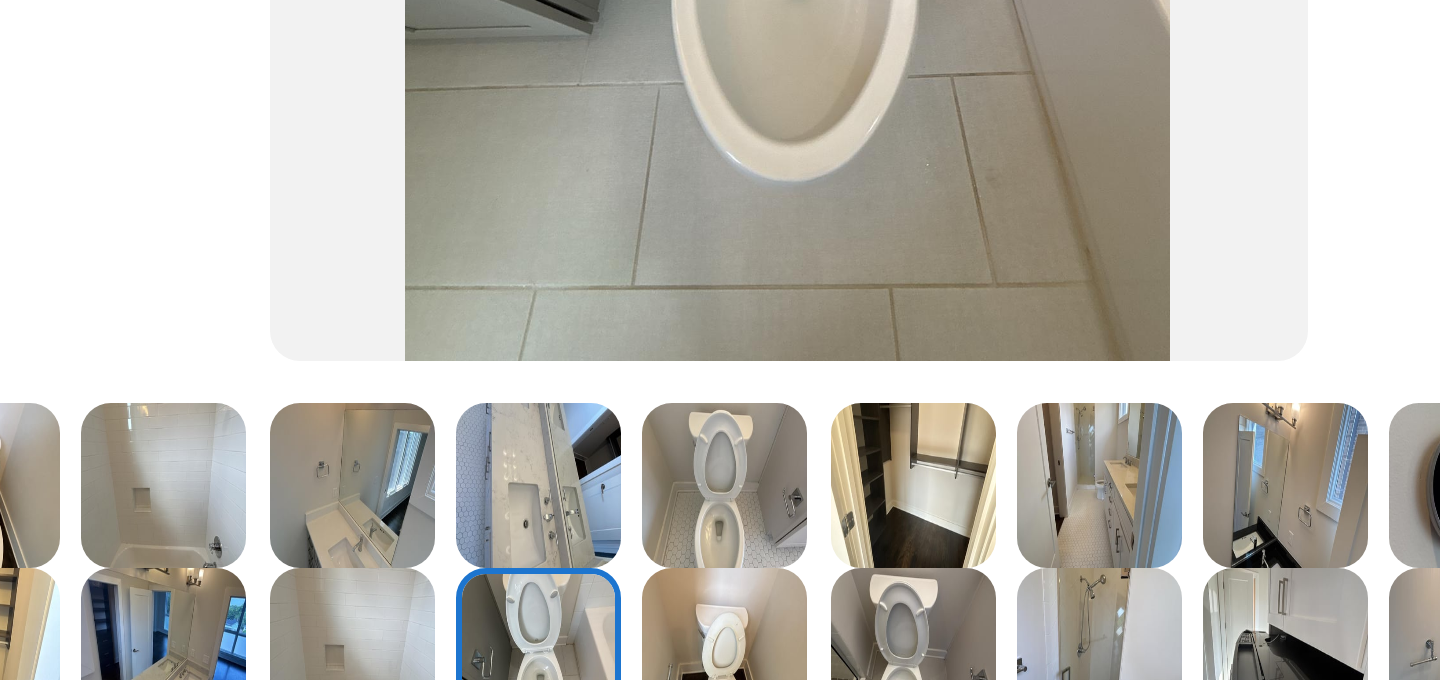 scroll, scrollTop: 197, scrollLeft: 0, axis: vertical 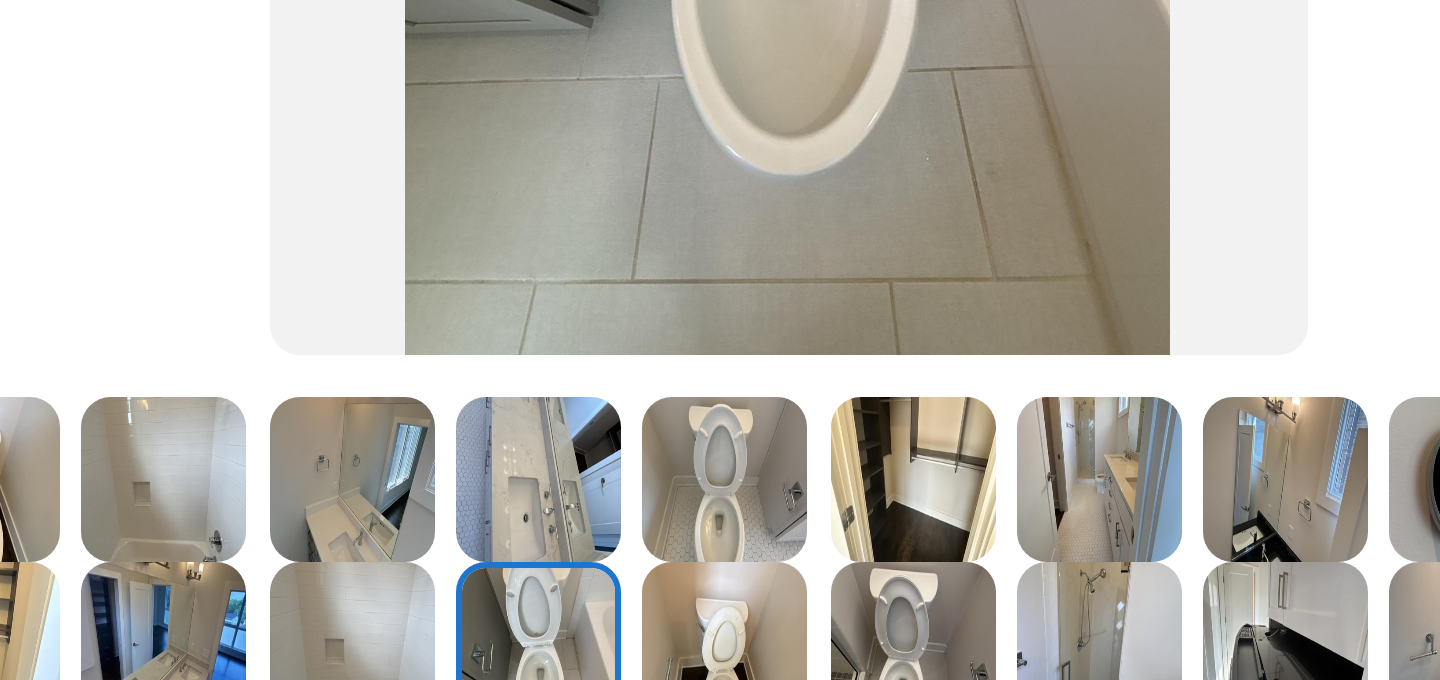 click at bounding box center [683, 390] 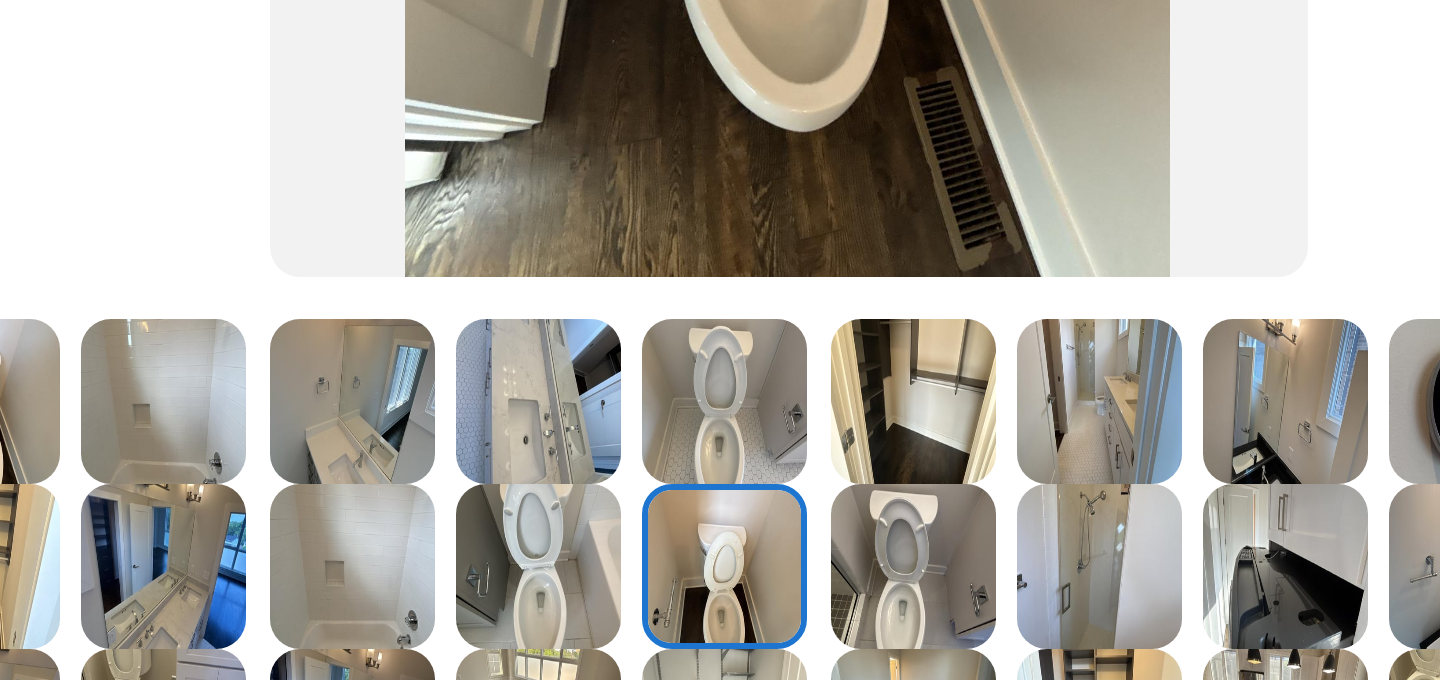 scroll, scrollTop: 234, scrollLeft: 0, axis: vertical 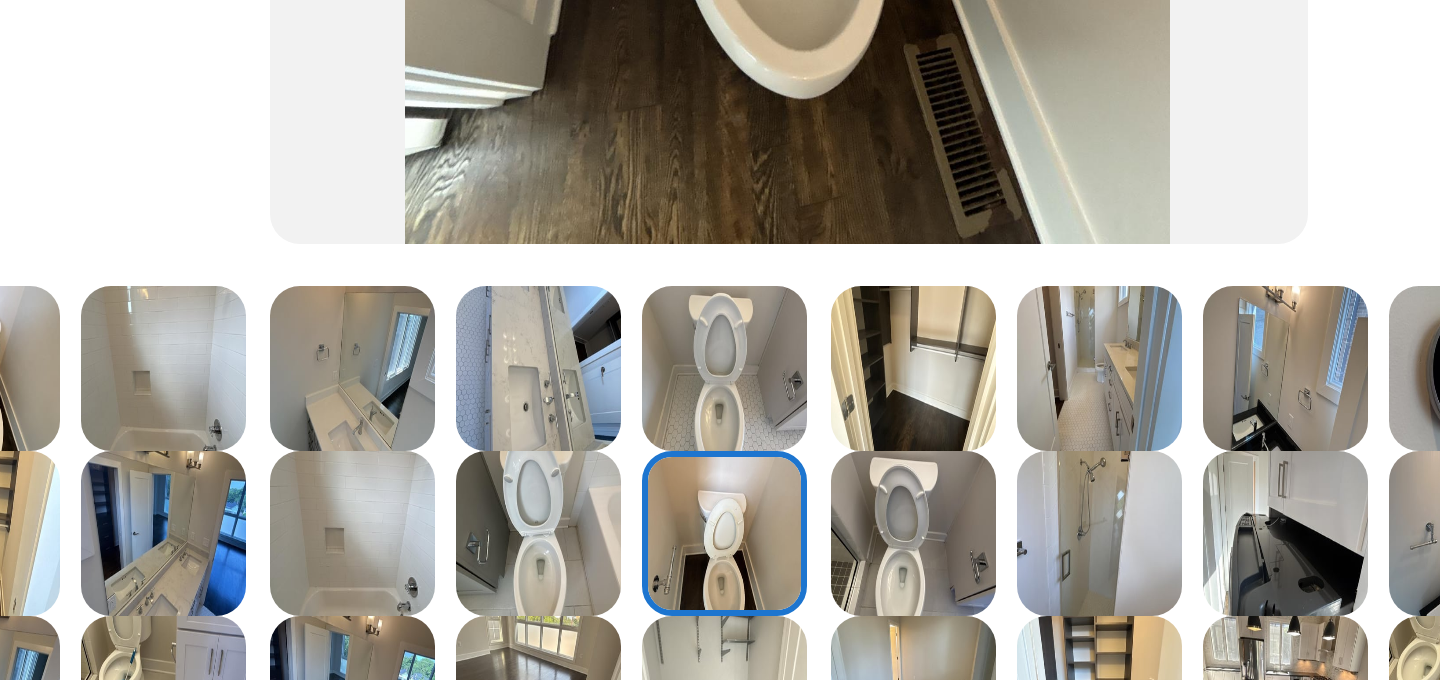 click at bounding box center [746, 353] 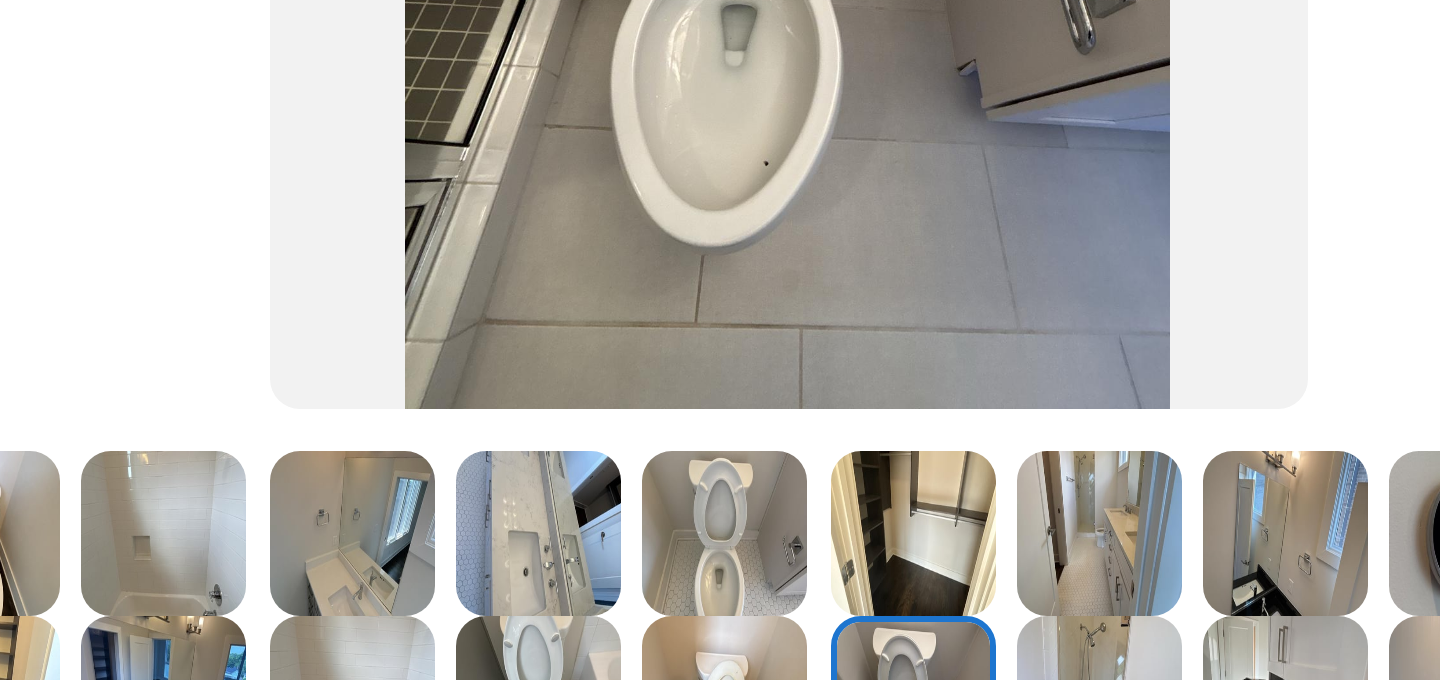scroll, scrollTop: 138, scrollLeft: 0, axis: vertical 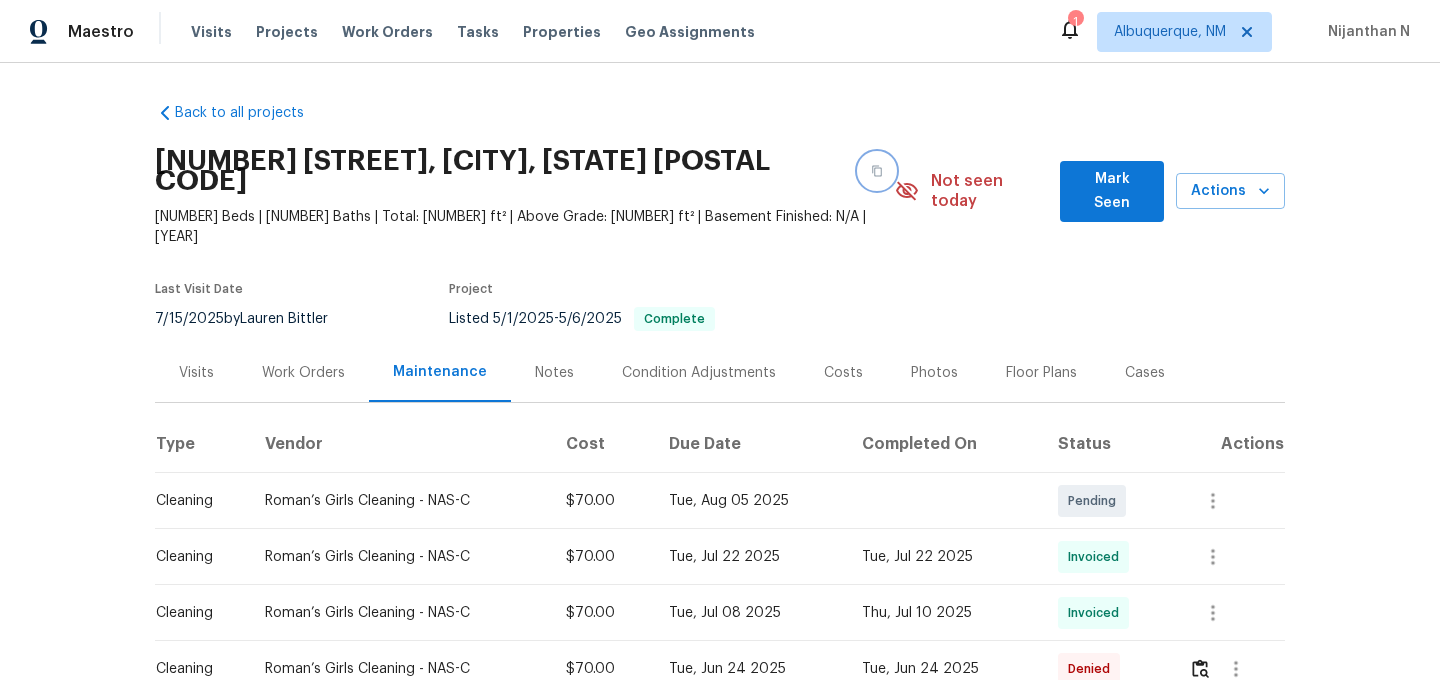 click at bounding box center (877, 171) 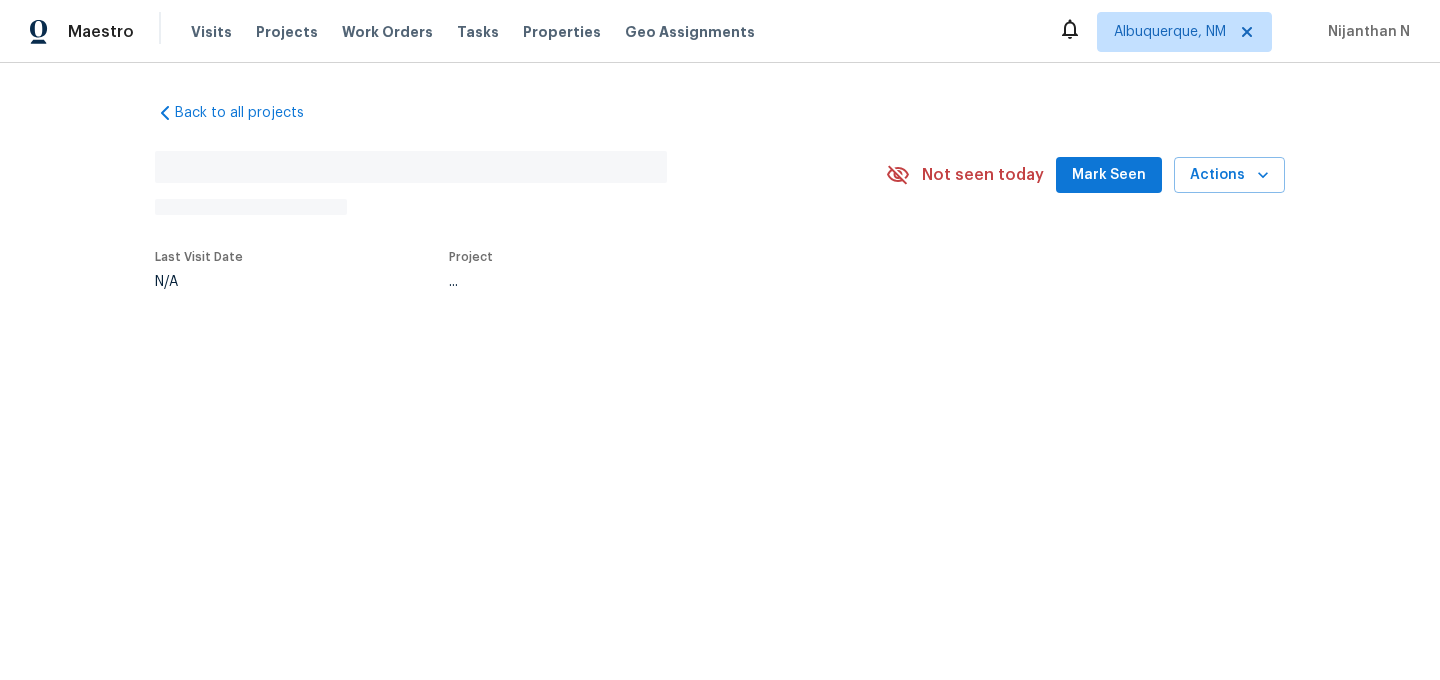 scroll, scrollTop: 0, scrollLeft: 0, axis: both 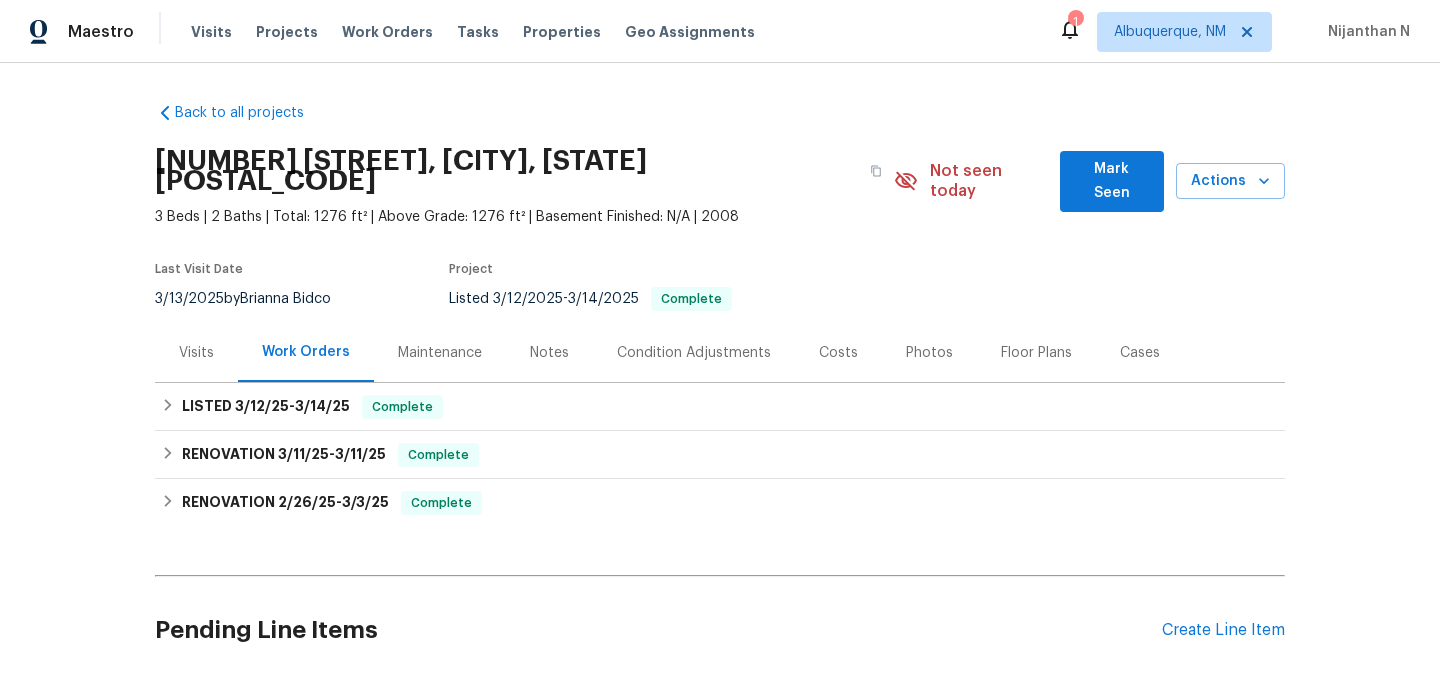 click on "Maintenance" at bounding box center [440, 353] 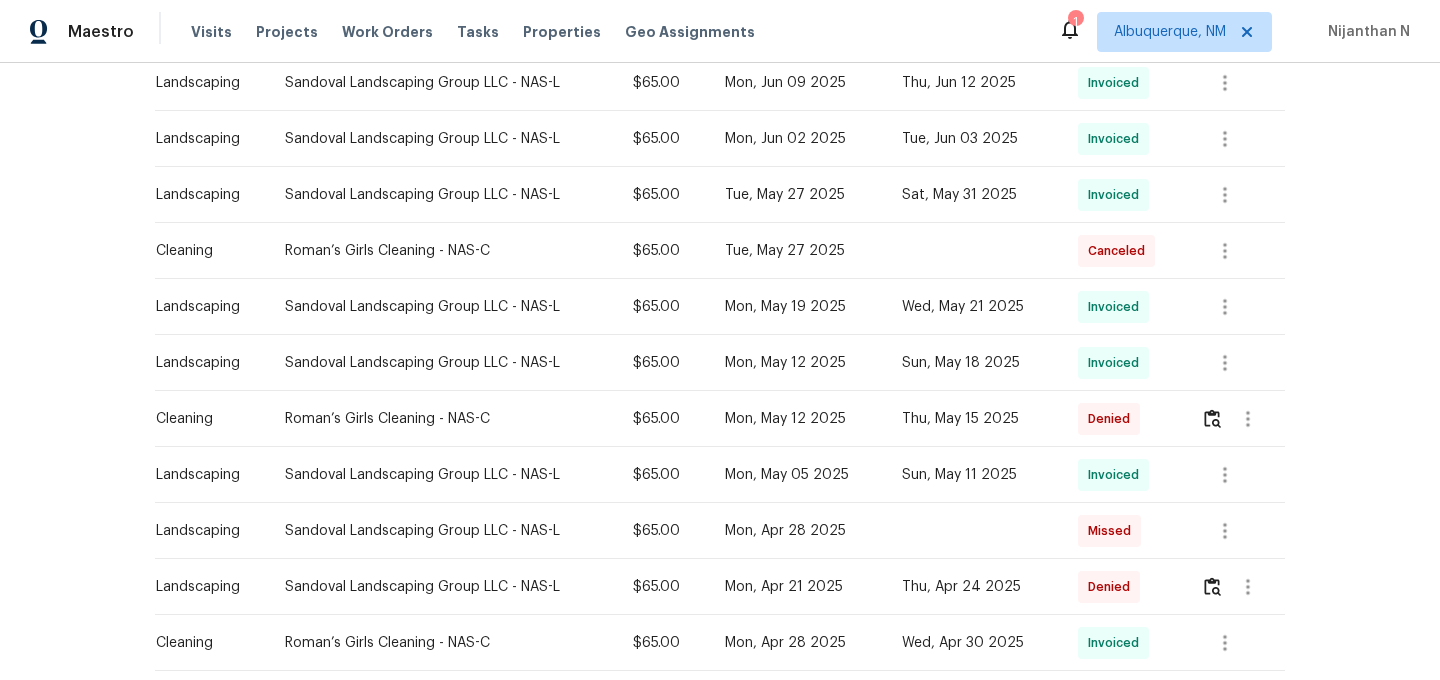 scroll, scrollTop: 585, scrollLeft: 0, axis: vertical 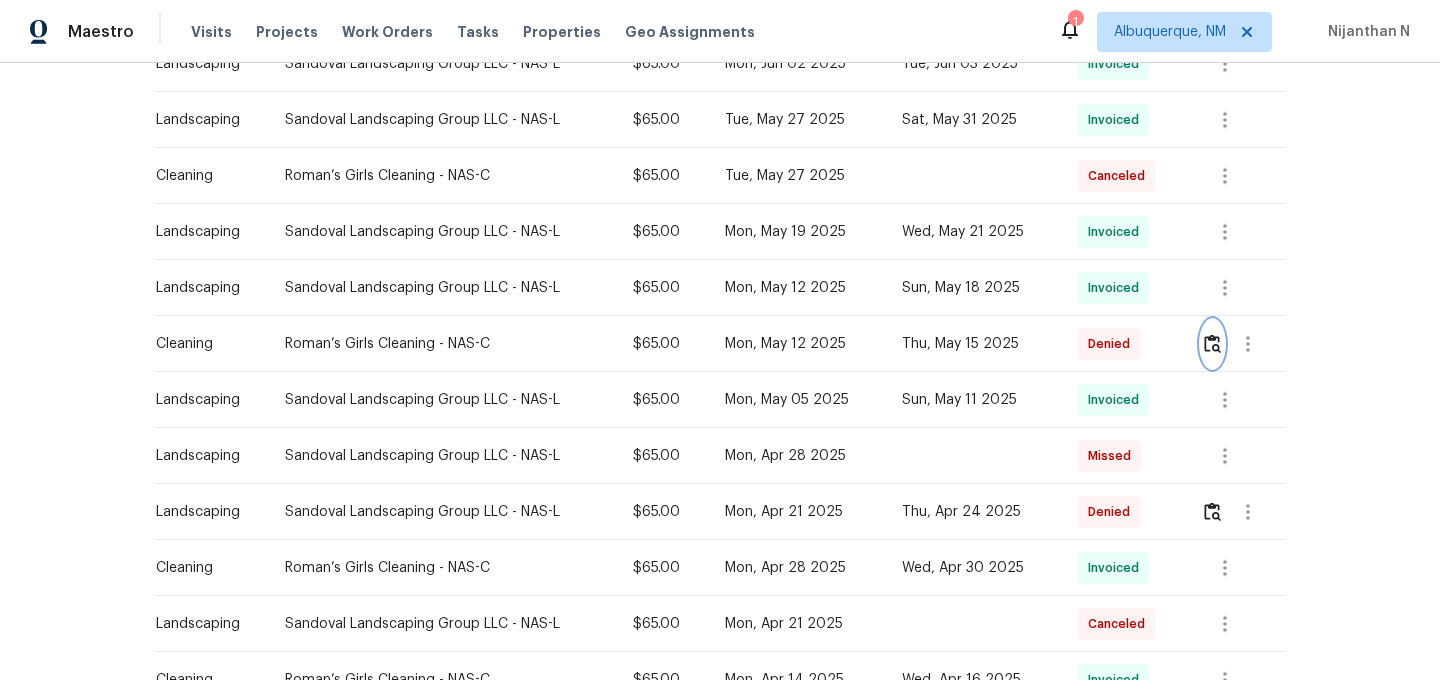 click at bounding box center (1212, 344) 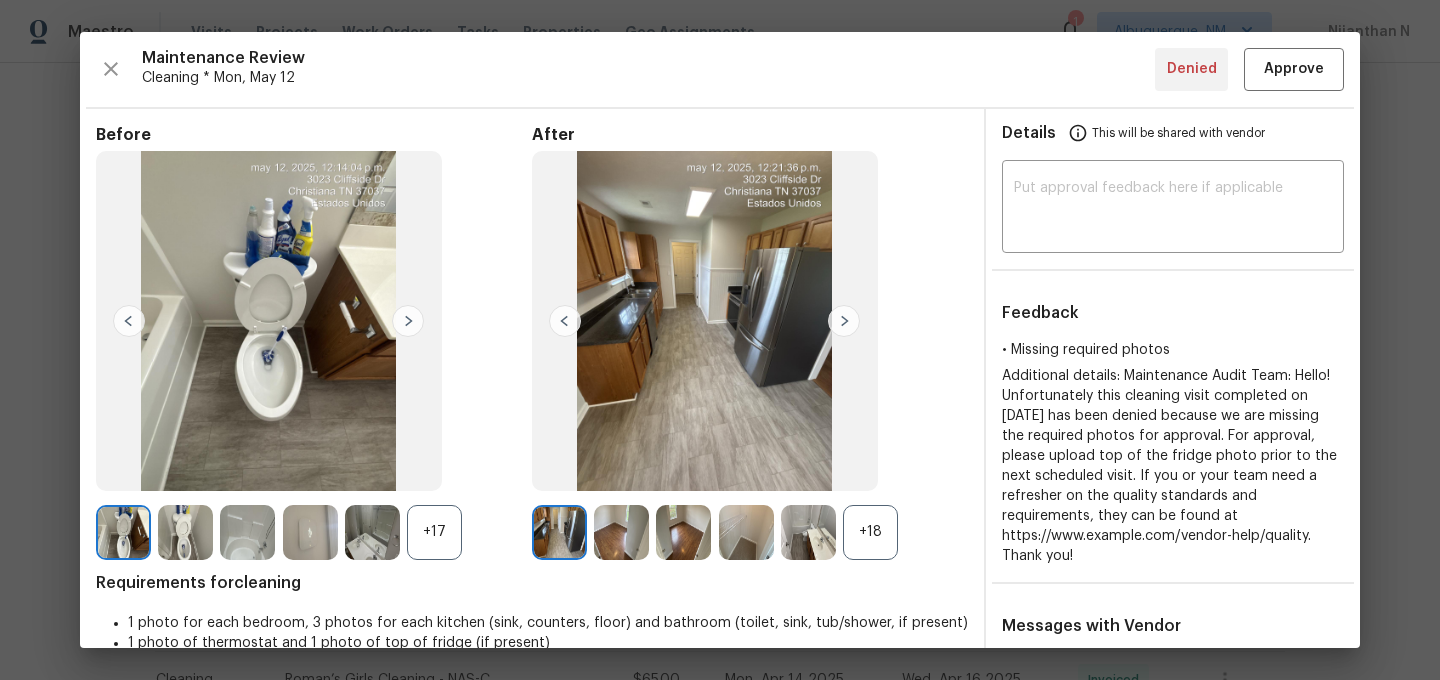 click on "+18" at bounding box center [870, 532] 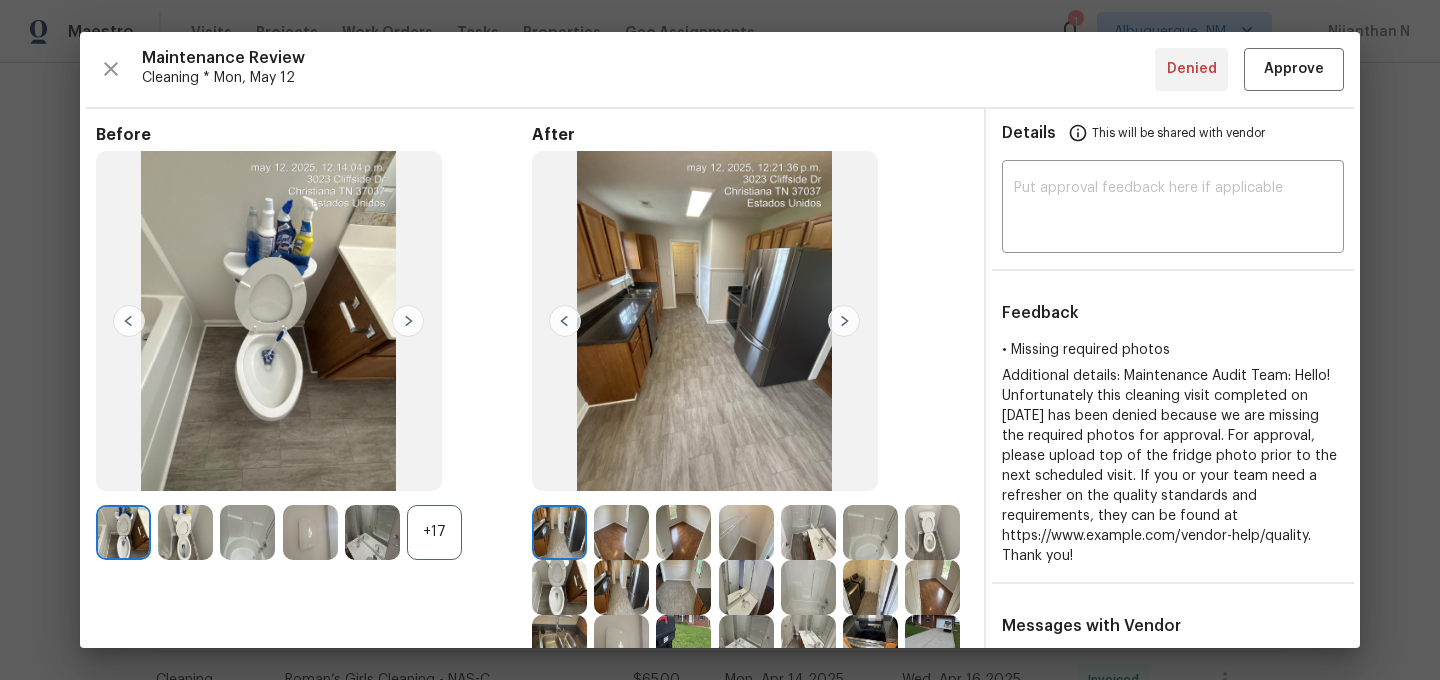 click on "+17" at bounding box center (434, 532) 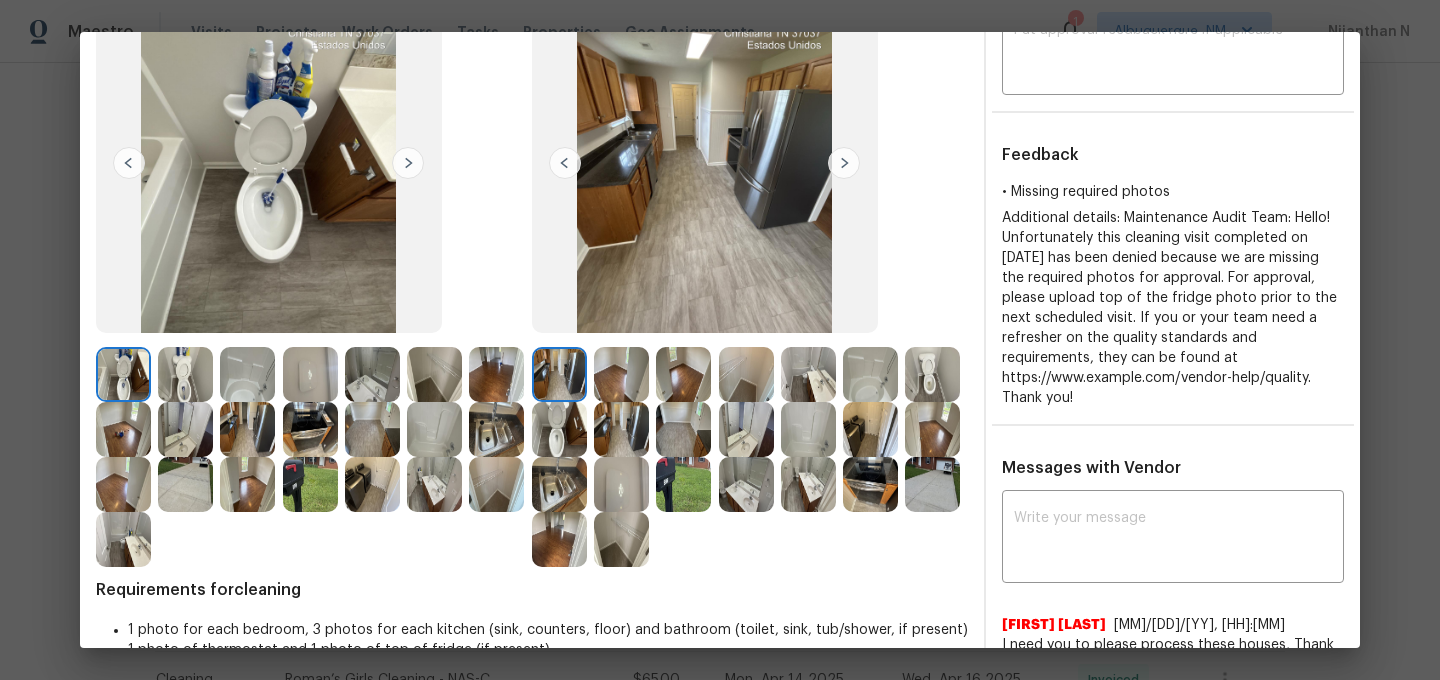 scroll, scrollTop: 159, scrollLeft: 0, axis: vertical 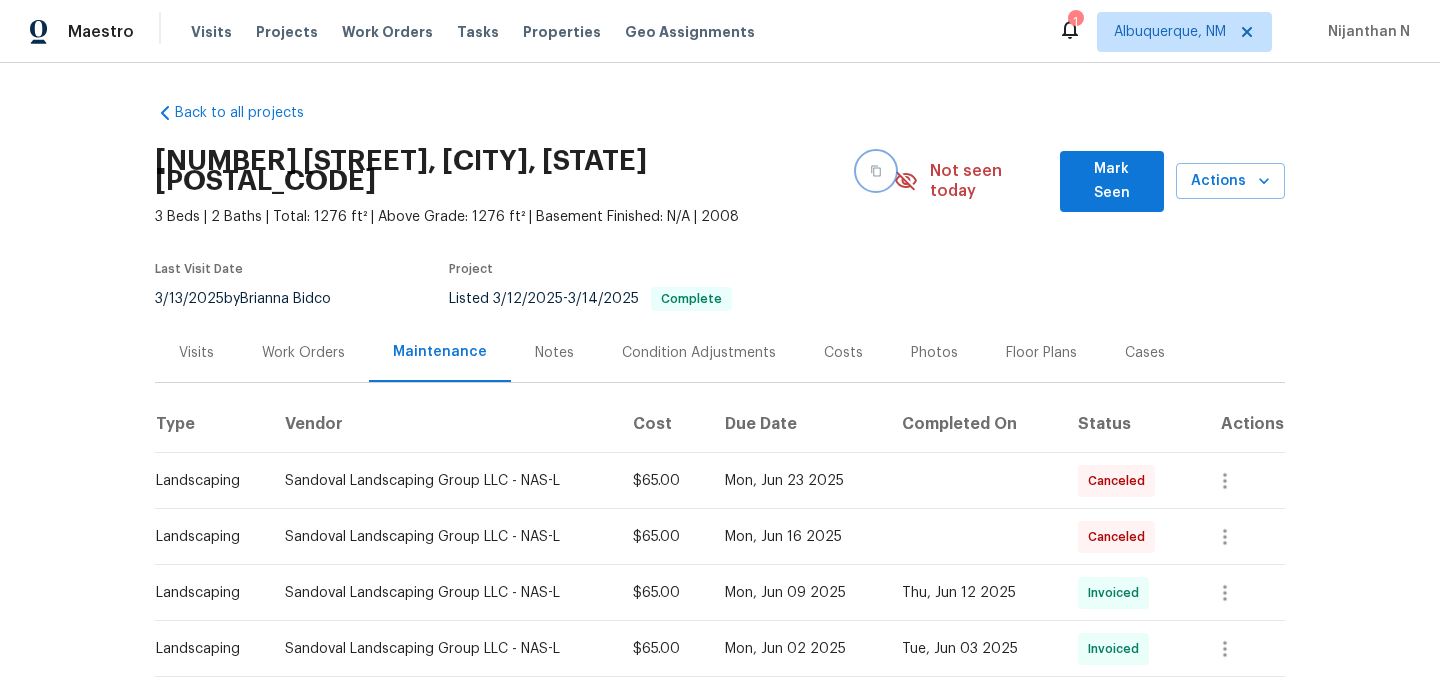 click 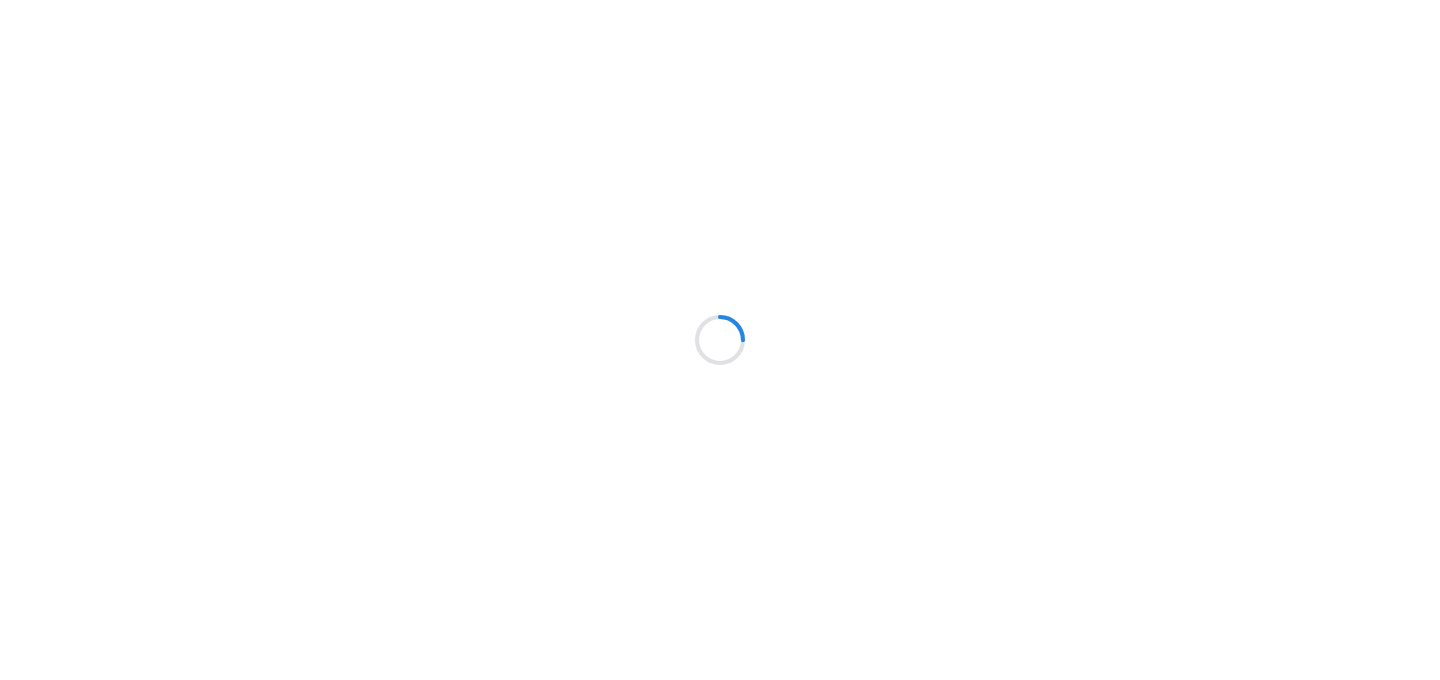 scroll, scrollTop: 0, scrollLeft: 0, axis: both 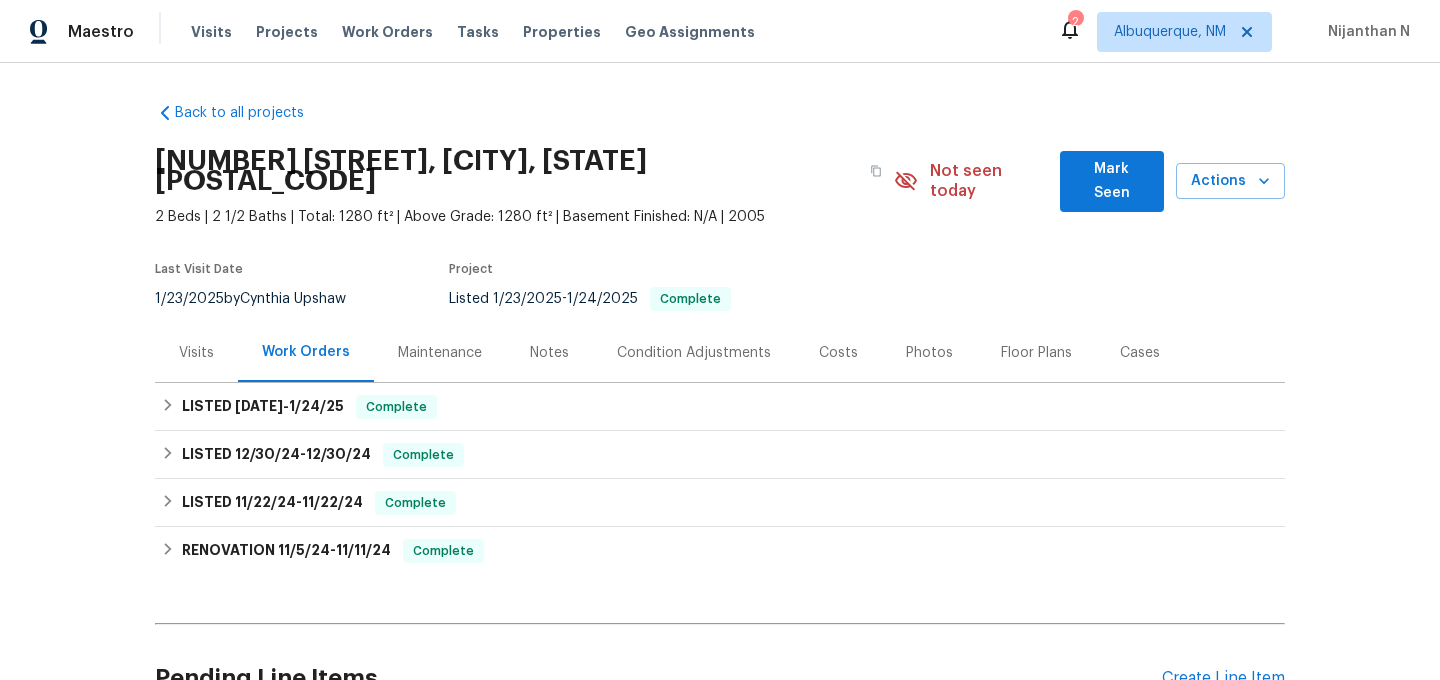 click on "Maintenance" at bounding box center [440, 353] 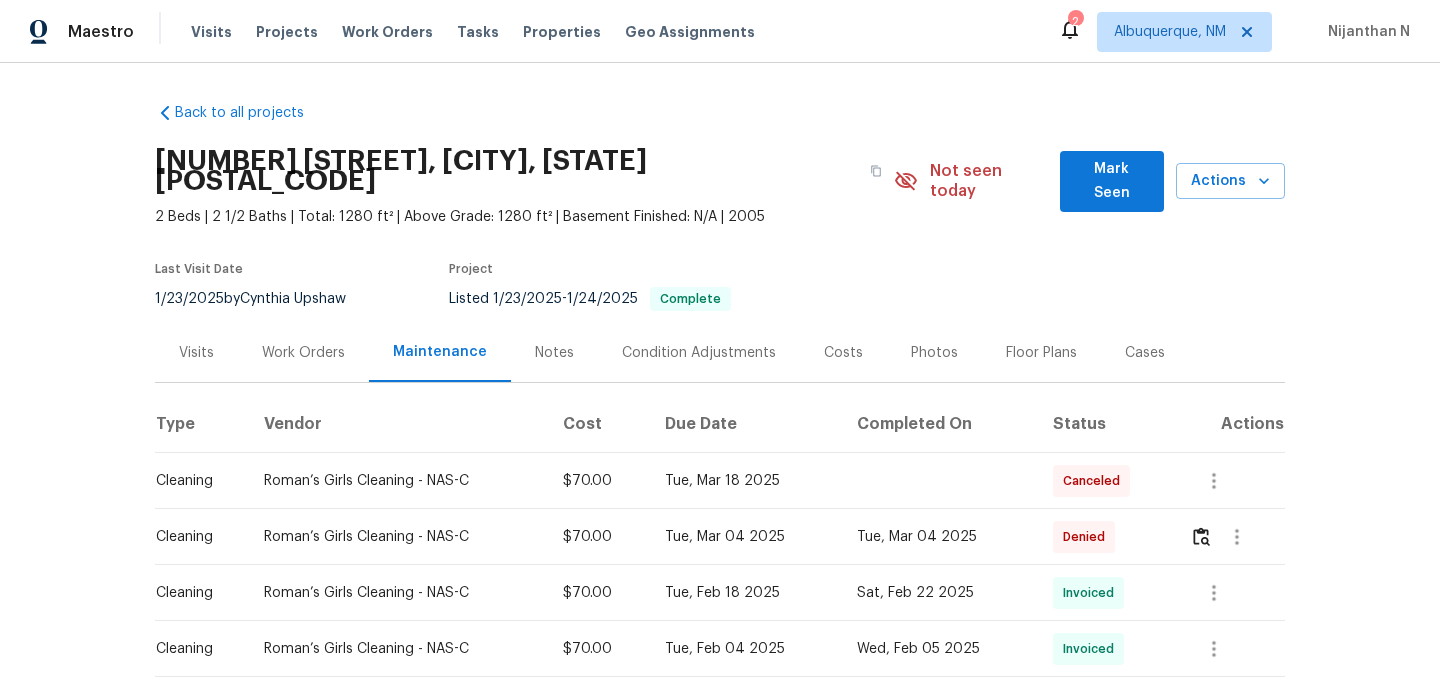 scroll, scrollTop: 153, scrollLeft: 0, axis: vertical 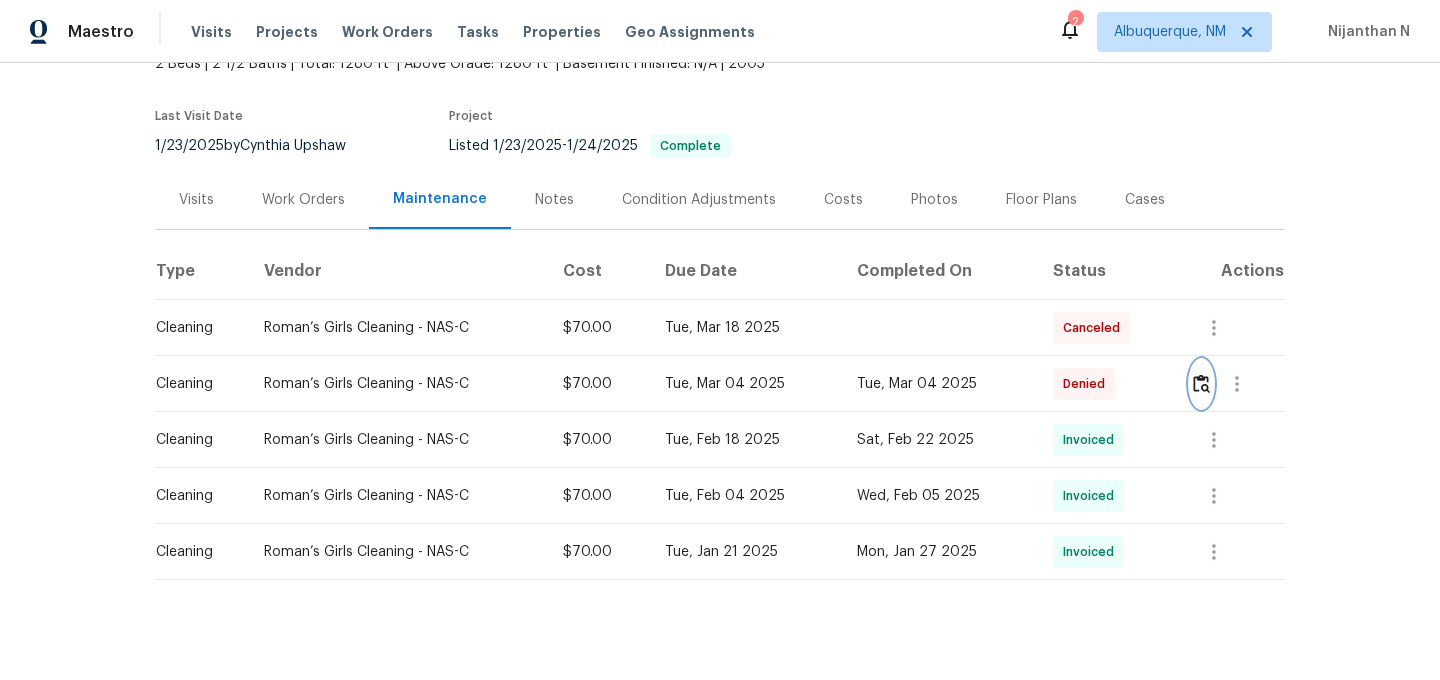 click at bounding box center (1201, 383) 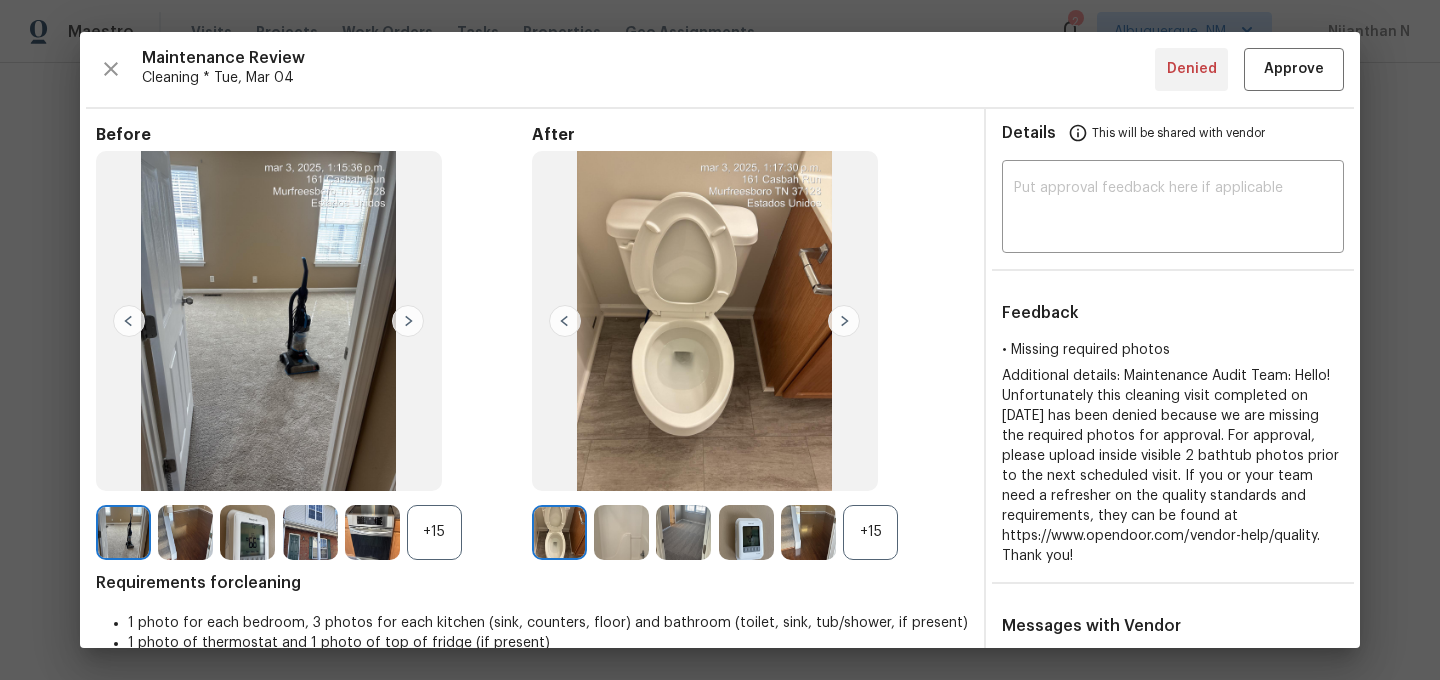 click on "+15" at bounding box center (870, 532) 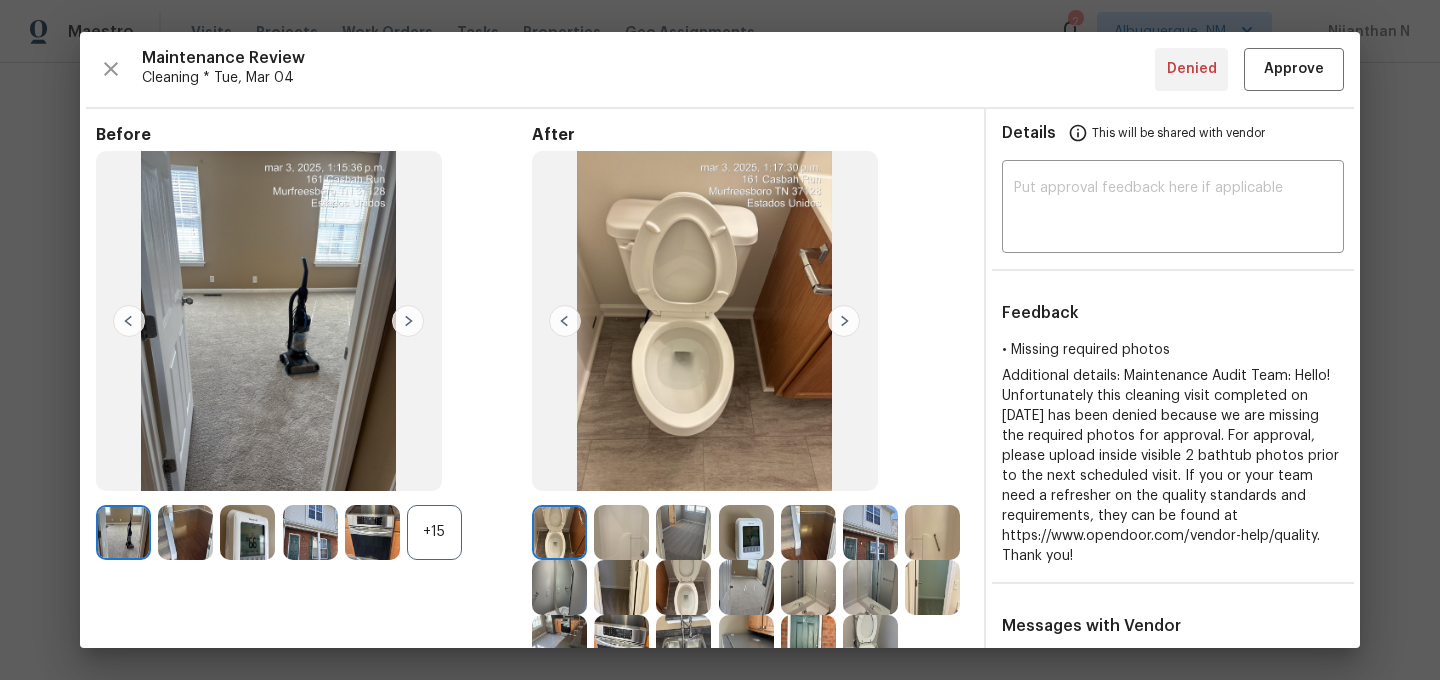 click on "+15" at bounding box center (434, 532) 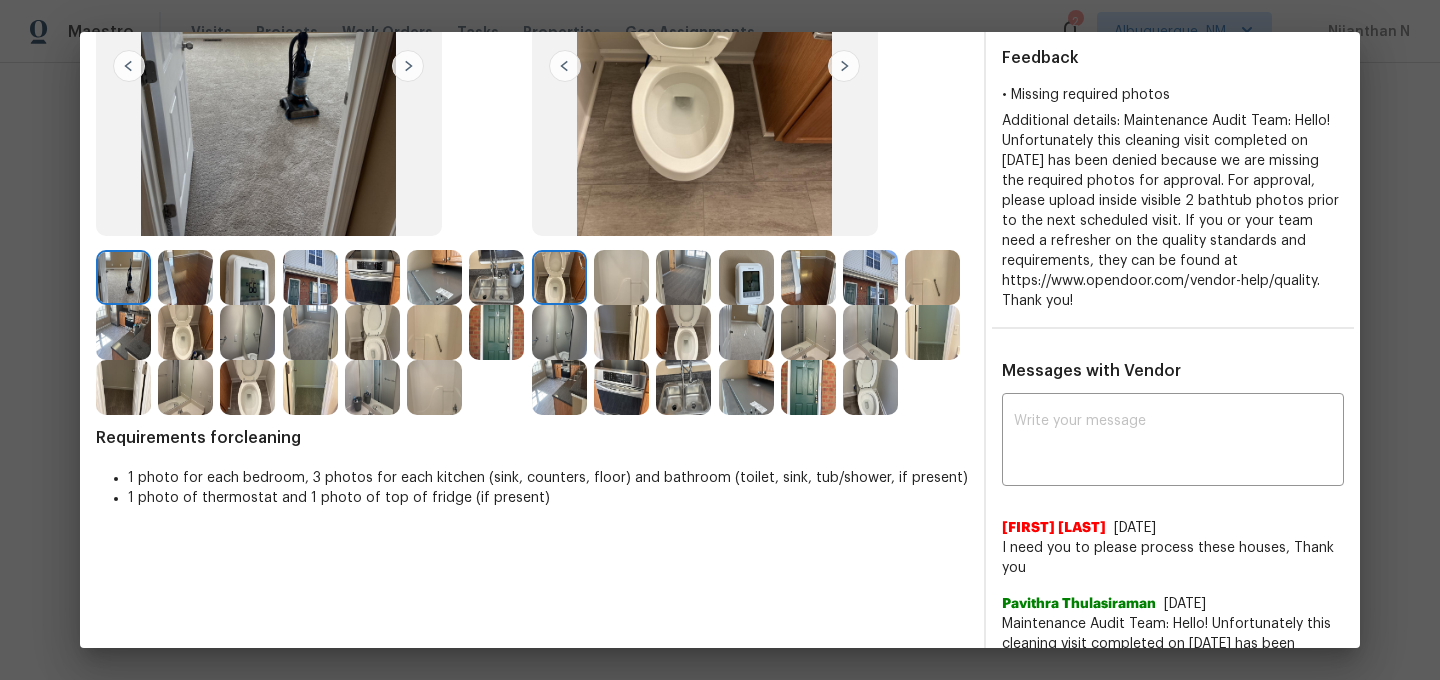 scroll, scrollTop: 174, scrollLeft: 0, axis: vertical 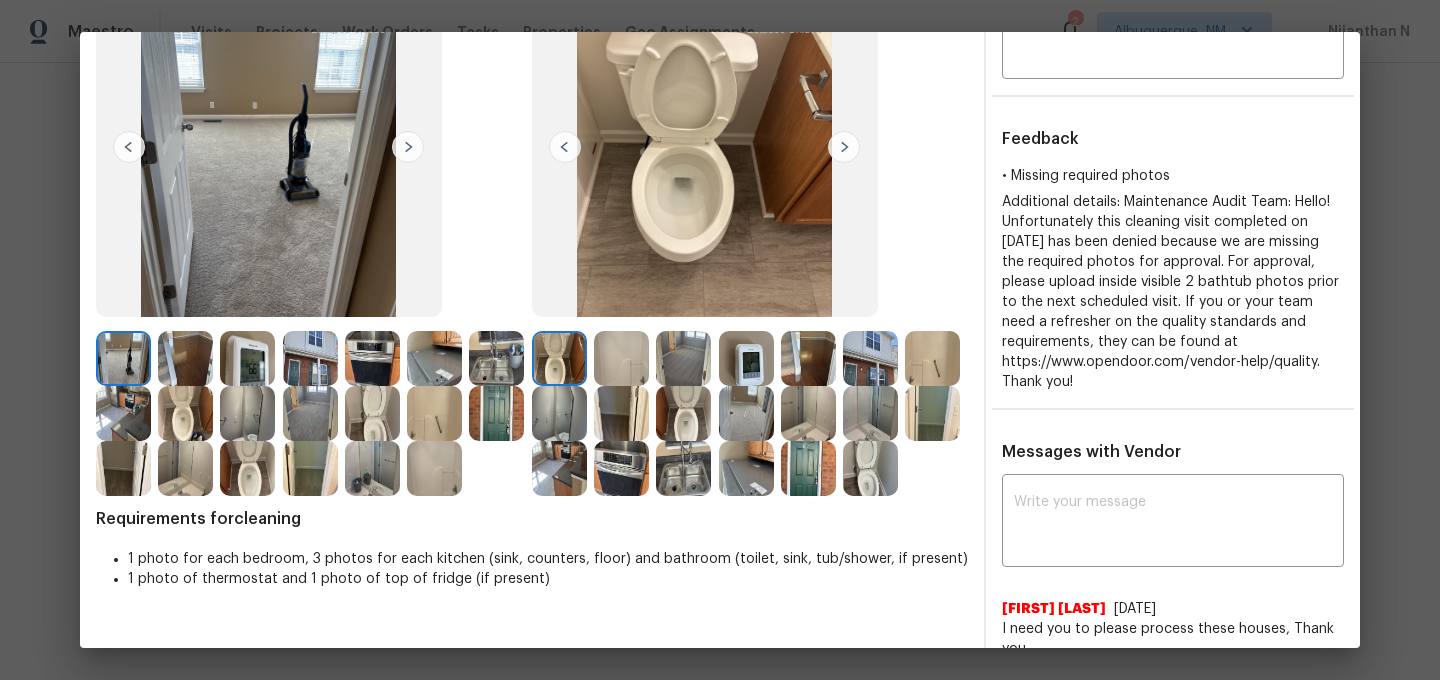 click at bounding box center [621, 358] 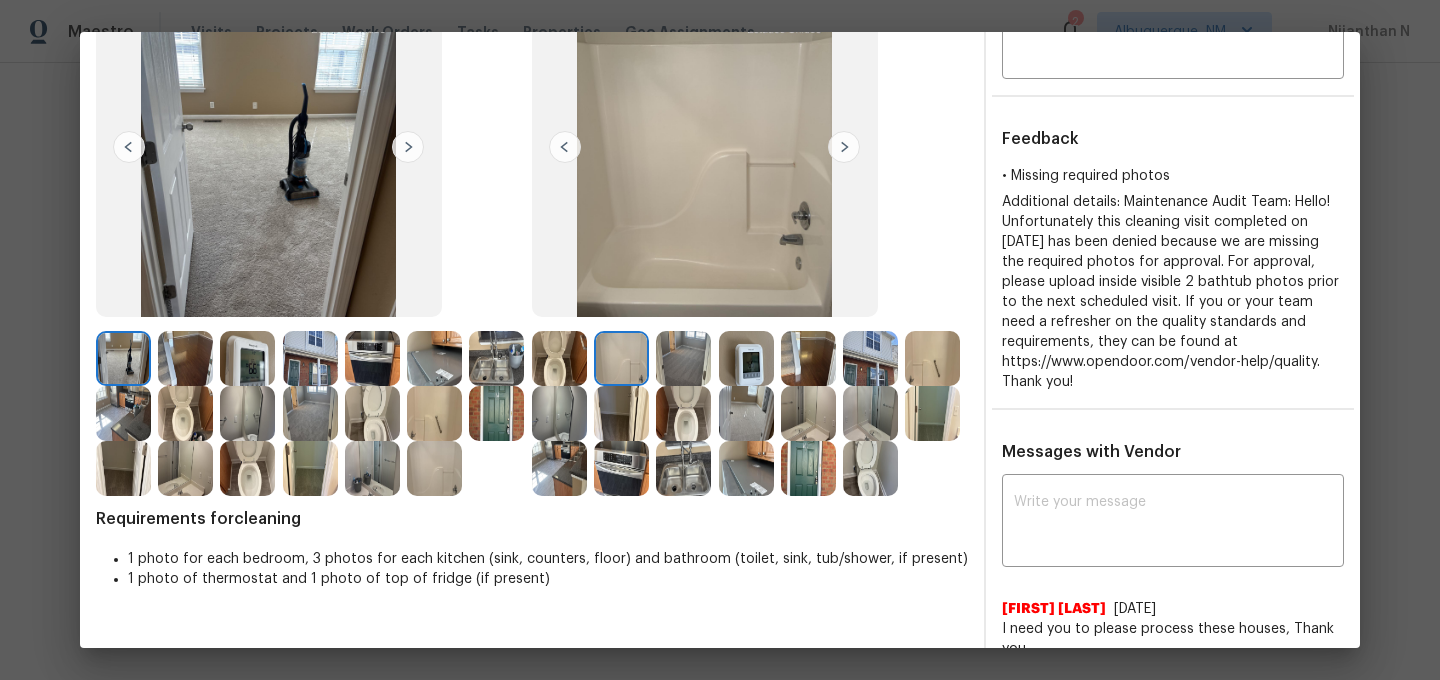 click at bounding box center (932, 358) 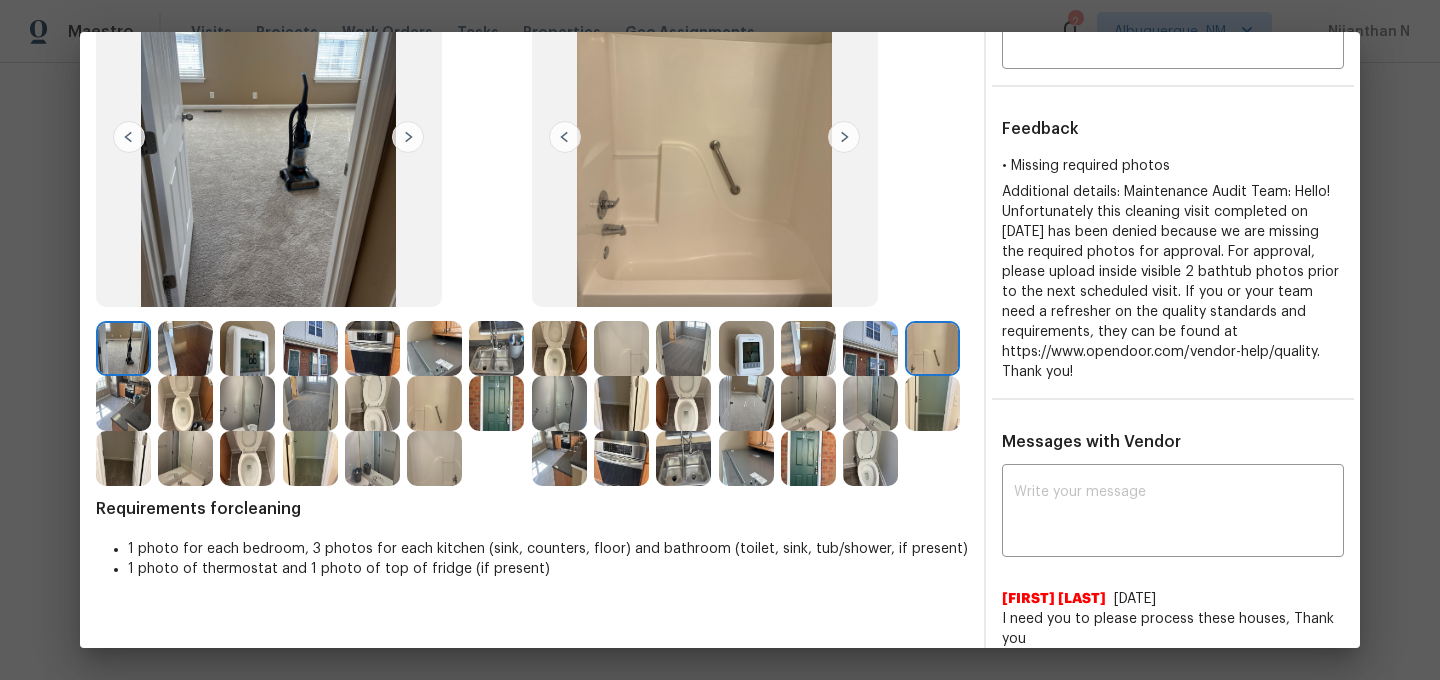 scroll, scrollTop: 194, scrollLeft: 0, axis: vertical 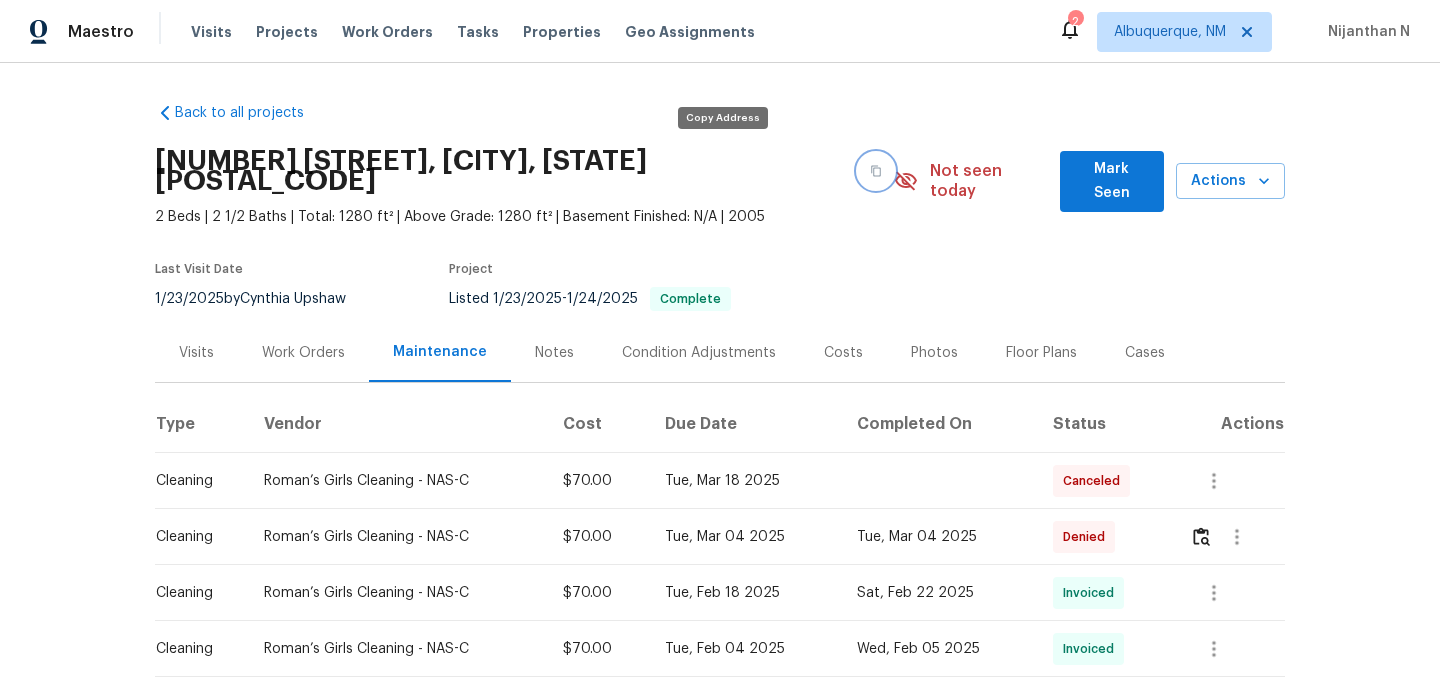 click at bounding box center (876, 171) 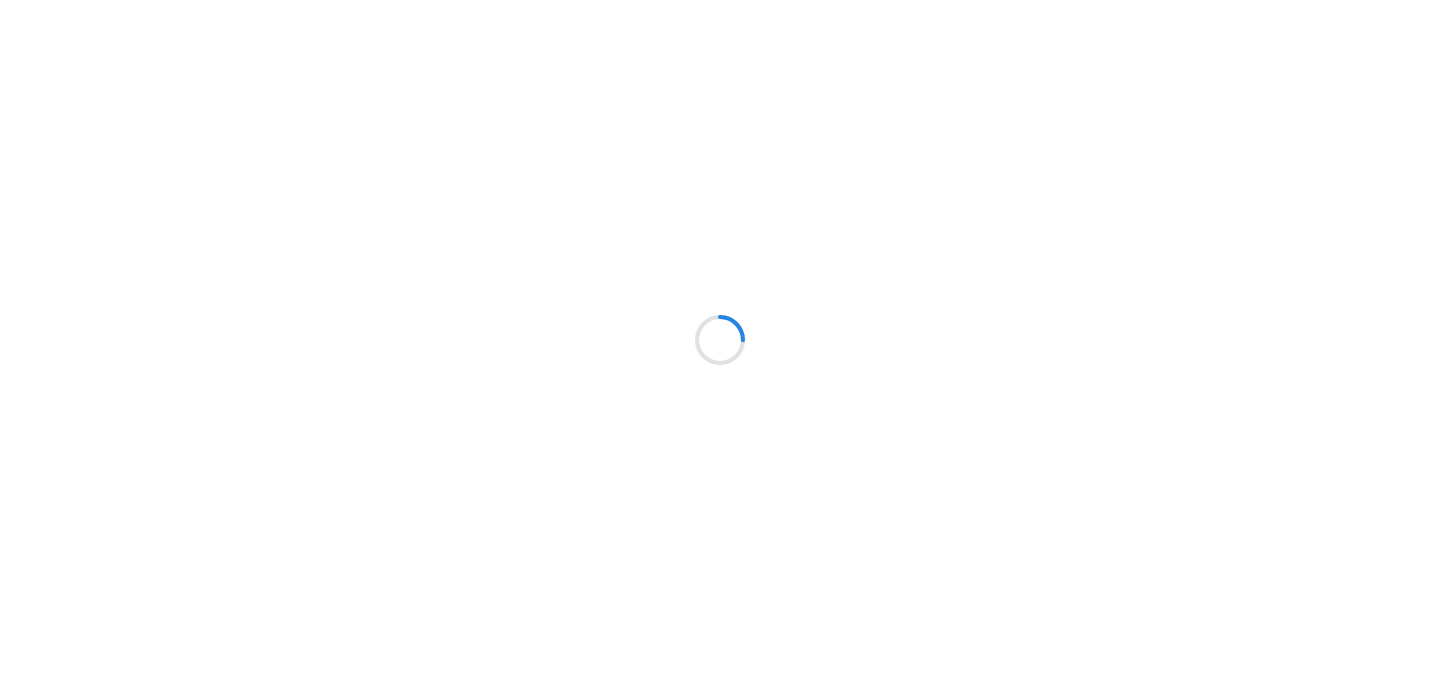 scroll, scrollTop: 0, scrollLeft: 0, axis: both 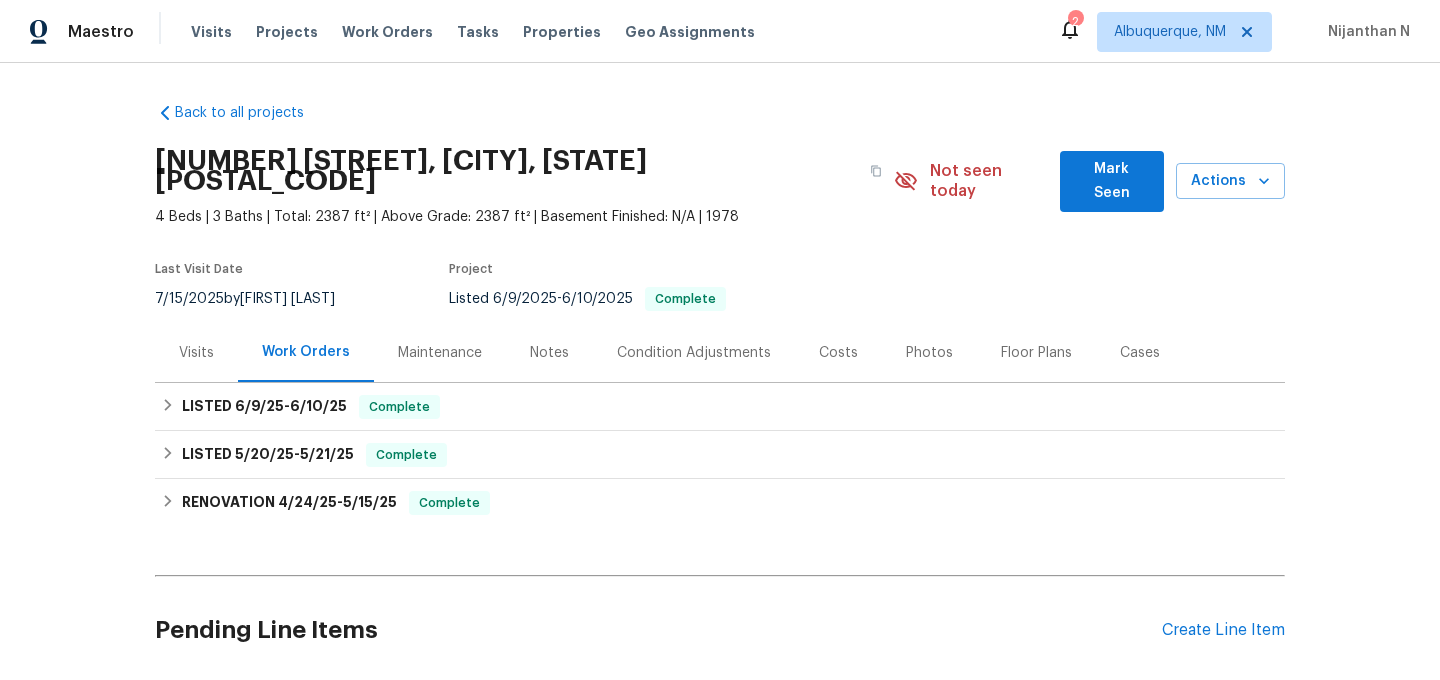 click on "Maintenance" at bounding box center (440, 352) 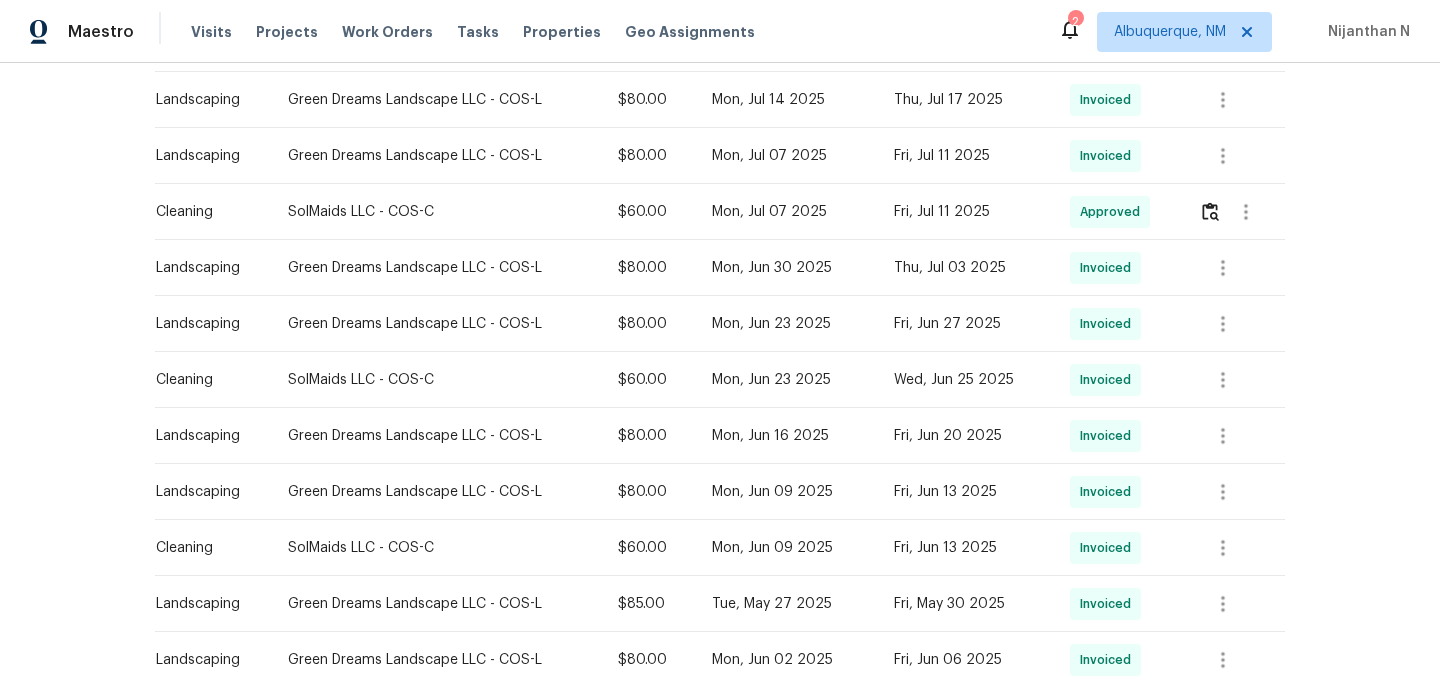 scroll, scrollTop: 1049, scrollLeft: 0, axis: vertical 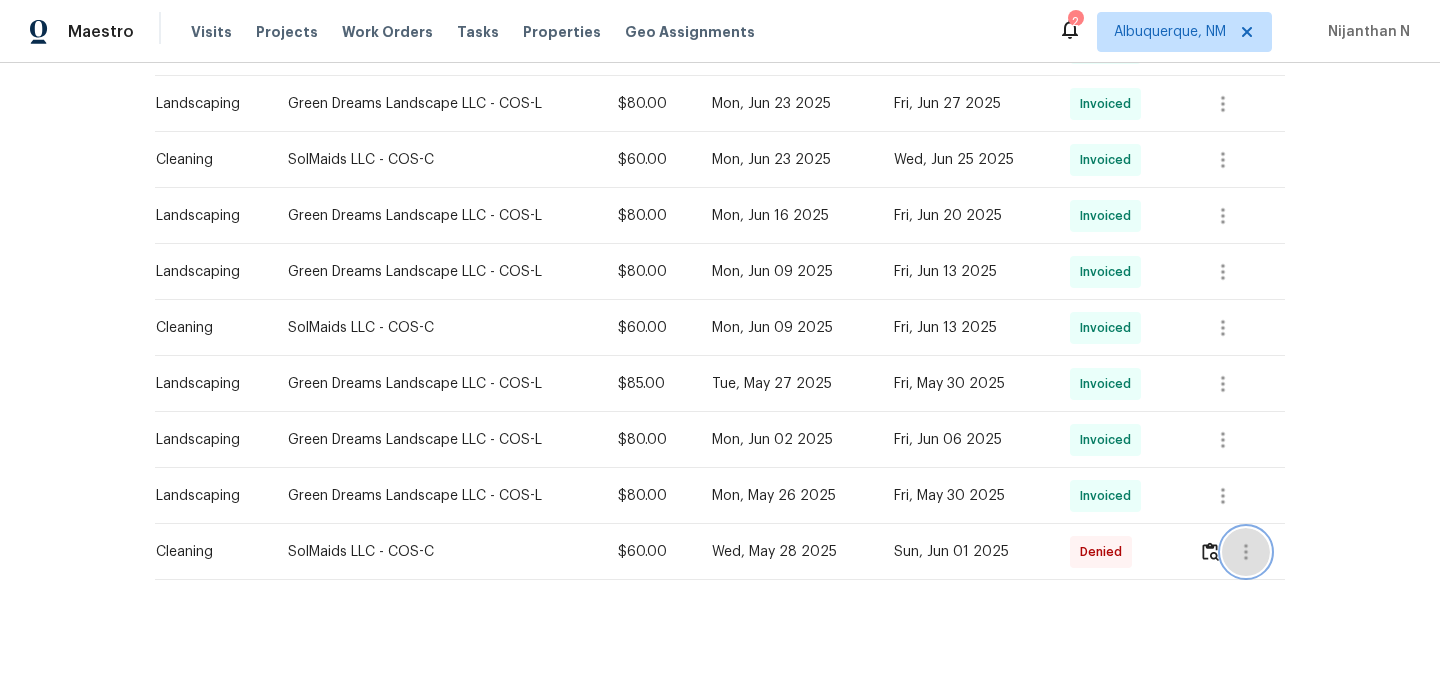 click at bounding box center (1246, 552) 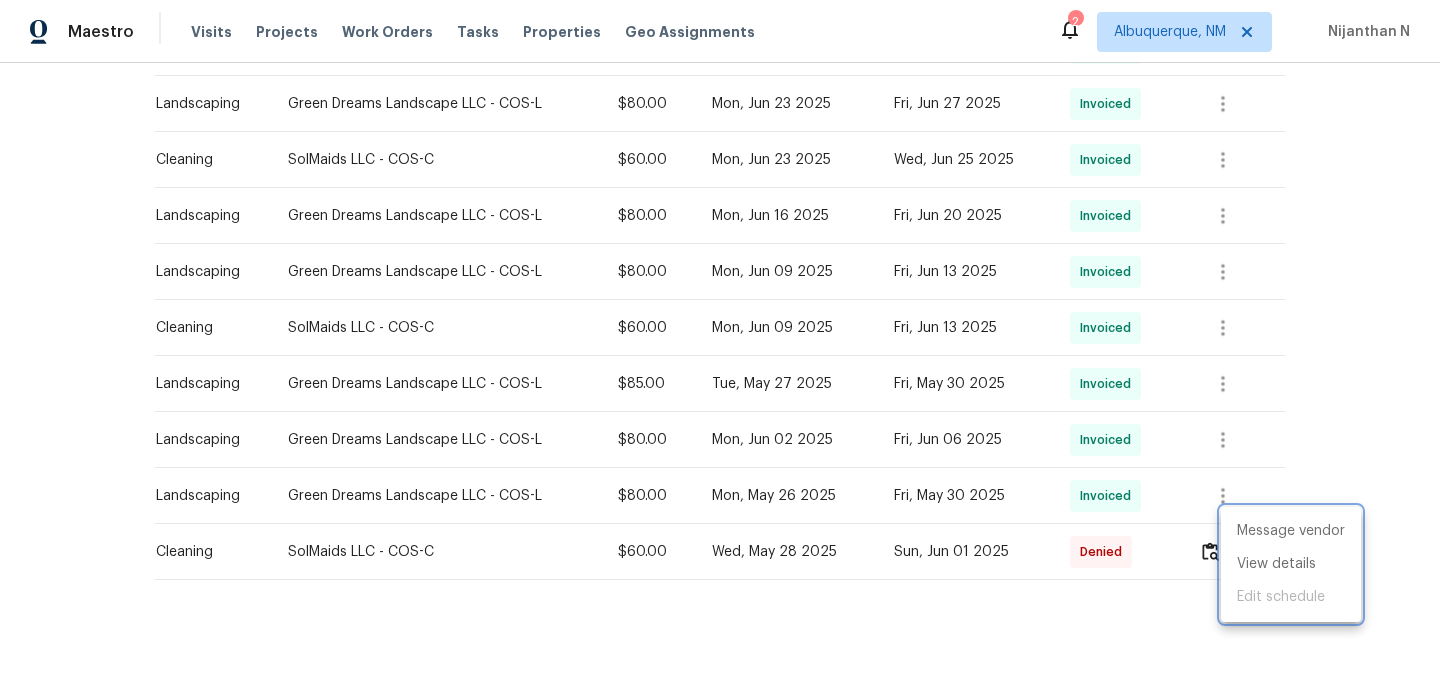 click at bounding box center [720, 340] 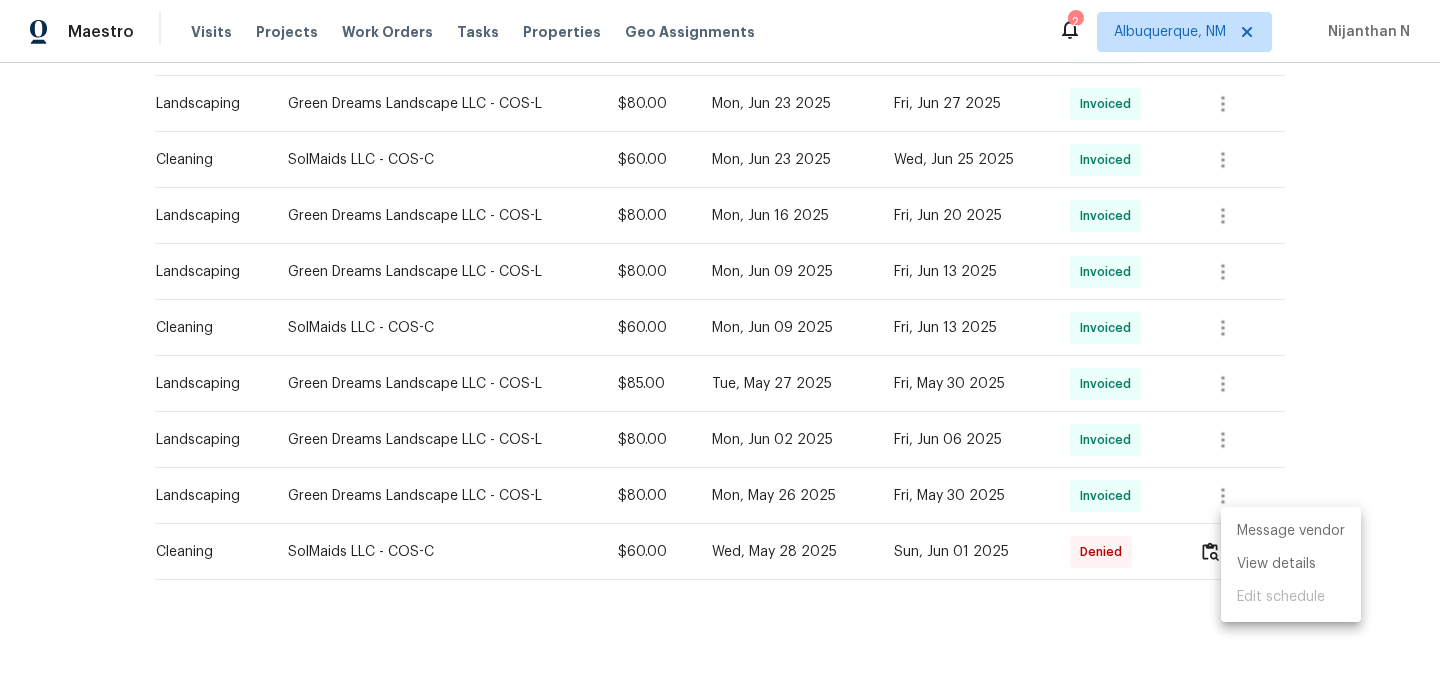 click on "Message vendor View details Edit schedule" at bounding box center (720, 340) 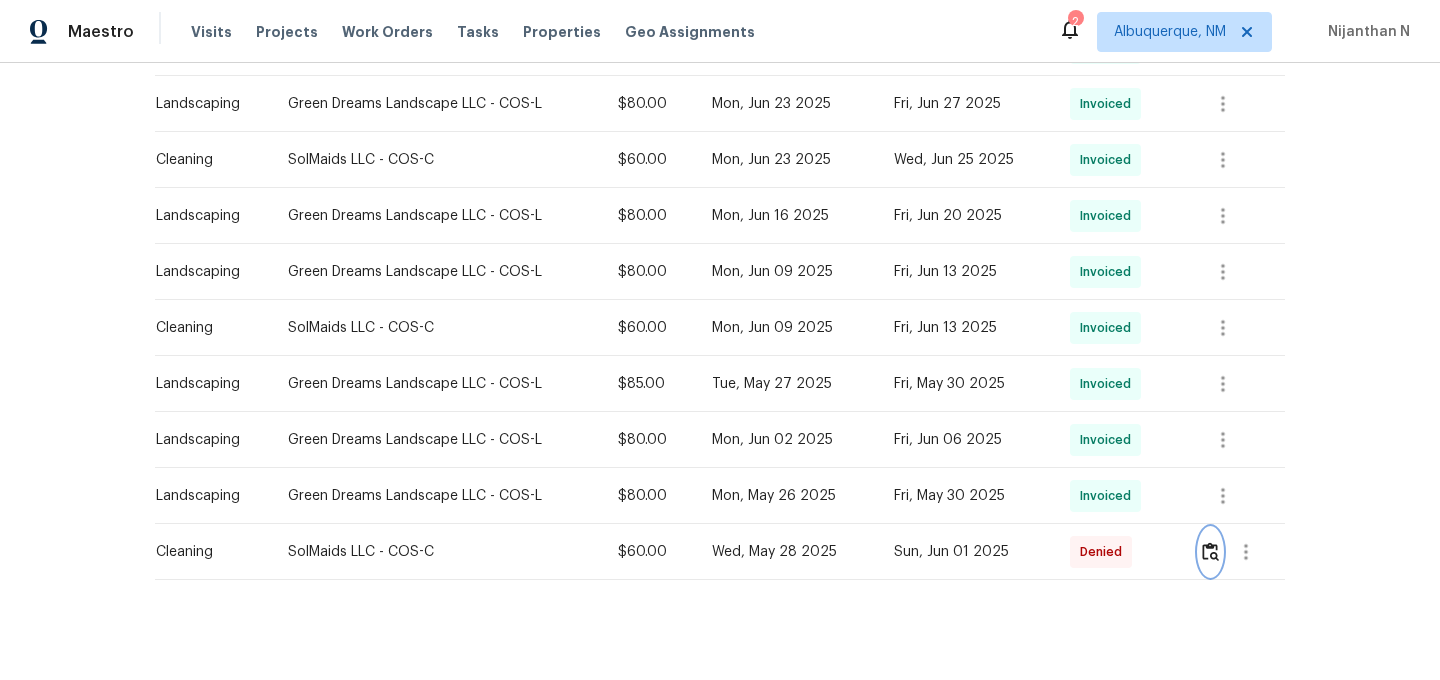click at bounding box center (1210, 551) 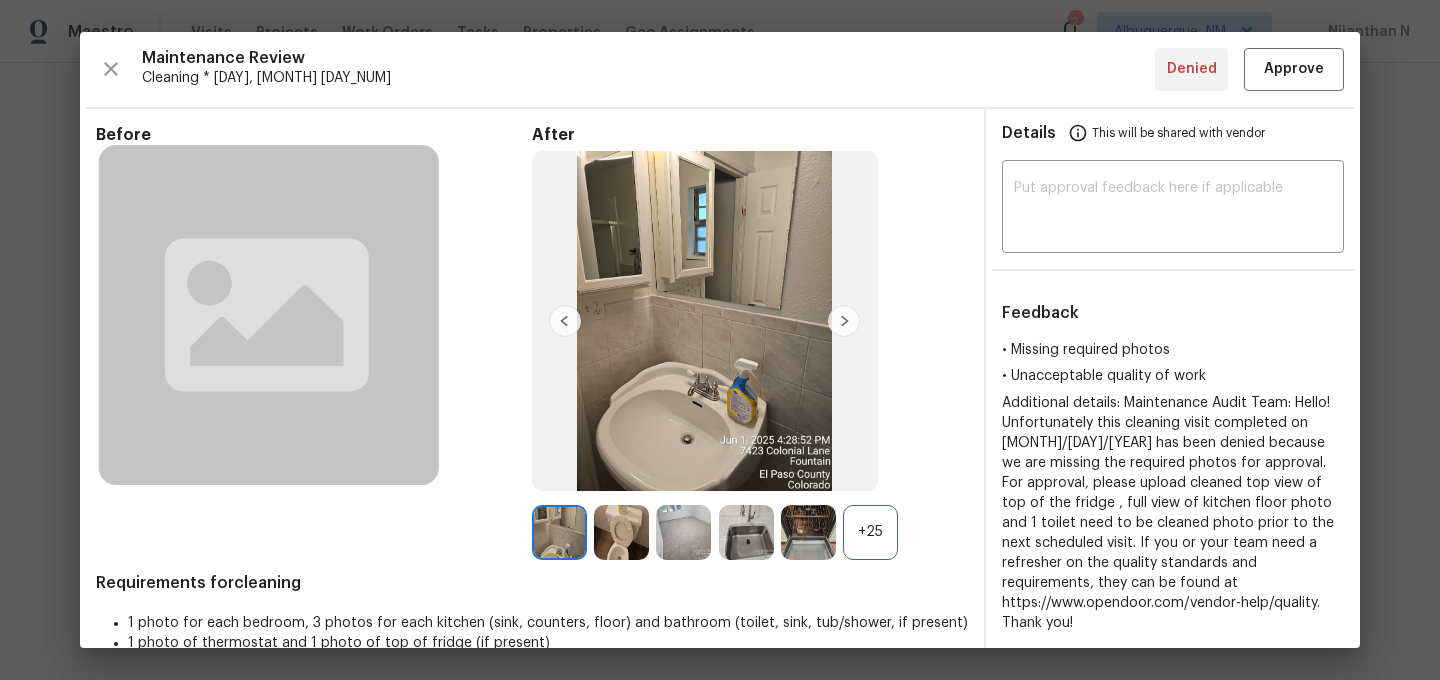 click on "+25" at bounding box center [870, 532] 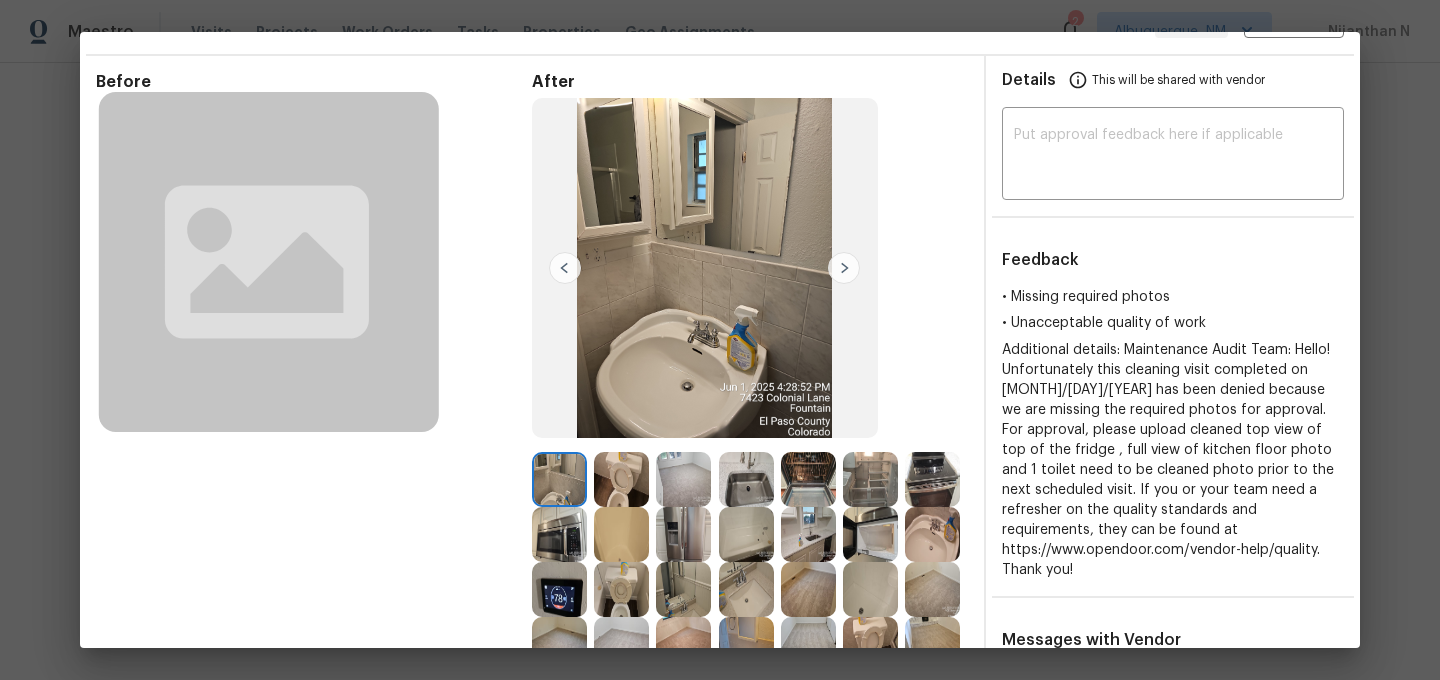 scroll, scrollTop: 0, scrollLeft: 0, axis: both 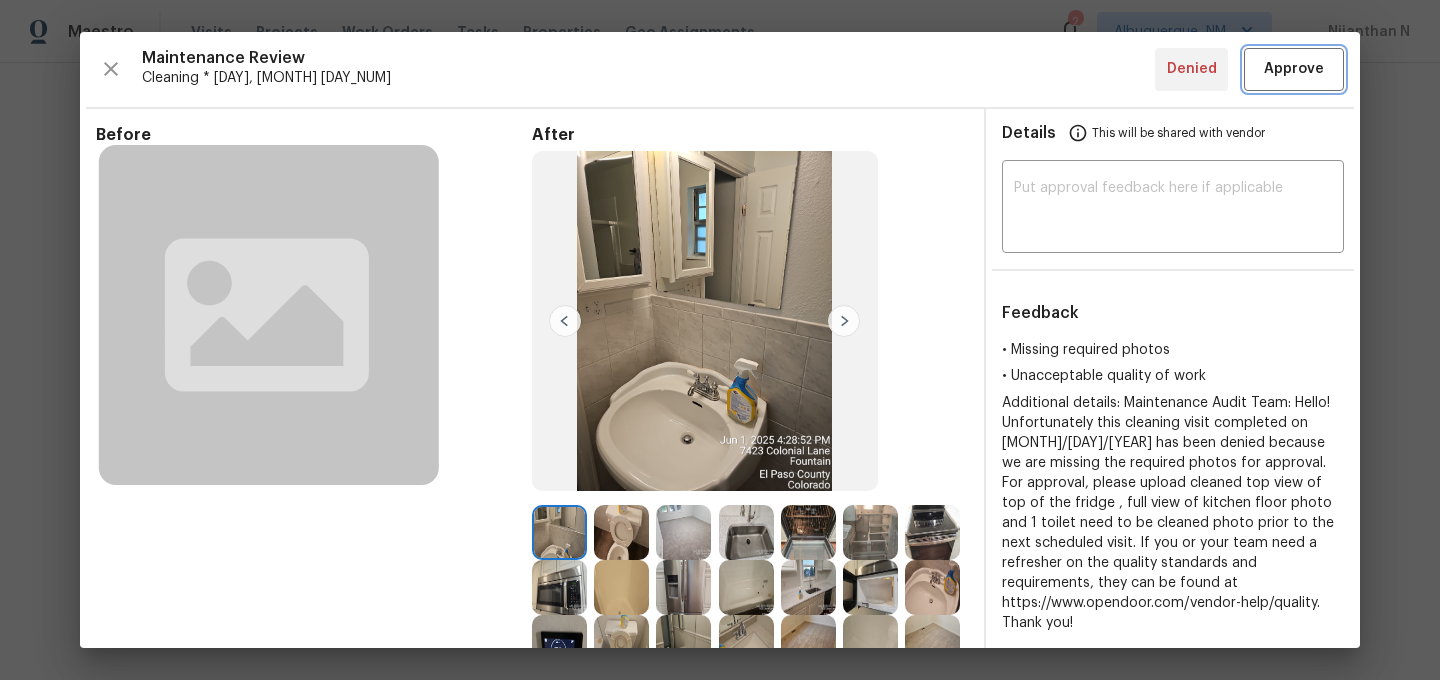 click on "Approve" at bounding box center [1294, 69] 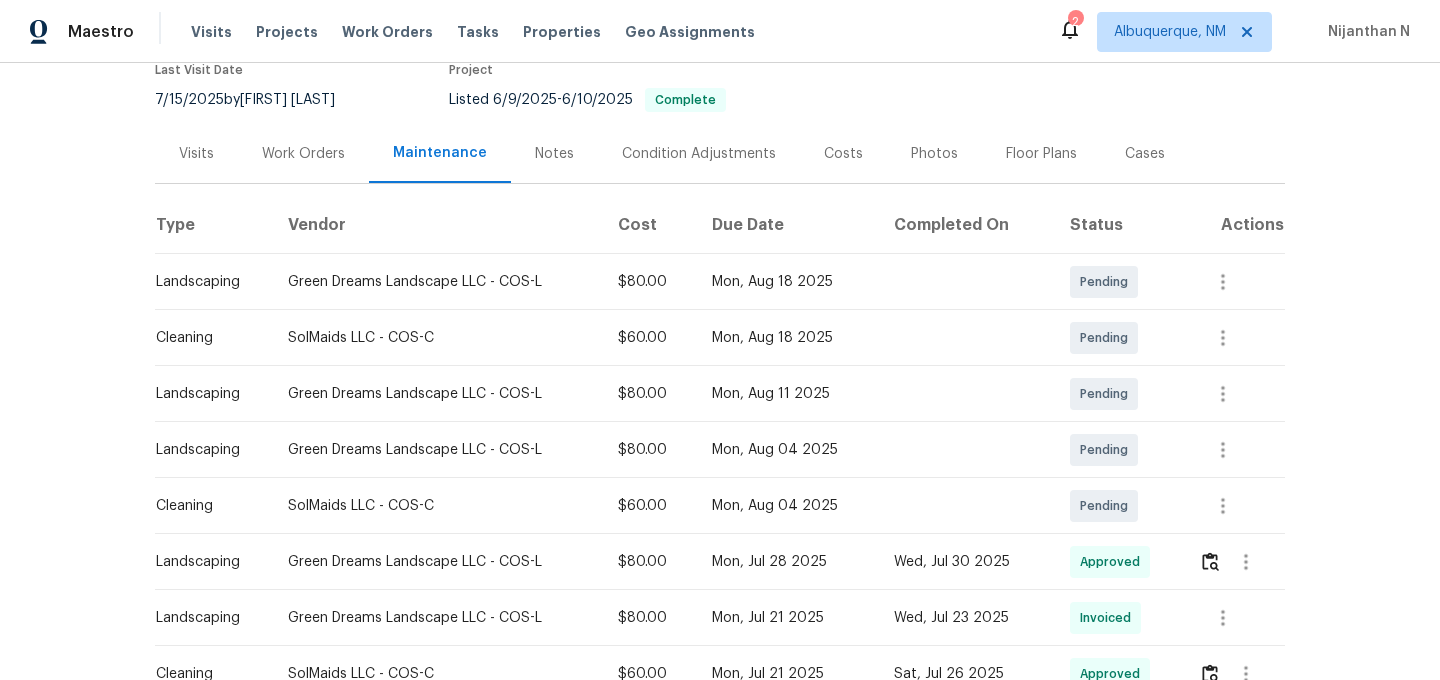 scroll, scrollTop: 0, scrollLeft: 0, axis: both 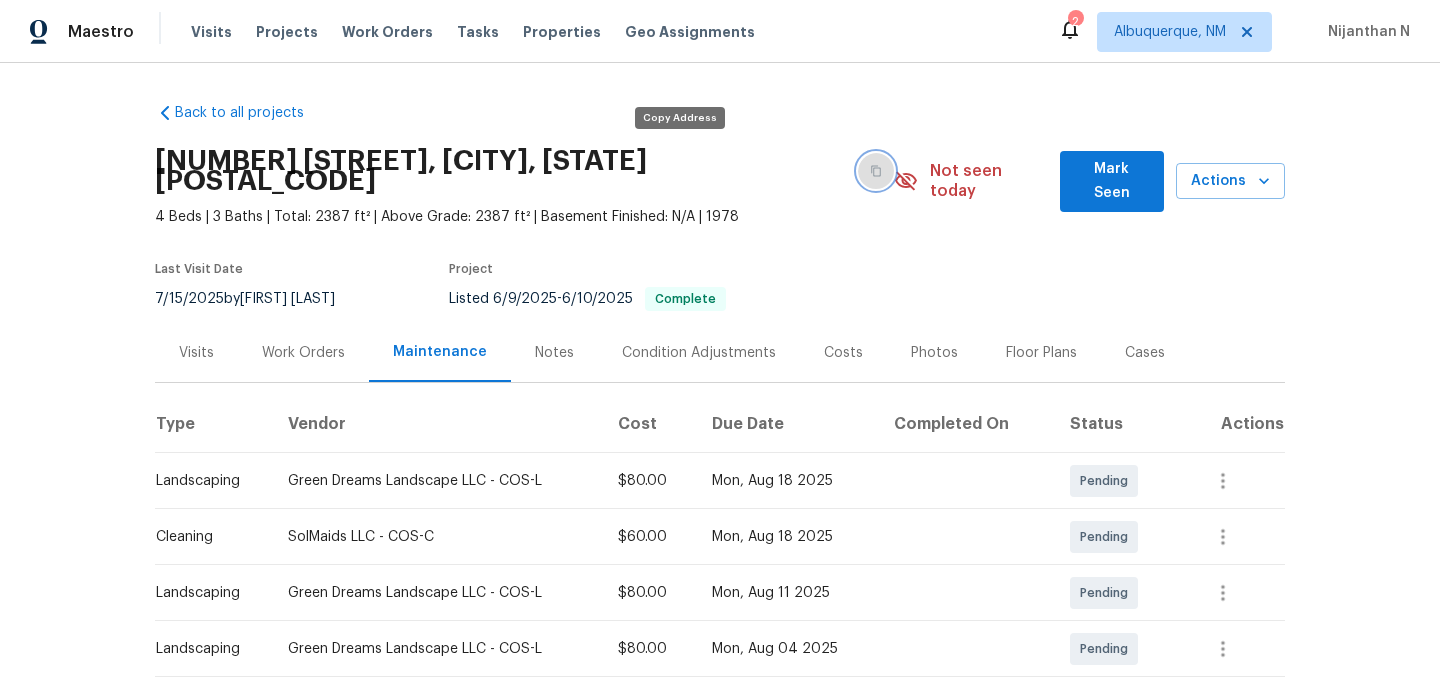 click 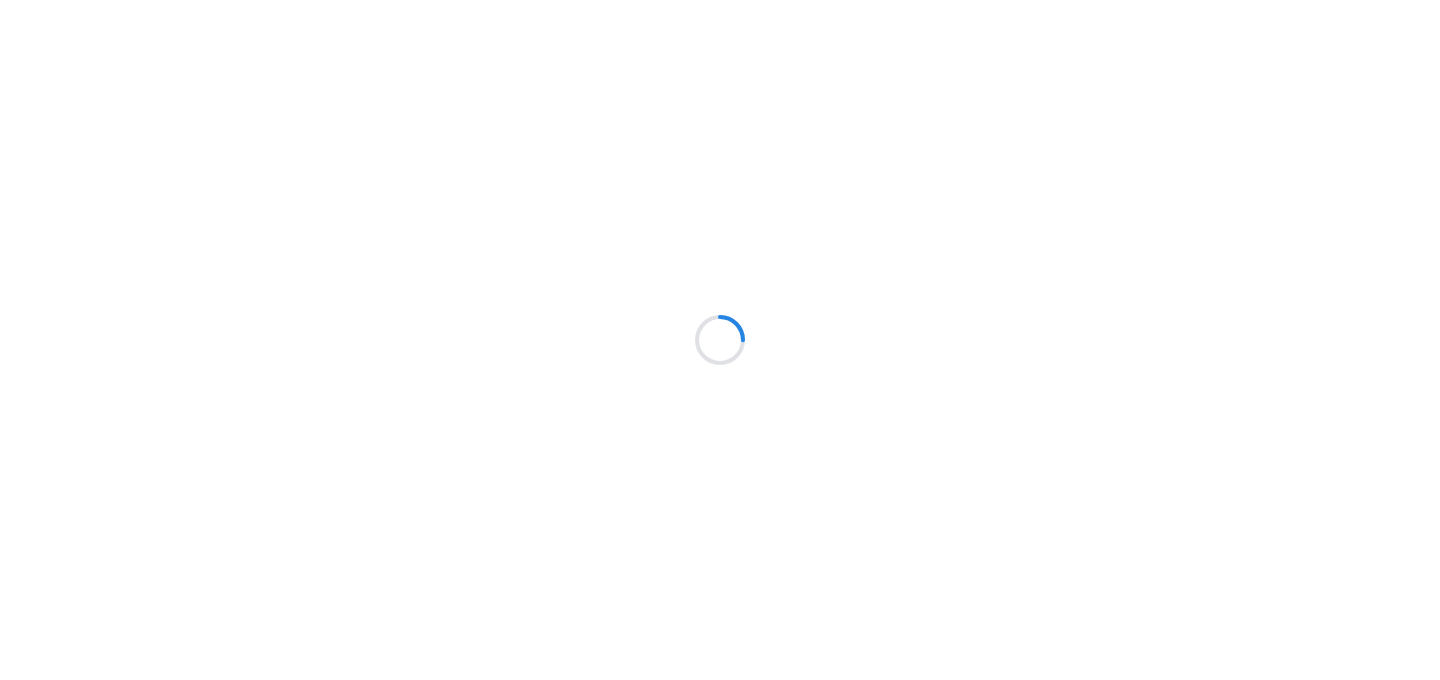 scroll, scrollTop: 0, scrollLeft: 0, axis: both 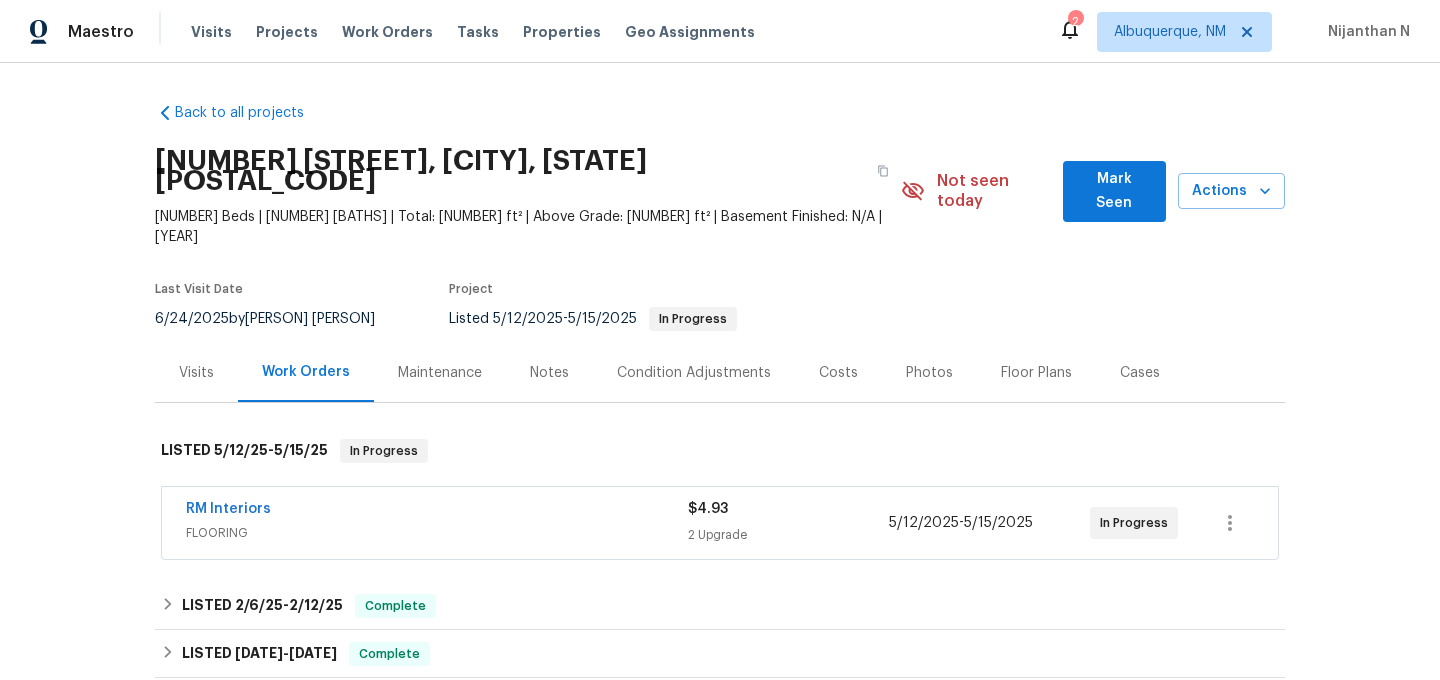 click on "Maintenance" at bounding box center [440, 373] 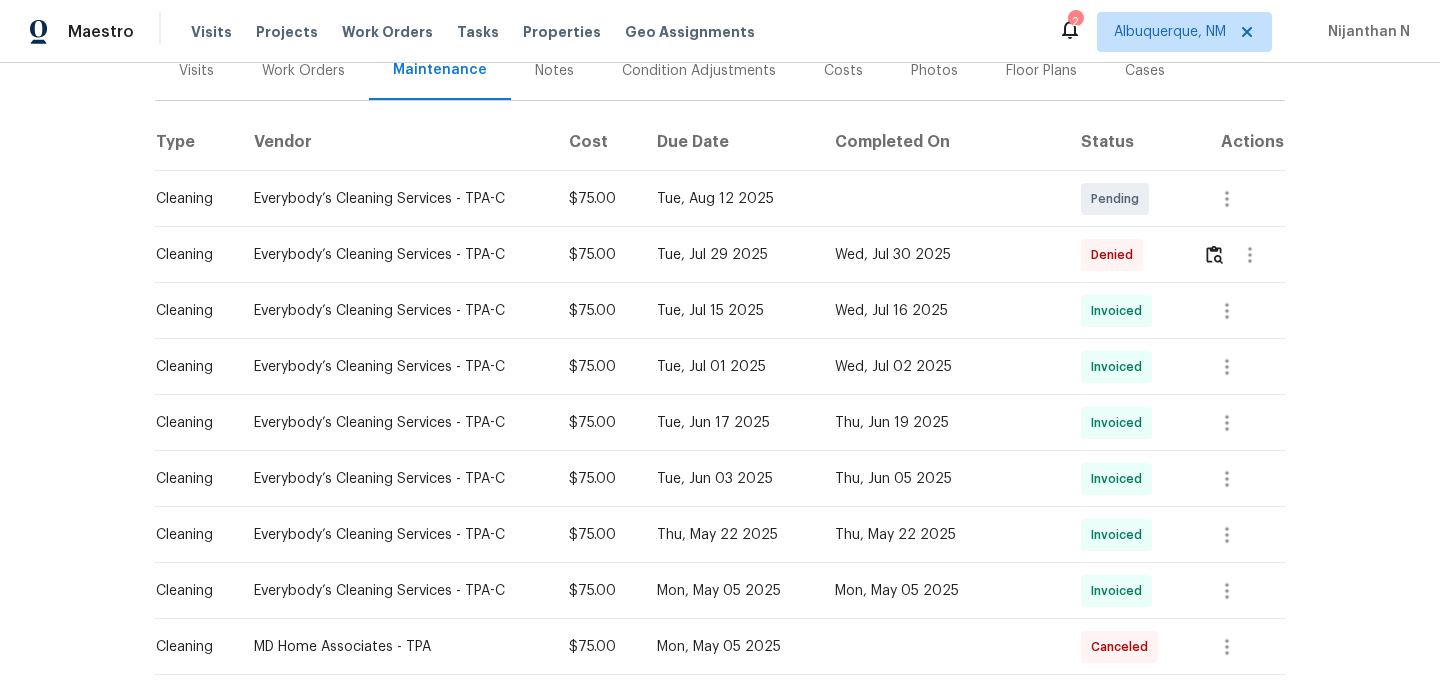 scroll, scrollTop: 246, scrollLeft: 0, axis: vertical 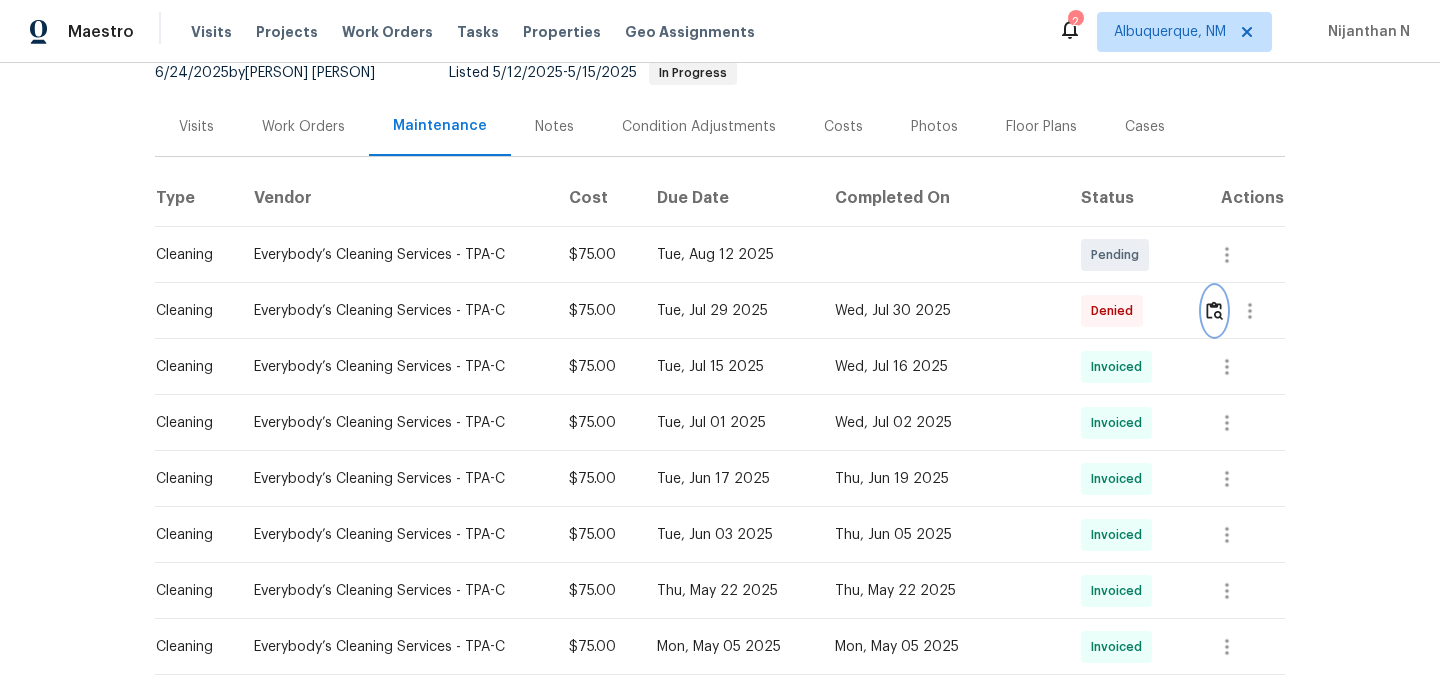 click at bounding box center [1214, 310] 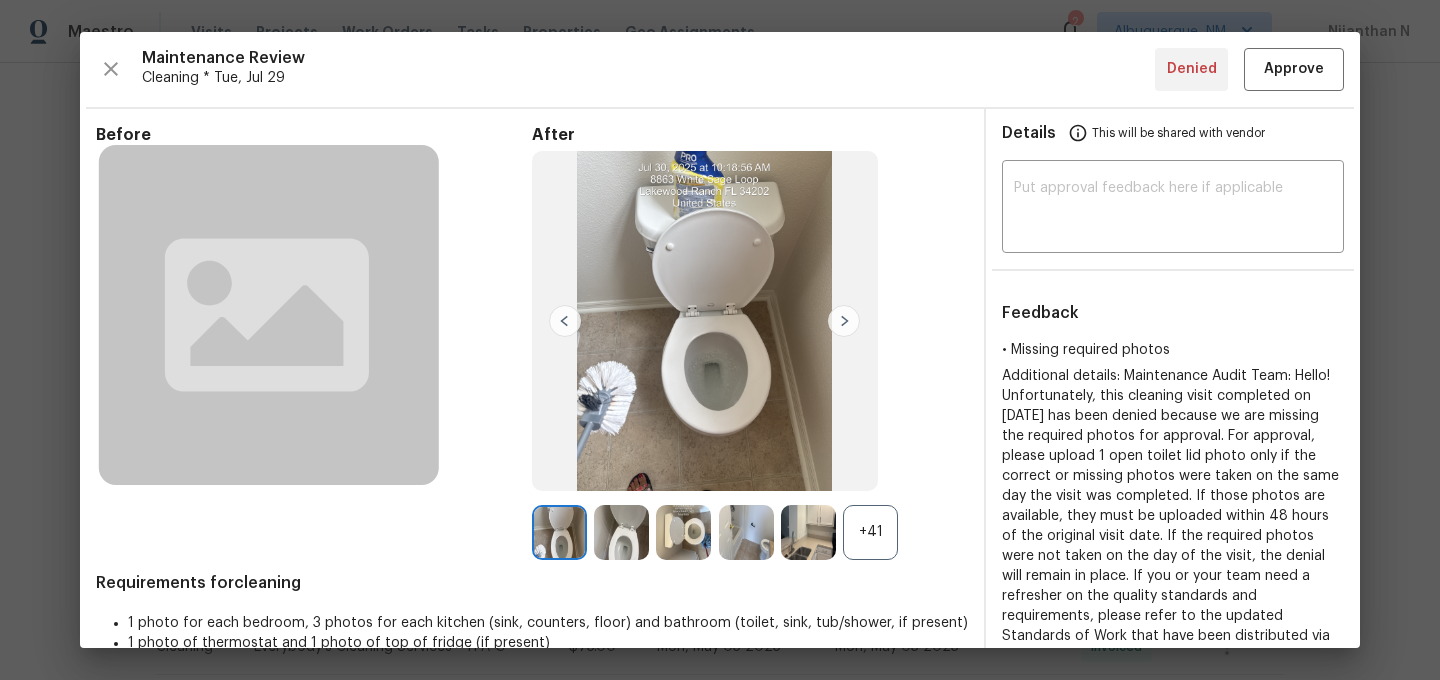 click on "+41" at bounding box center (870, 532) 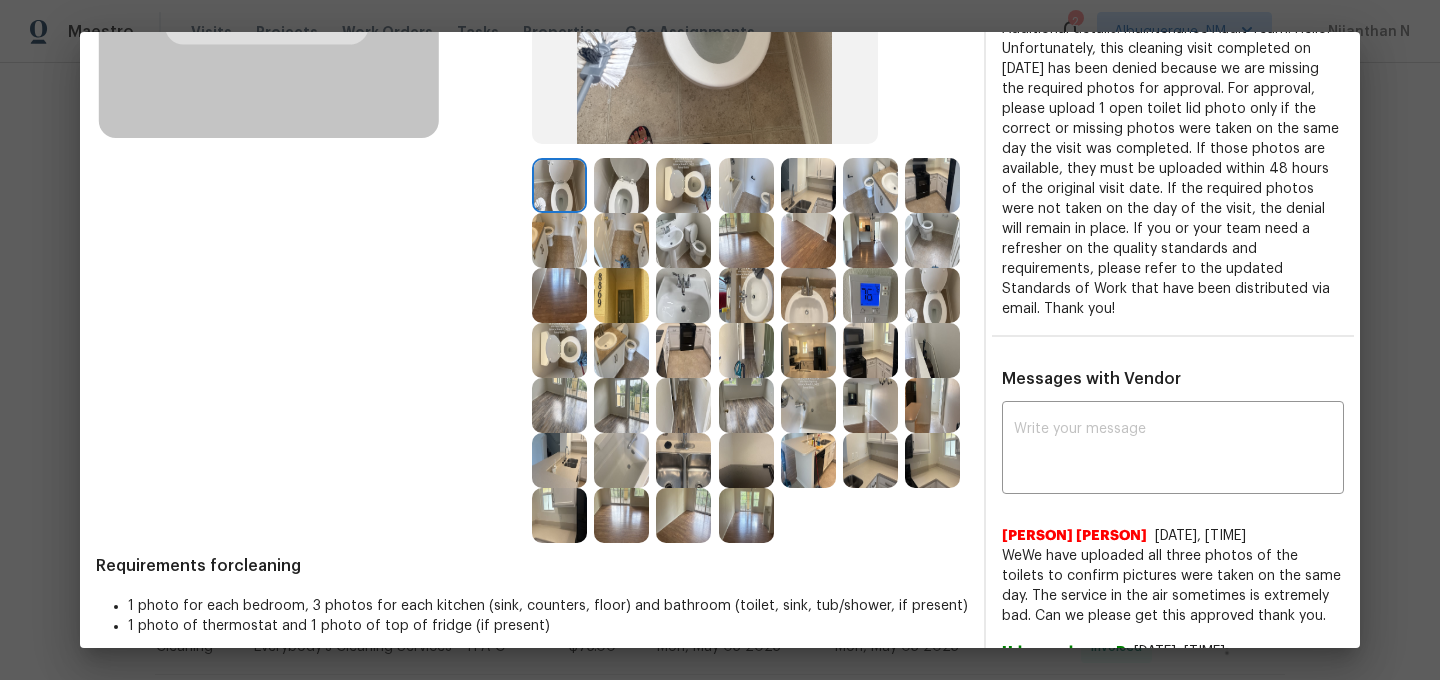 scroll, scrollTop: 305, scrollLeft: 0, axis: vertical 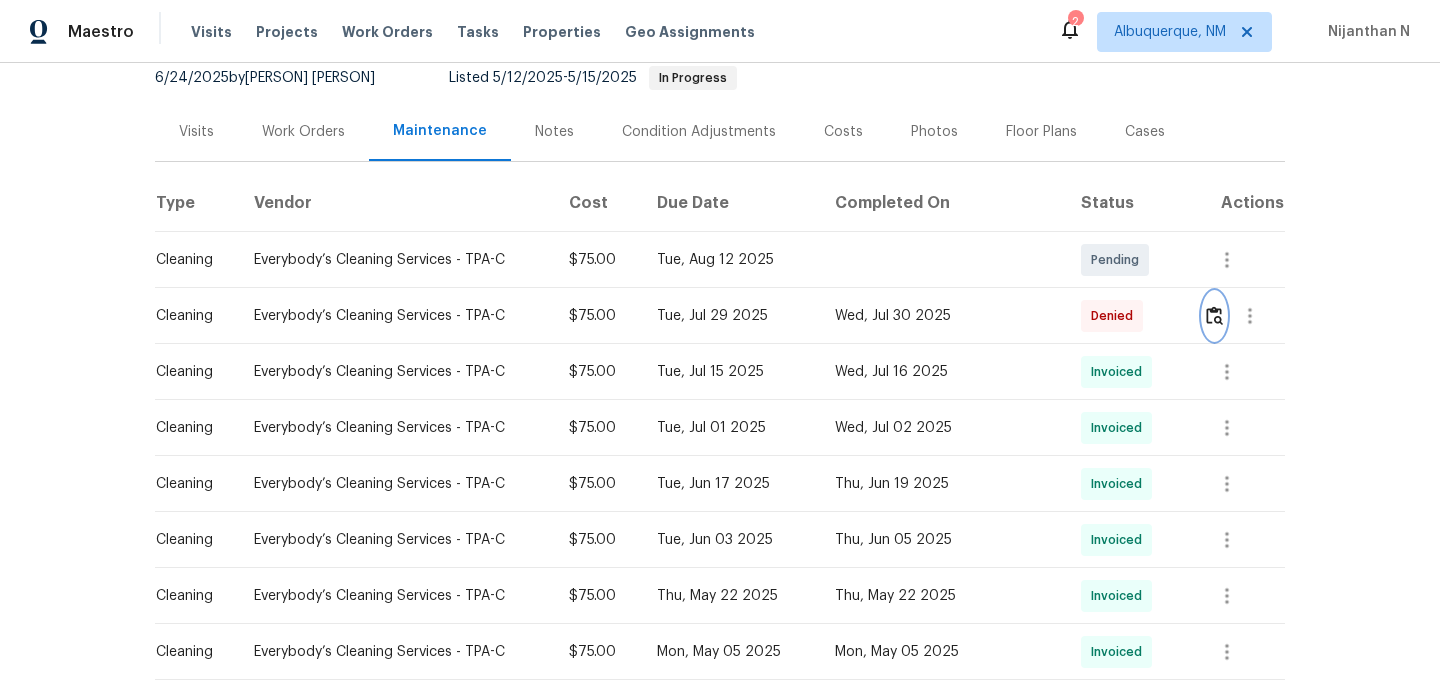 click at bounding box center (1214, 315) 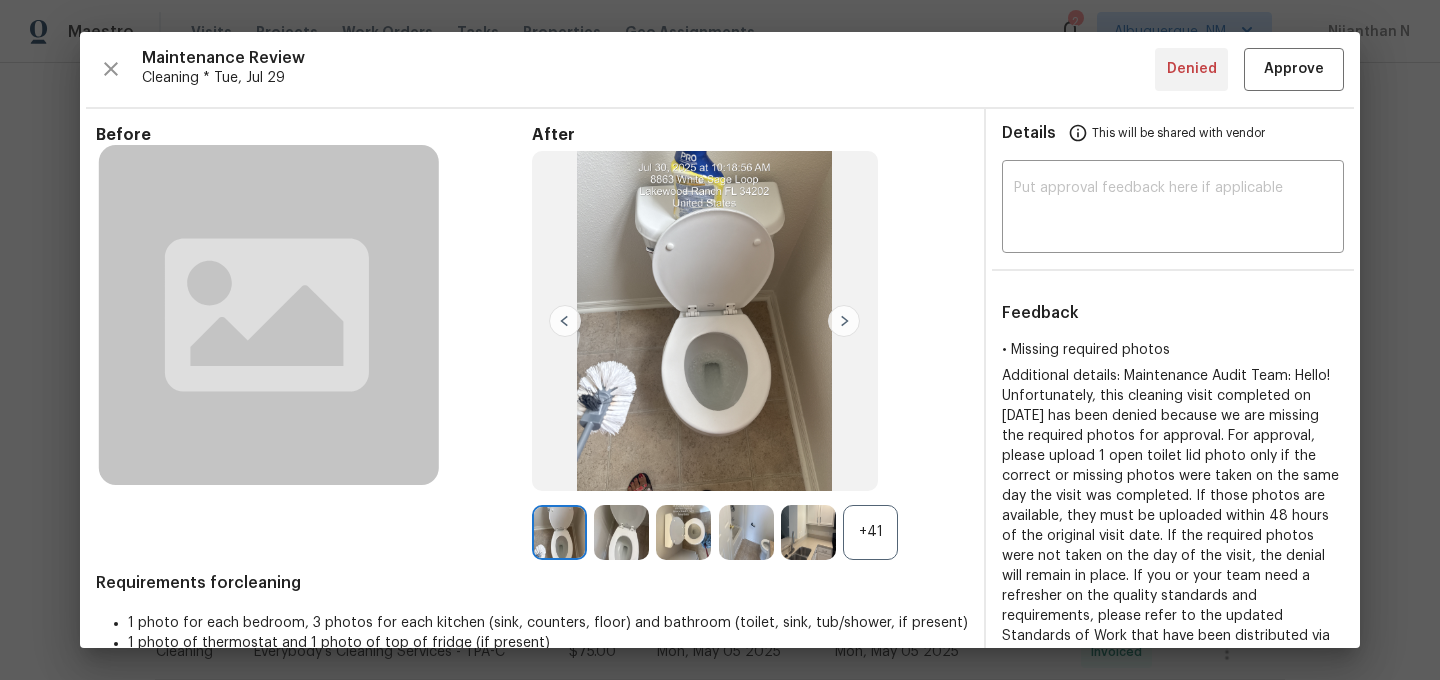 click on "+41" at bounding box center [870, 532] 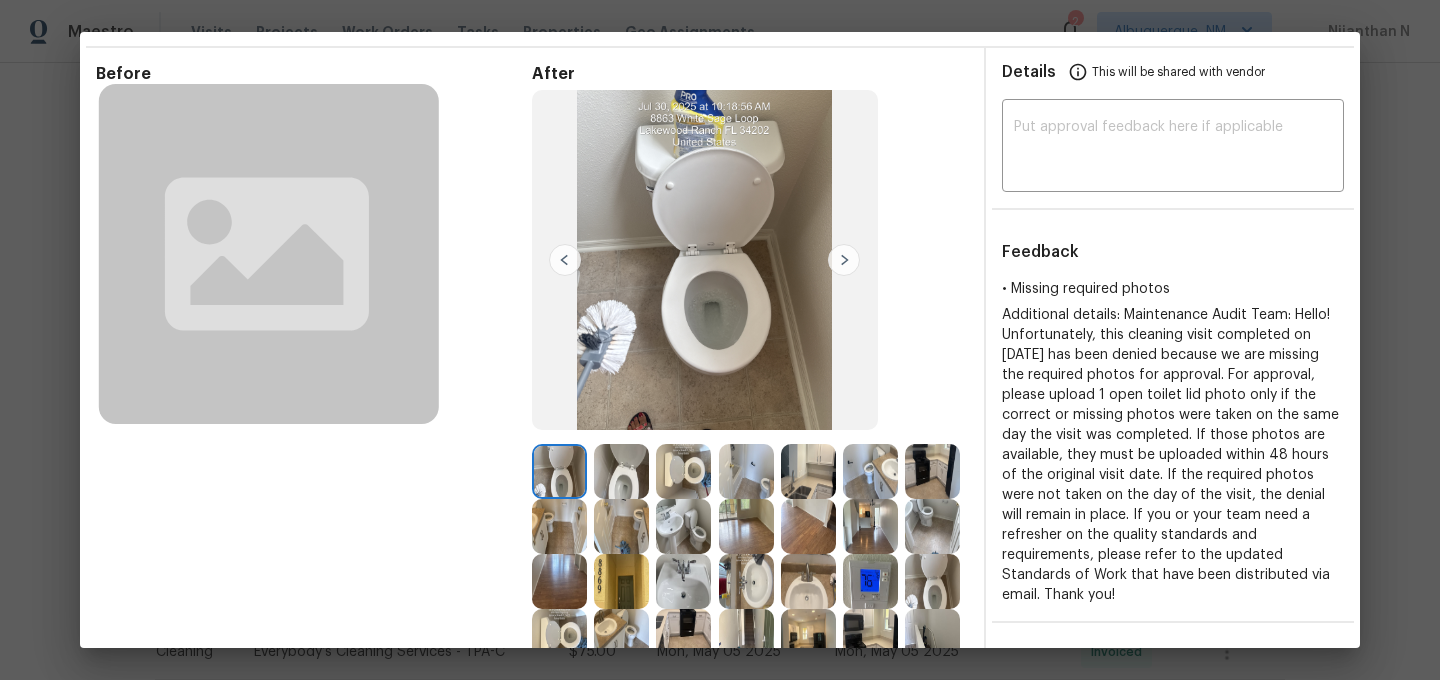 scroll, scrollTop: 141, scrollLeft: 0, axis: vertical 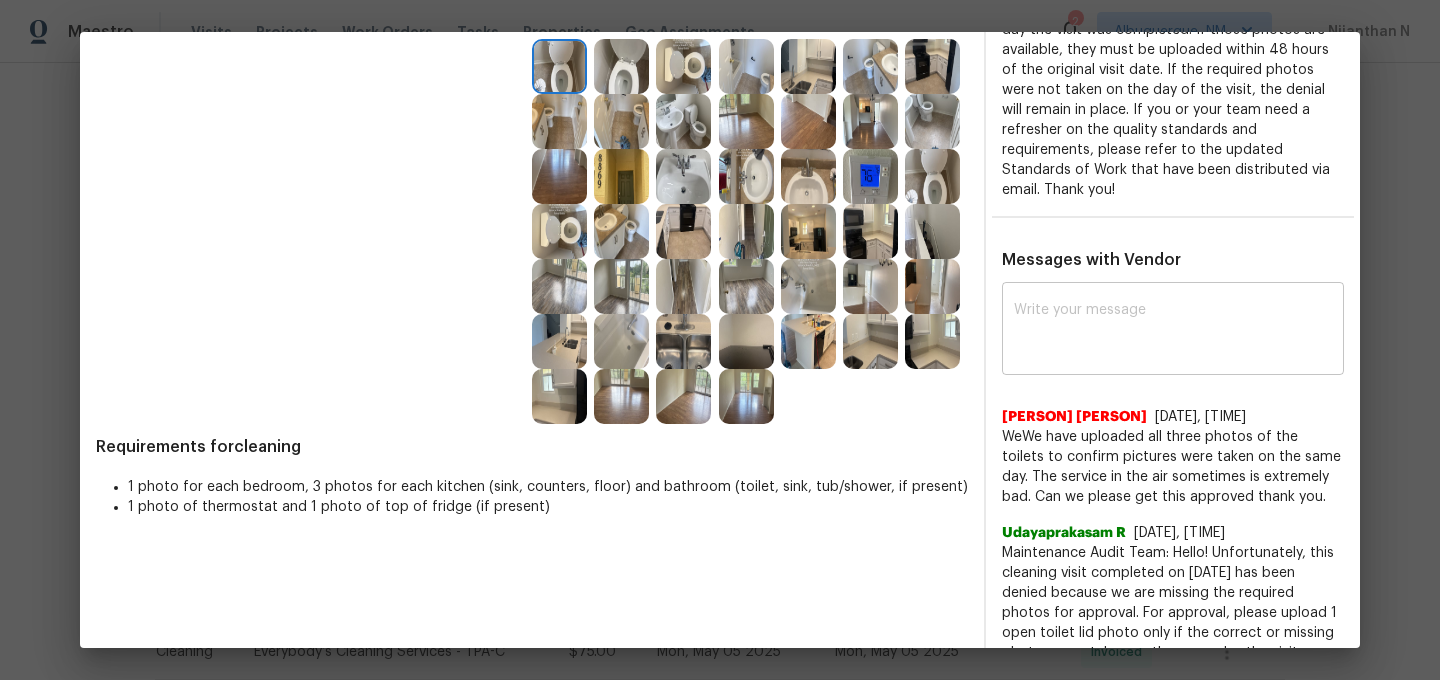 click at bounding box center (1173, 331) 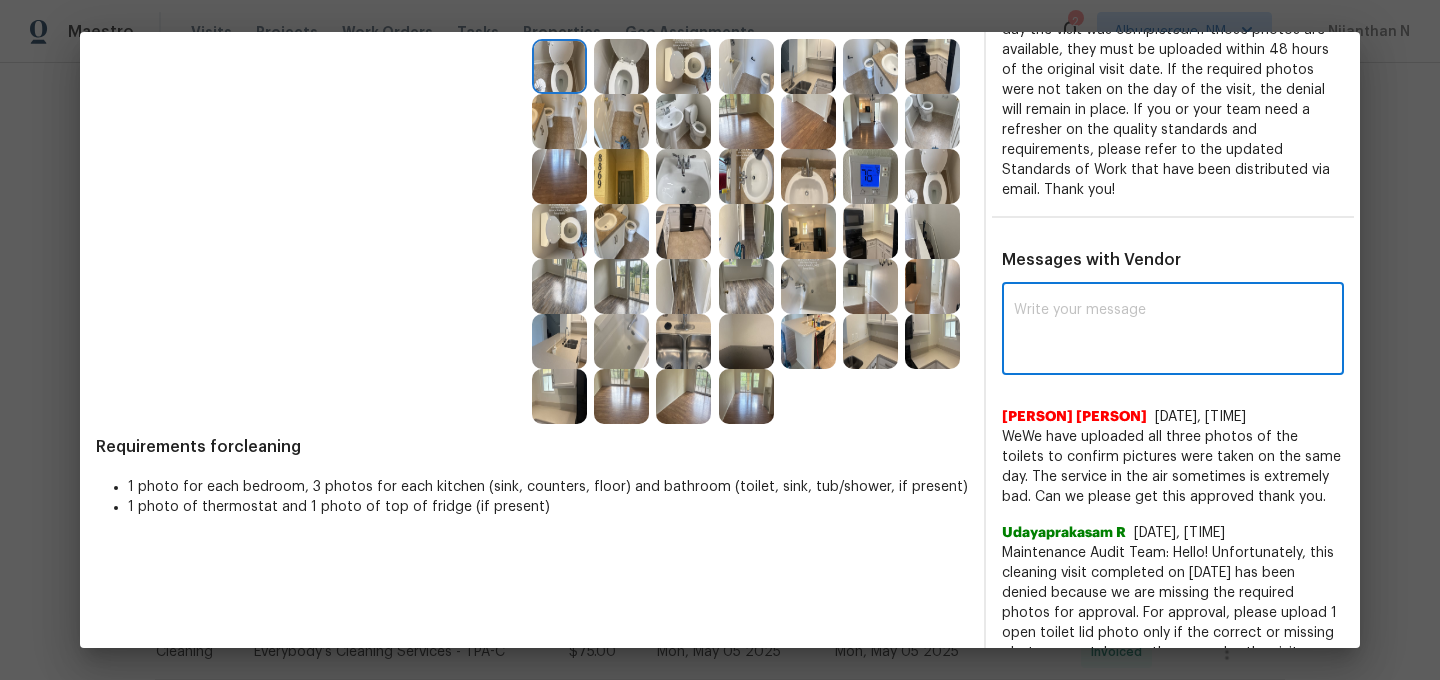 paste on "Maintenance Audit Team: Hello! Thank you for the feedback after further review this visit was approved." 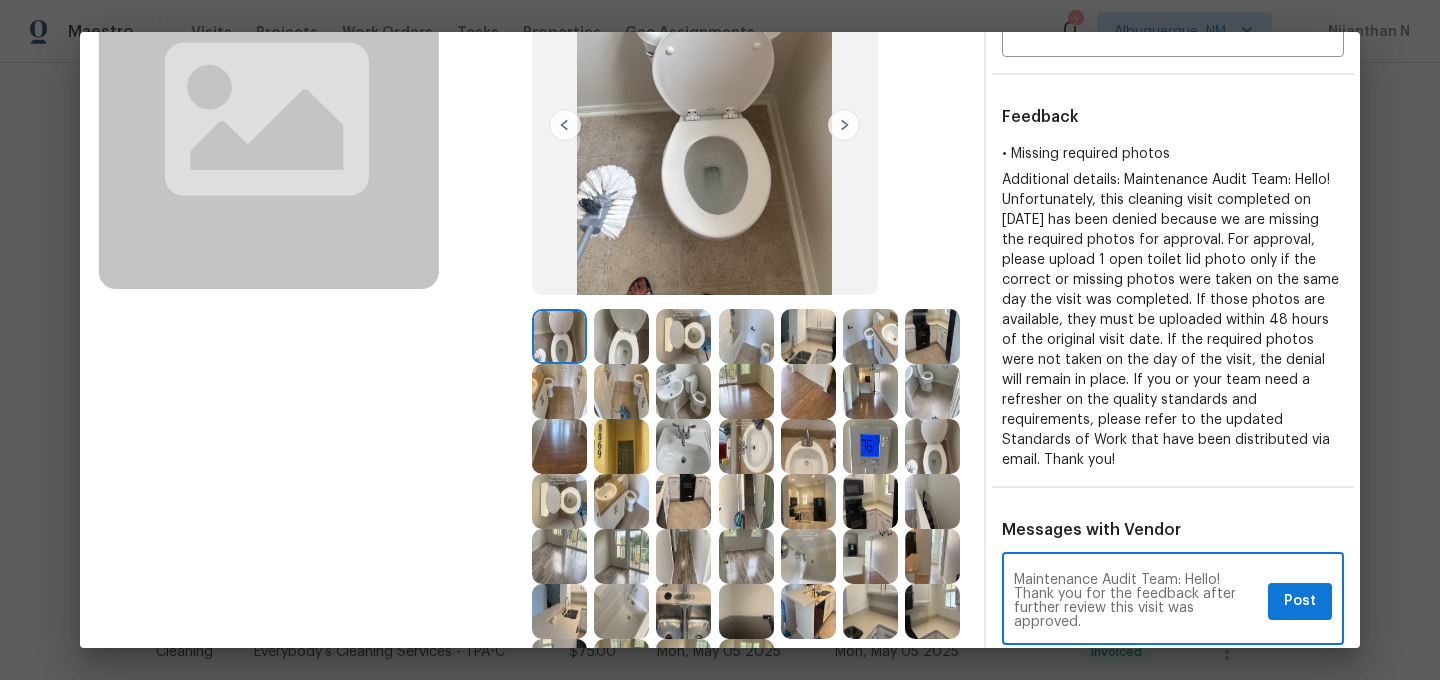 scroll, scrollTop: 177, scrollLeft: 0, axis: vertical 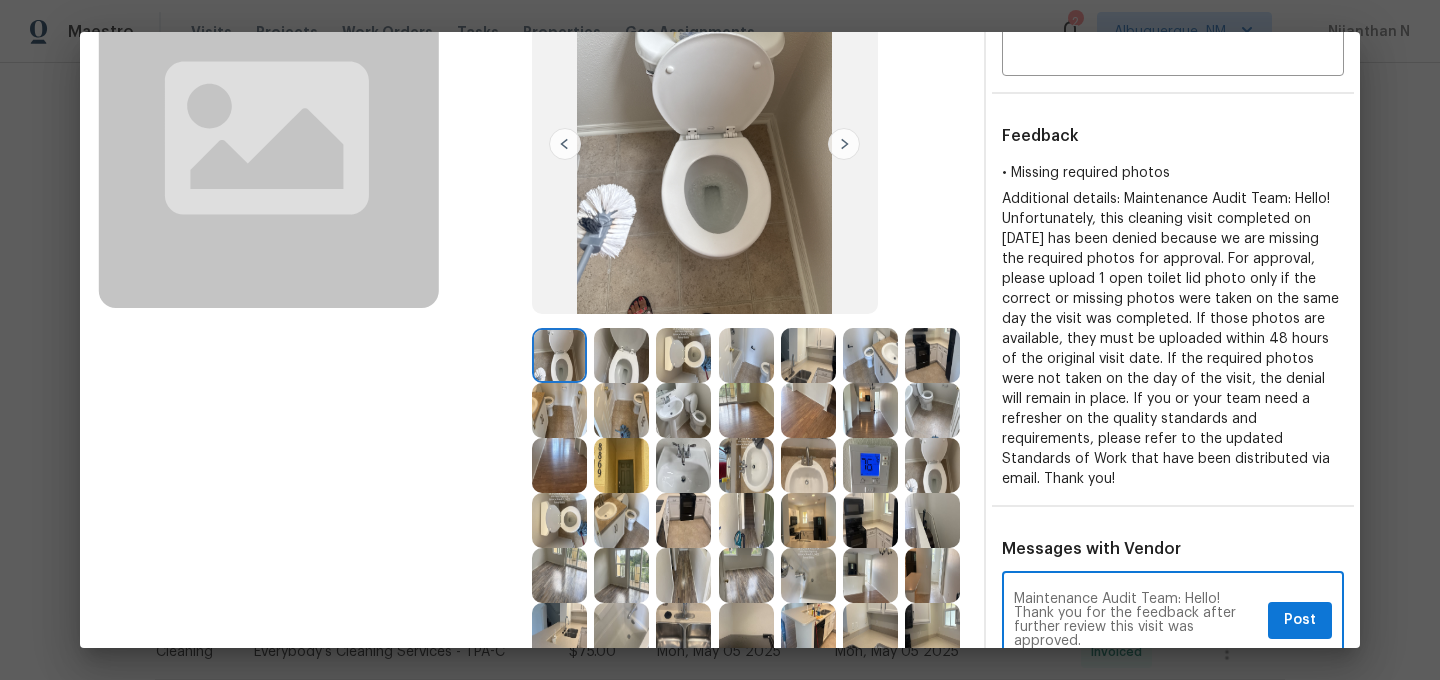 type on "Maintenance Audit Team: Hello! Thank you for the feedback after further review this visit was approved." 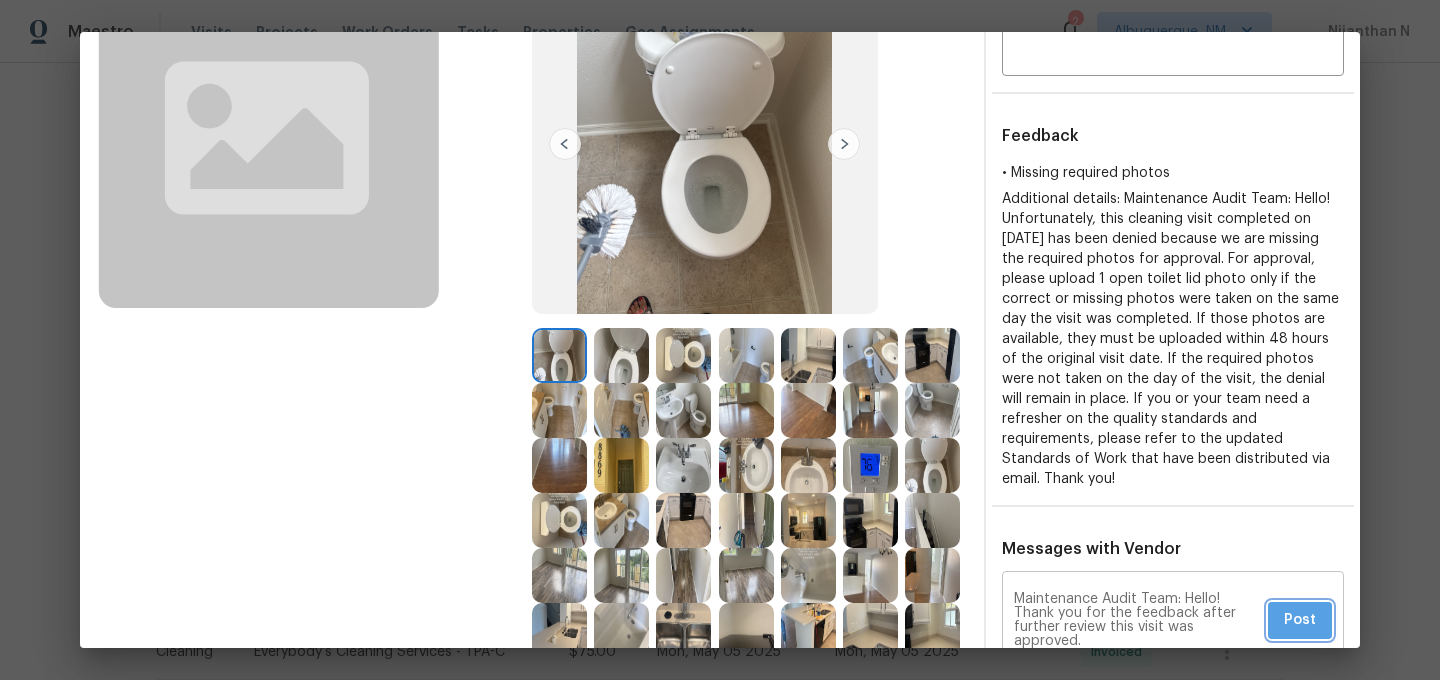 click on "Post" at bounding box center [1300, 620] 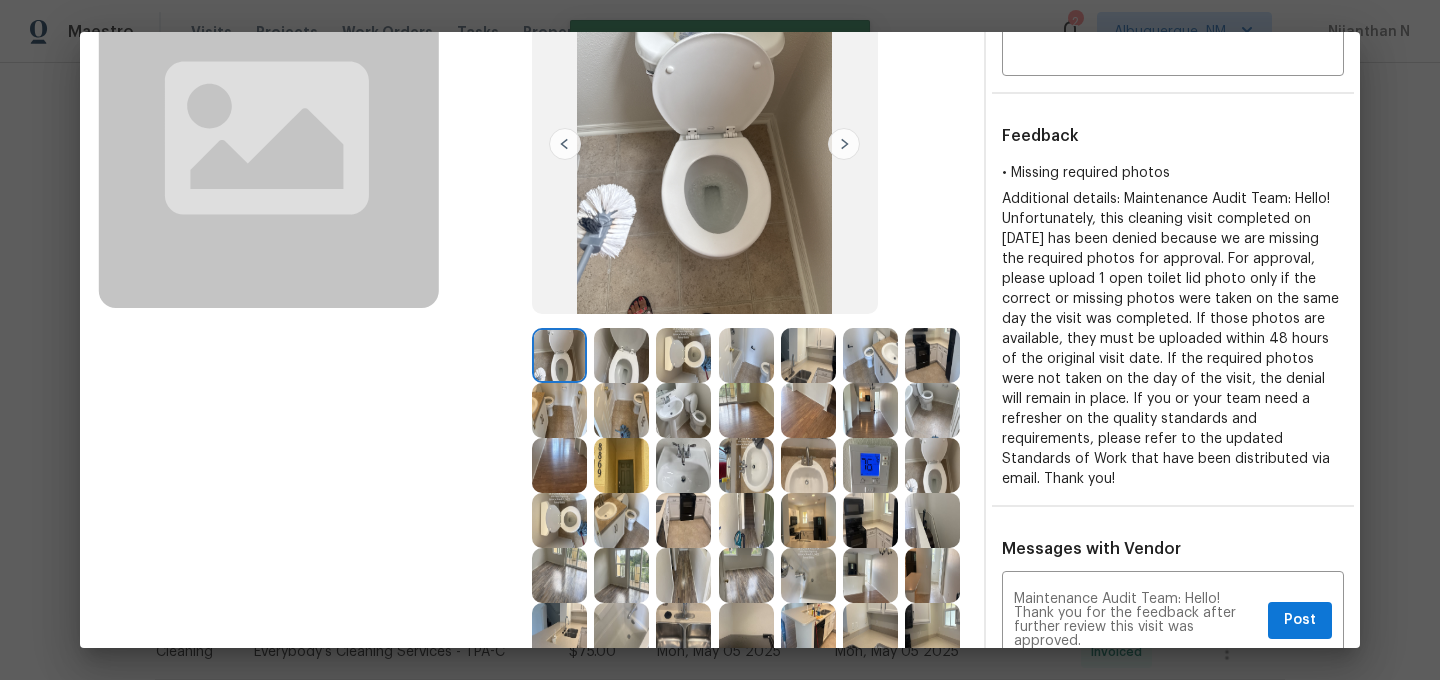 scroll, scrollTop: 0, scrollLeft: 0, axis: both 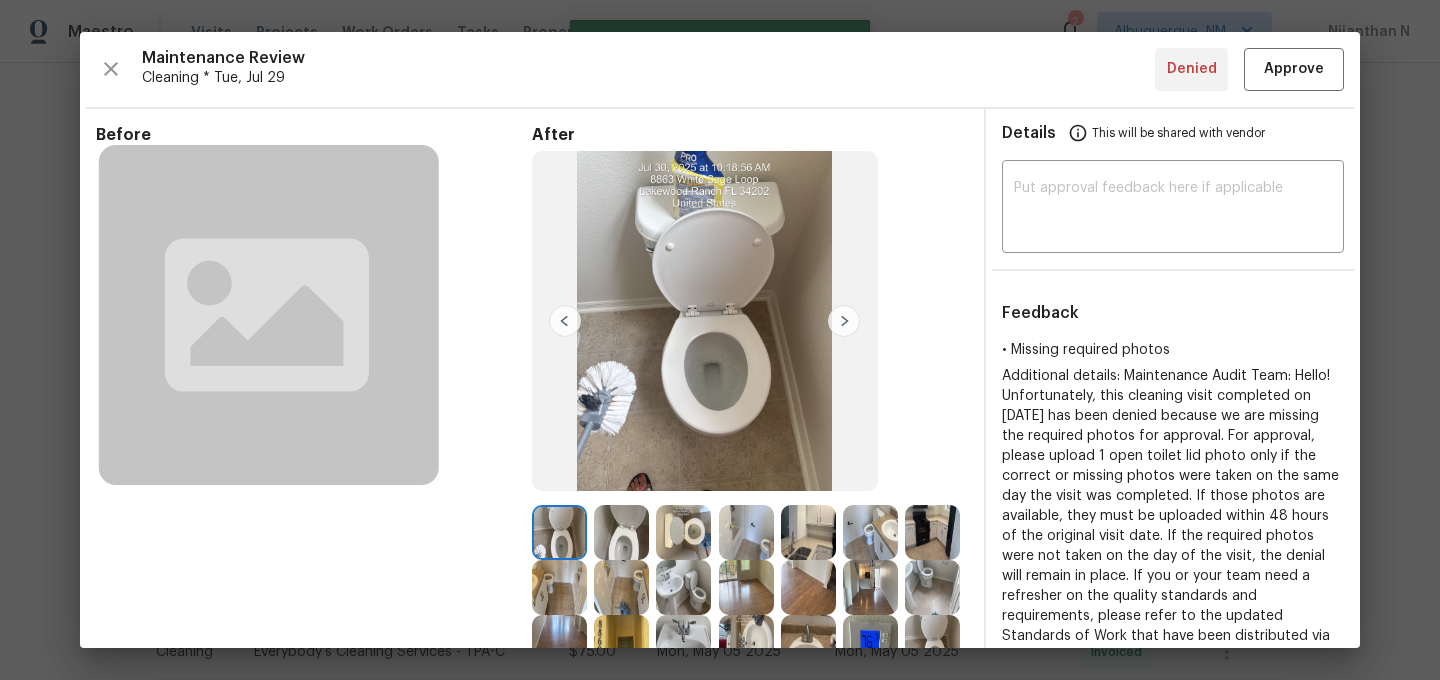type 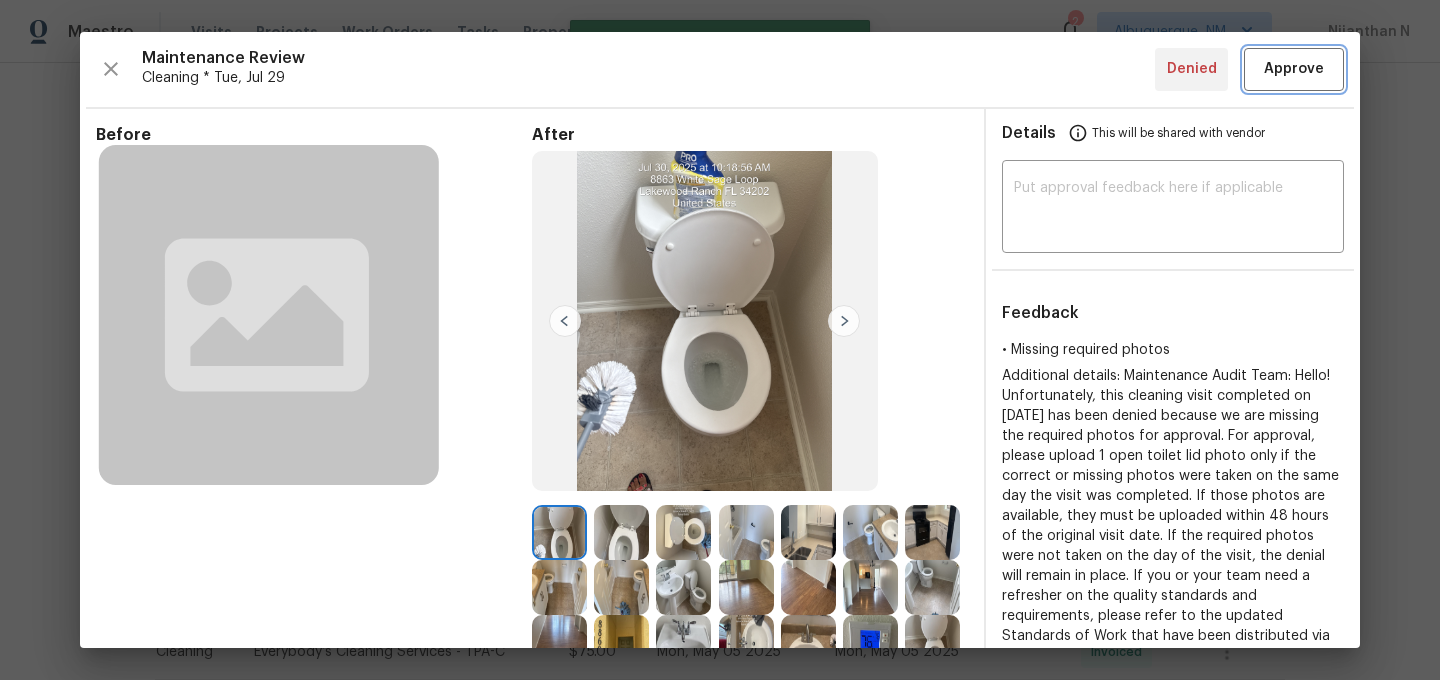 click on "Approve" at bounding box center (1294, 69) 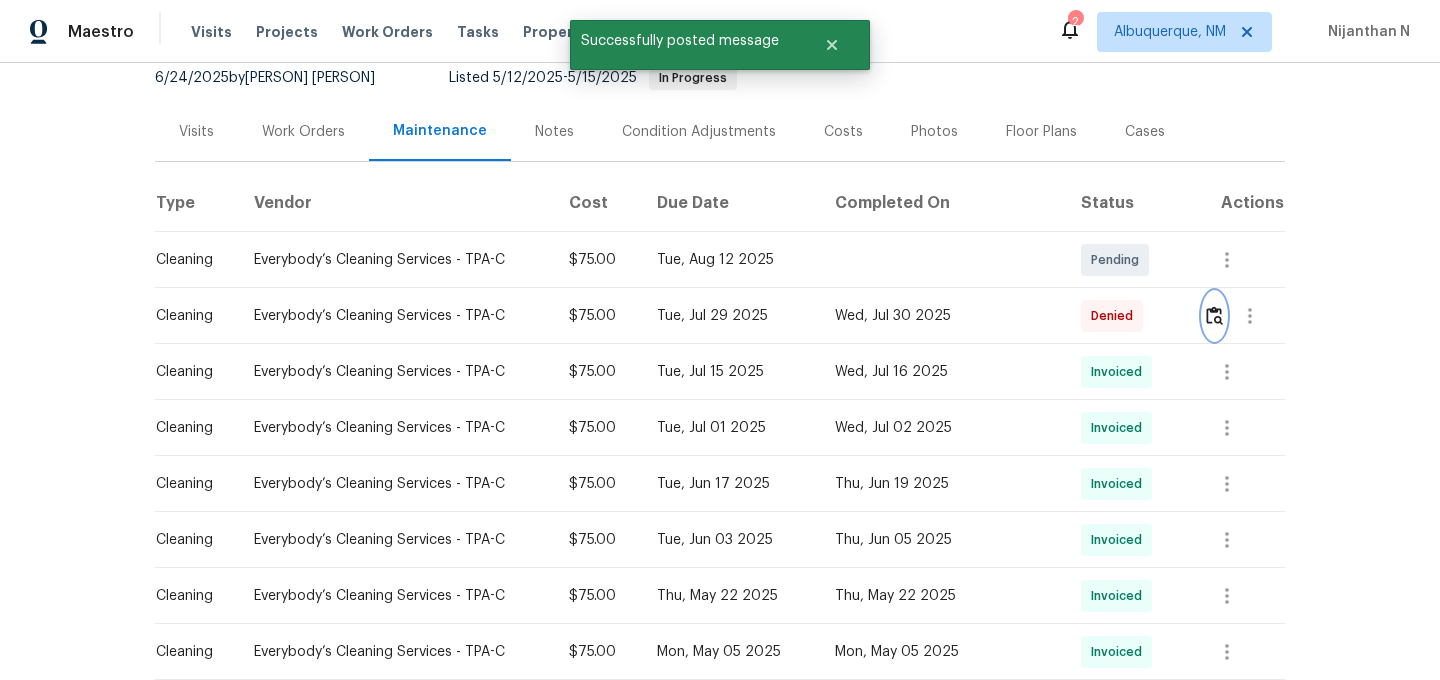 scroll, scrollTop: 0, scrollLeft: 0, axis: both 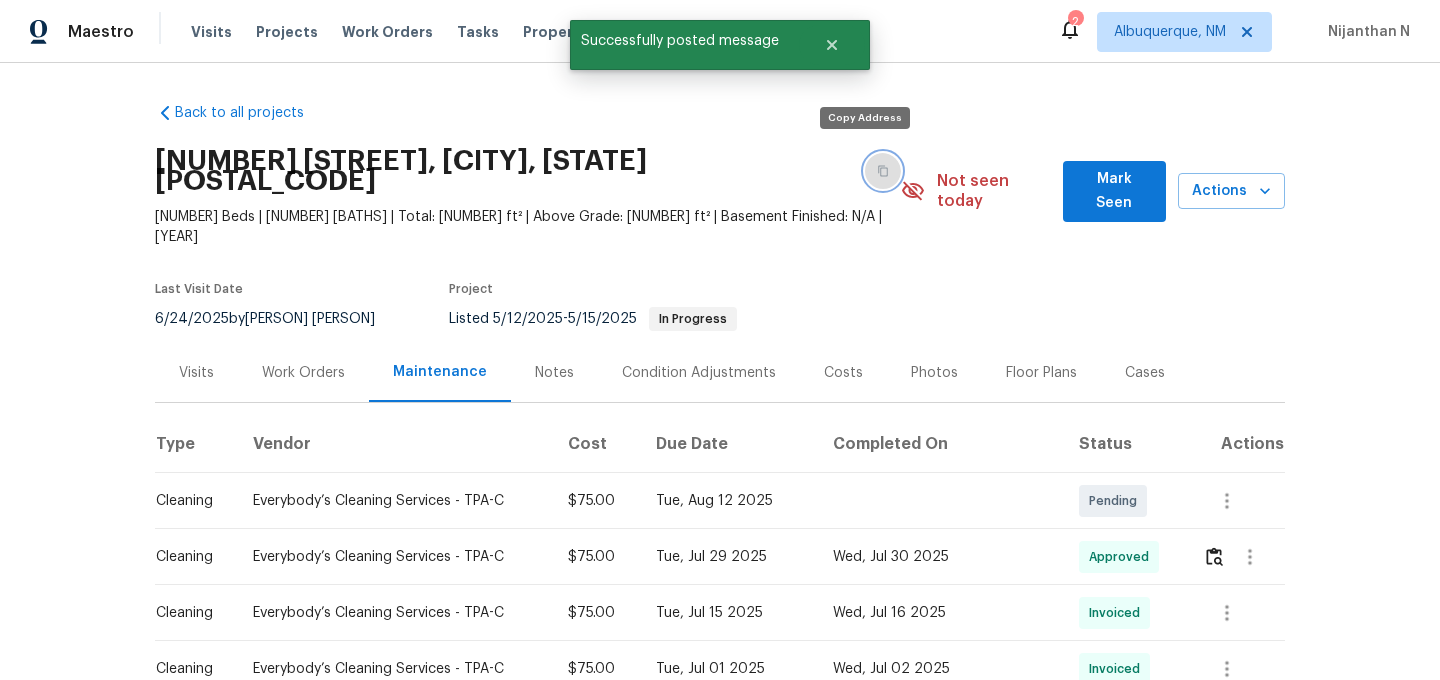 click at bounding box center (883, 171) 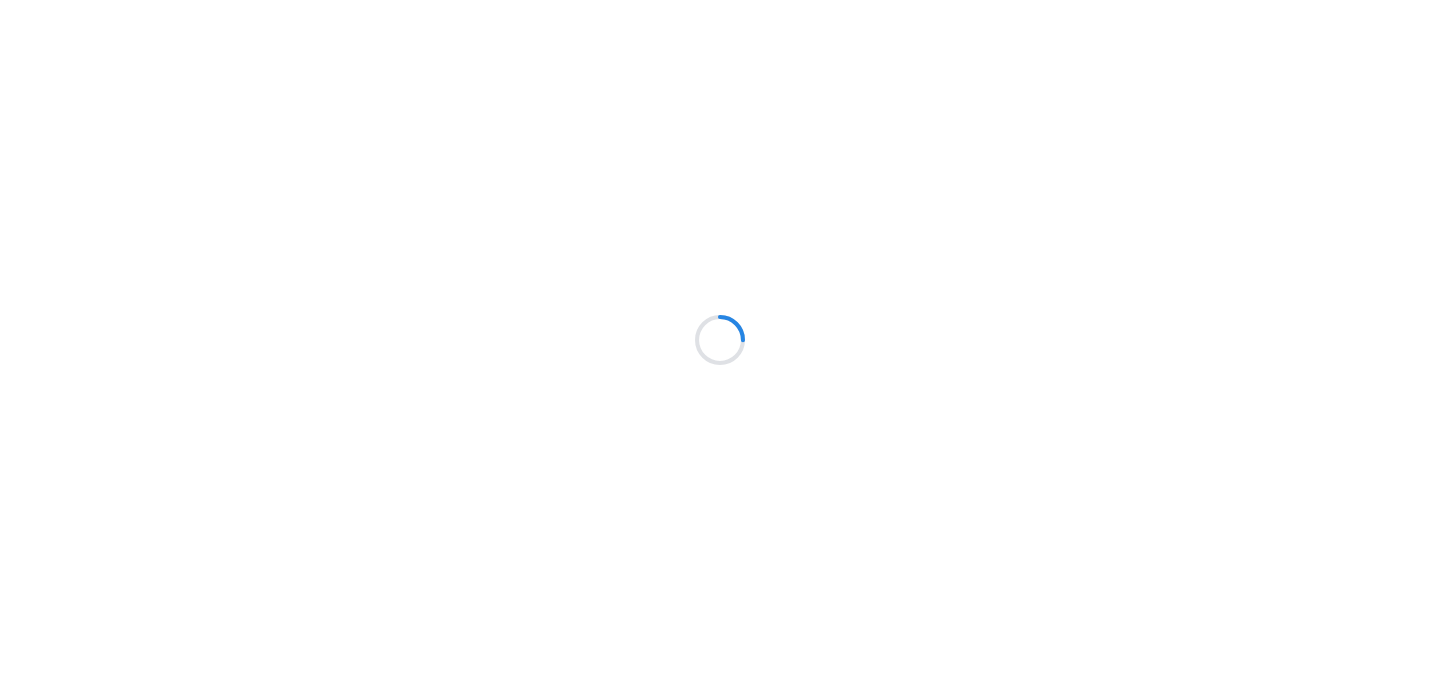 scroll, scrollTop: 0, scrollLeft: 0, axis: both 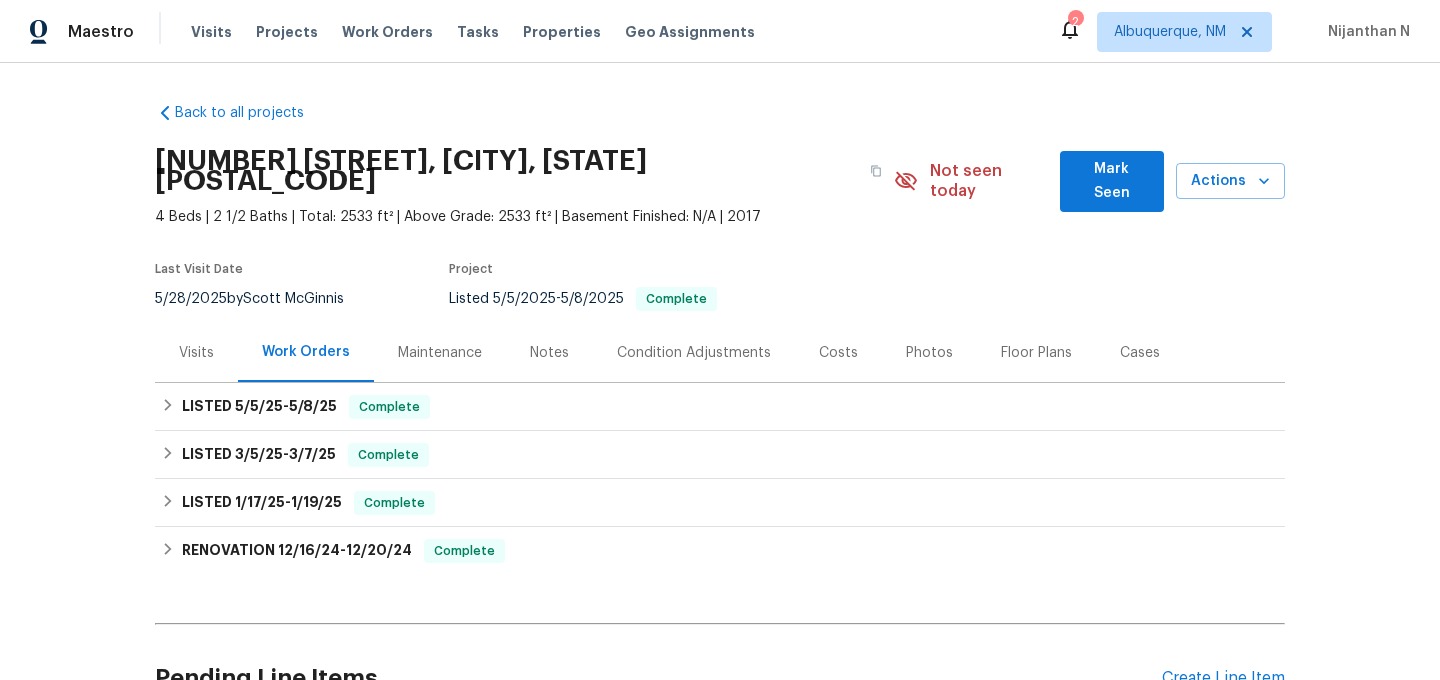 click on "Maintenance" at bounding box center [440, 353] 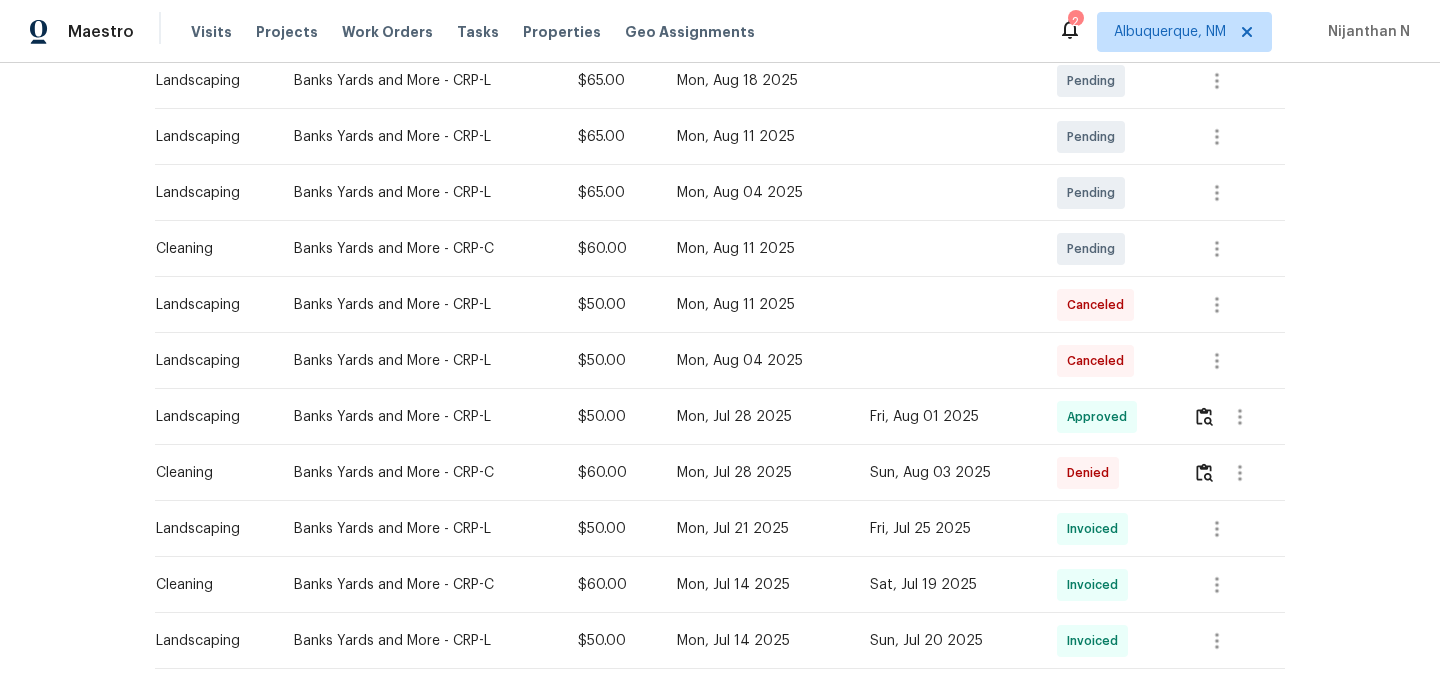 scroll, scrollTop: 421, scrollLeft: 0, axis: vertical 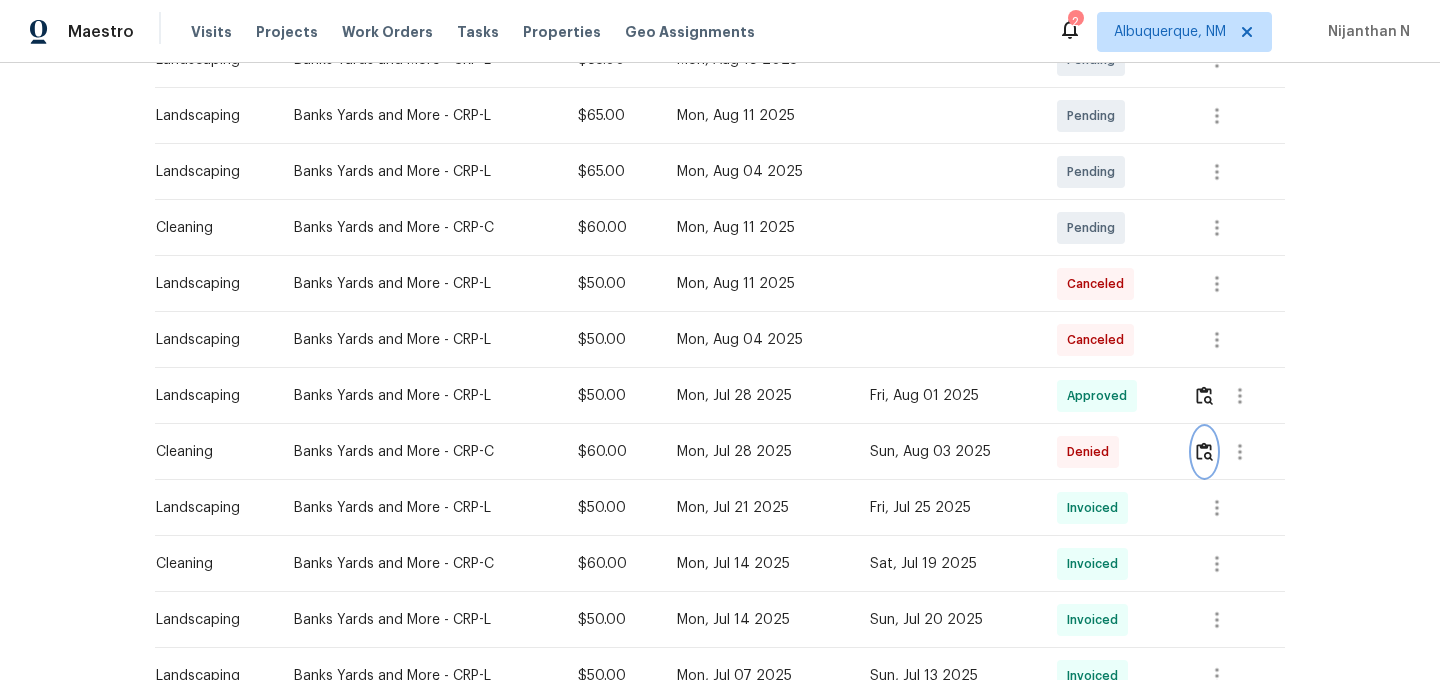 click at bounding box center [1204, 451] 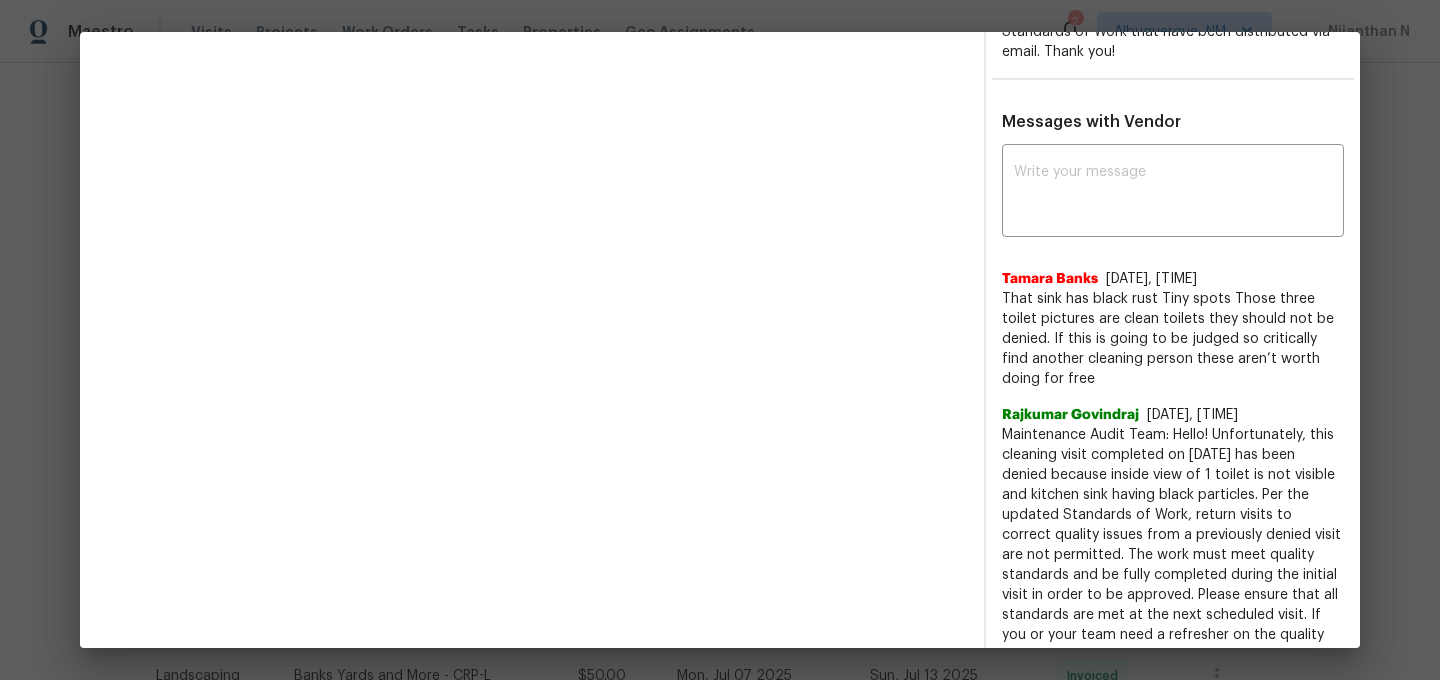 scroll, scrollTop: 626, scrollLeft: 0, axis: vertical 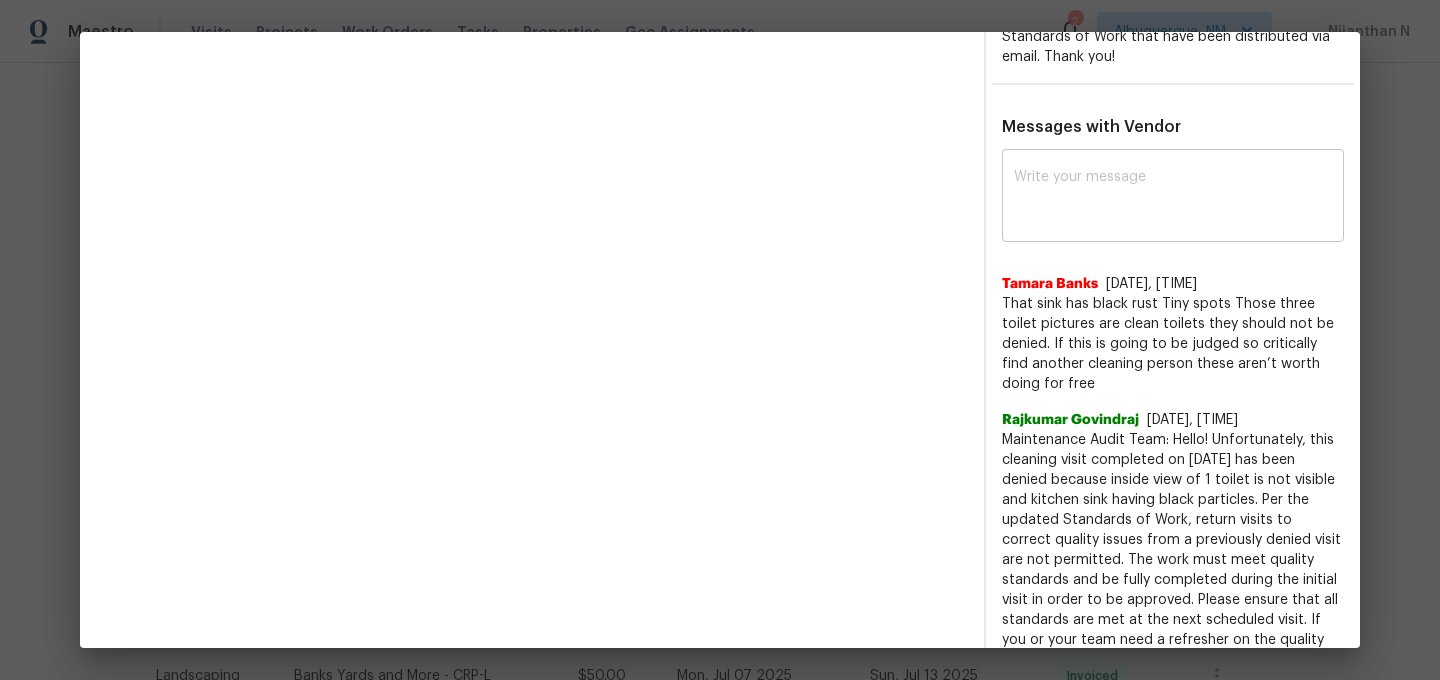 click on "x ​" at bounding box center [1173, 198] 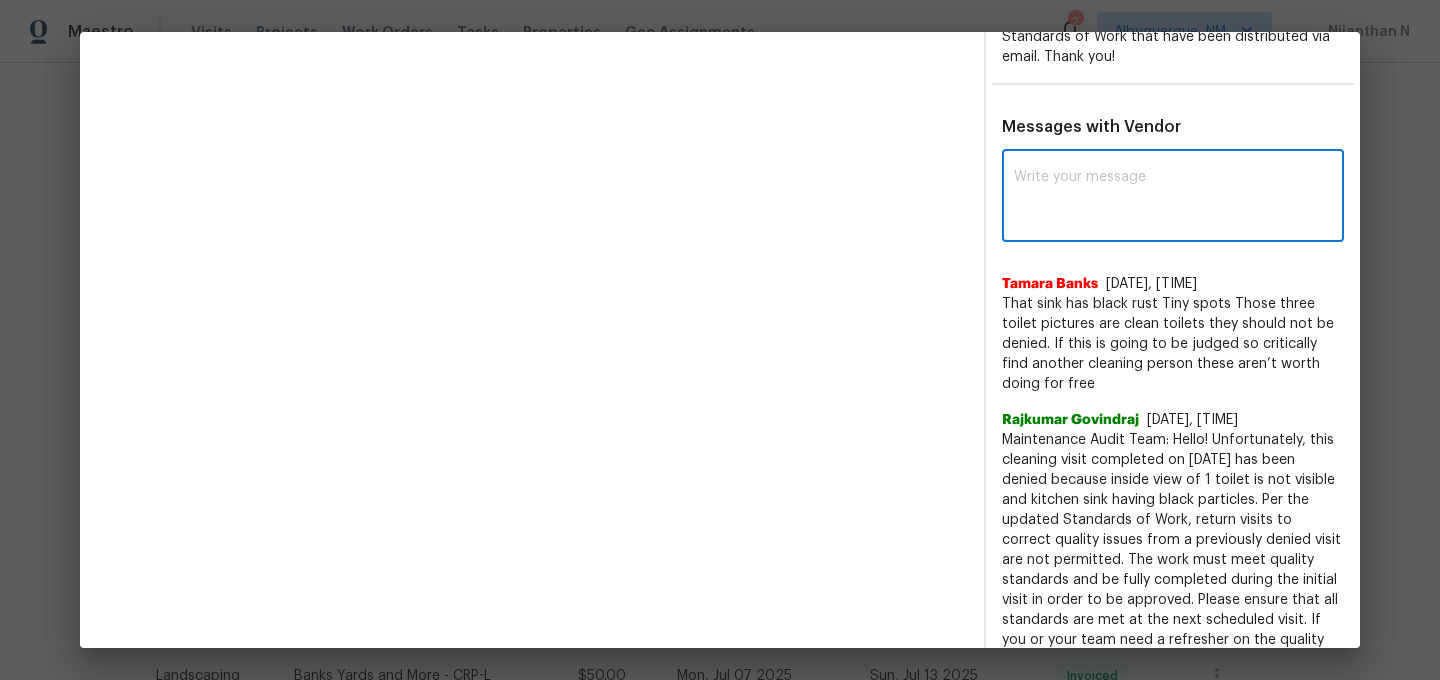 click at bounding box center (1173, 198) 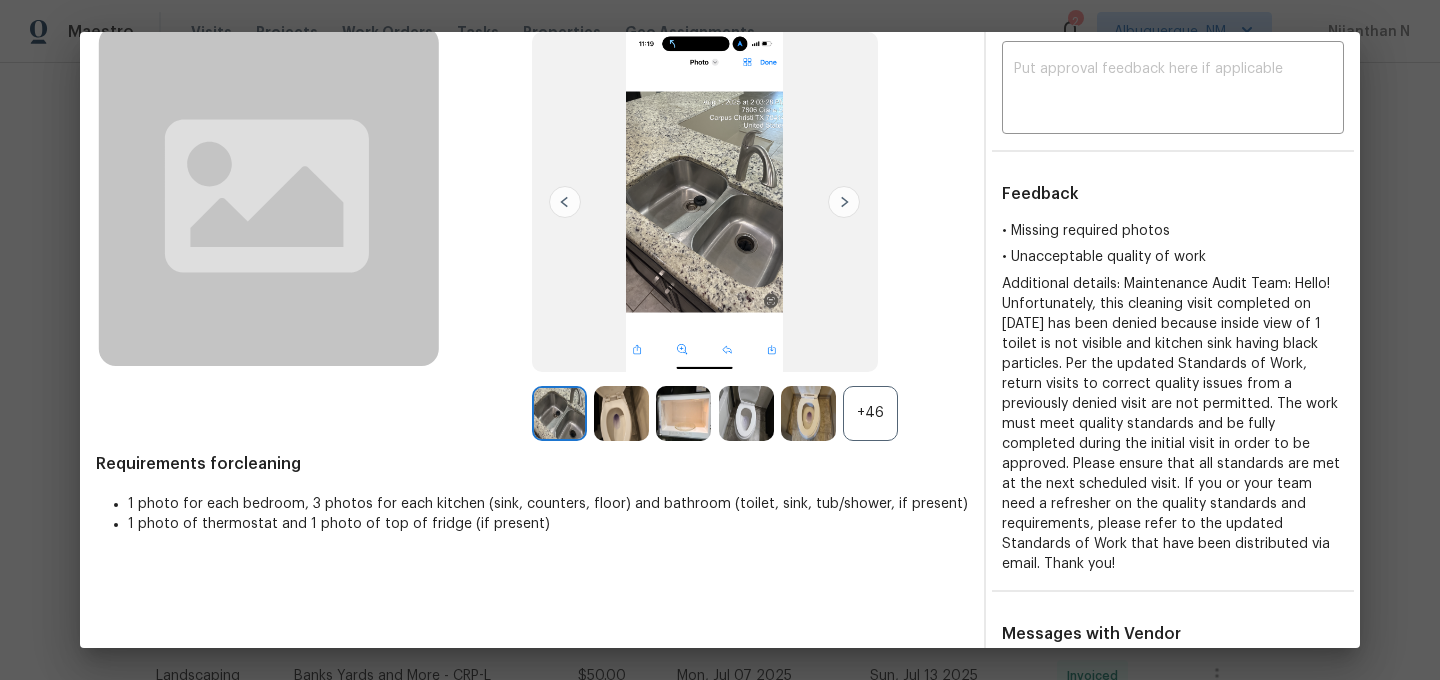 scroll, scrollTop: 403, scrollLeft: 0, axis: vertical 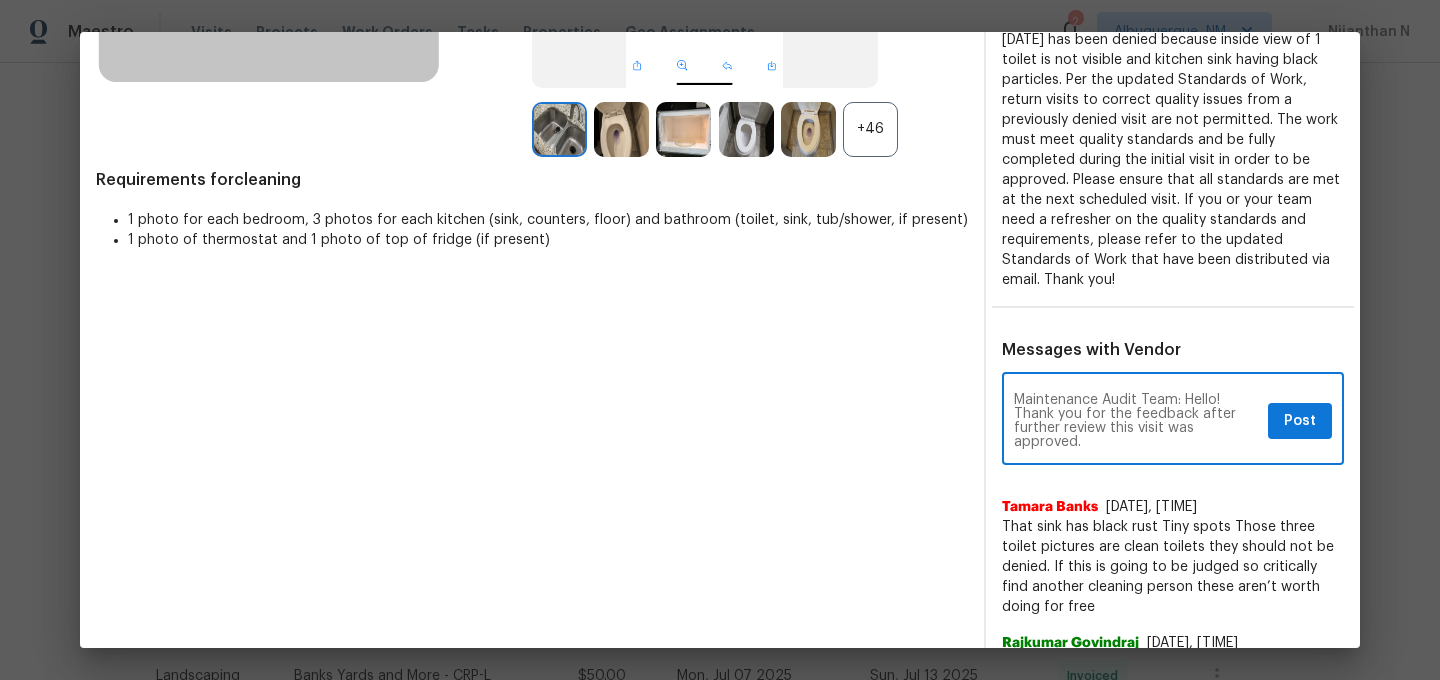 type on "Maintenance Audit Team: Hello! Thank you for the feedback after further review this visit was approved." 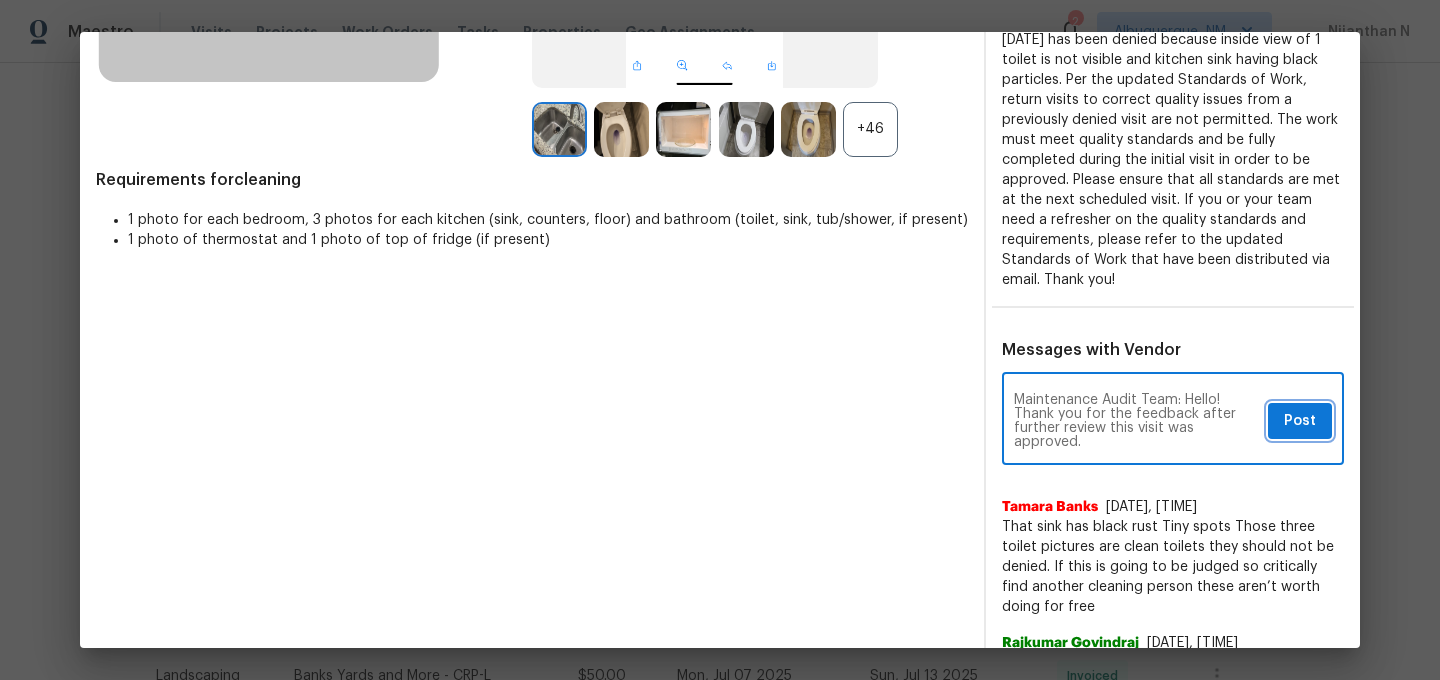 click on "Post" at bounding box center [1300, 421] 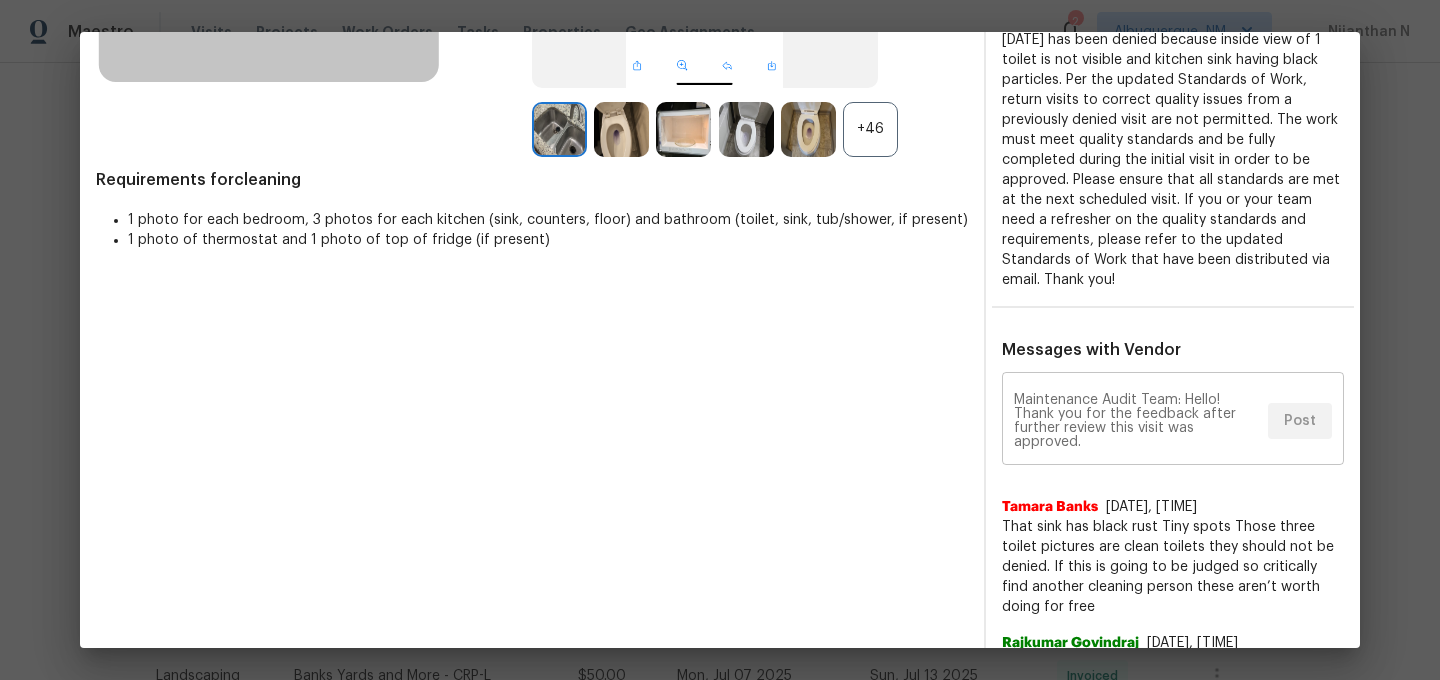 scroll, scrollTop: 0, scrollLeft: 0, axis: both 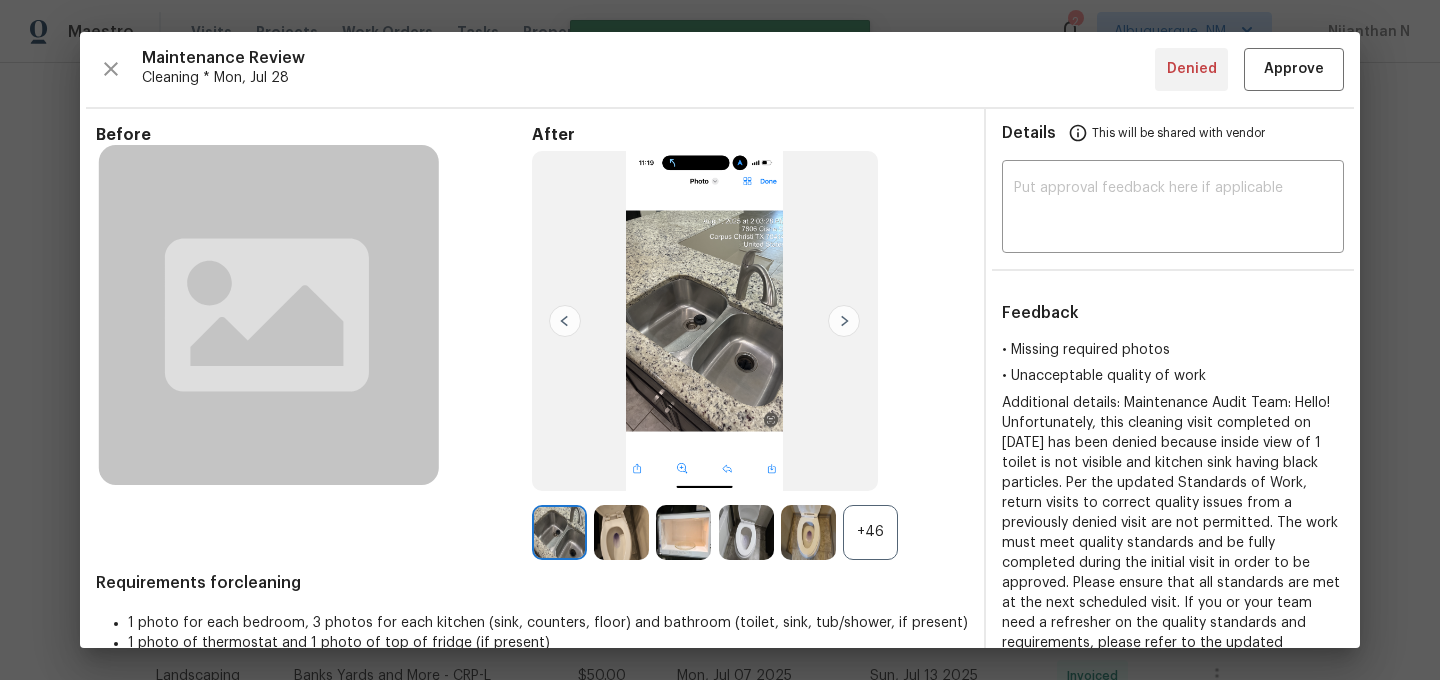 type 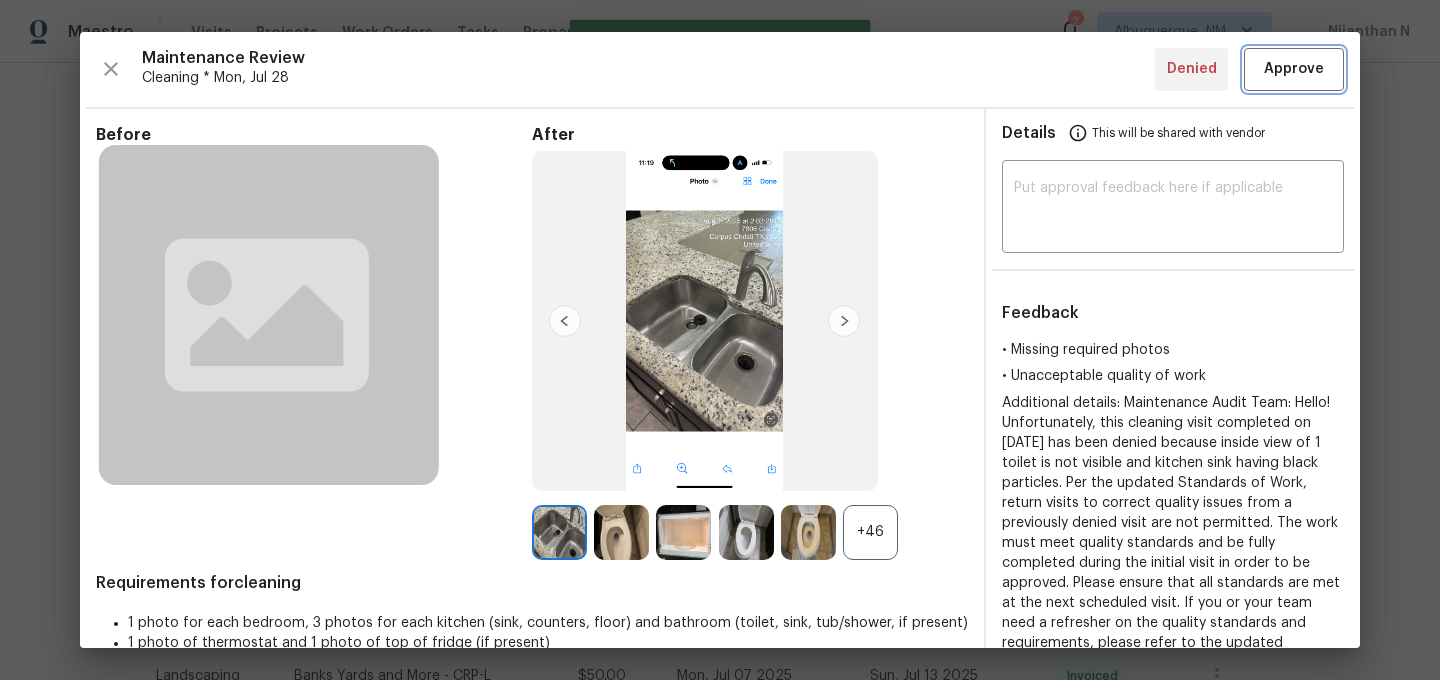 click on "Approve" at bounding box center (1294, 69) 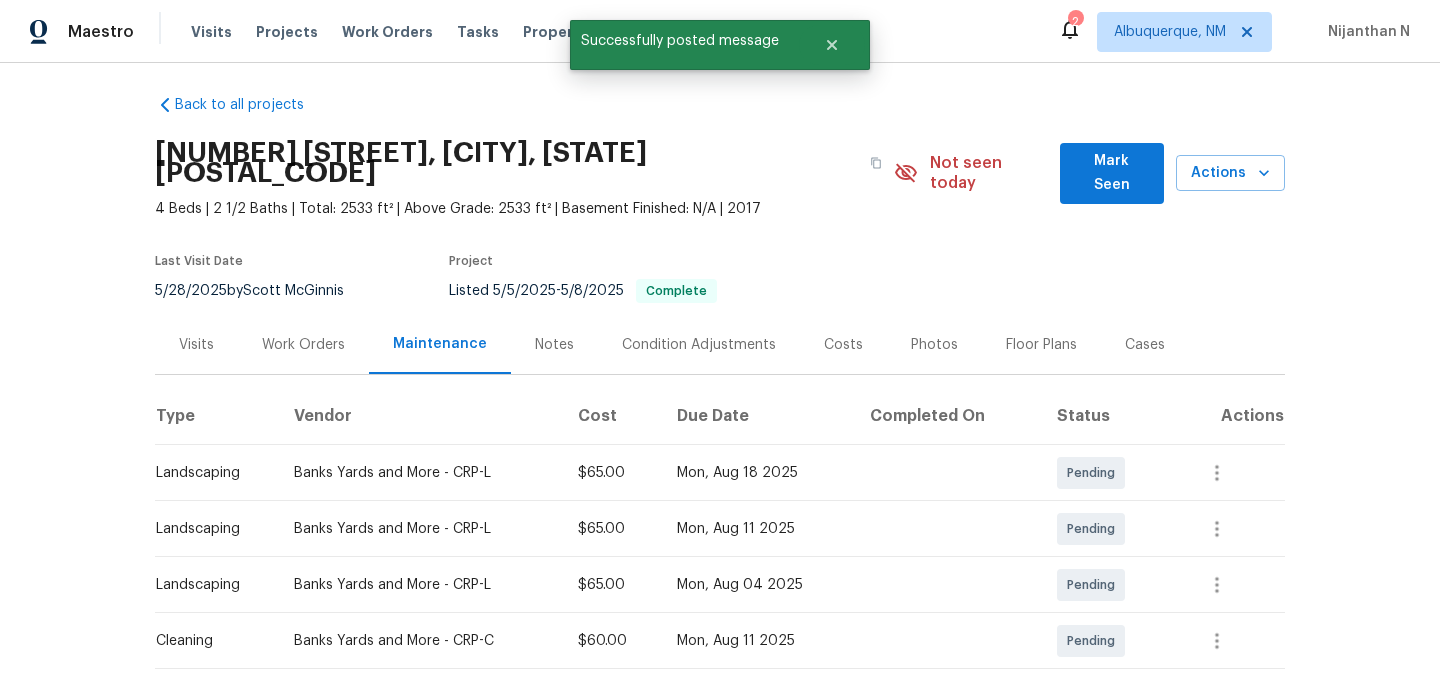 scroll, scrollTop: 0, scrollLeft: 0, axis: both 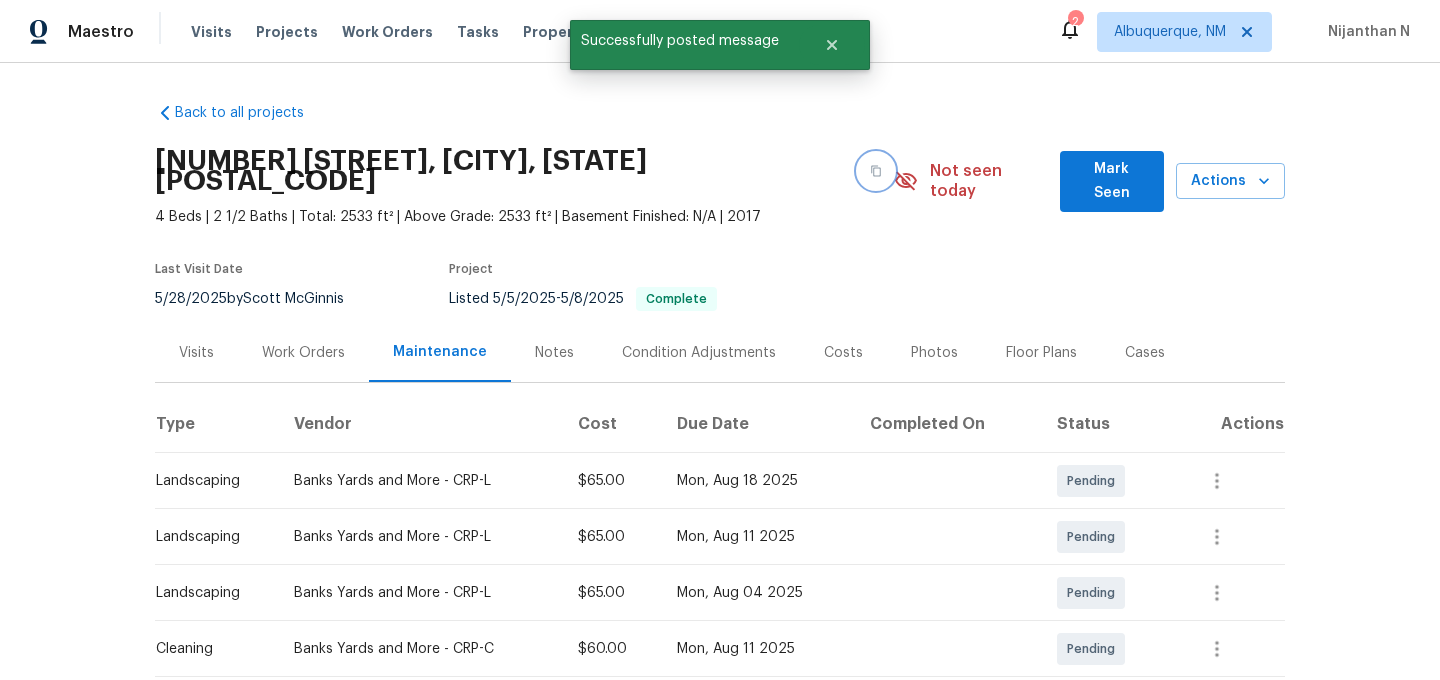 click 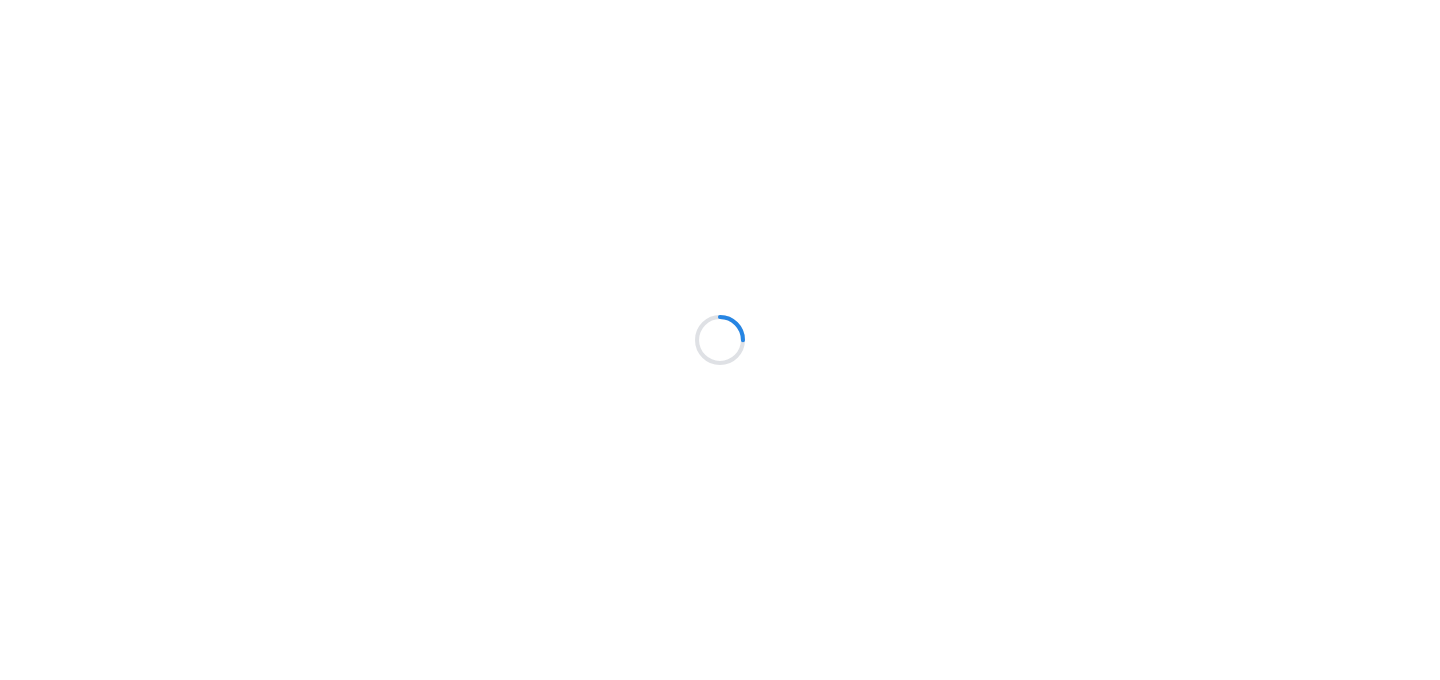 scroll, scrollTop: 0, scrollLeft: 0, axis: both 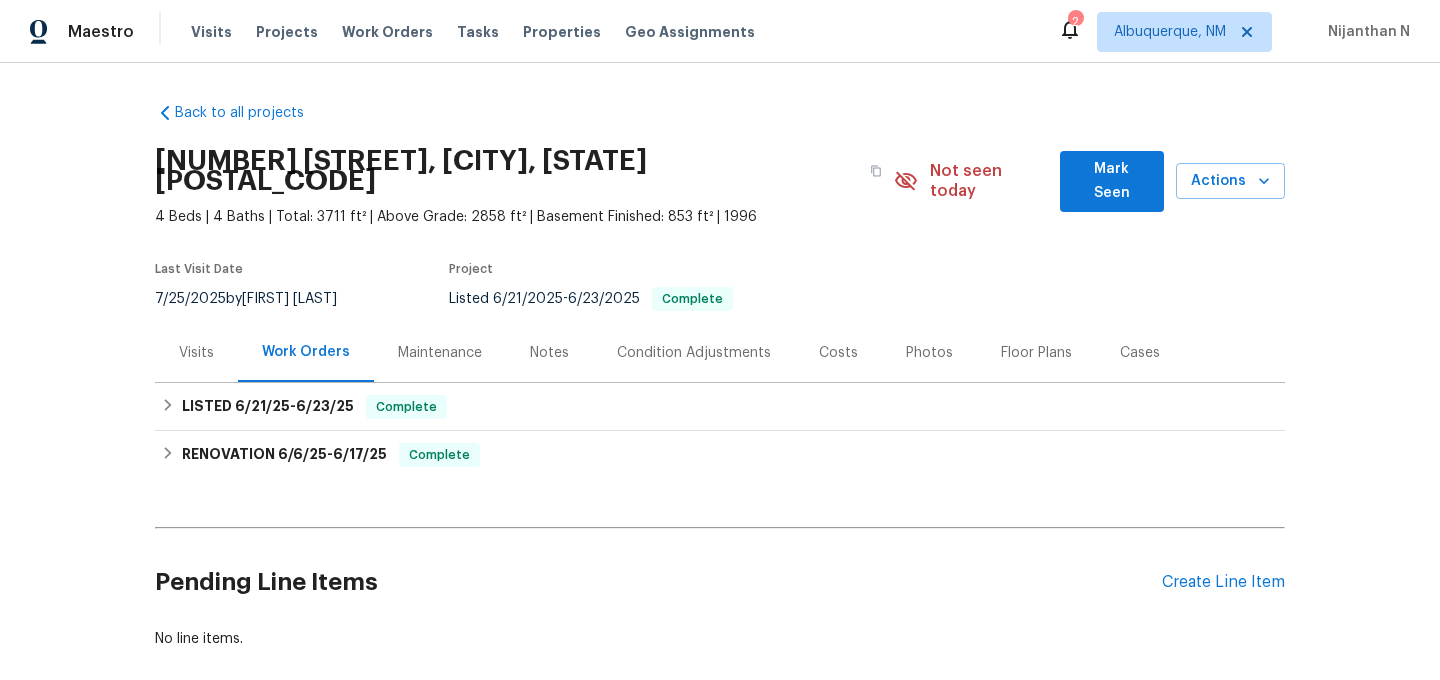 click on "Maintenance" at bounding box center [440, 353] 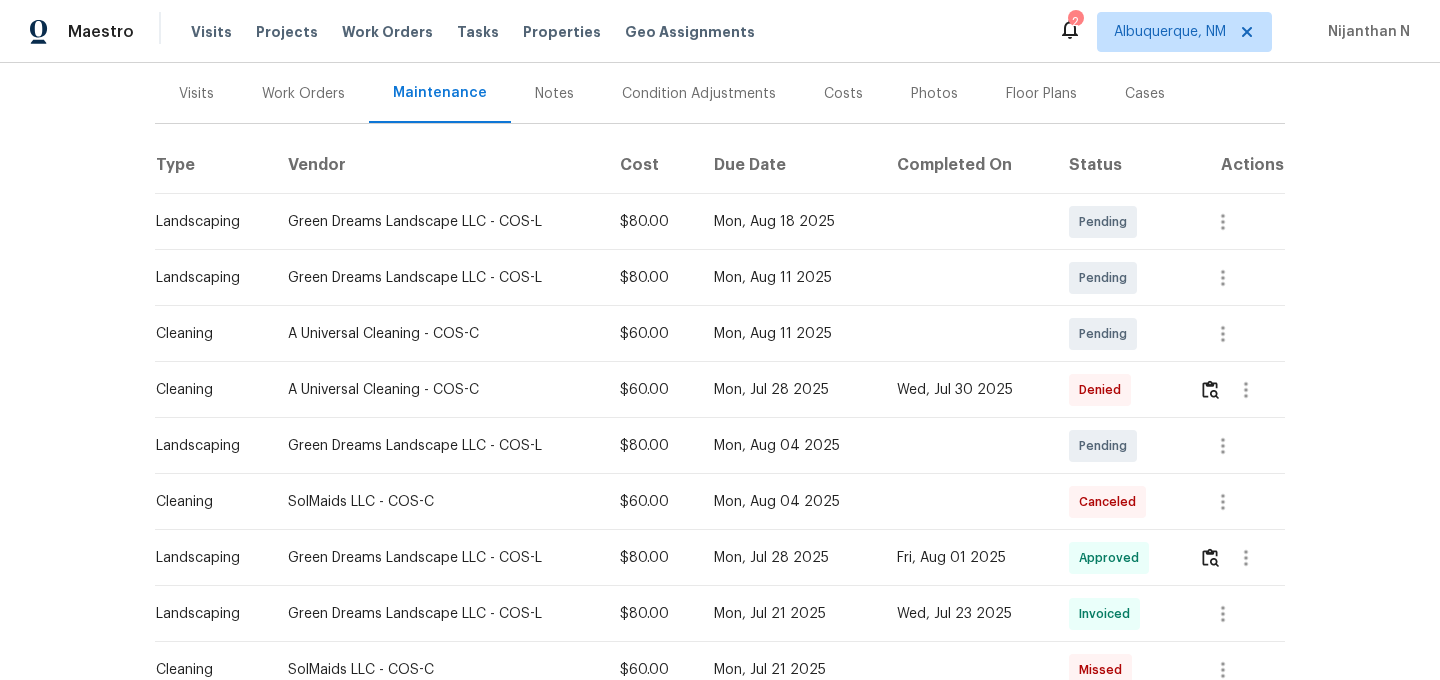 scroll, scrollTop: 262, scrollLeft: 0, axis: vertical 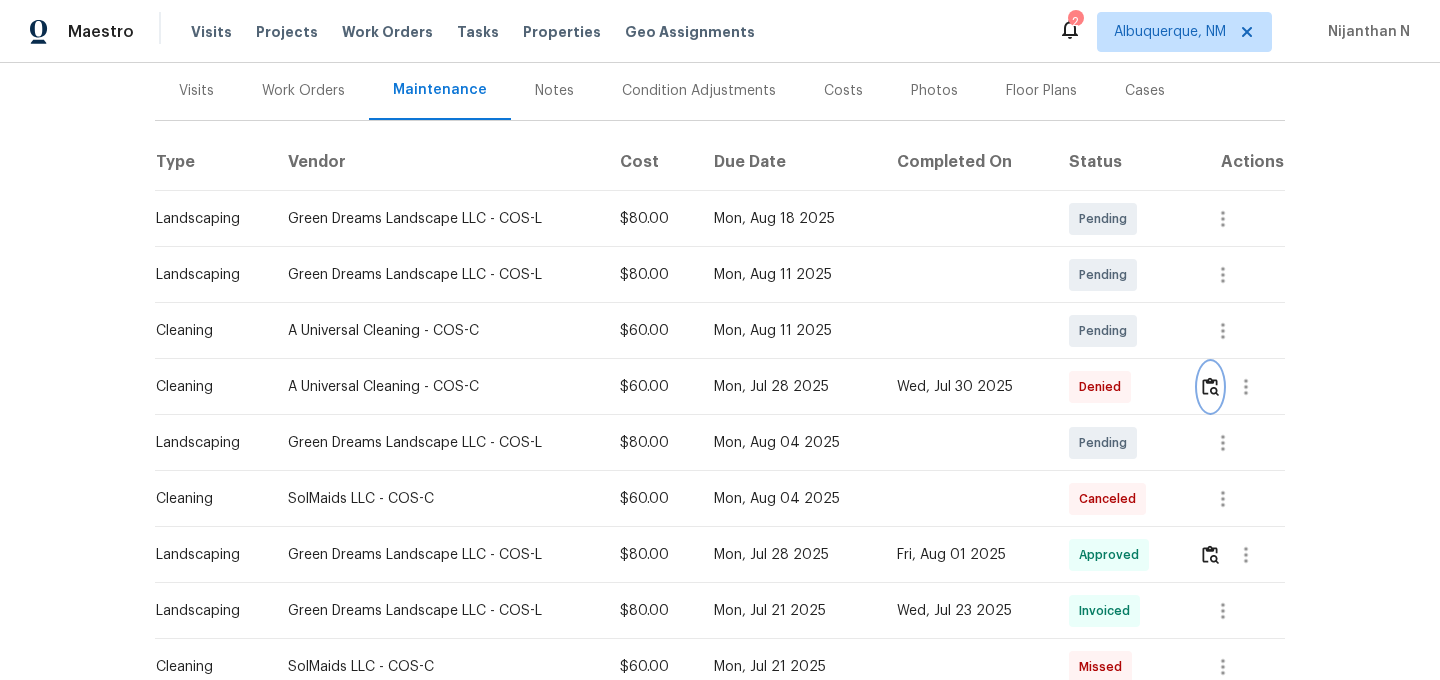 click at bounding box center [1210, 387] 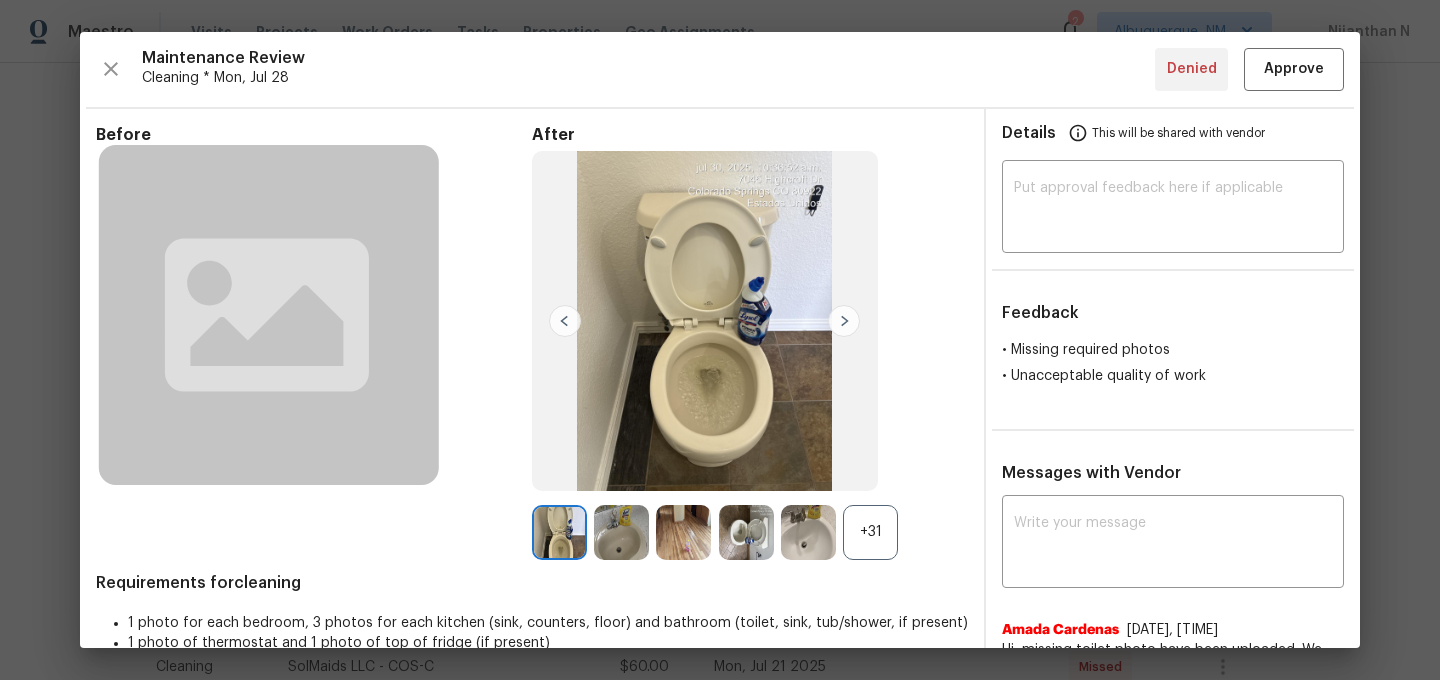click on "After  +31" at bounding box center [750, 342] 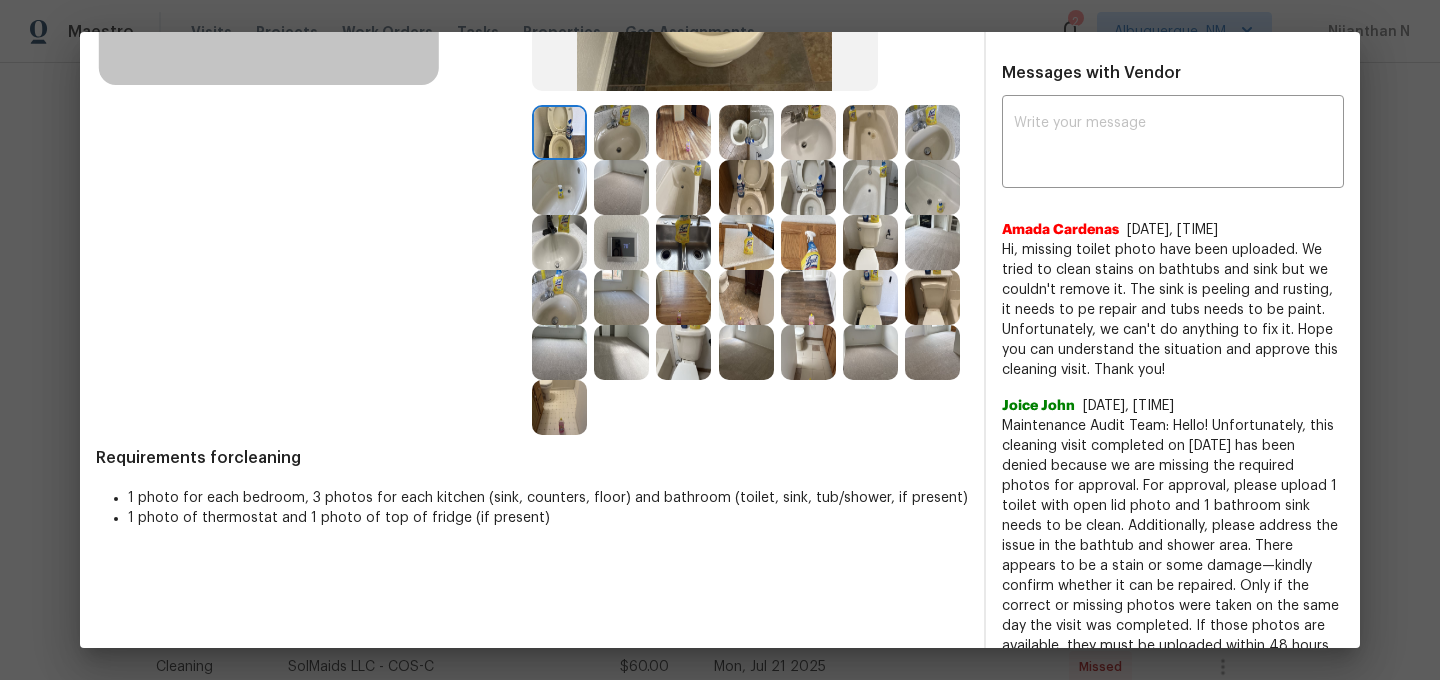 scroll, scrollTop: 326, scrollLeft: 0, axis: vertical 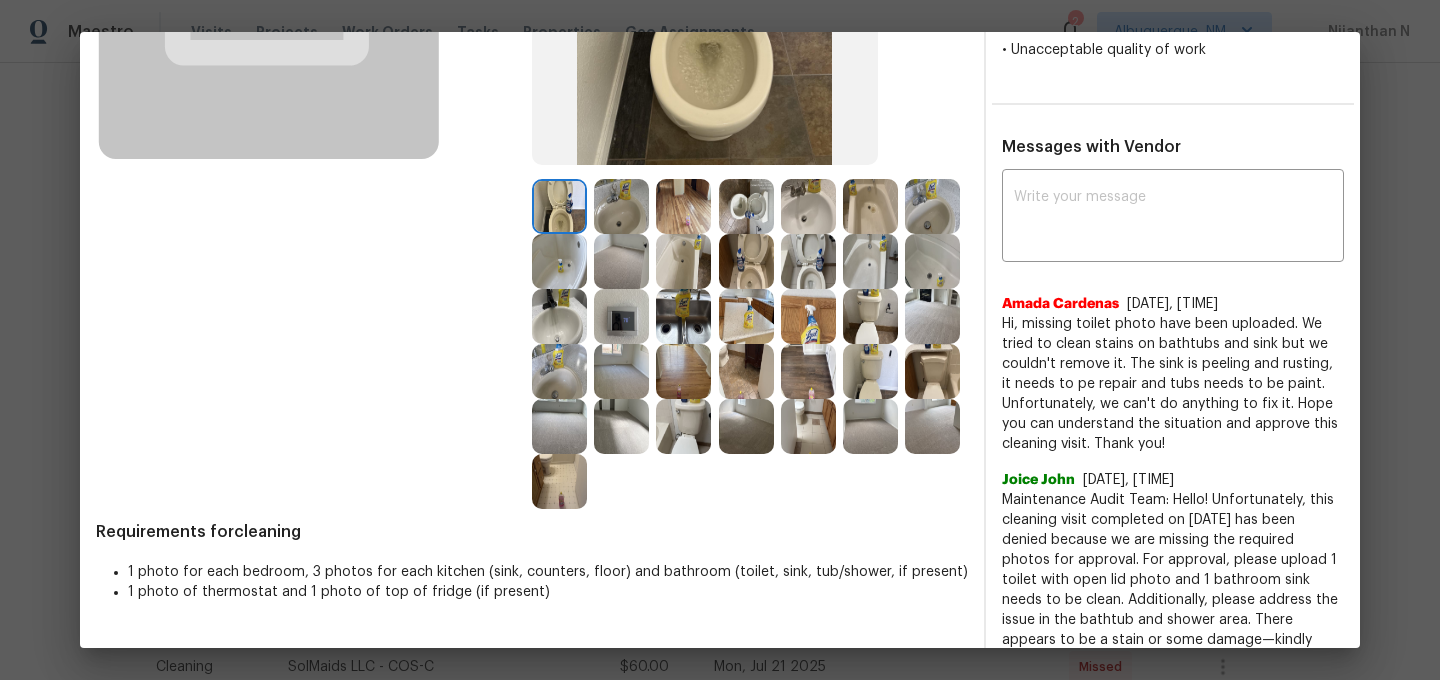 click at bounding box center (621, 206) 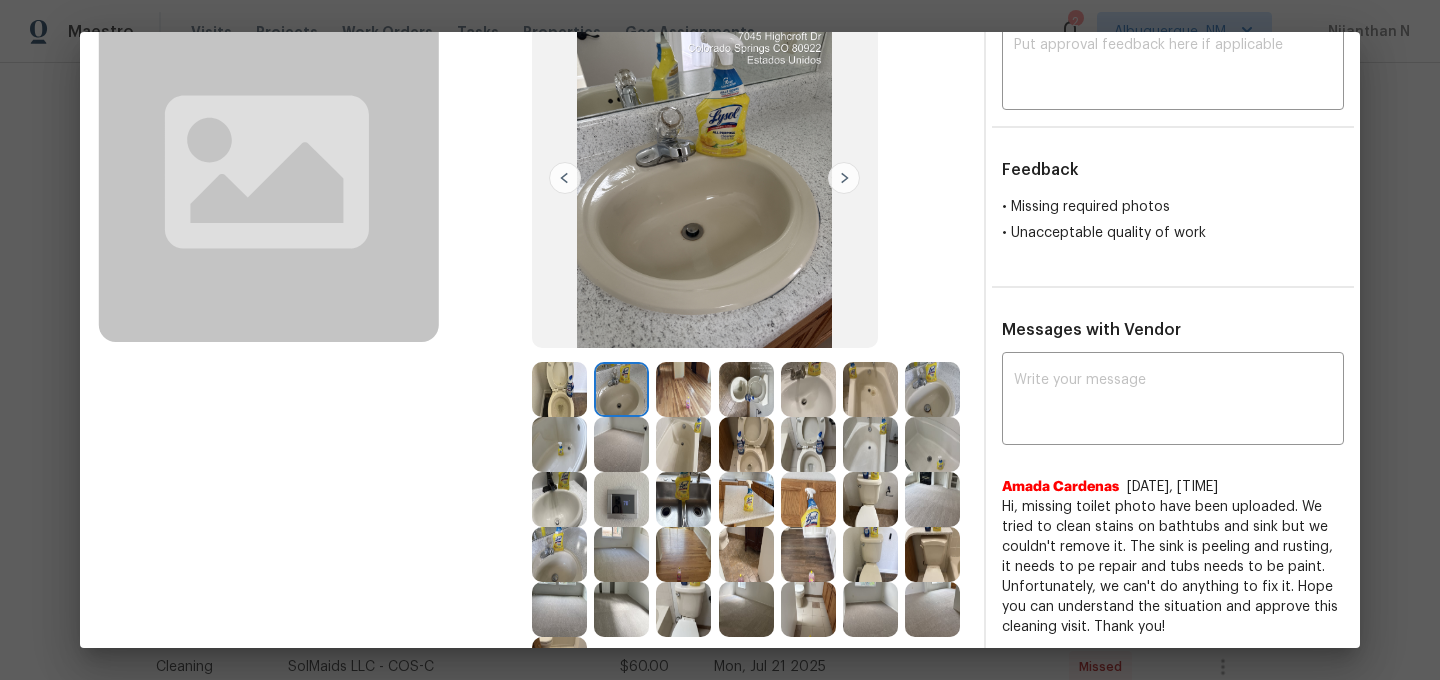 scroll, scrollTop: 132, scrollLeft: 0, axis: vertical 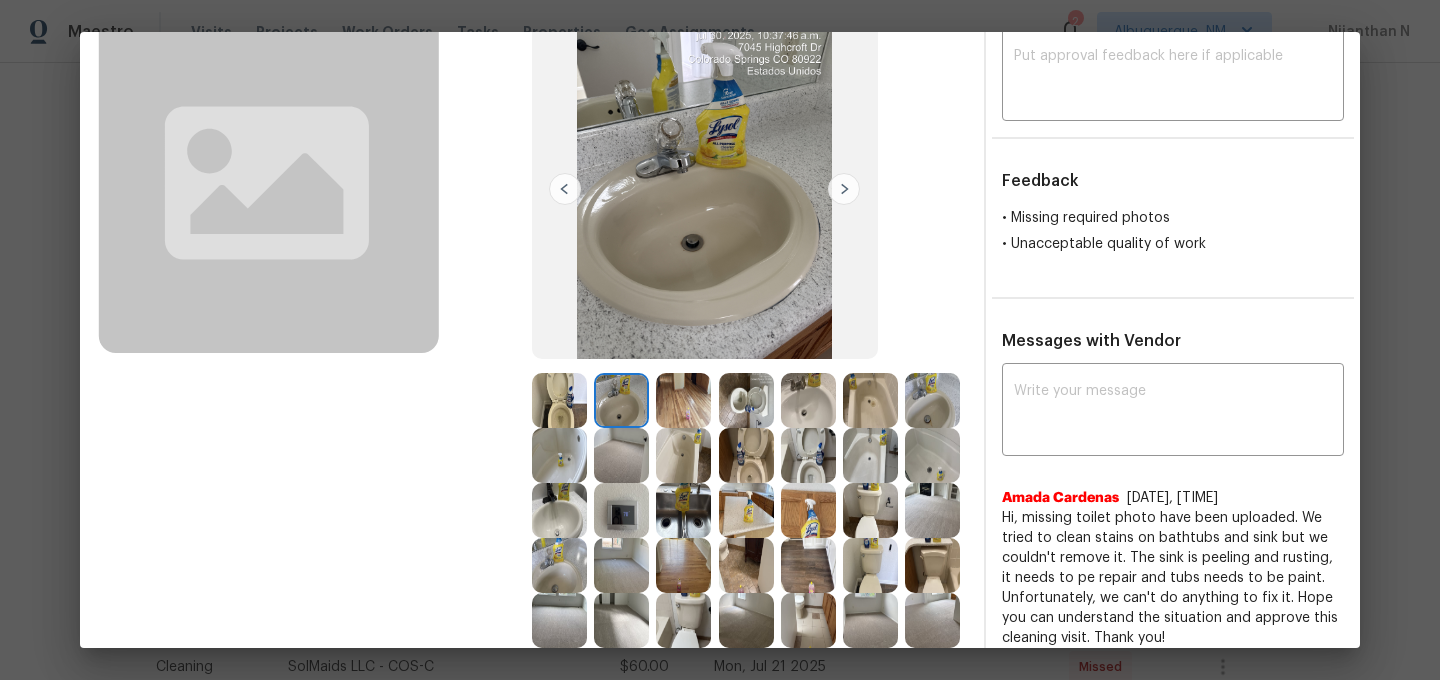 click at bounding box center [559, 400] 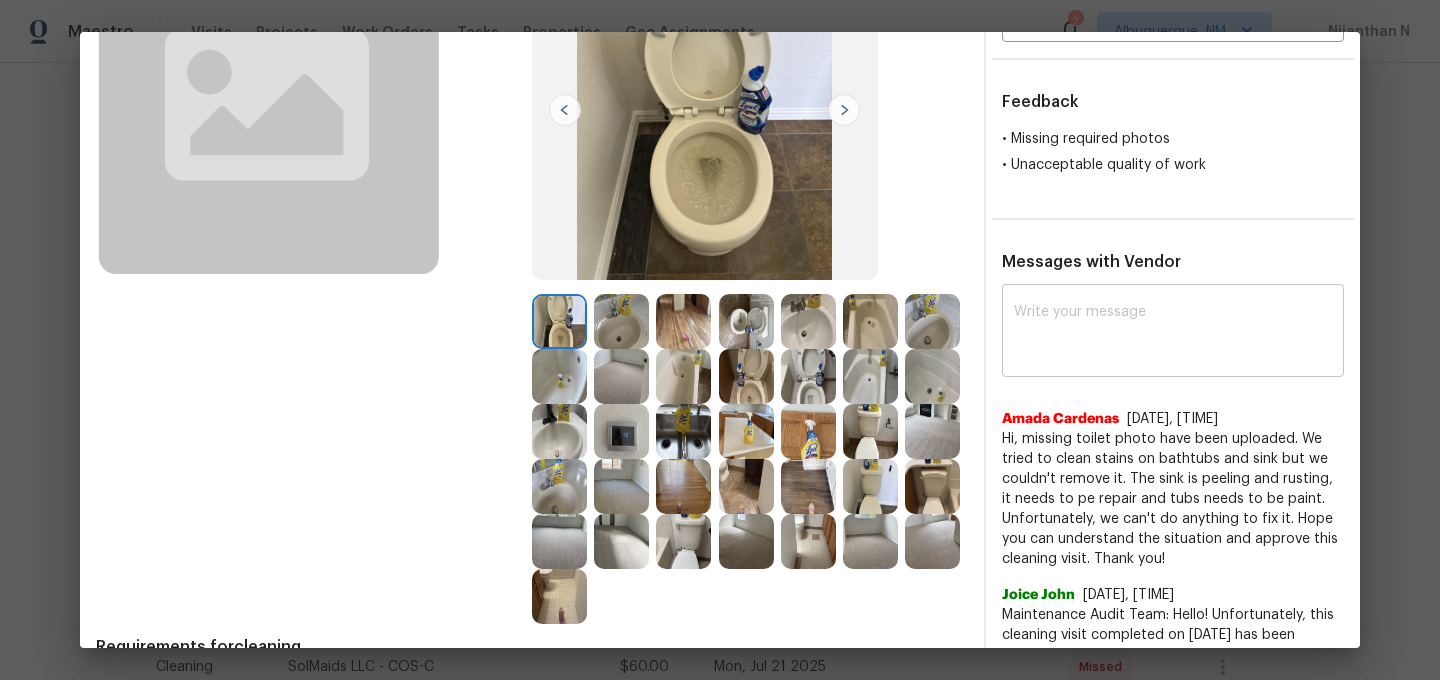 scroll, scrollTop: 233, scrollLeft: 0, axis: vertical 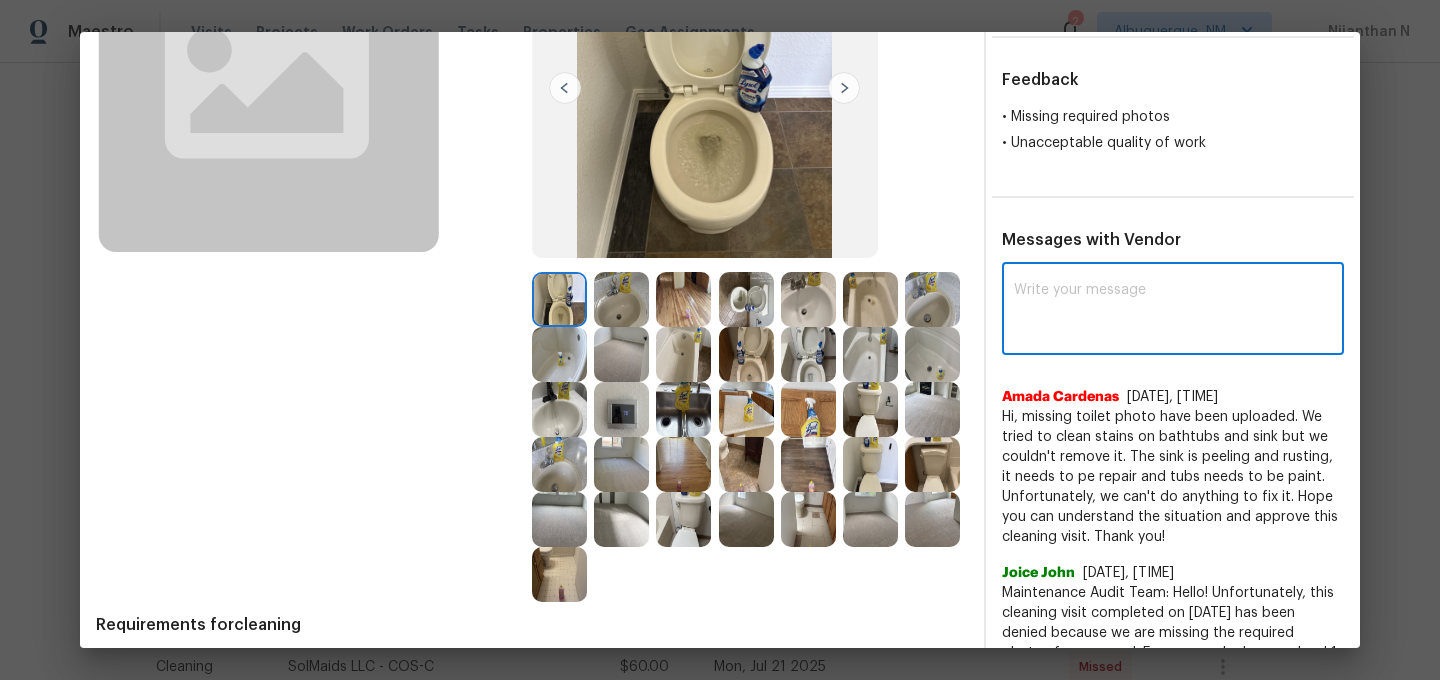 click at bounding box center [1173, 311] 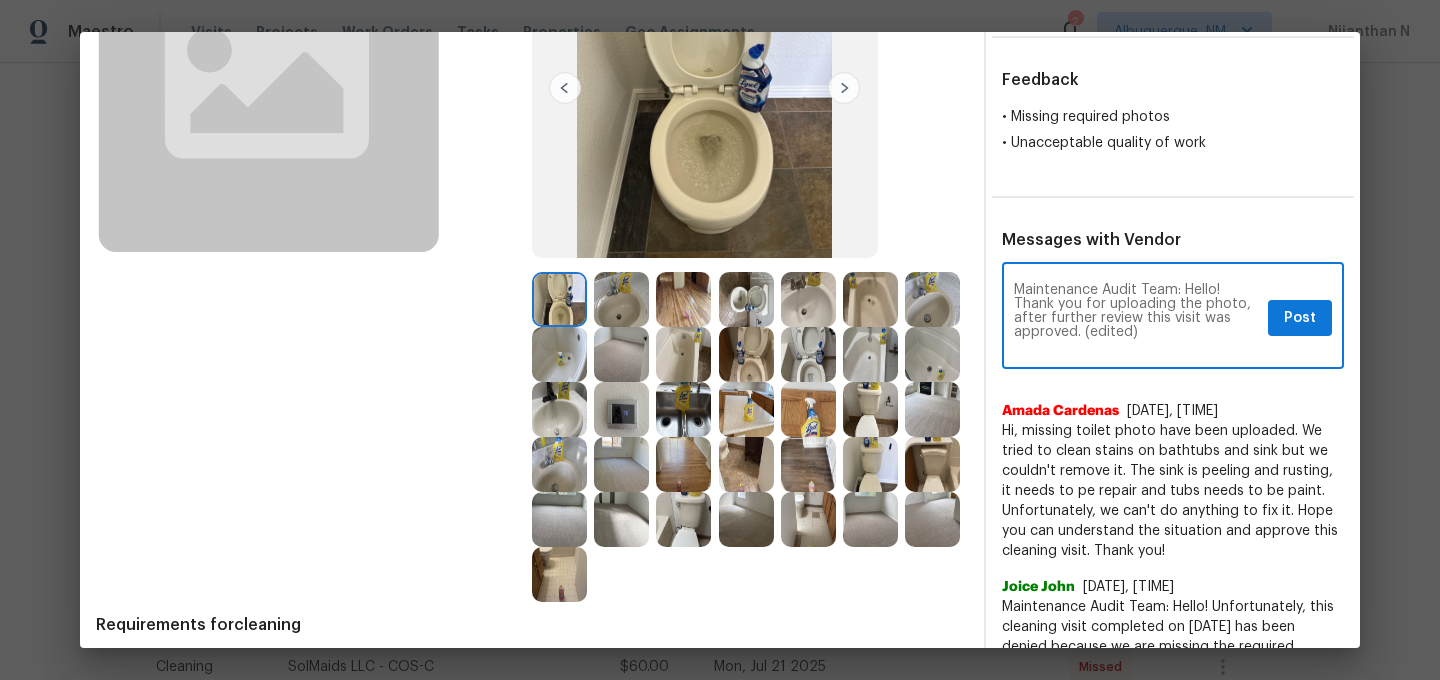 scroll, scrollTop: 0, scrollLeft: 0, axis: both 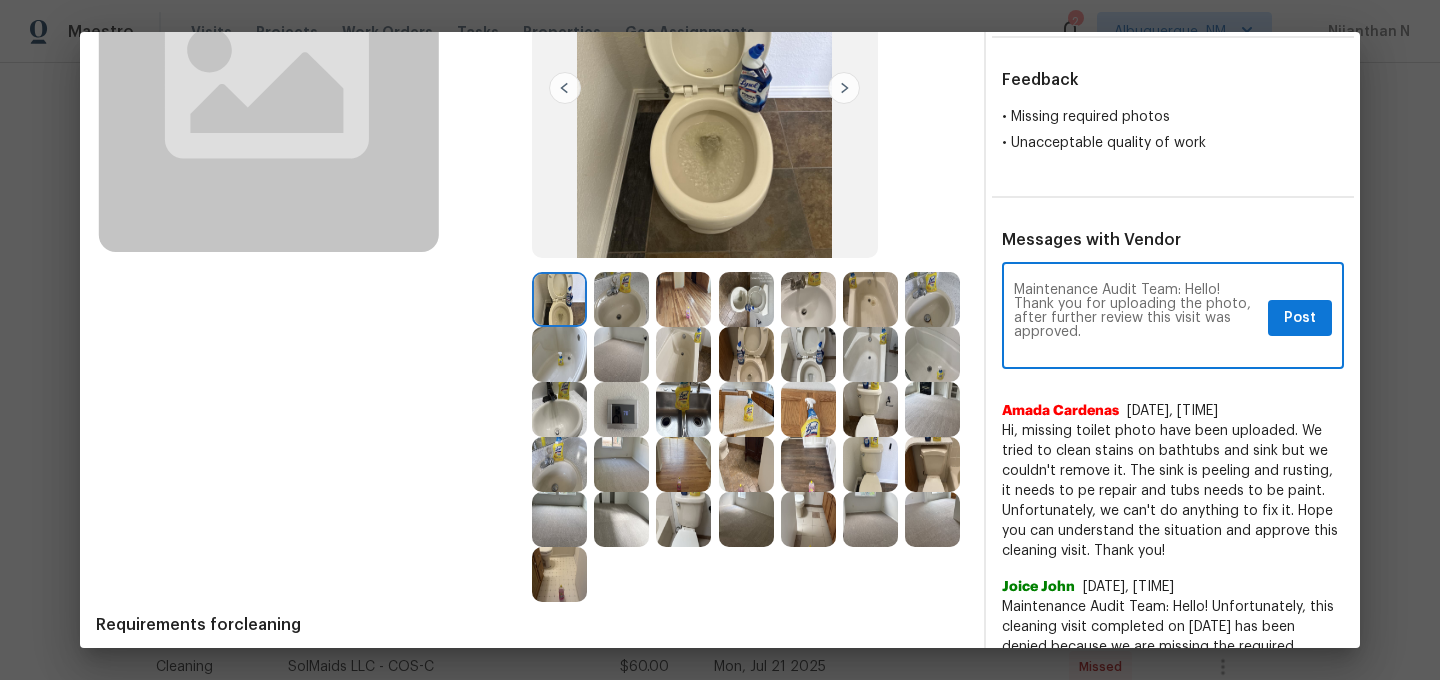 type on "Maintenance Audit Team: Hello! Thank you for uploading the photo, after further review this visit was approved." 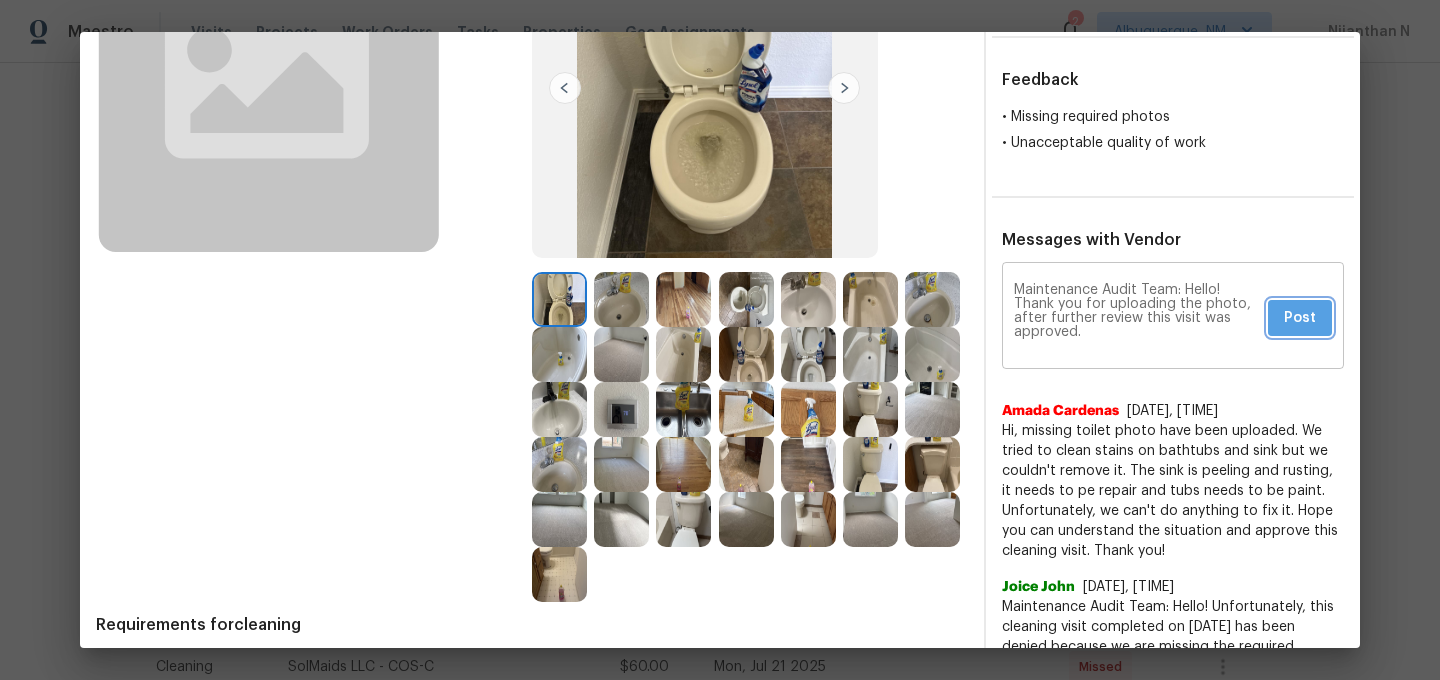 click on "Post" at bounding box center [1300, 318] 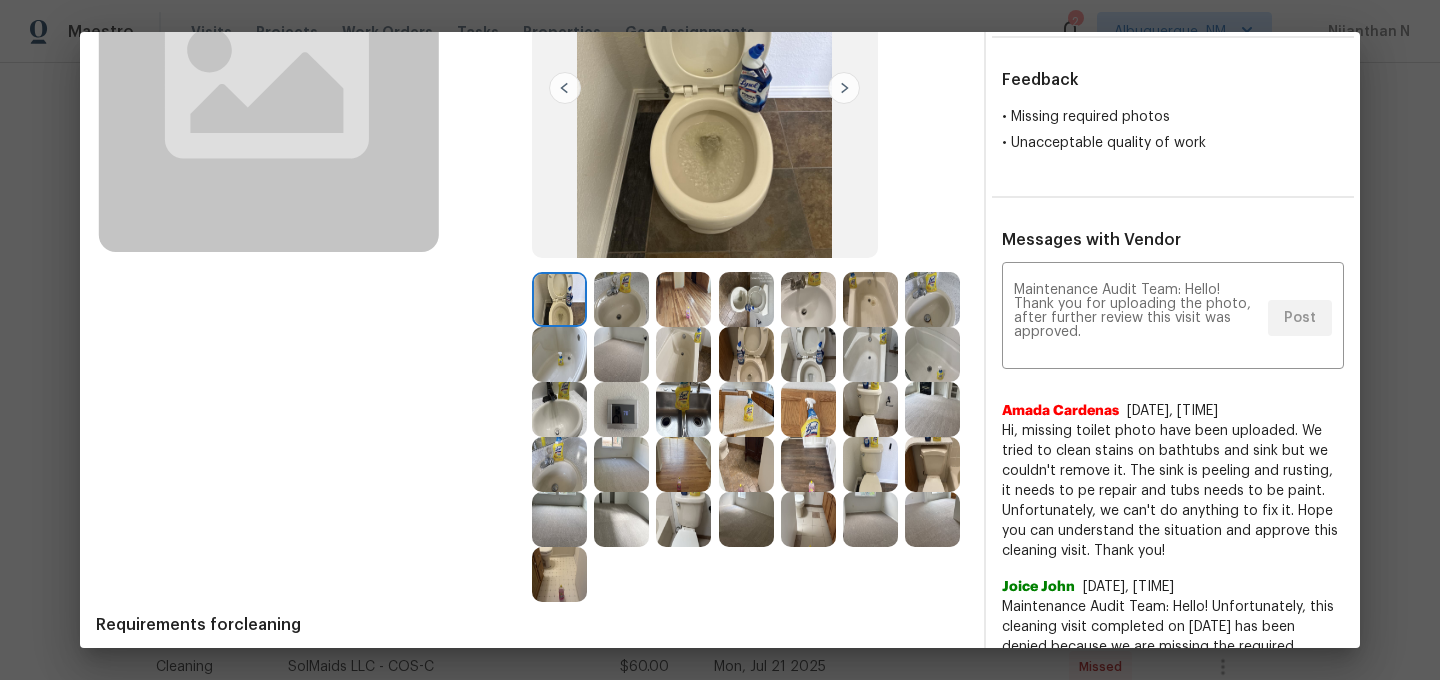 scroll, scrollTop: 0, scrollLeft: 0, axis: both 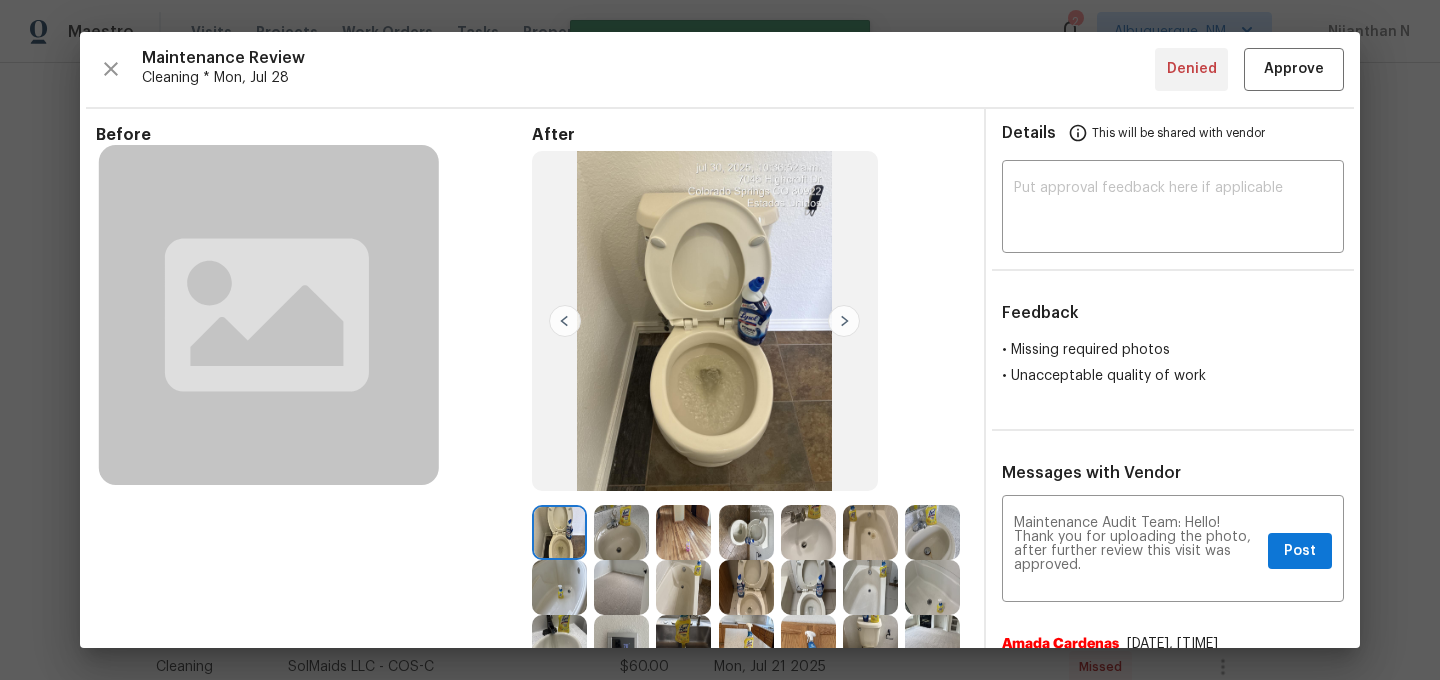 type 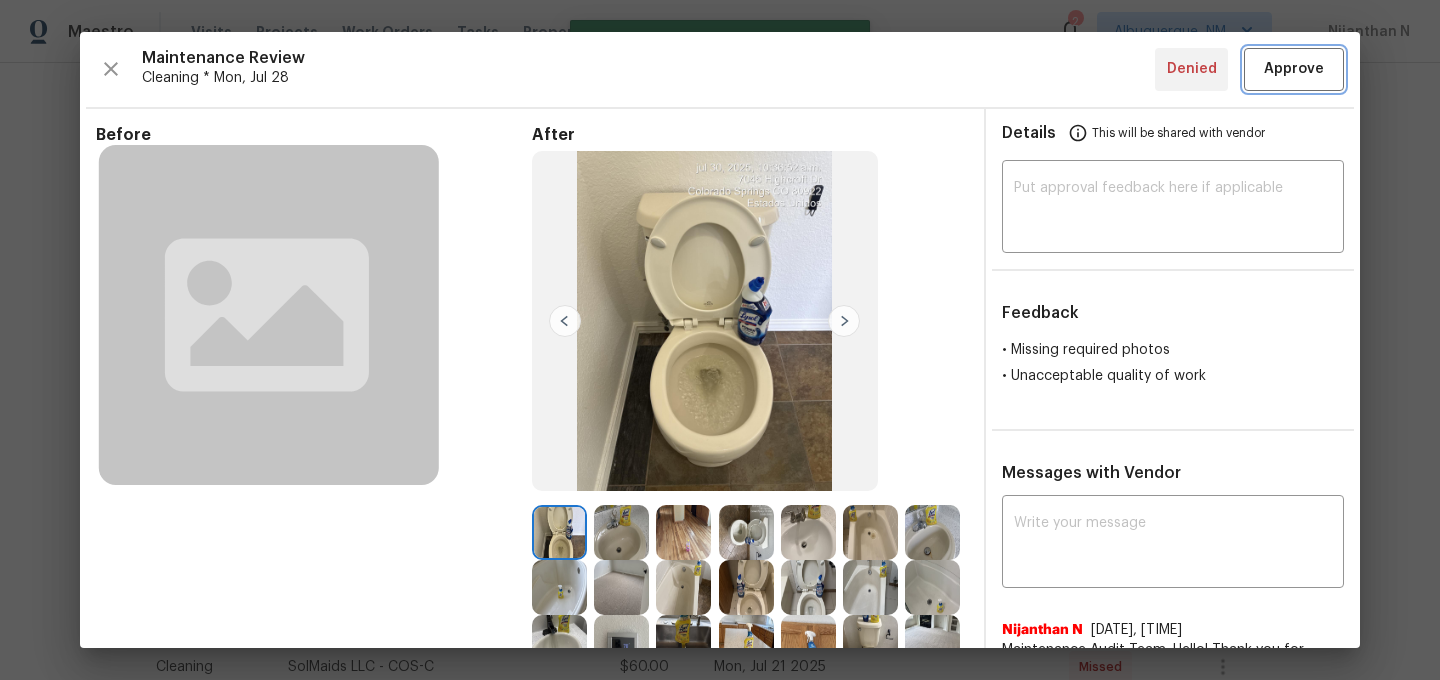 click on "Approve" at bounding box center (1294, 69) 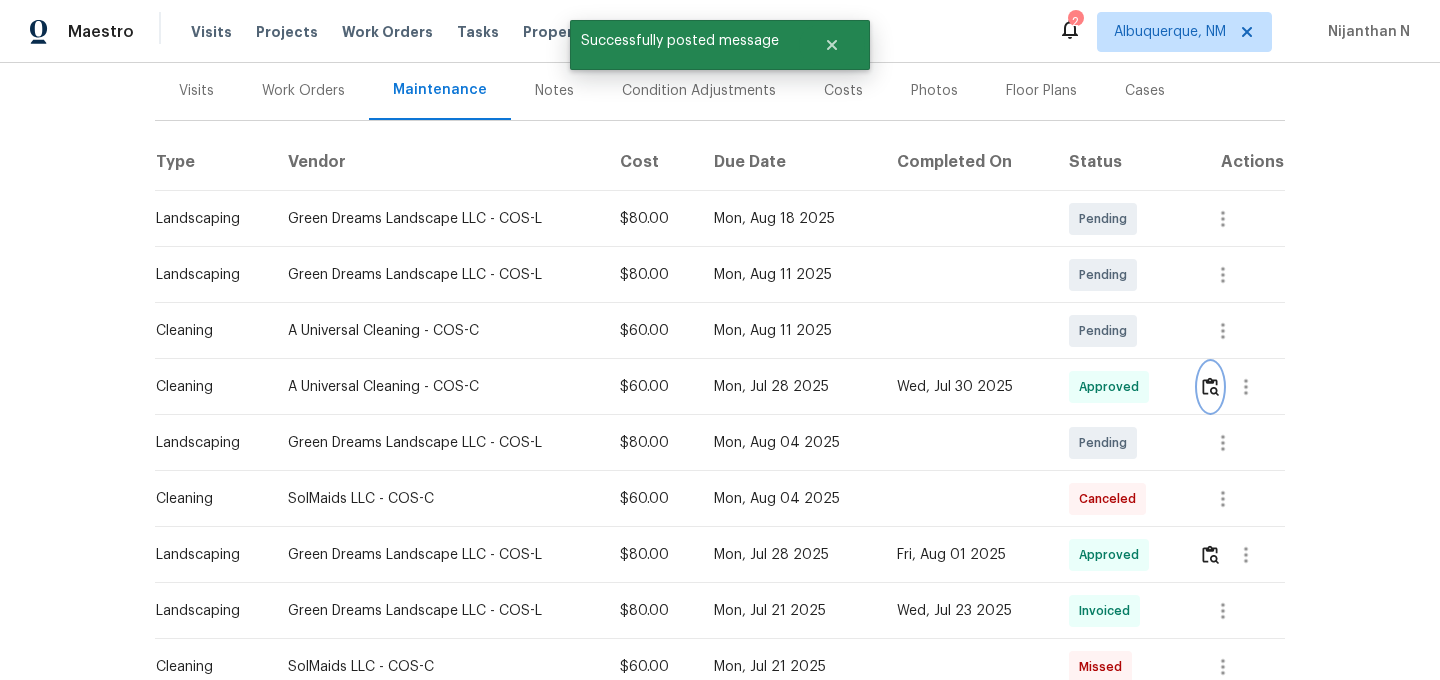 scroll, scrollTop: 0, scrollLeft: 0, axis: both 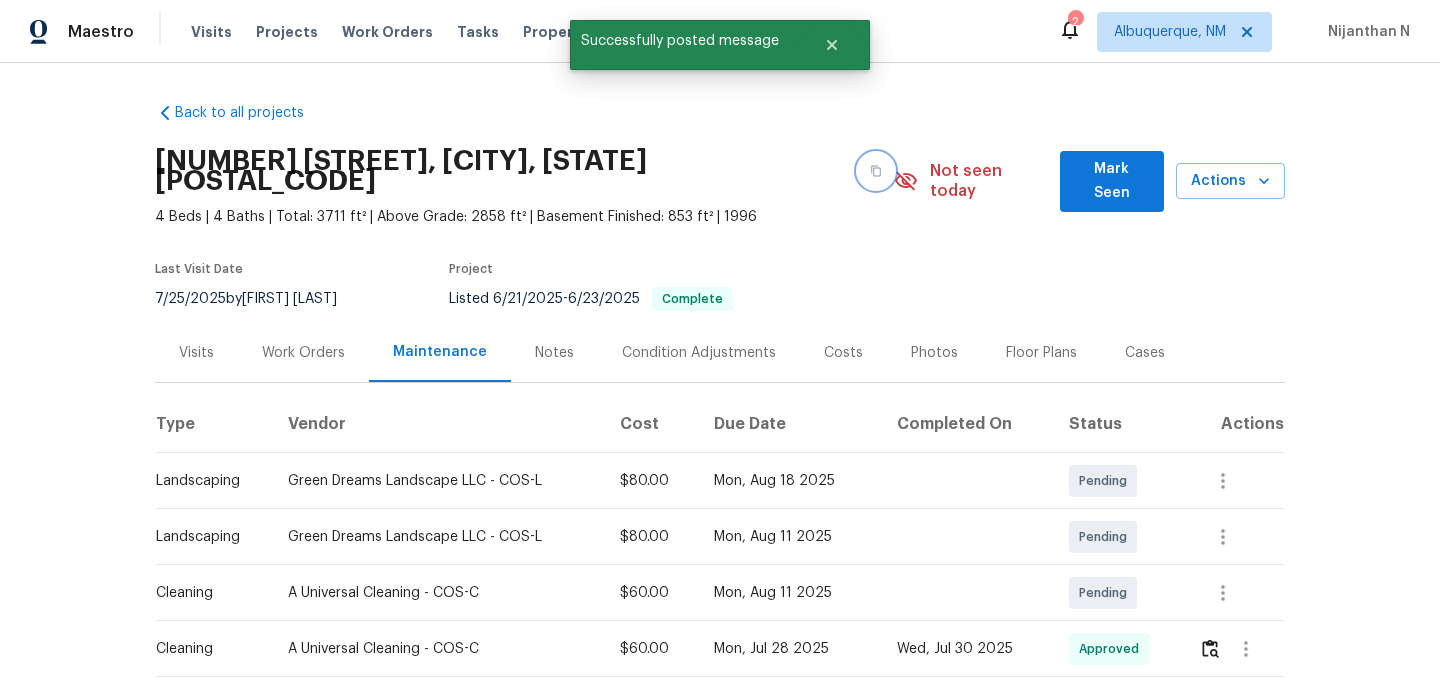 click at bounding box center (876, 171) 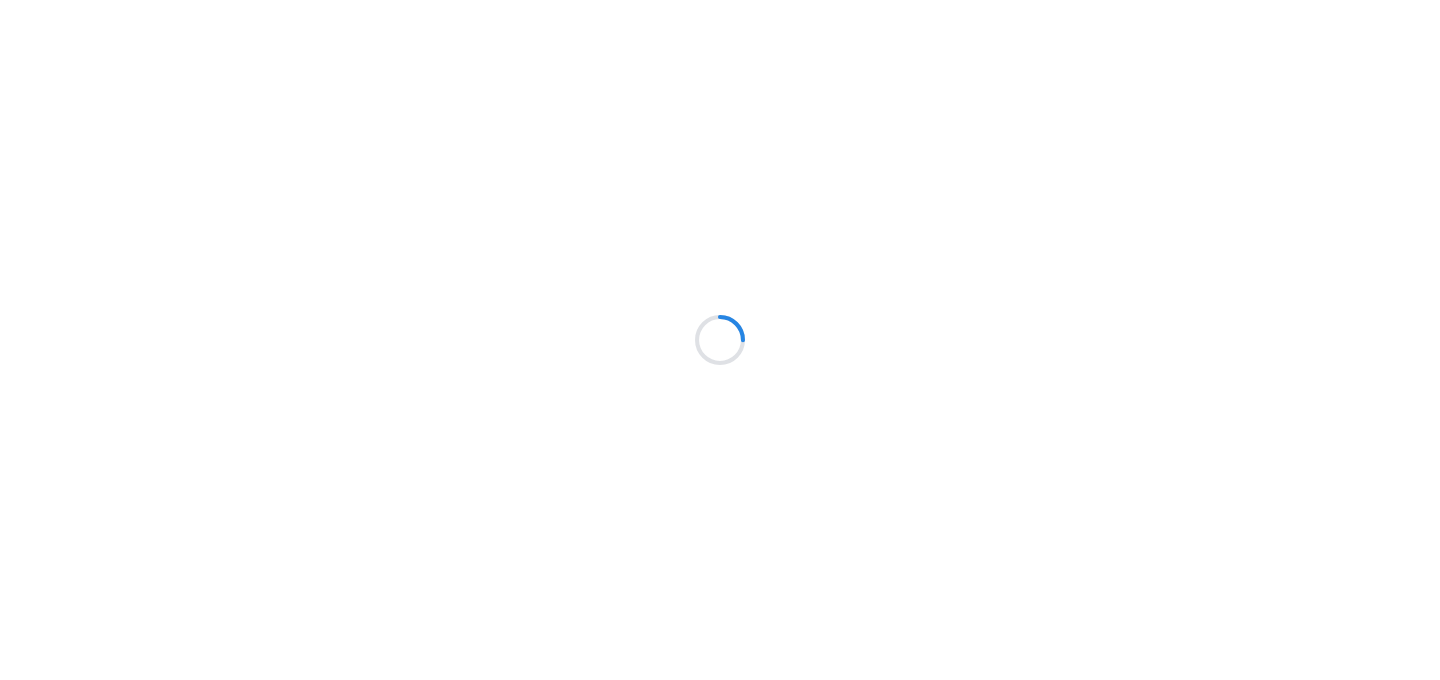 scroll, scrollTop: 0, scrollLeft: 0, axis: both 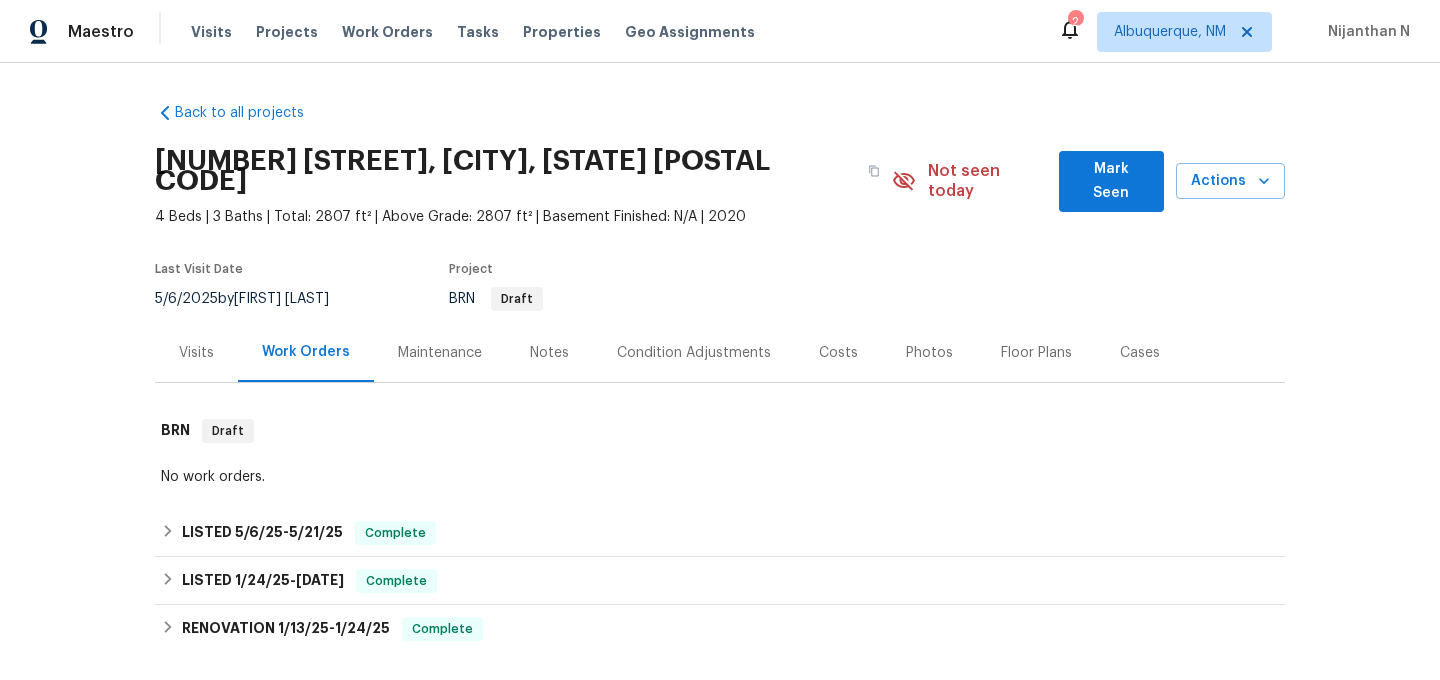 click on "Maintenance" at bounding box center [440, 353] 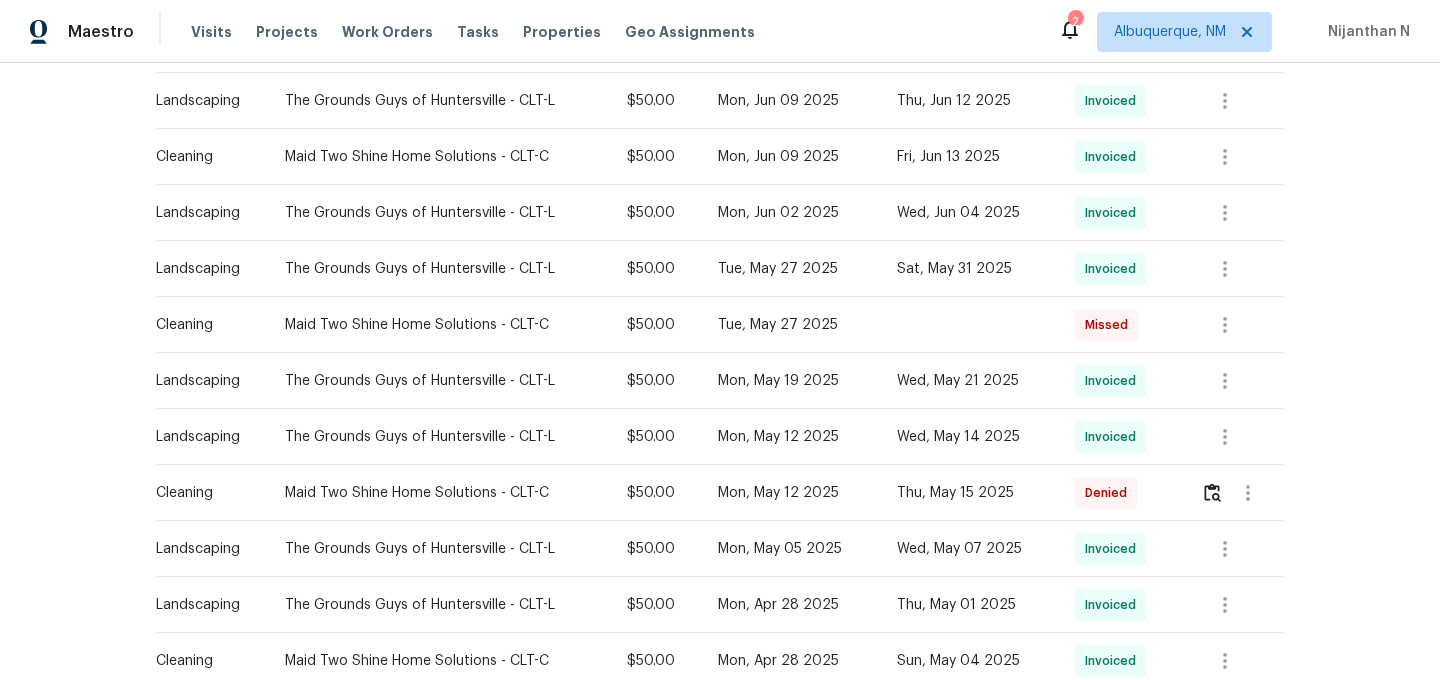 scroll, scrollTop: 1183, scrollLeft: 0, axis: vertical 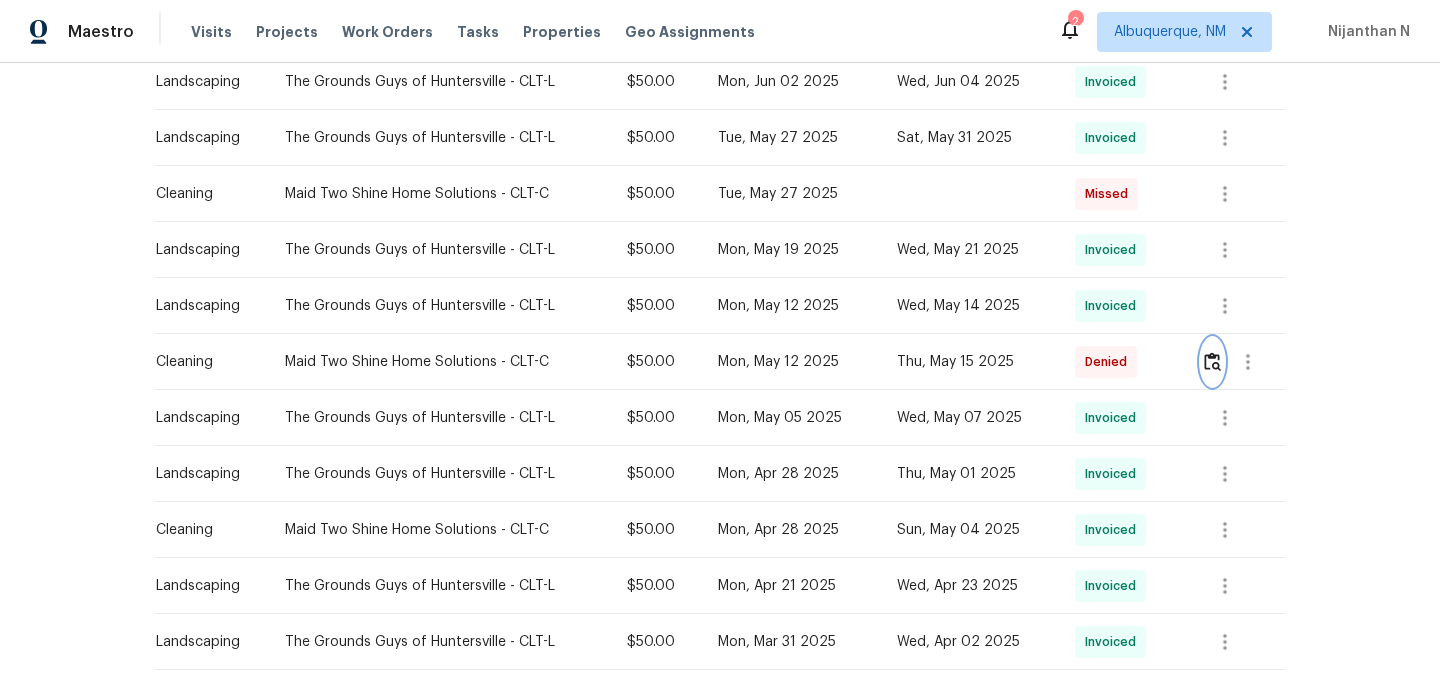 click at bounding box center (1212, 361) 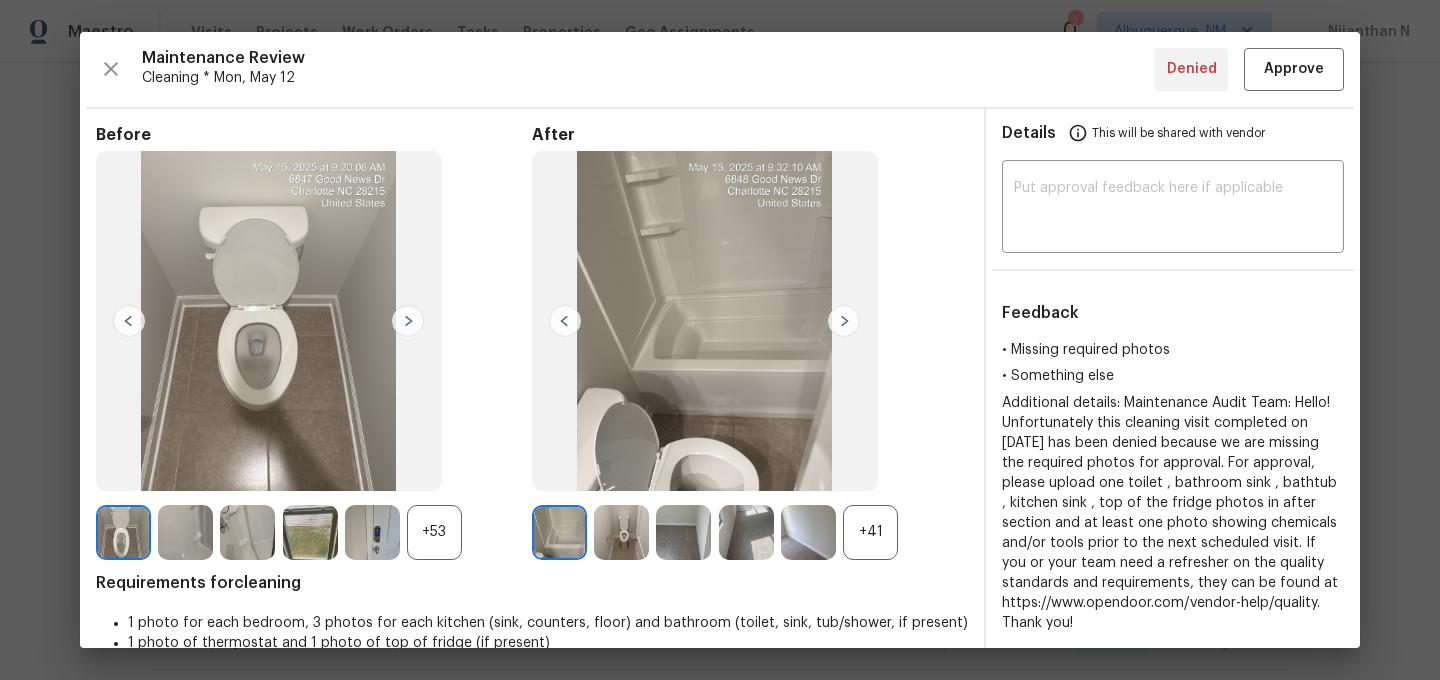 click on "+41" at bounding box center (870, 532) 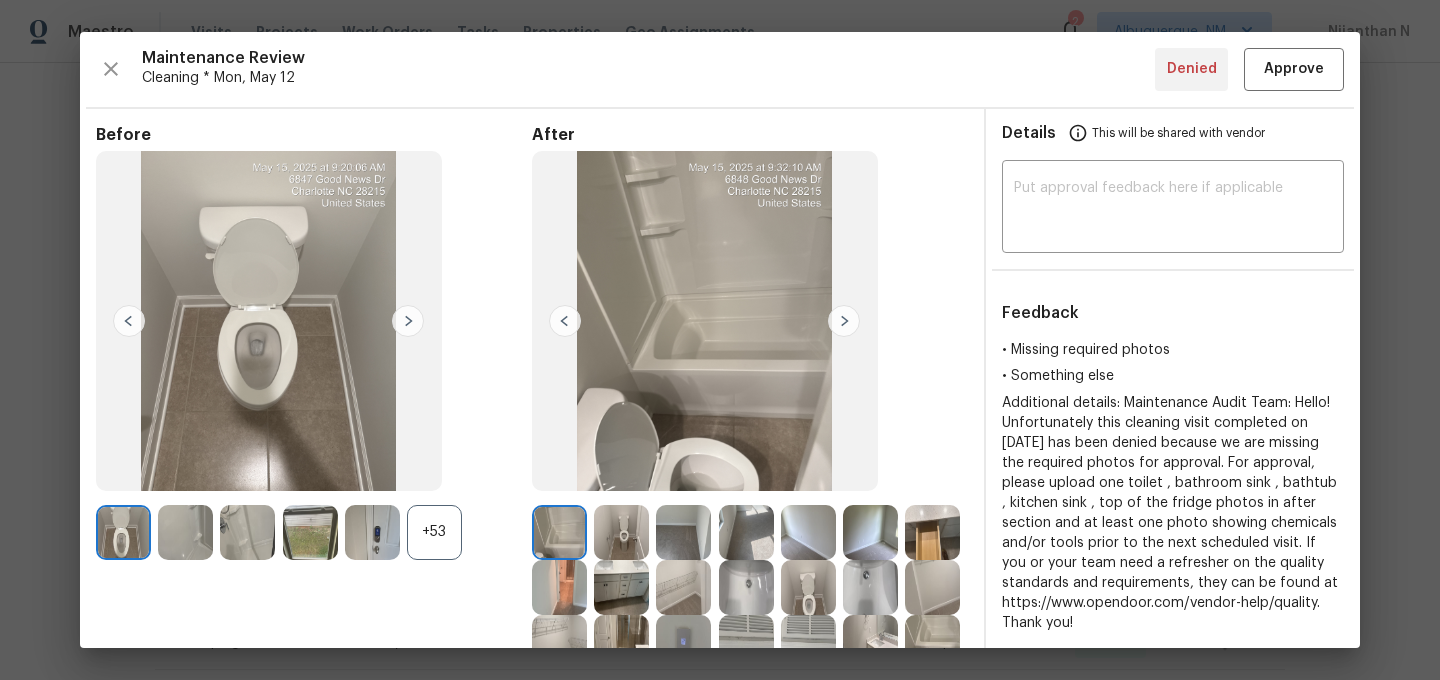 click on "+53" at bounding box center [434, 532] 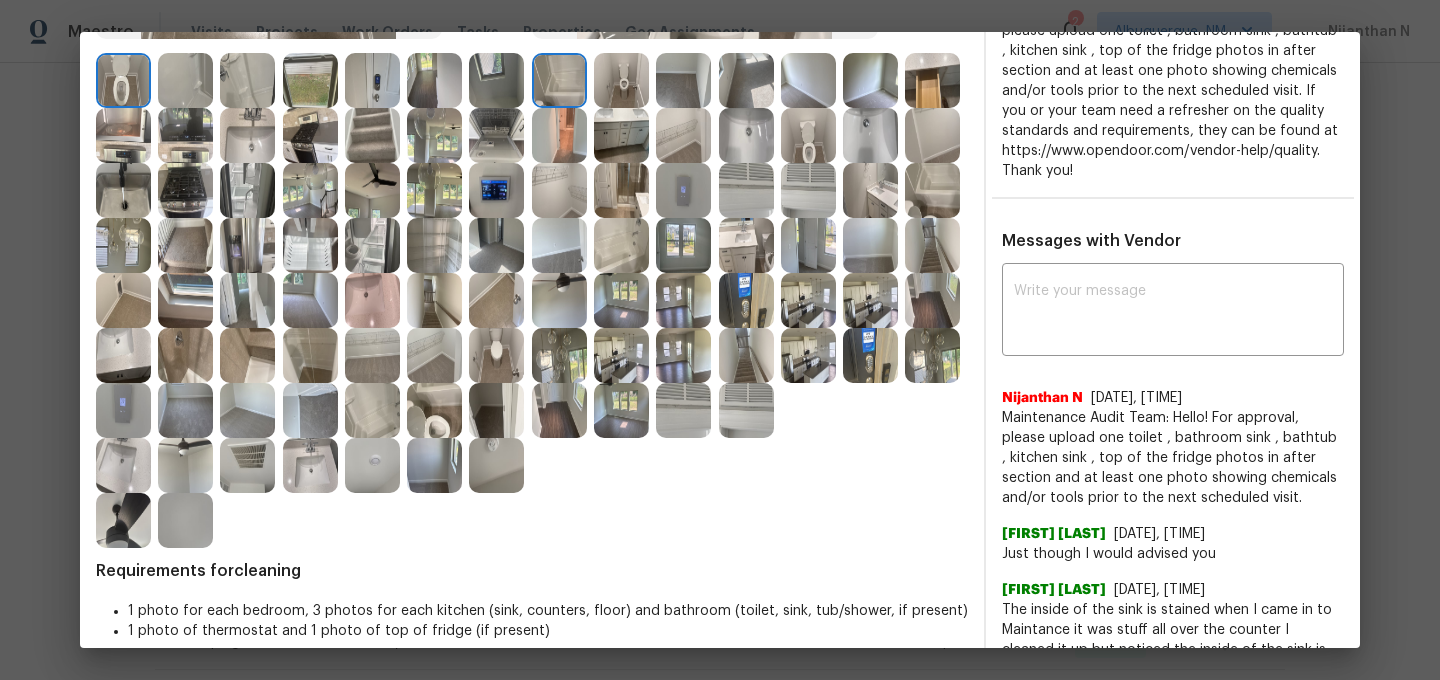 scroll, scrollTop: 565, scrollLeft: 0, axis: vertical 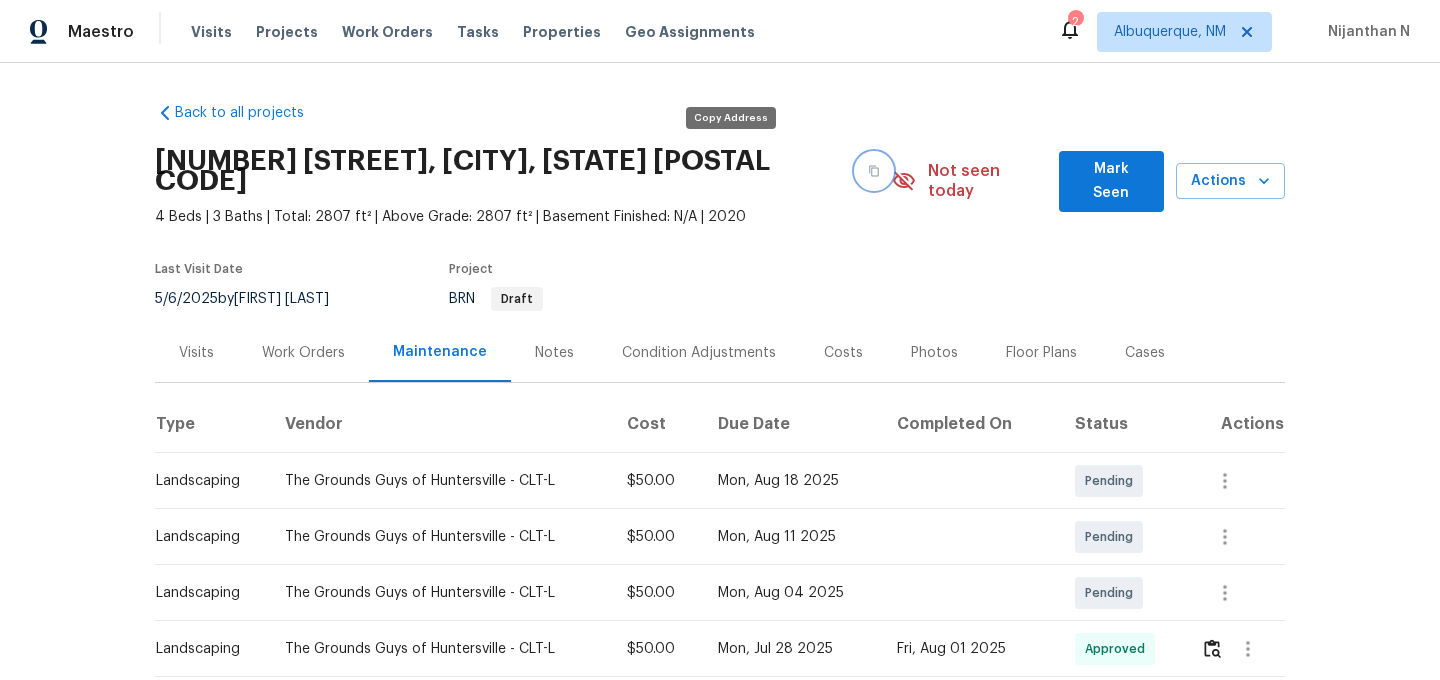click at bounding box center (874, 171) 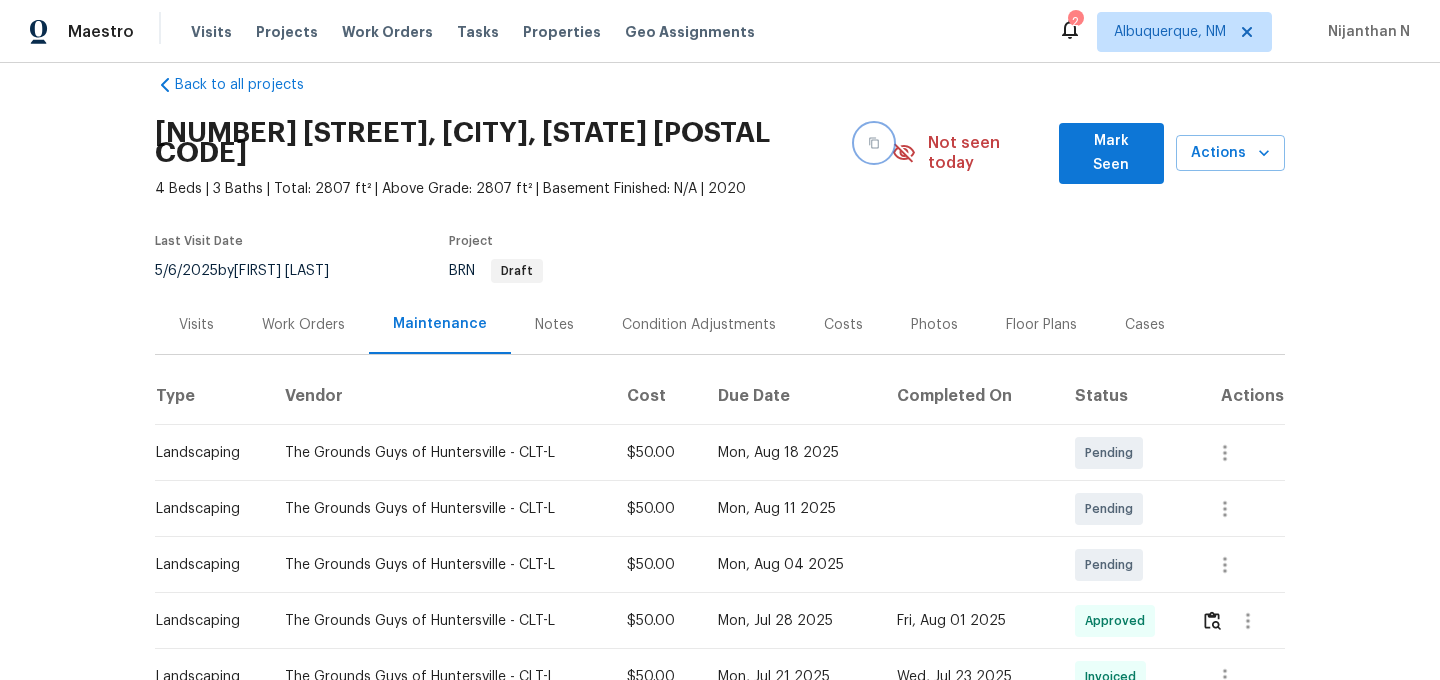 scroll, scrollTop: 31, scrollLeft: 0, axis: vertical 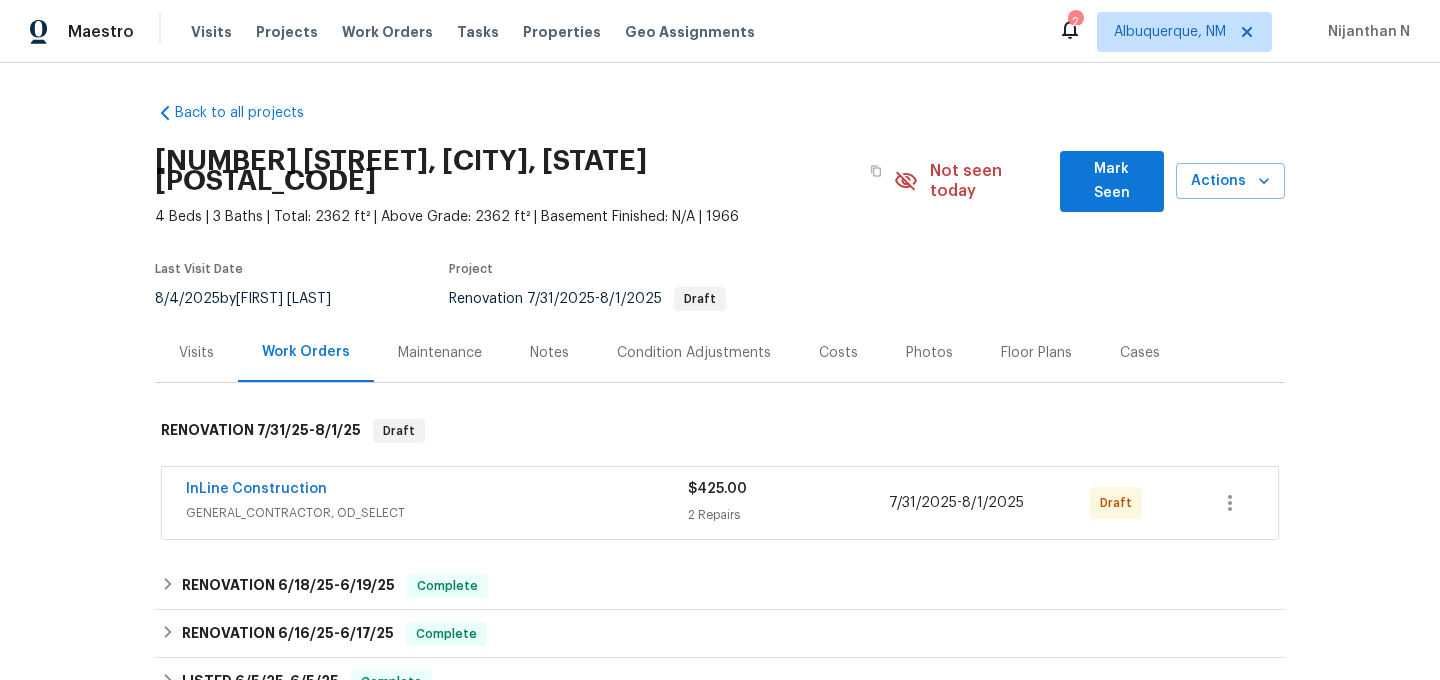 click on "Maintenance" at bounding box center [440, 352] 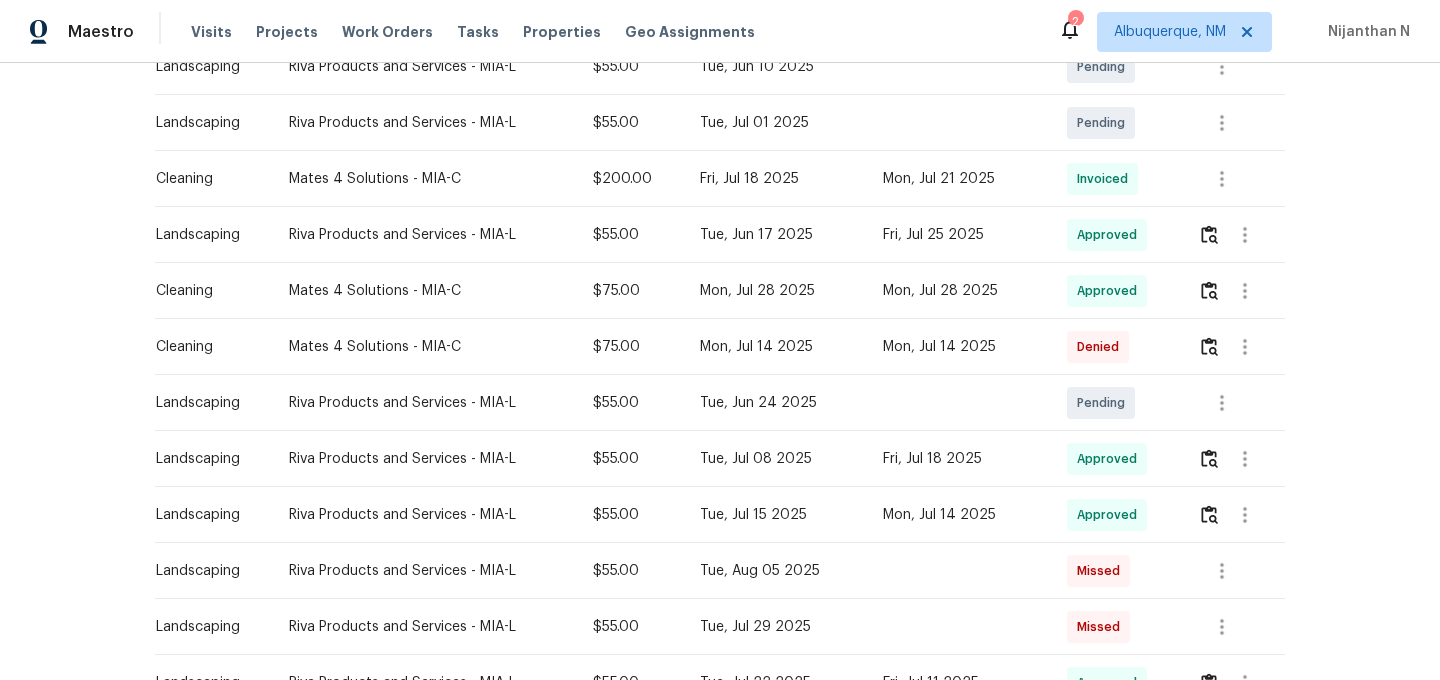 scroll, scrollTop: 531, scrollLeft: 0, axis: vertical 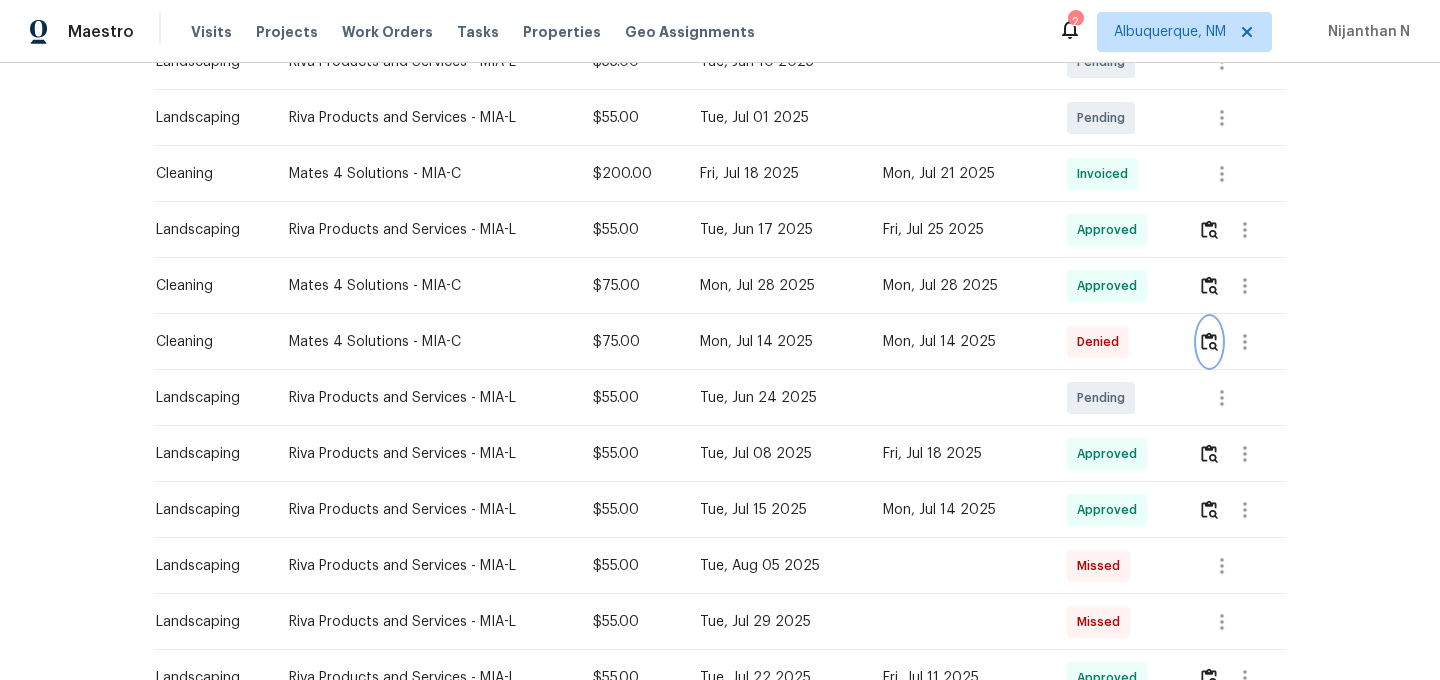 click at bounding box center (1209, 341) 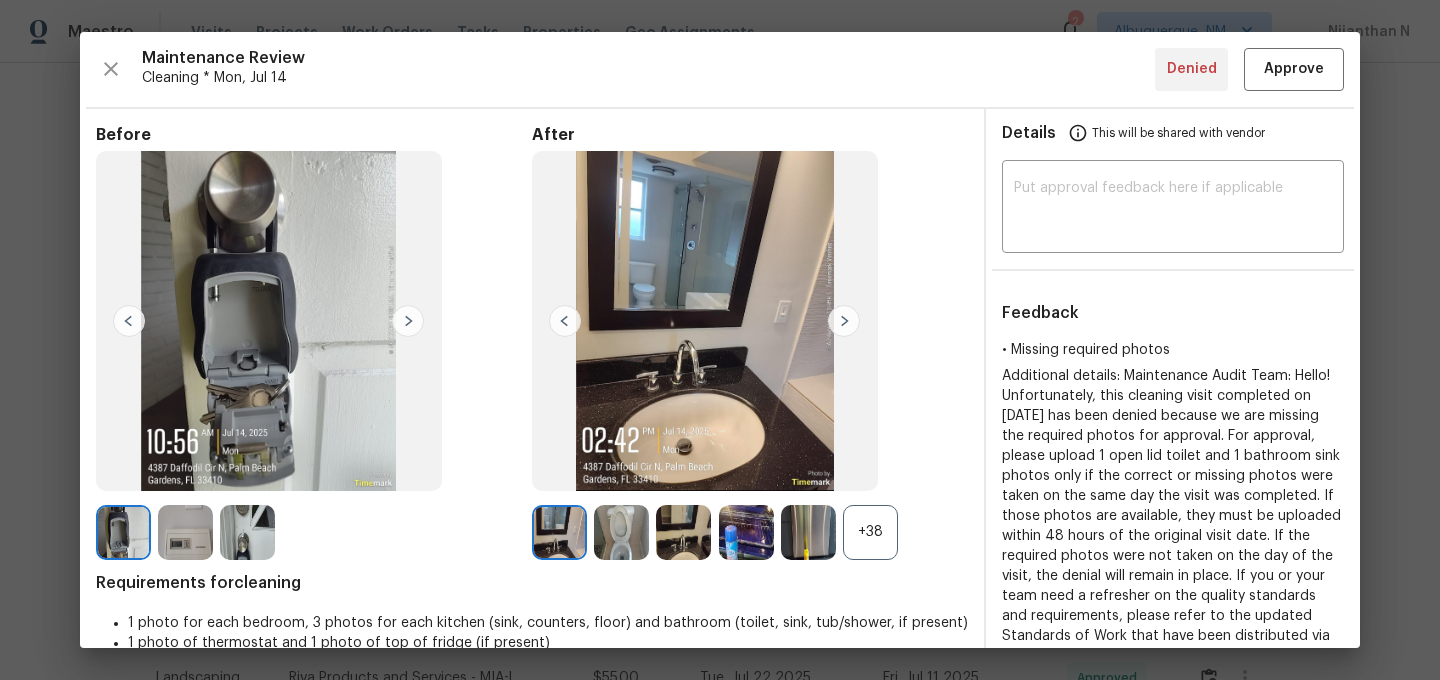 click on "+38" at bounding box center (870, 532) 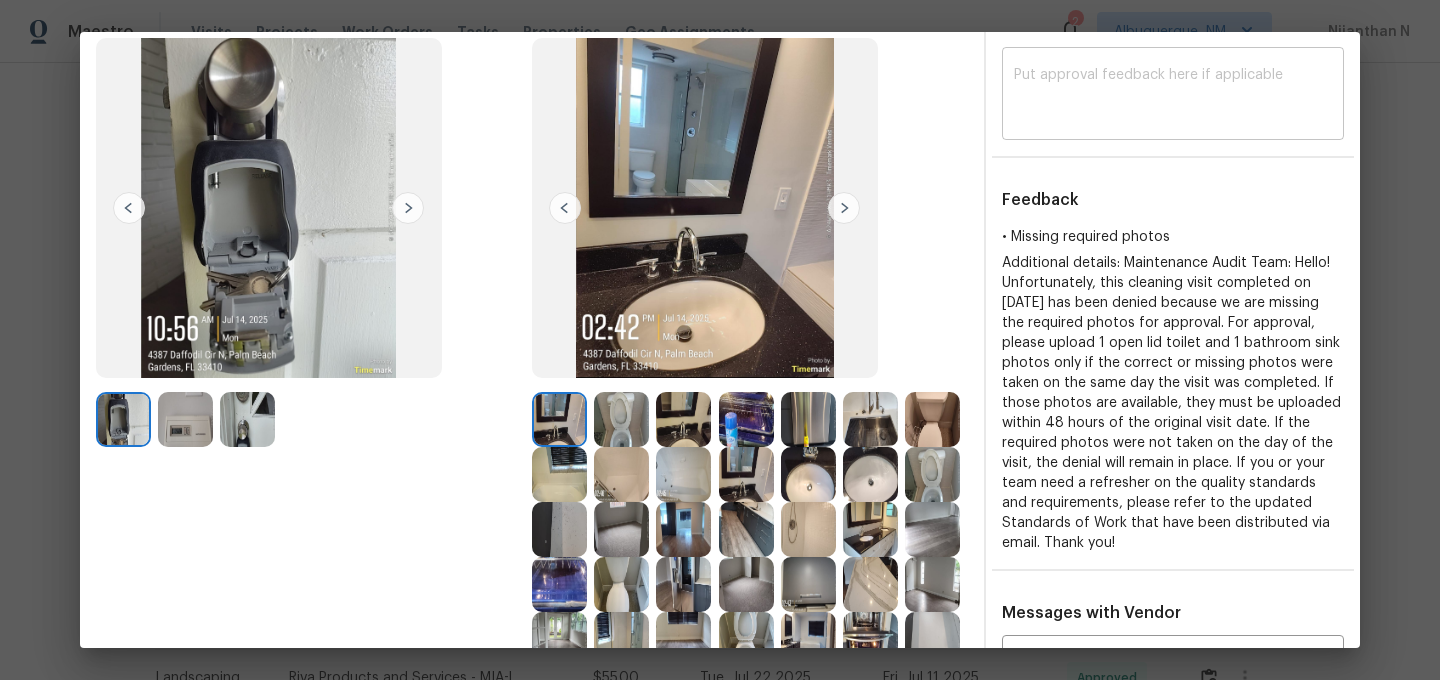 scroll, scrollTop: 0, scrollLeft: 0, axis: both 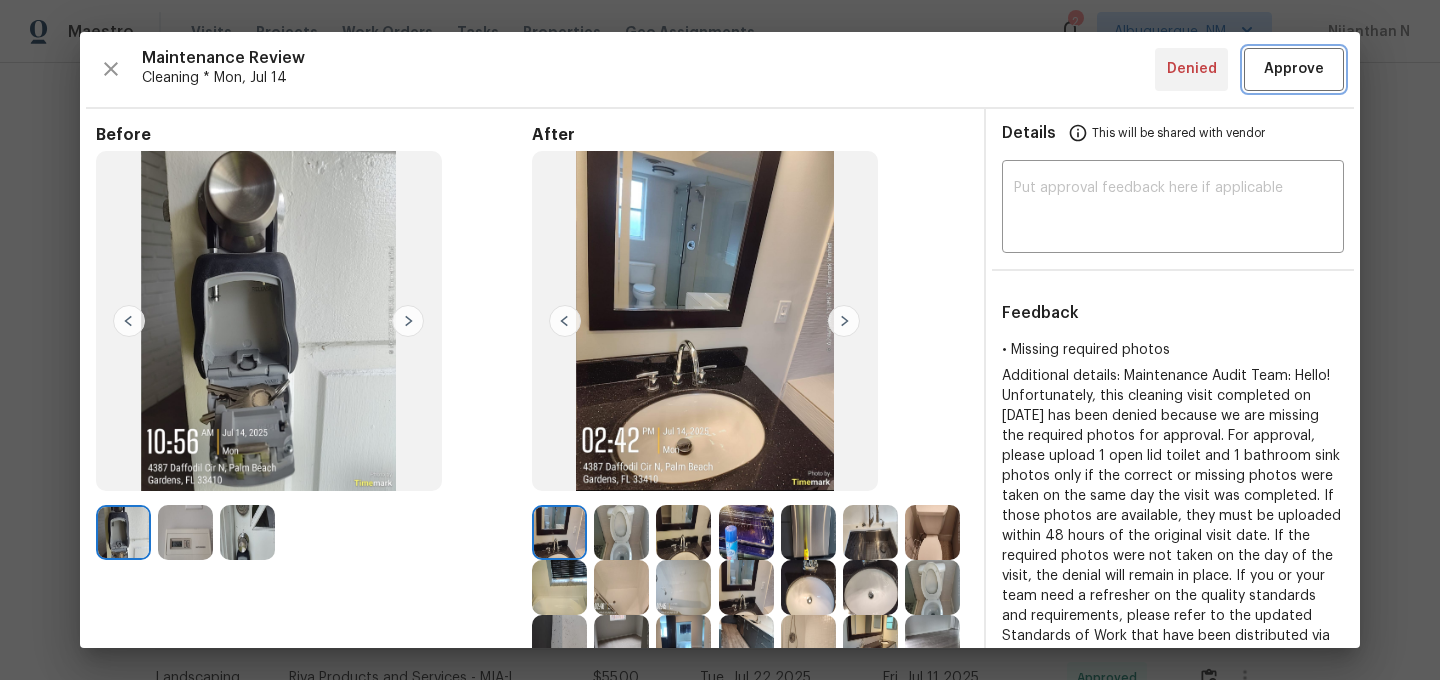 click on "Approve" at bounding box center (1294, 69) 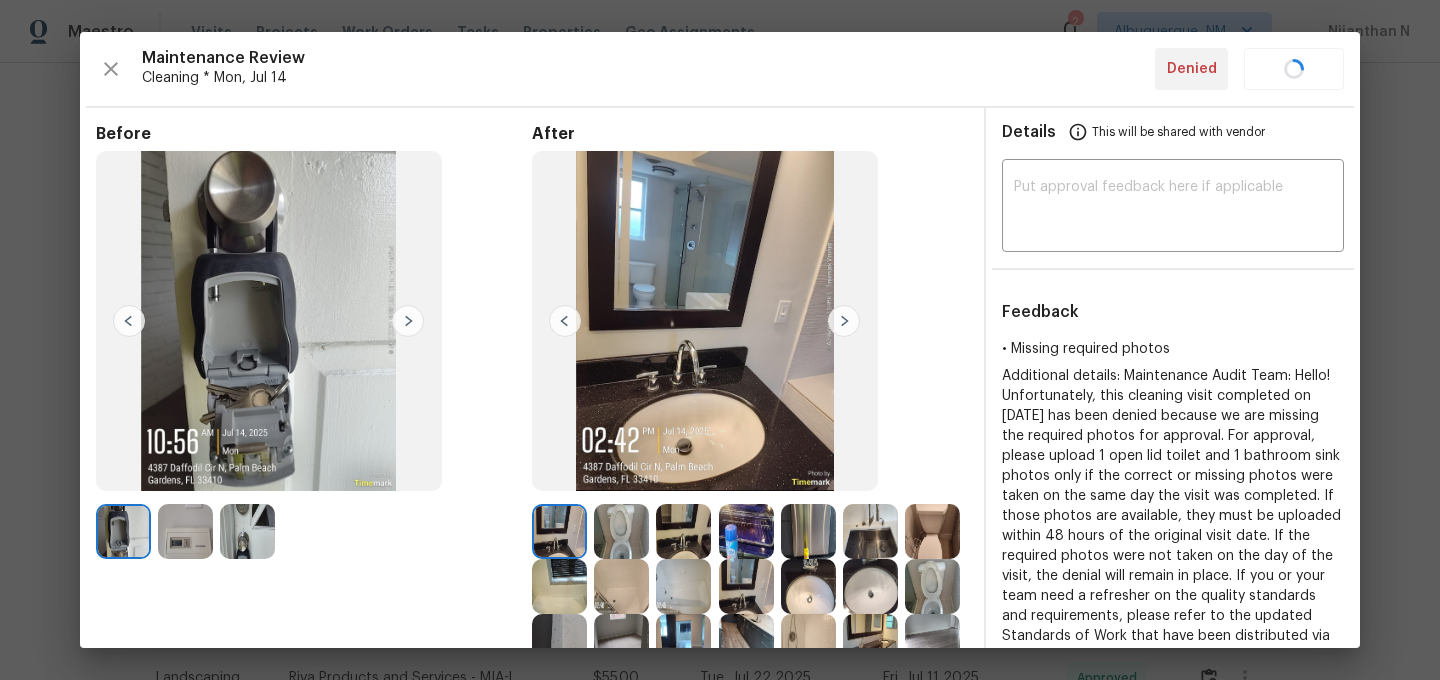 click on "Back to all projects [NUMBER] [STREET], [CITY], [STATE] [POSTAL_CODE] 4 Beds | 3 Baths | Total: 2362 ft² | Above Grade: 2362 ft² | Basement Finished: N/A | 1966 Not seen today Mark Seen Actions Last Visit Date [DATE]  by  [FIRST] [LAST]   Project Renovation   [DATE]  -  [DATE] Draft Visits Work Orders Maintenance Notes Condition Adjustments Costs Photos Floor Plans Cases Type Vendor Cost Due Date Completed On Status Actions Landscaping Riva Products and Services - MIA-L $55.00 Mon, Aug 18 2025 Pending Cleaning Mates 4 Solutions - MIA-C $75.00 Mon, Aug 11 2025 Pending Landscaping Riva Products and Services - MIA-L $55.00 Tue, Jun 10 2025 Pending Landscaping Riva Products and Services - MIA-L $55.00 Tue, Jul 01 2025 Pending Cleaning Mates 4 Solutions - MIA-C $200.00 Fri, Jul 18 2025 Mon, Jul 21 2025 Invoiced Landscaping Riva Products and Services - MIA-L $55.00 Tue, Jun 17 2025 Fri, Jul 25 2025 Approved Cleaning Mates 4 Solutions - MIA-C $75.00 Mon, Jul 28 2025 Mon, Jul 28 2025 Approved Cleaning $75.00" at bounding box center (720, 371) 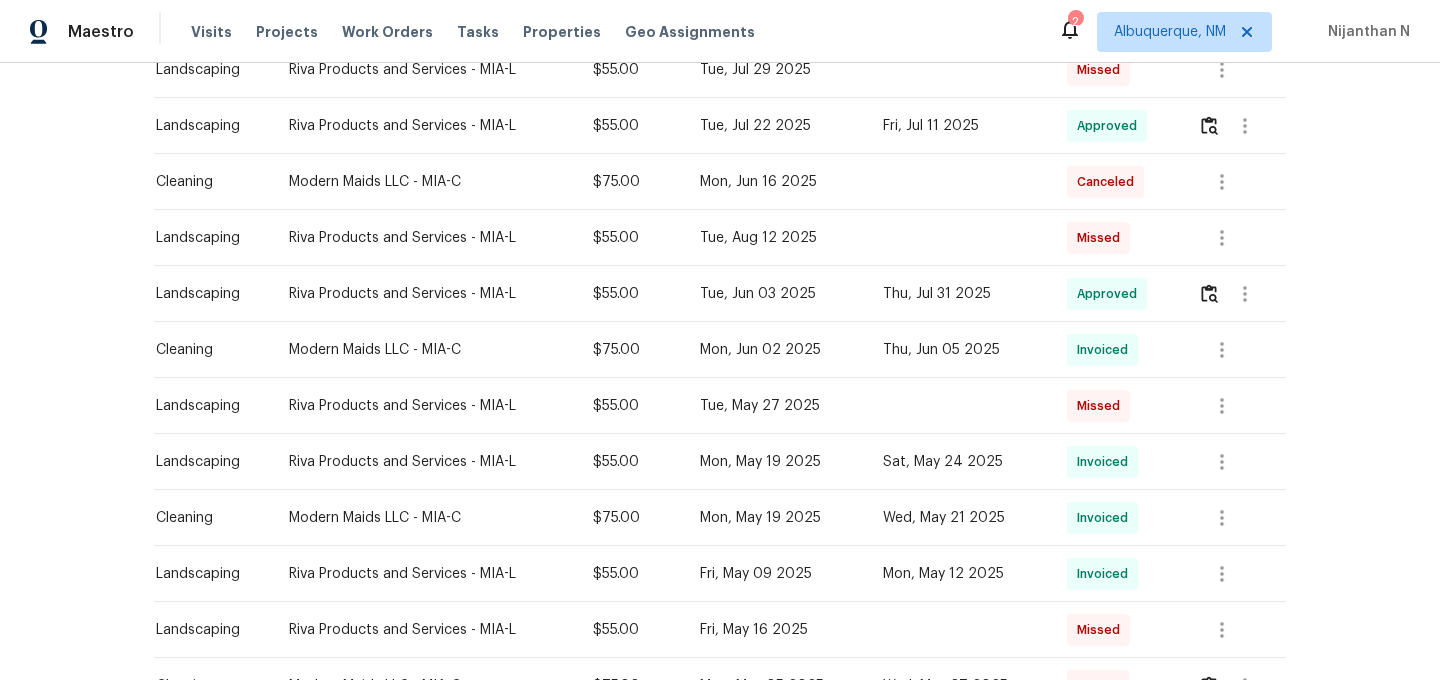 scroll, scrollTop: 0, scrollLeft: 0, axis: both 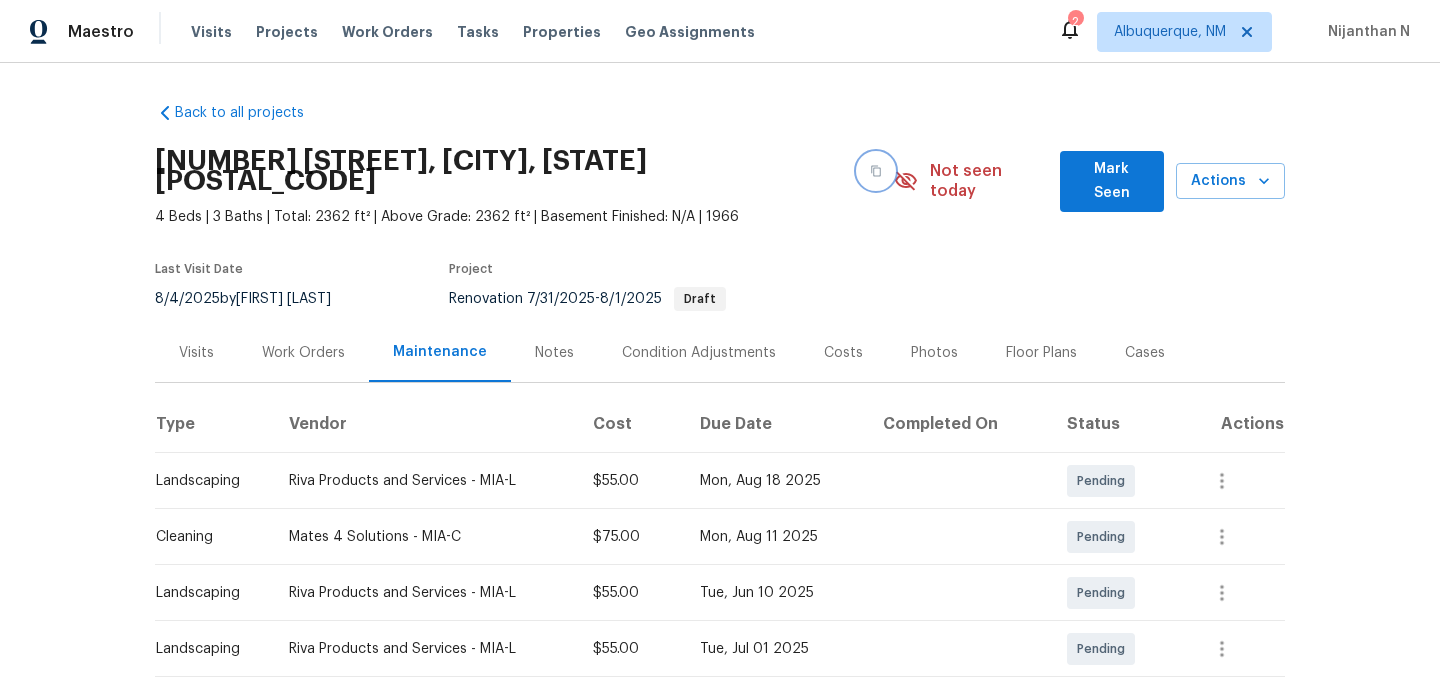 click at bounding box center [876, 171] 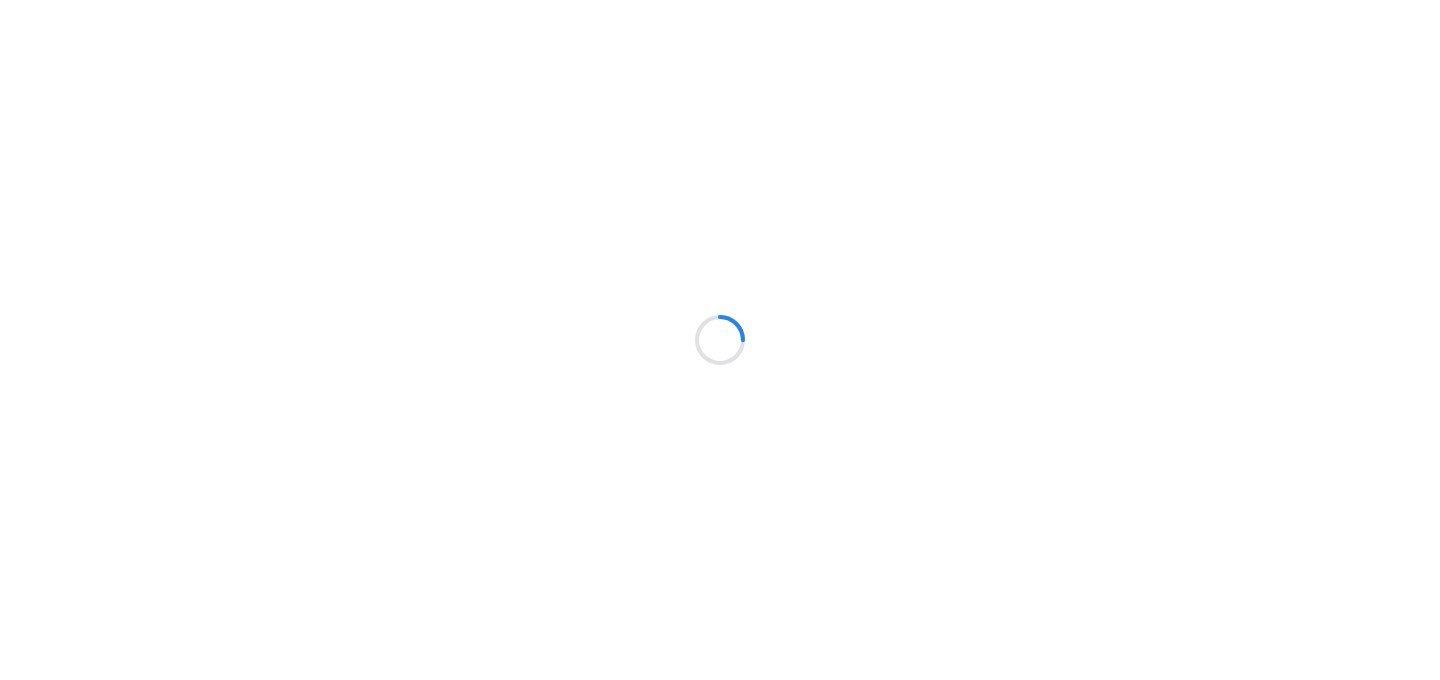 scroll, scrollTop: 0, scrollLeft: 0, axis: both 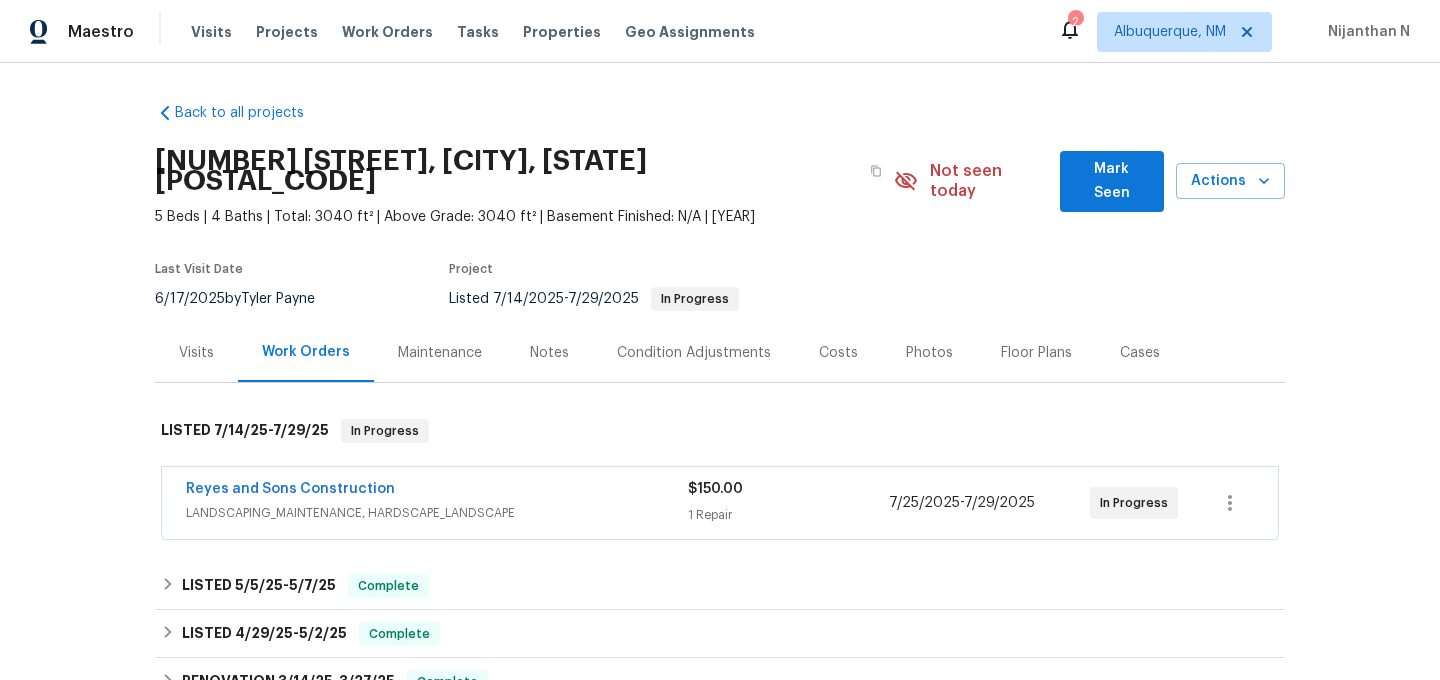 click on "Maintenance" at bounding box center [440, 353] 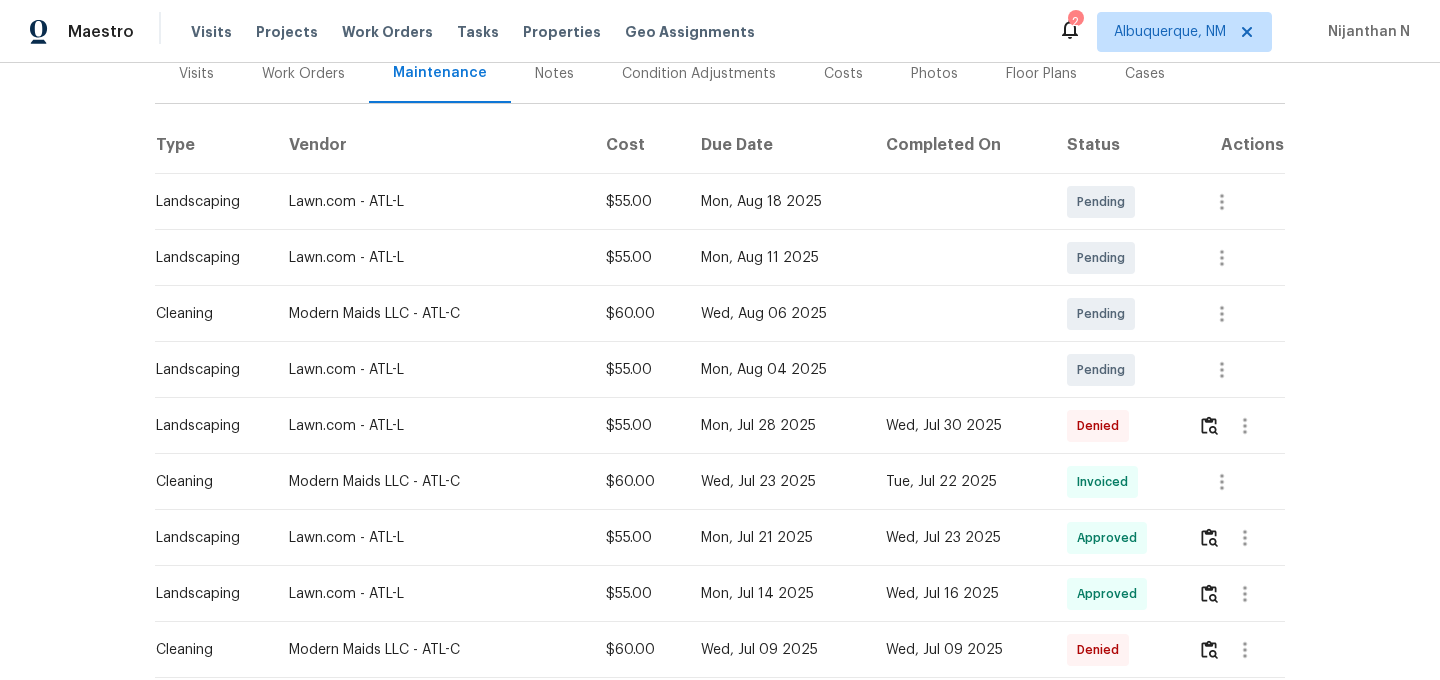 scroll, scrollTop: 287, scrollLeft: 0, axis: vertical 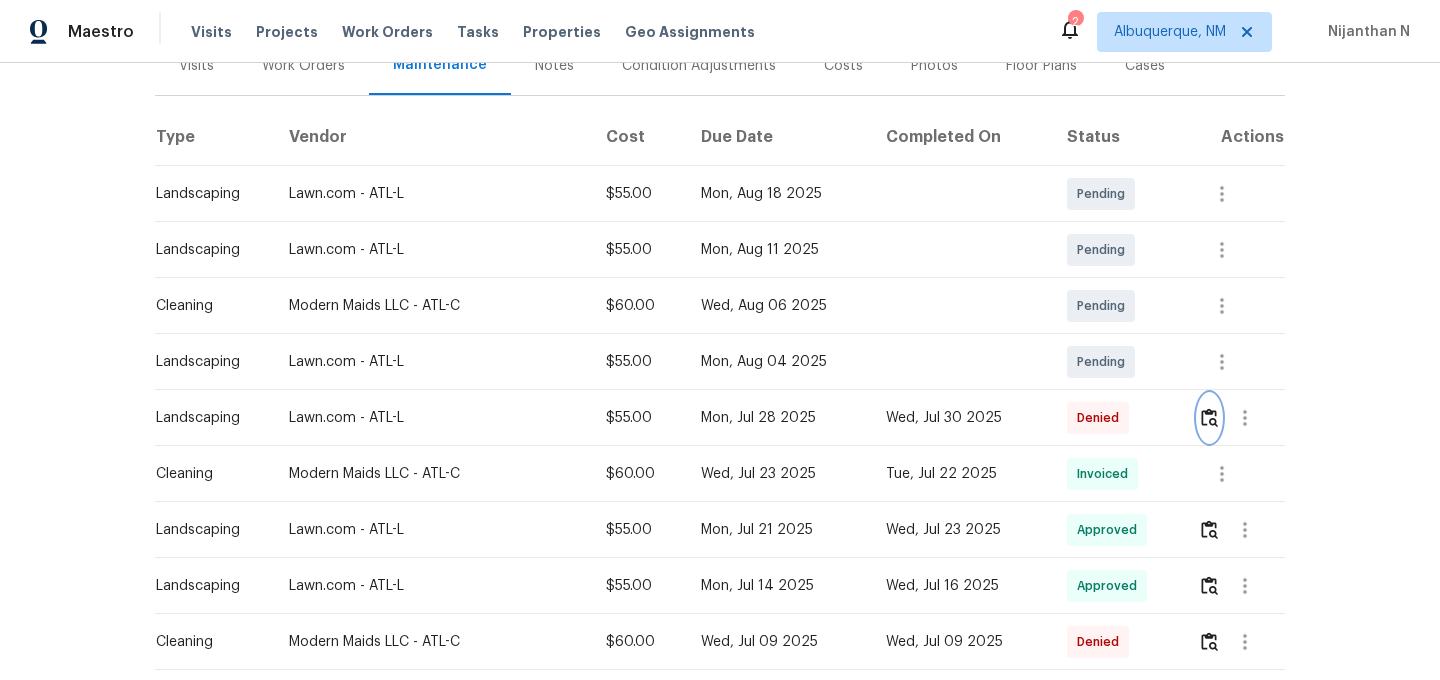 click at bounding box center (1209, 417) 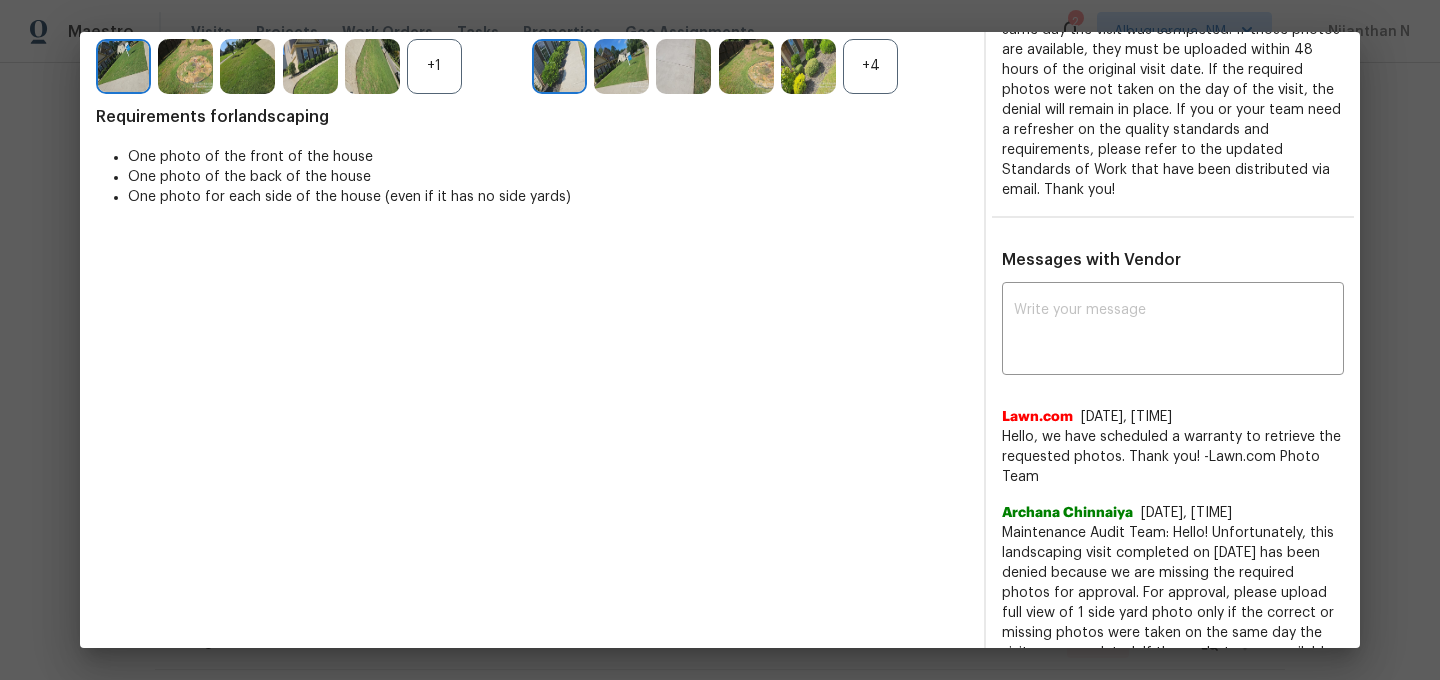 scroll, scrollTop: 487, scrollLeft: 0, axis: vertical 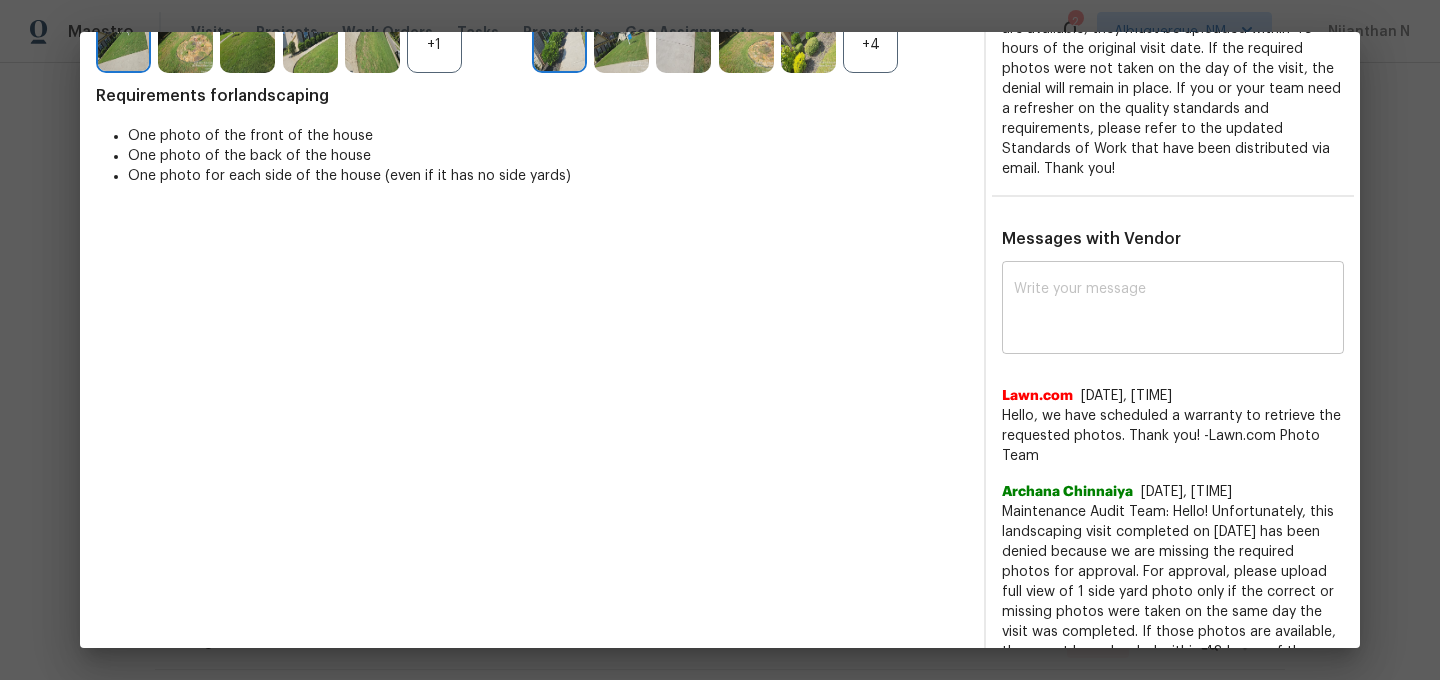 click at bounding box center [1173, 310] 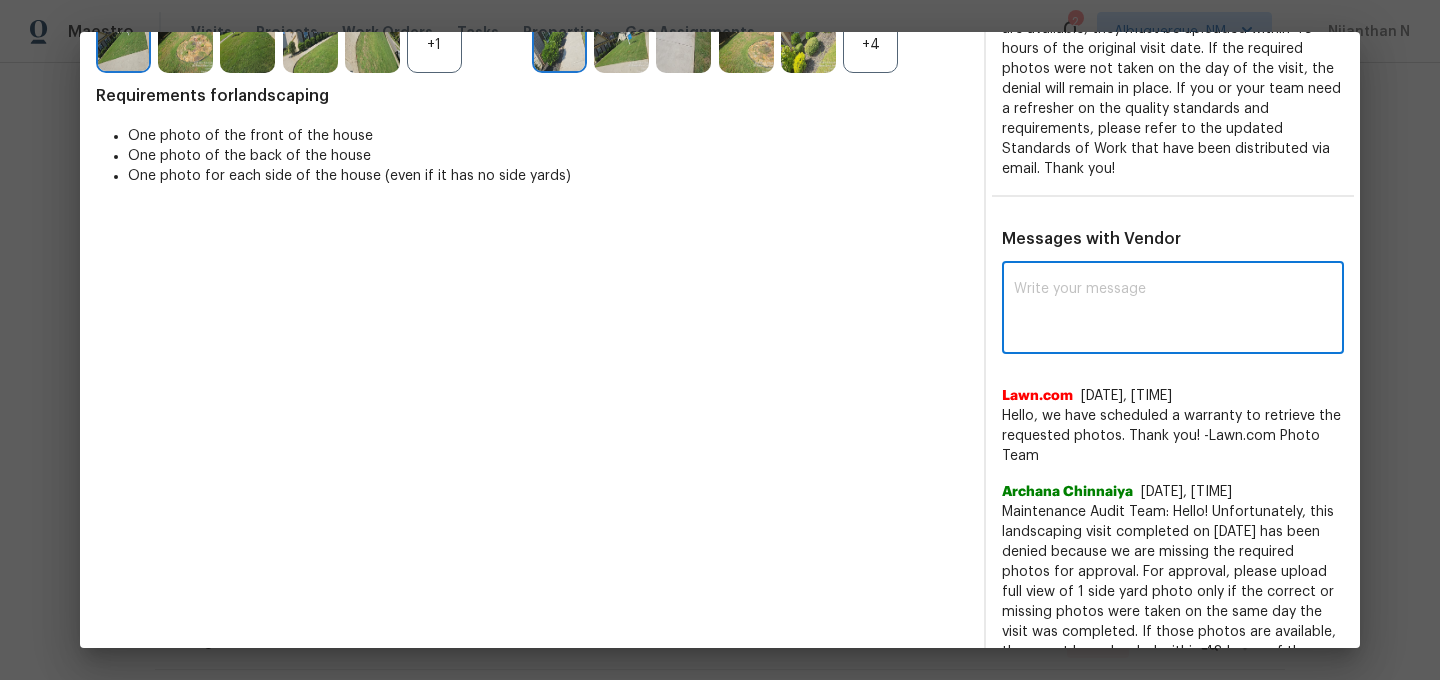paste on "Maintenance Audit Team: Hello! As per our updated SWO the photos must be uploaded within 48 hours of the original visit date. If the required photos were not taken on the day of the visit, the denial will remain in place. If you or your team need a refresher on the quality standards and requirements, please refer to the updated Standards of Work that have been distributed via email." 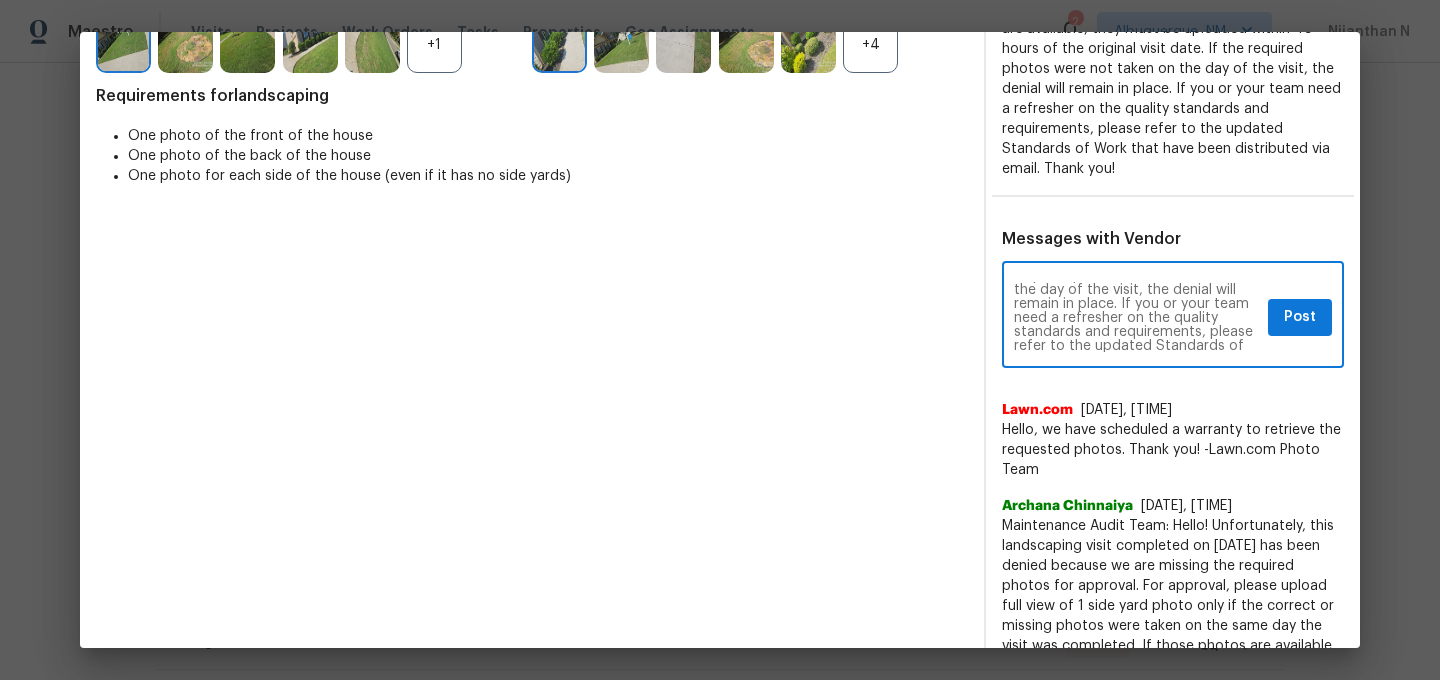 scroll, scrollTop: 96, scrollLeft: 0, axis: vertical 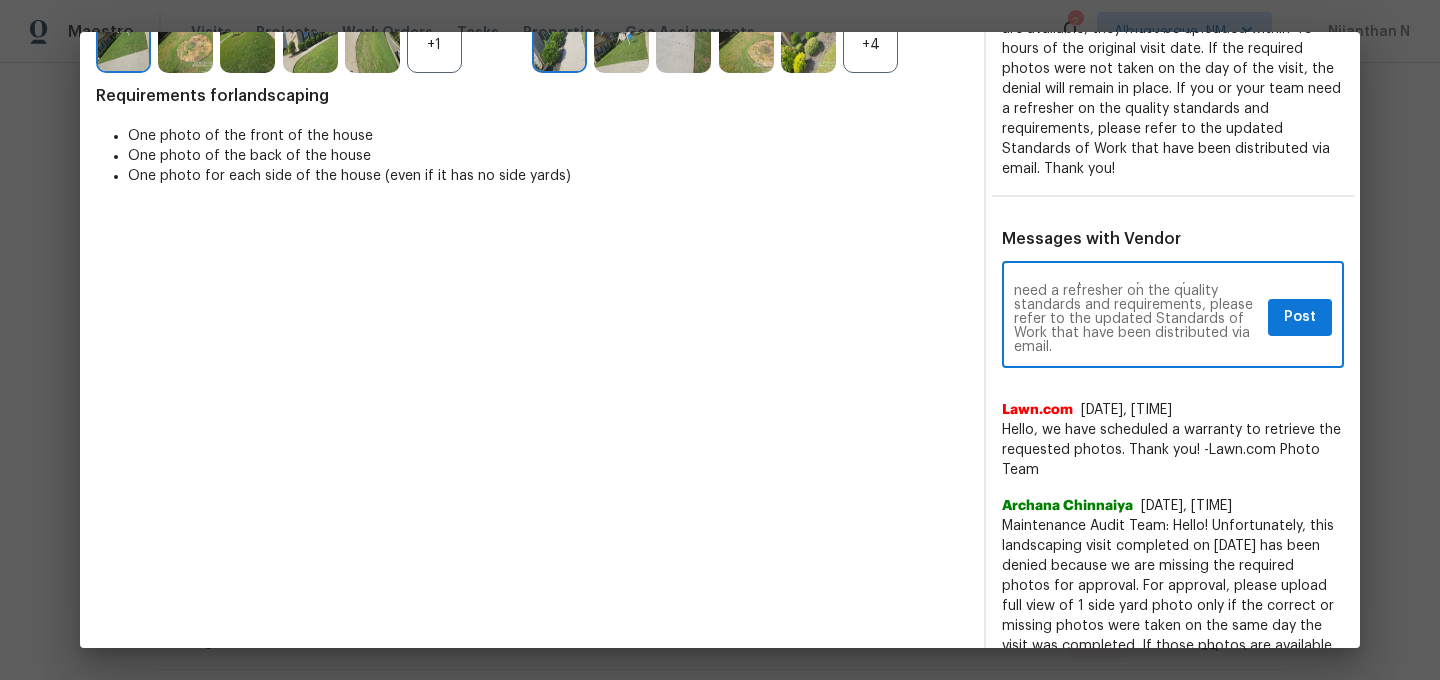 type on "Maintenance Audit Team: Hello! As per our updated SWO the photos must be uploaded within 48 hours of the original visit date. If the required photos were not taken on the day of the visit, the denial will remain in place. If you or your team need a refresher on the quality standards and requirements, please refer to the updated Standards of Work that have been distributed via email." 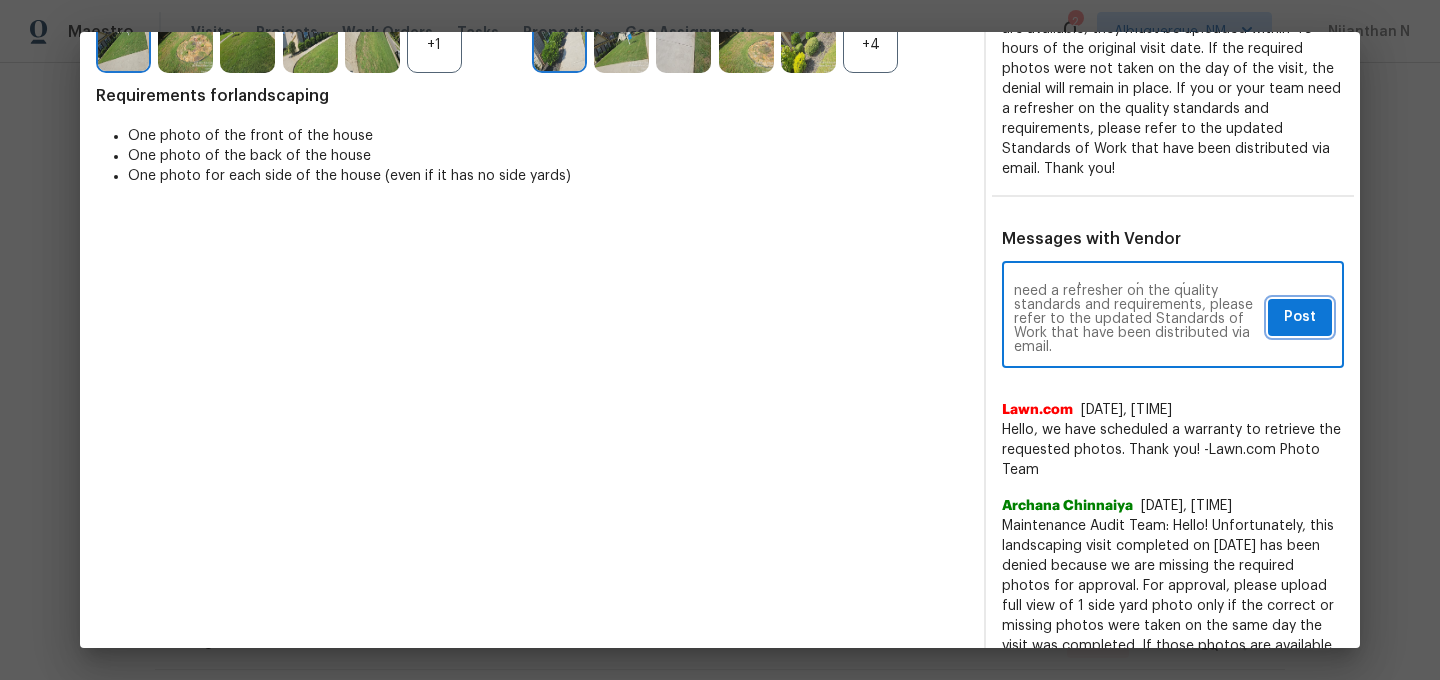 click on "Post" at bounding box center (1300, 317) 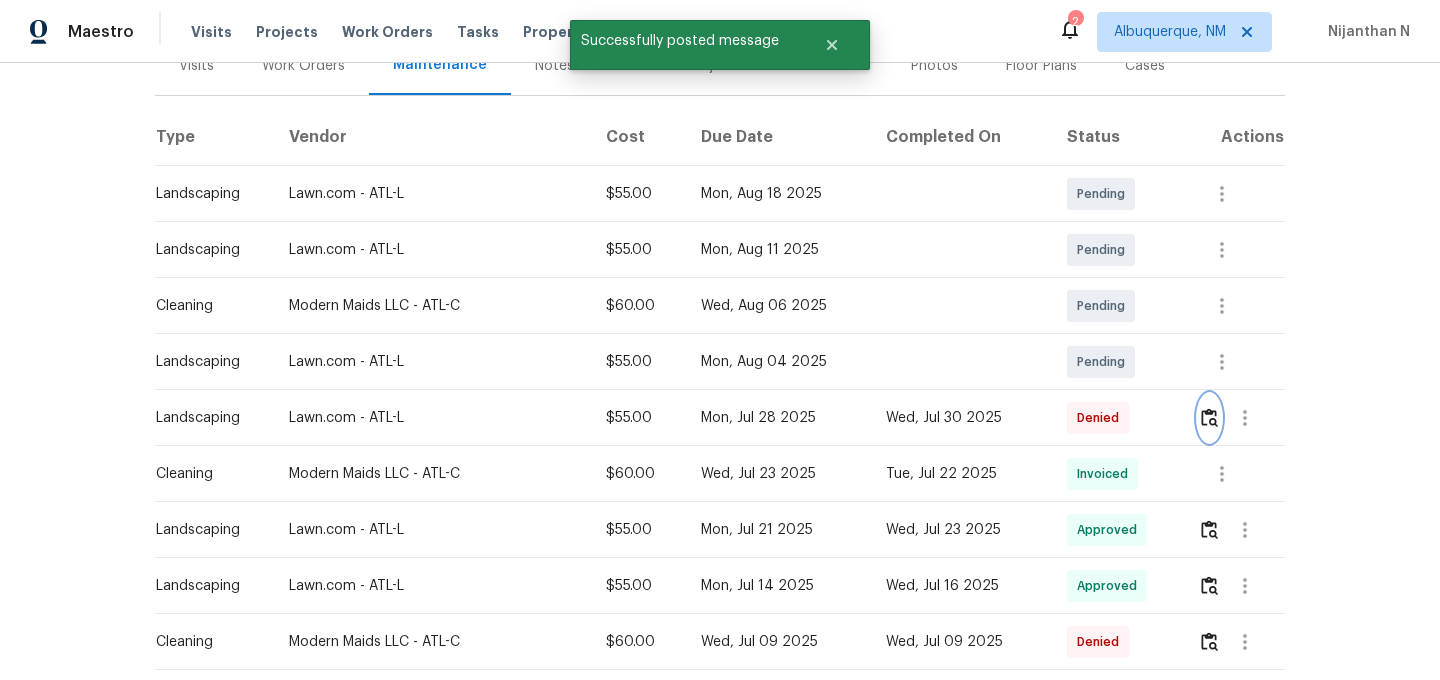 scroll, scrollTop: 0, scrollLeft: 0, axis: both 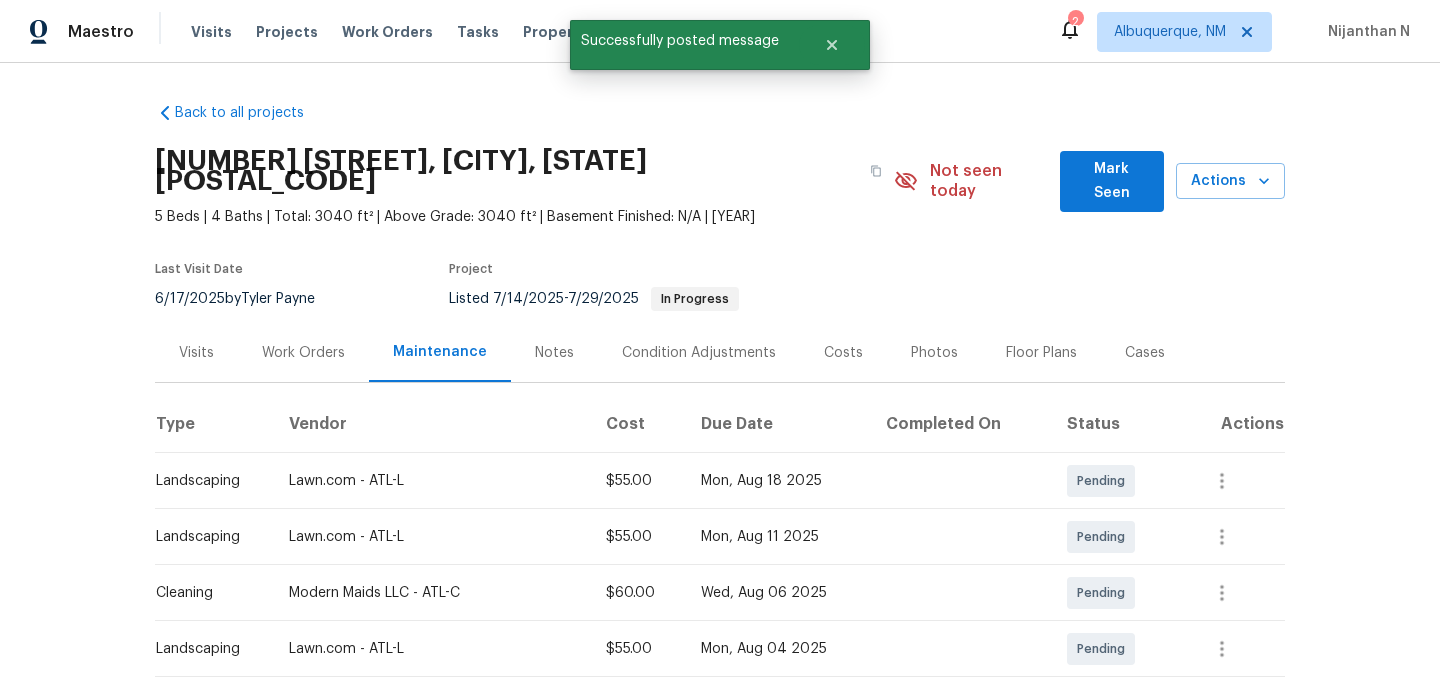 click on "[NUMBER] [STREET], [CITY], [STATE] [POSTAL_CODE]" at bounding box center (524, 171) 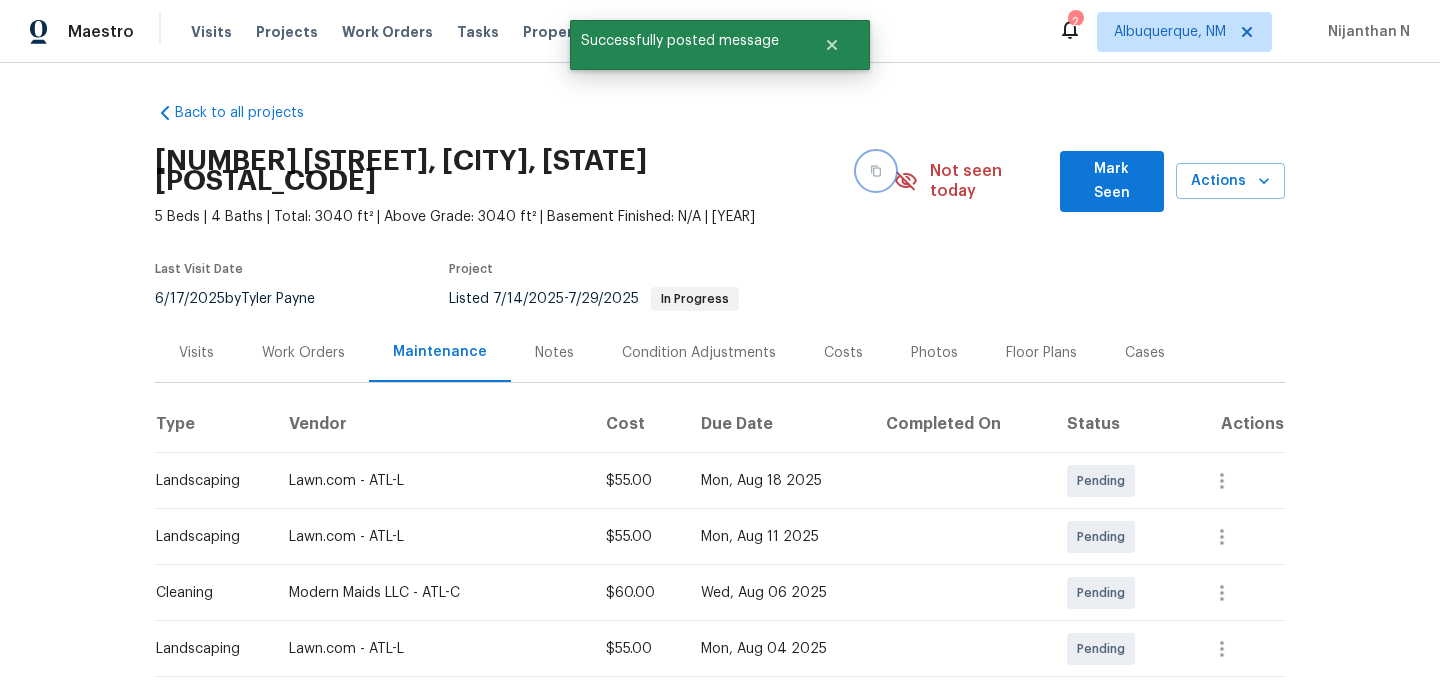 click 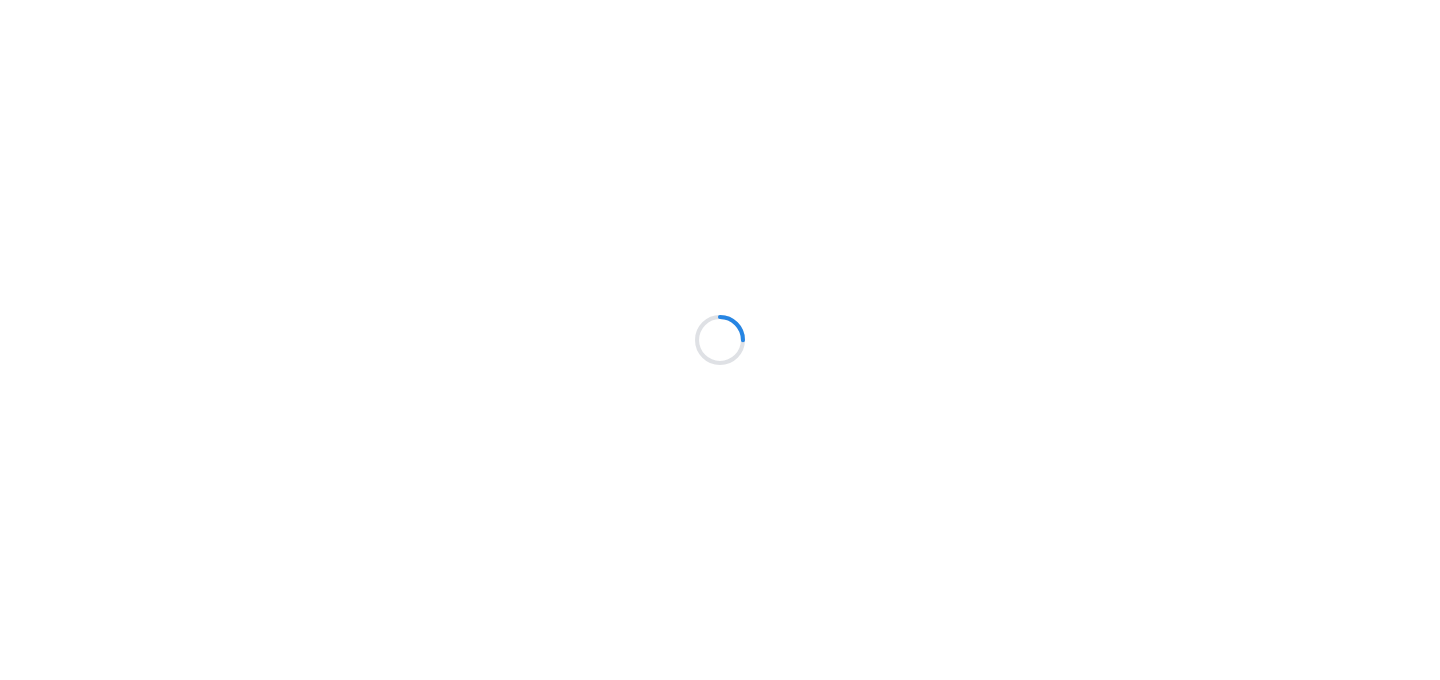 scroll, scrollTop: 0, scrollLeft: 0, axis: both 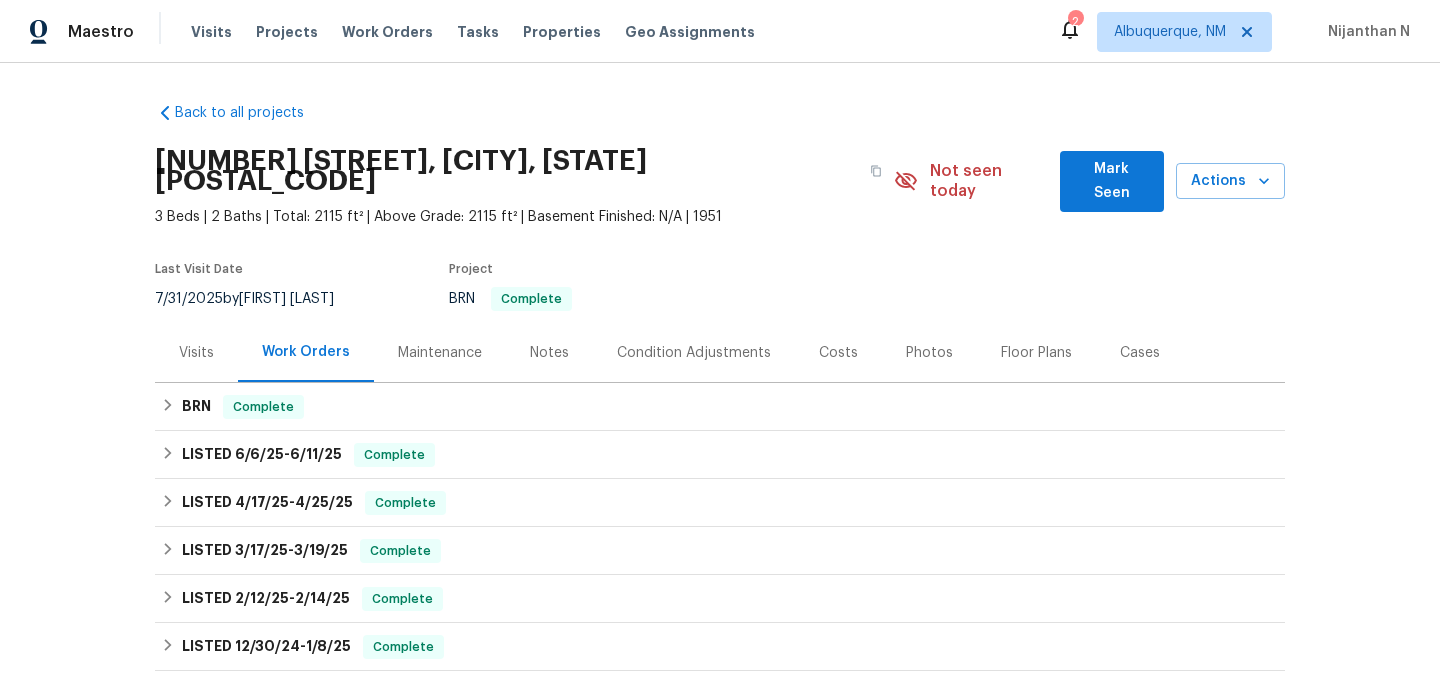 click on "Maintenance" at bounding box center (440, 353) 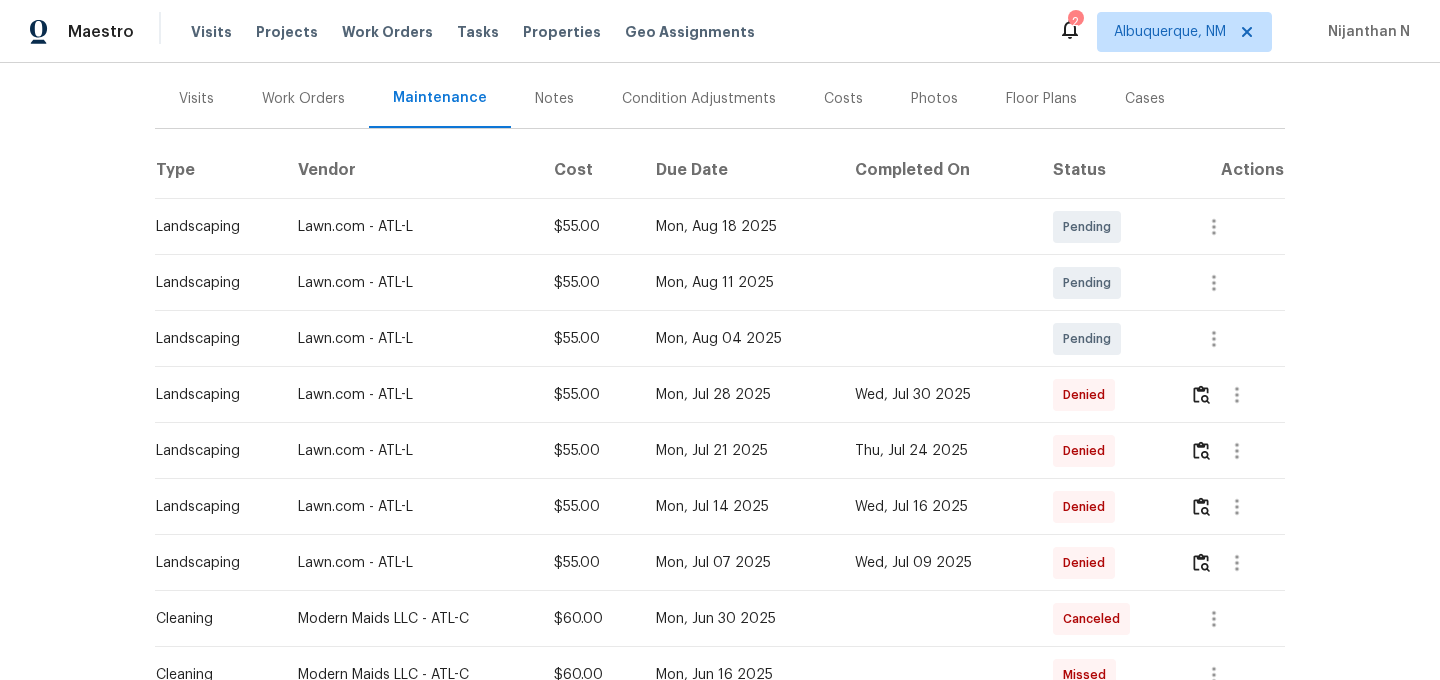 scroll, scrollTop: 260, scrollLeft: 0, axis: vertical 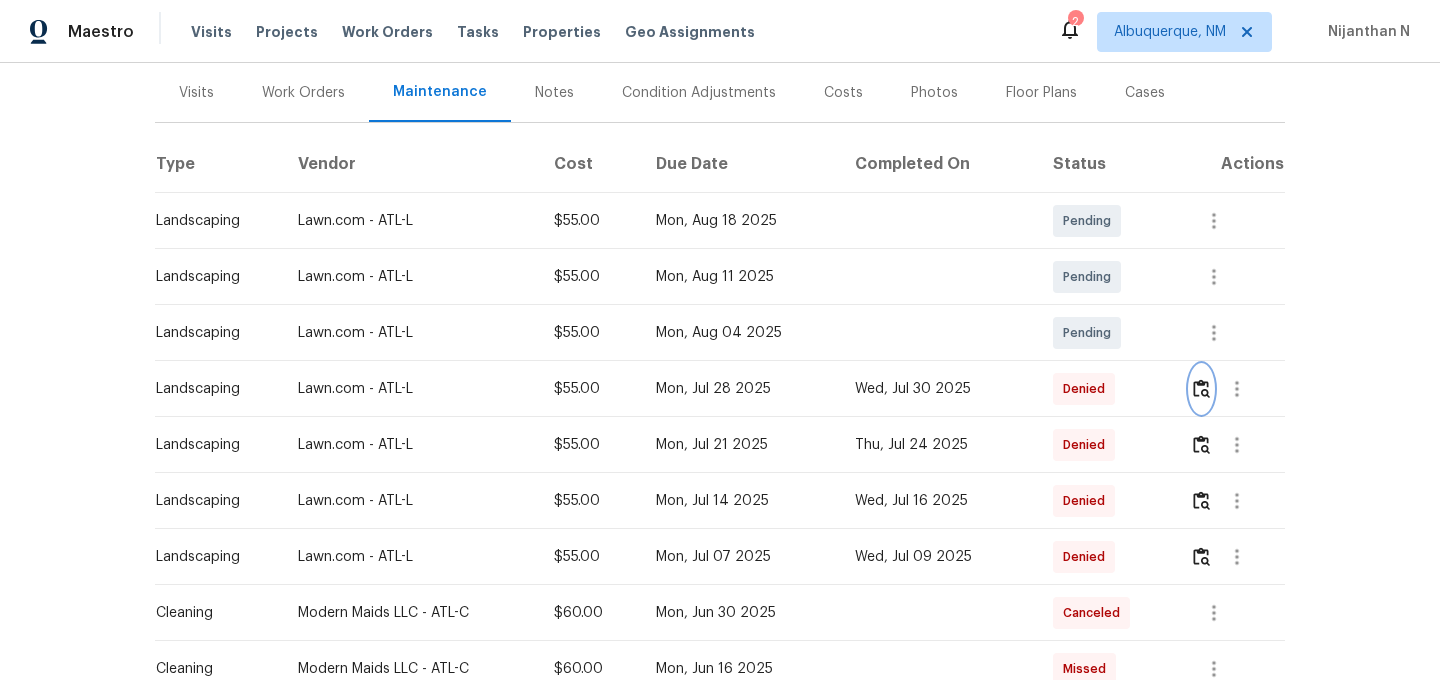 click at bounding box center [1201, 389] 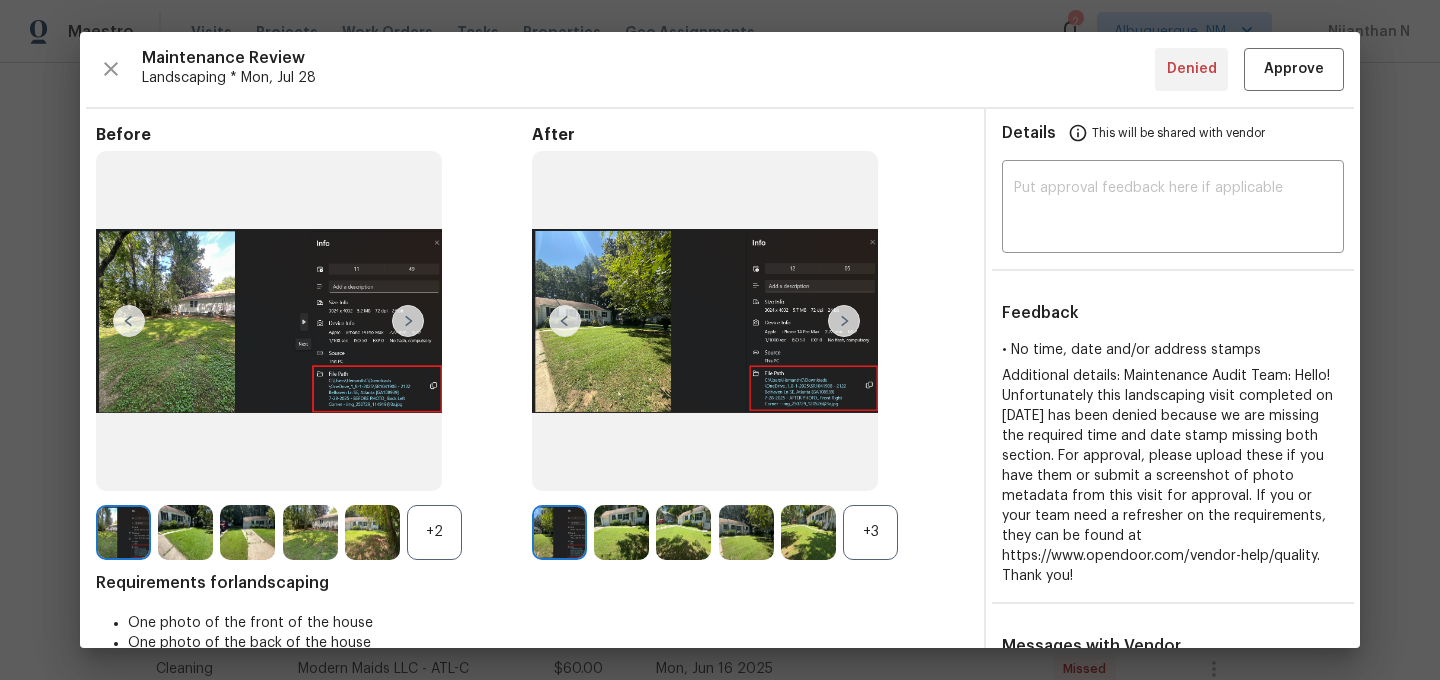 click on "+3" at bounding box center [750, 532] 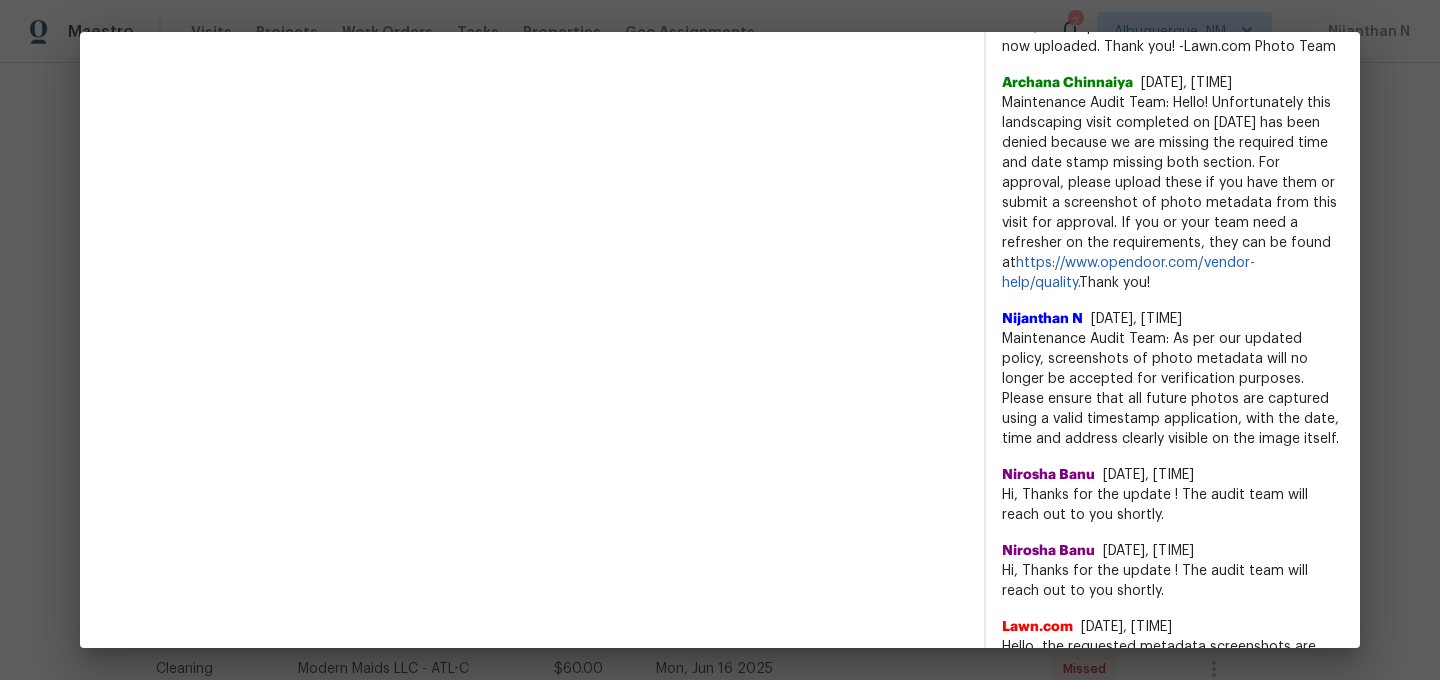 scroll, scrollTop: 800, scrollLeft: 0, axis: vertical 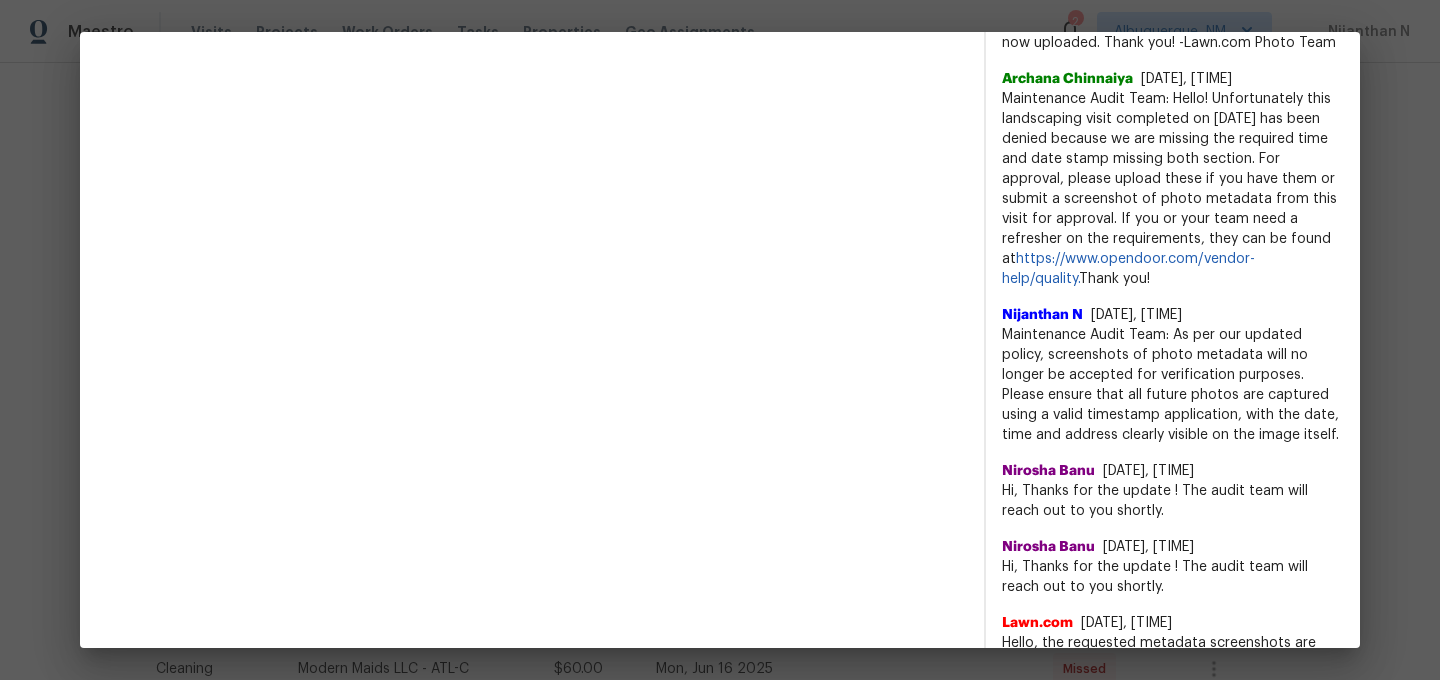 click on "Maintenance Audit Team: As per our updated policy, screenshots of photo metadata will no longer be accepted for verification purposes. Please ensure that all future photos are captured using a valid timestamp application, with the date, time and address clearly visible on the image itself." at bounding box center (1173, 385) 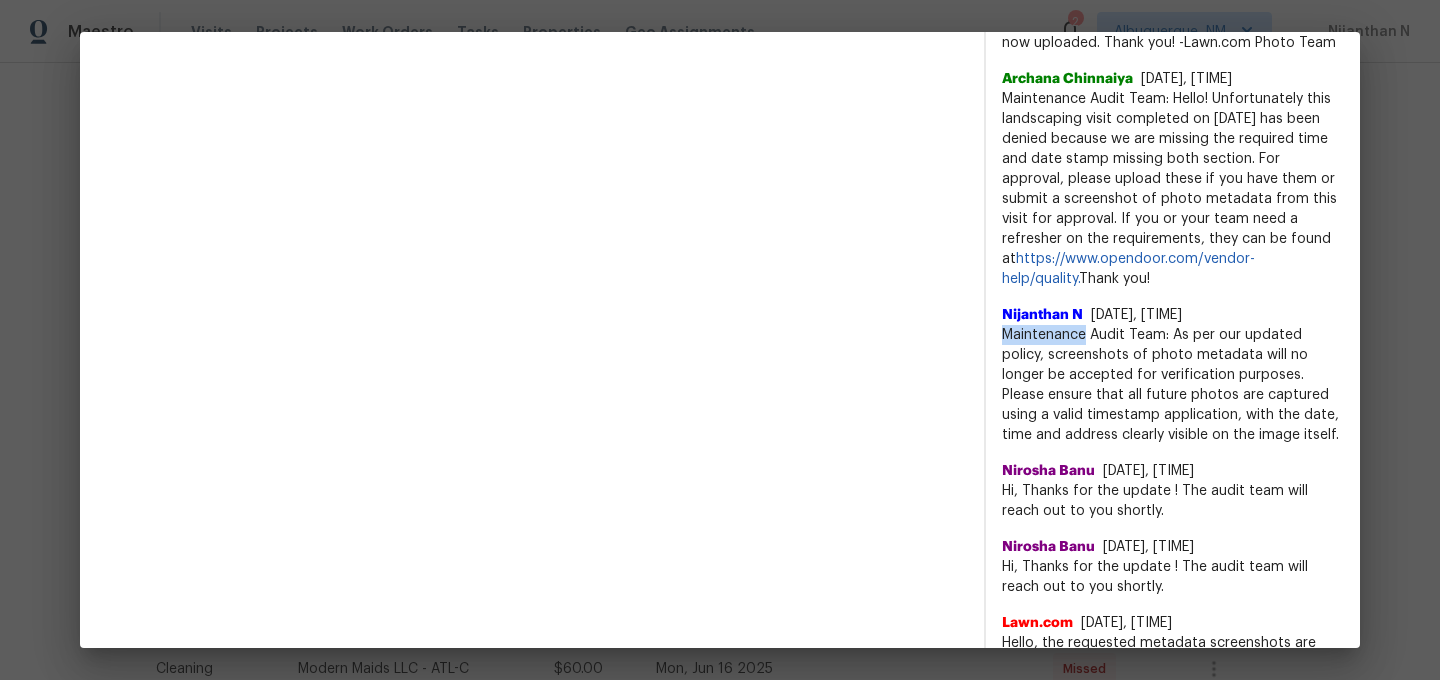 click on "Maintenance Audit Team: As per our updated policy, screenshots of photo metadata will no longer be accepted for verification purposes. Please ensure that all future photos are captured using a valid timestamp application, with the date, time and address clearly visible on the image itself." at bounding box center [1173, 385] 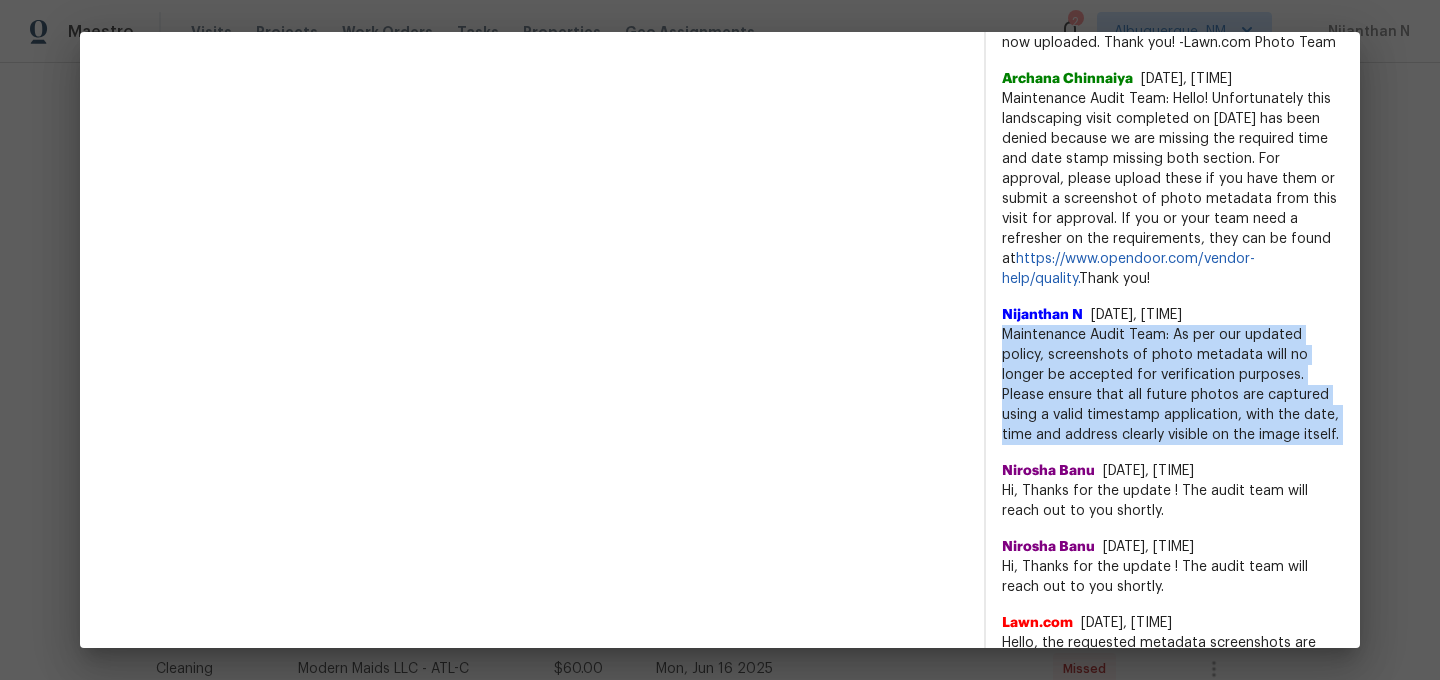 click on "Maintenance Audit Team: As per our updated policy, screenshots of photo metadata will no longer be accepted for verification purposes. Please ensure that all future photos are captured using a valid timestamp application, with the date, time and address clearly visible on the image itself." at bounding box center (1173, 385) 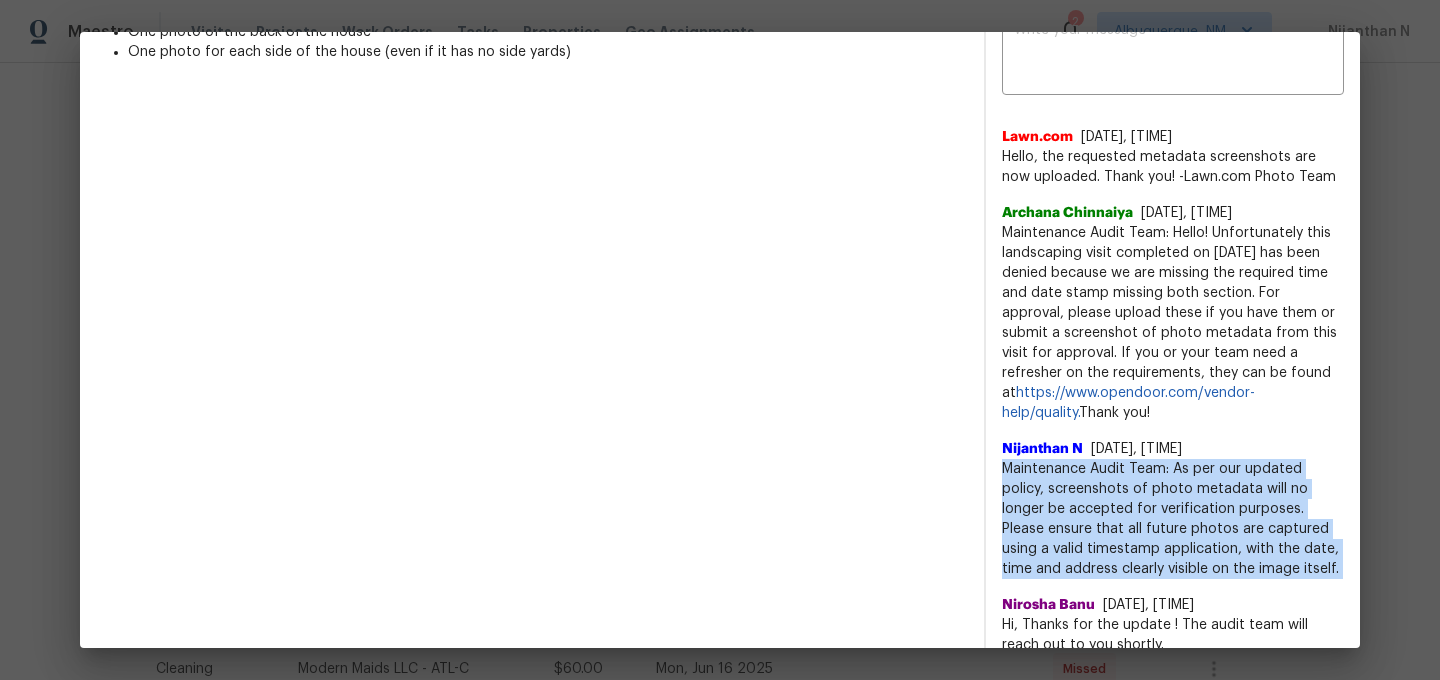 scroll, scrollTop: 472, scrollLeft: 0, axis: vertical 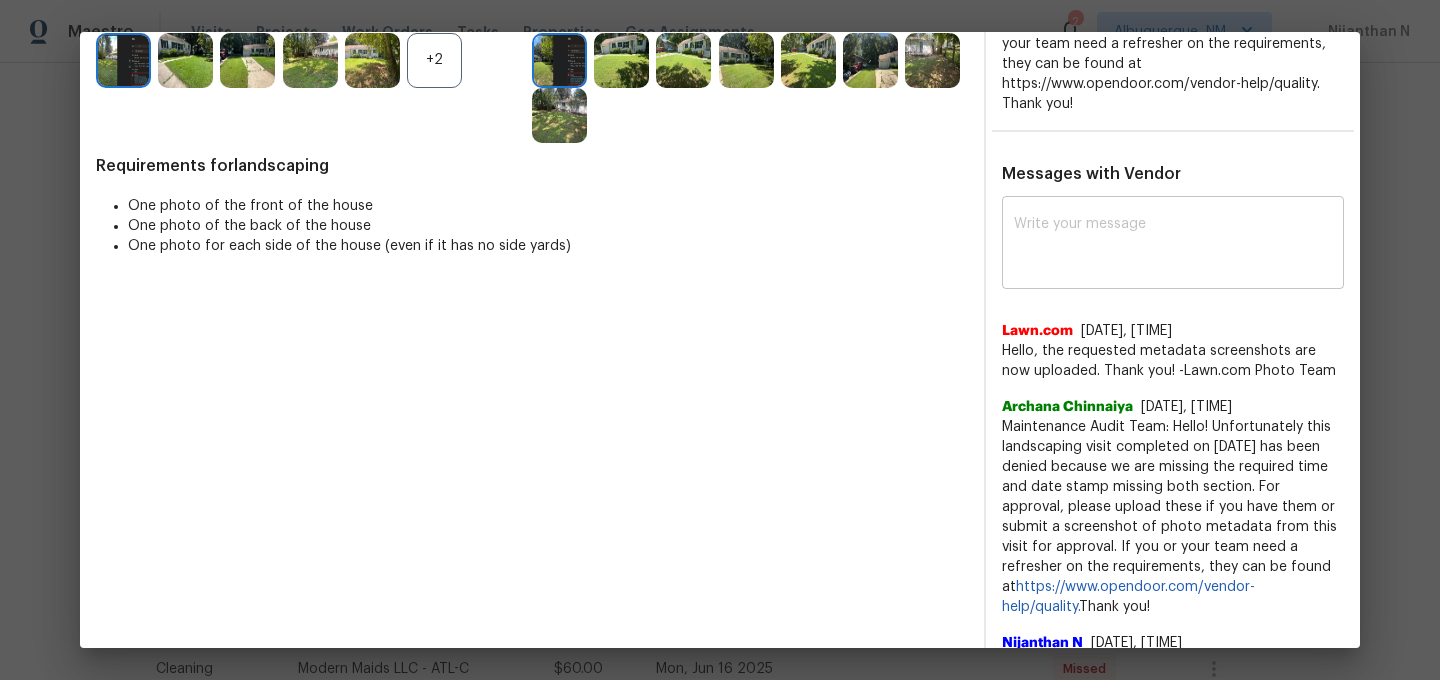 click on "x ​" at bounding box center (1173, 245) 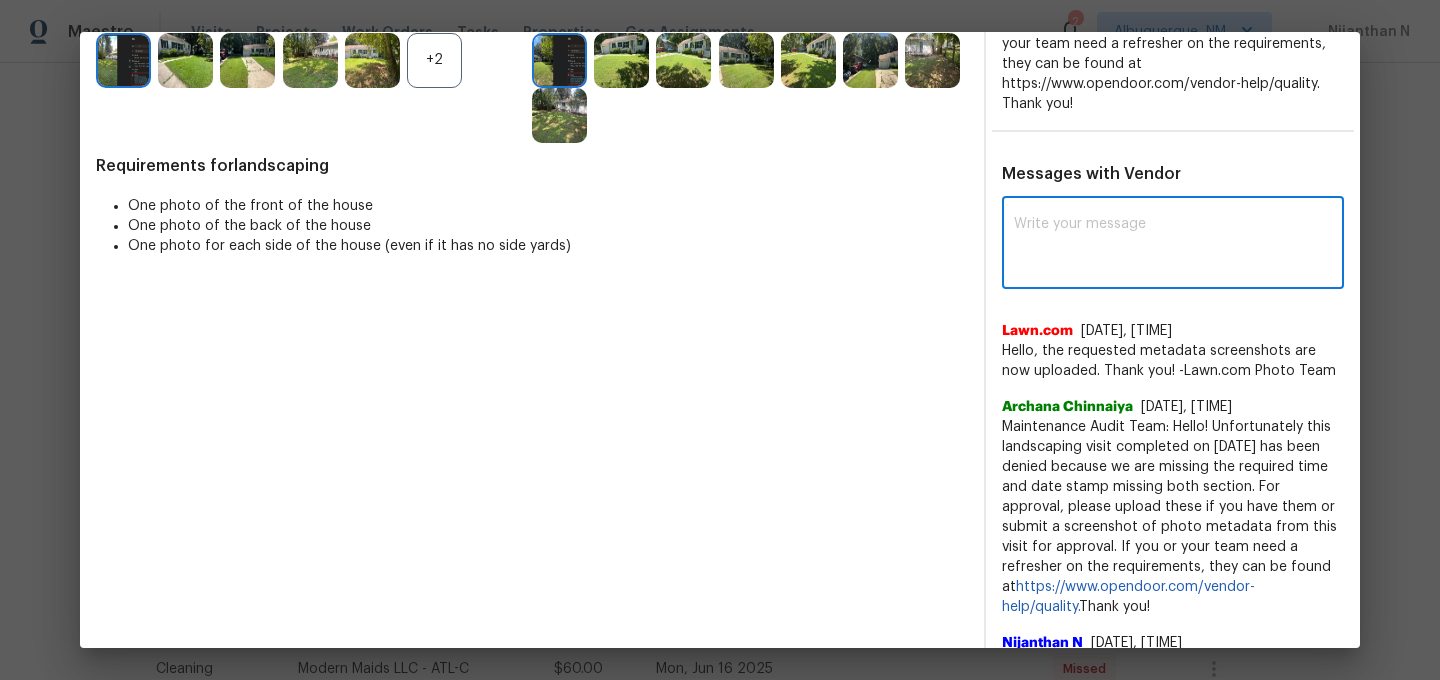 paste on "Maintenance Audit Team: As per our updated policy, screenshots of photo metadata will no longer be accepted for verification purposes. Please ensure that all future photos are captured using a valid timestamp application, with the date, time and address clearly visible on the image itself." 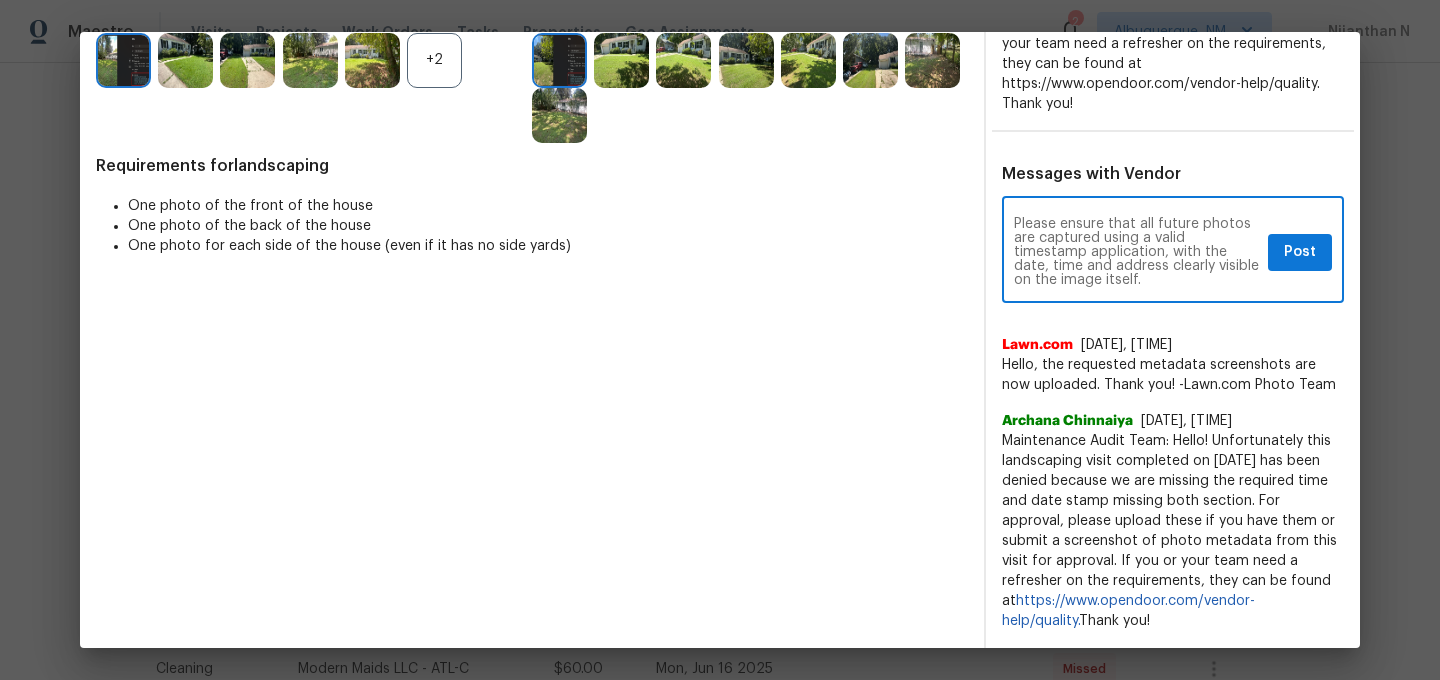 scroll, scrollTop: 0, scrollLeft: 0, axis: both 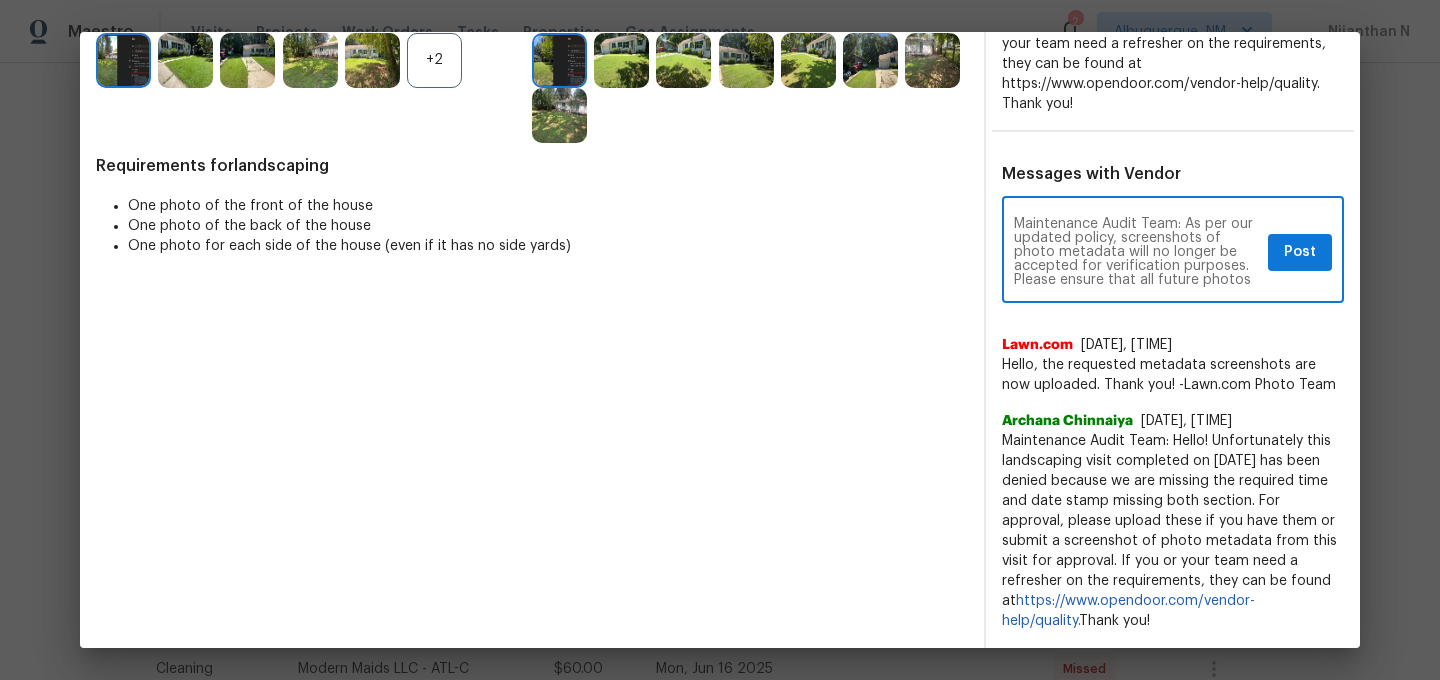 type on "Maintenance Audit Team: As per our updated policy, screenshots of photo metadata will no longer be accepted for verification purposes. Please ensure that all future photos are captured using a valid timestamp application, with the date, time and address clearly visible on the image itself." 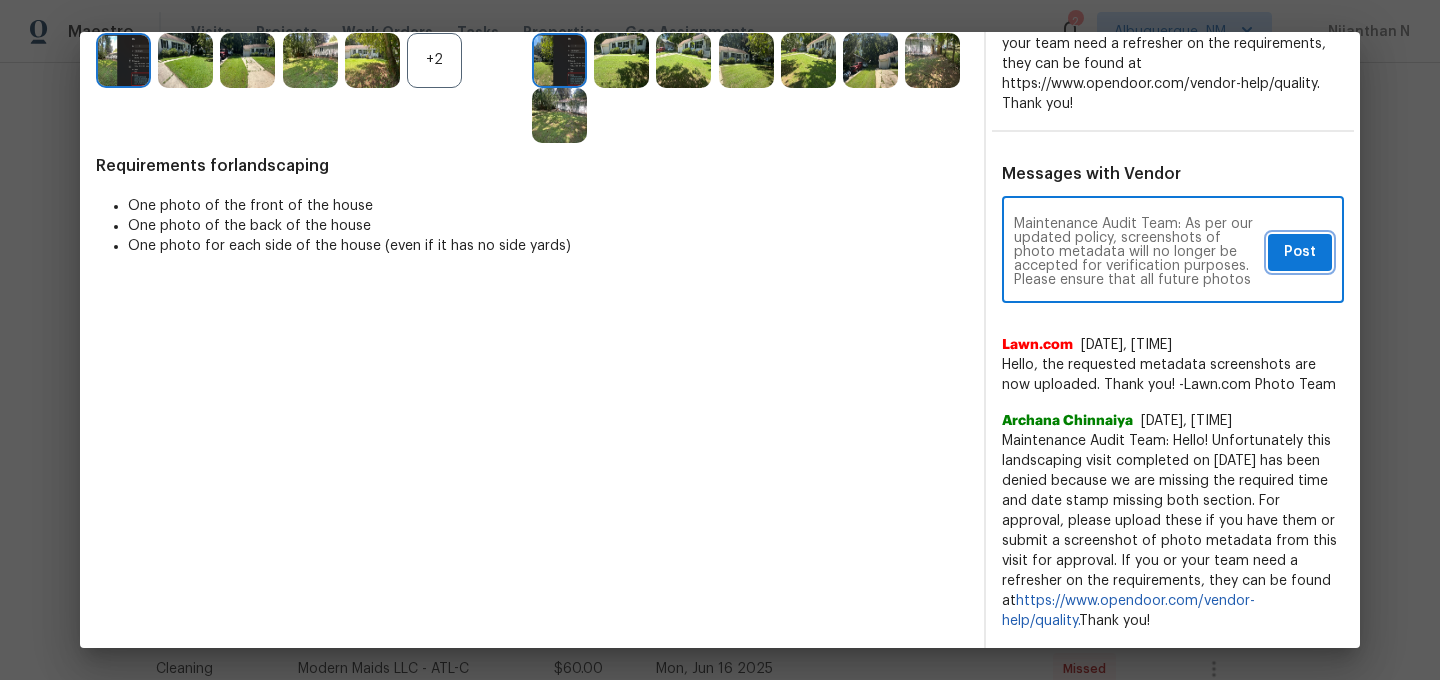 click on "Post" at bounding box center (1300, 252) 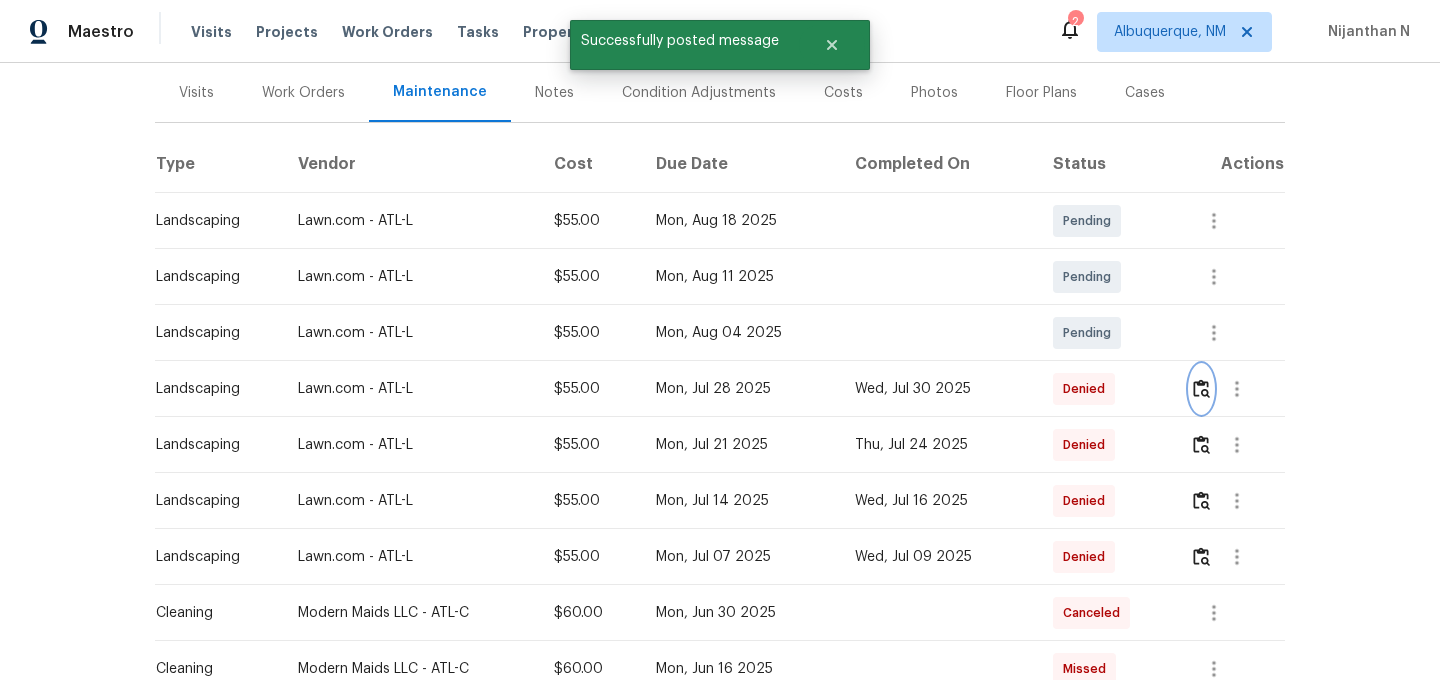 scroll, scrollTop: 0, scrollLeft: 0, axis: both 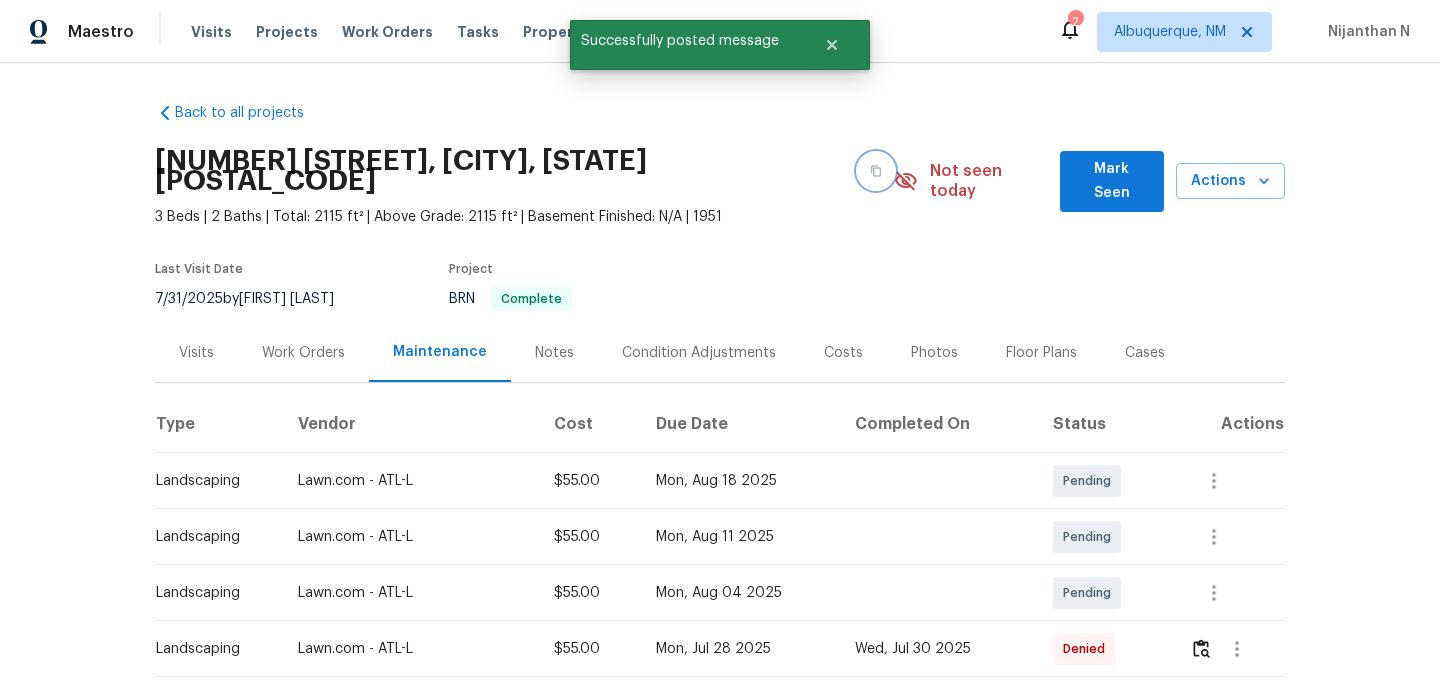 click 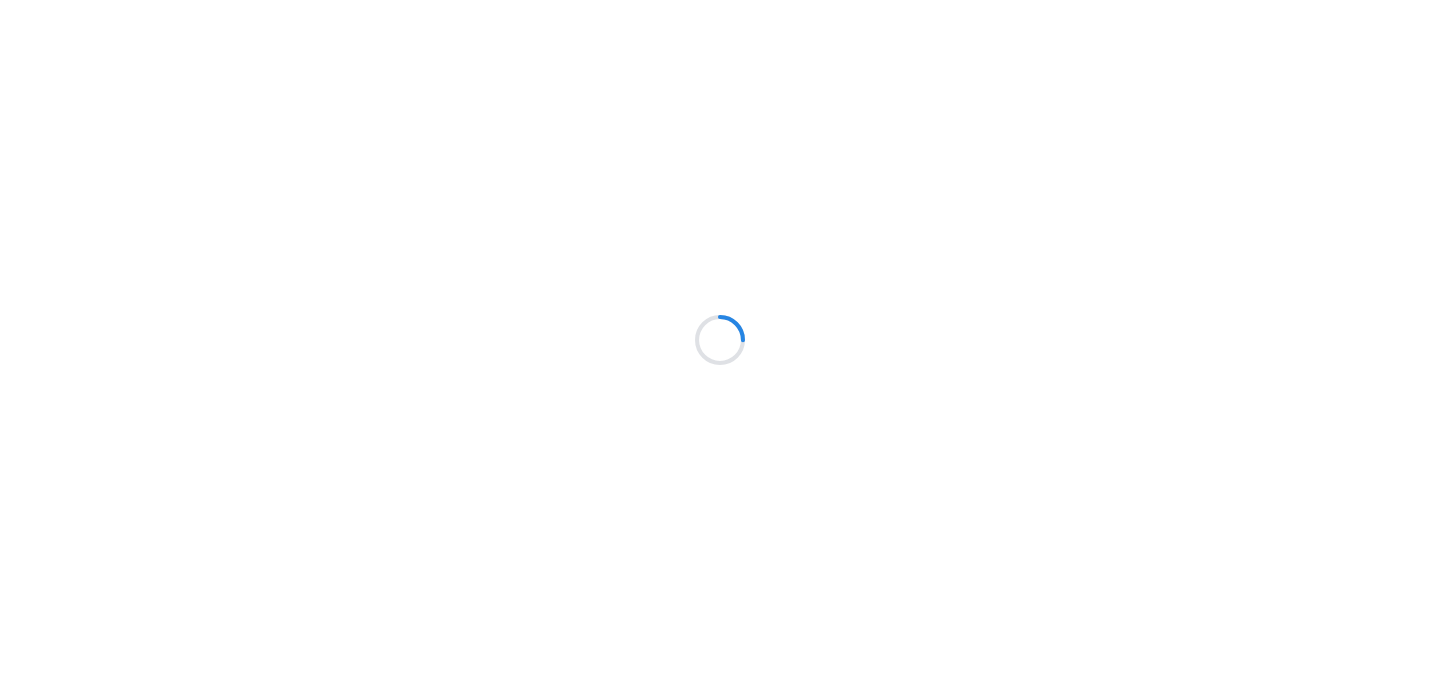 scroll, scrollTop: 0, scrollLeft: 0, axis: both 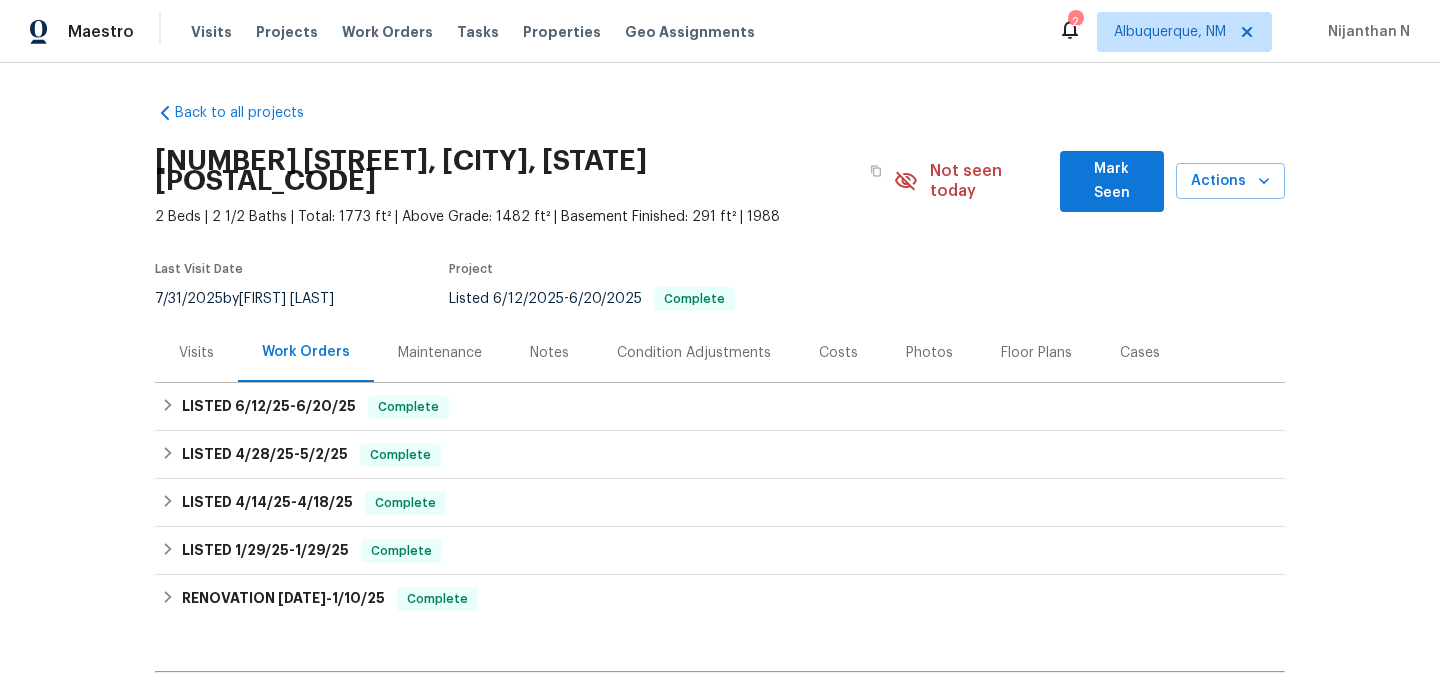 click on "Maintenance" at bounding box center [440, 352] 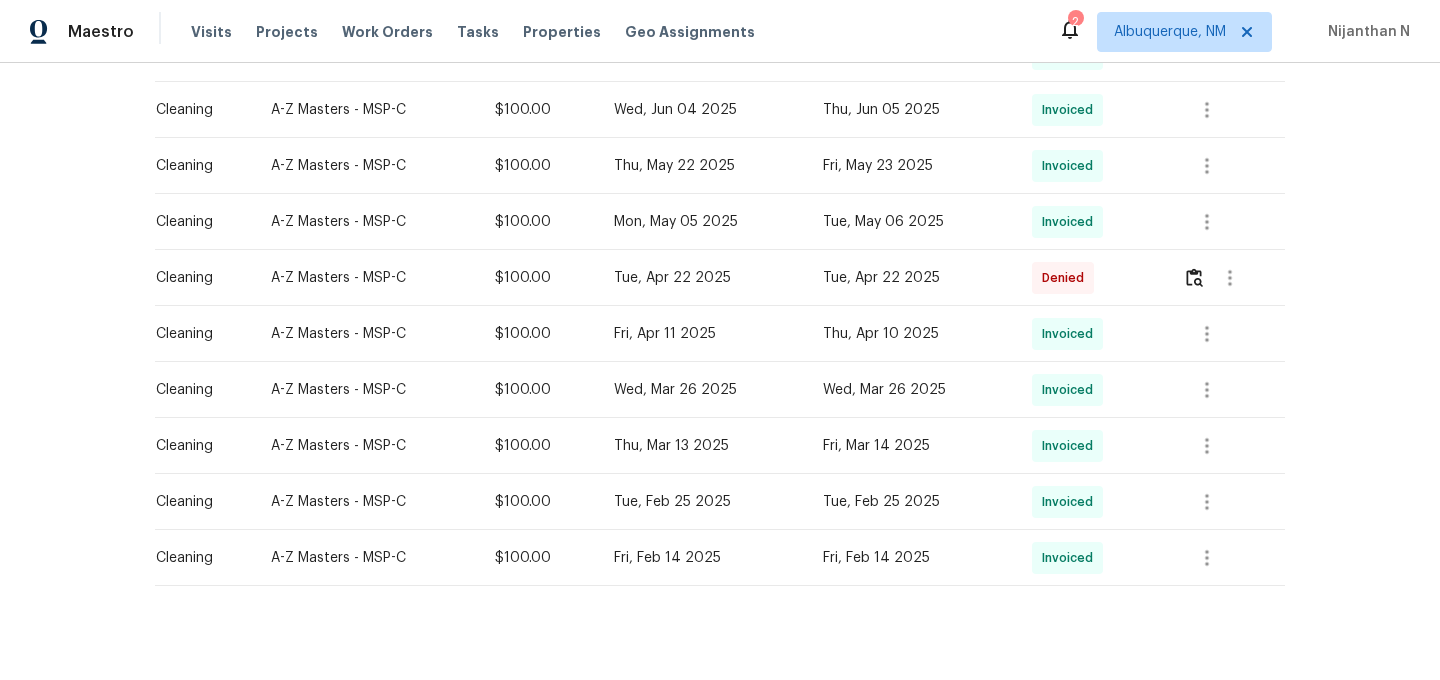 scroll, scrollTop: 657, scrollLeft: 0, axis: vertical 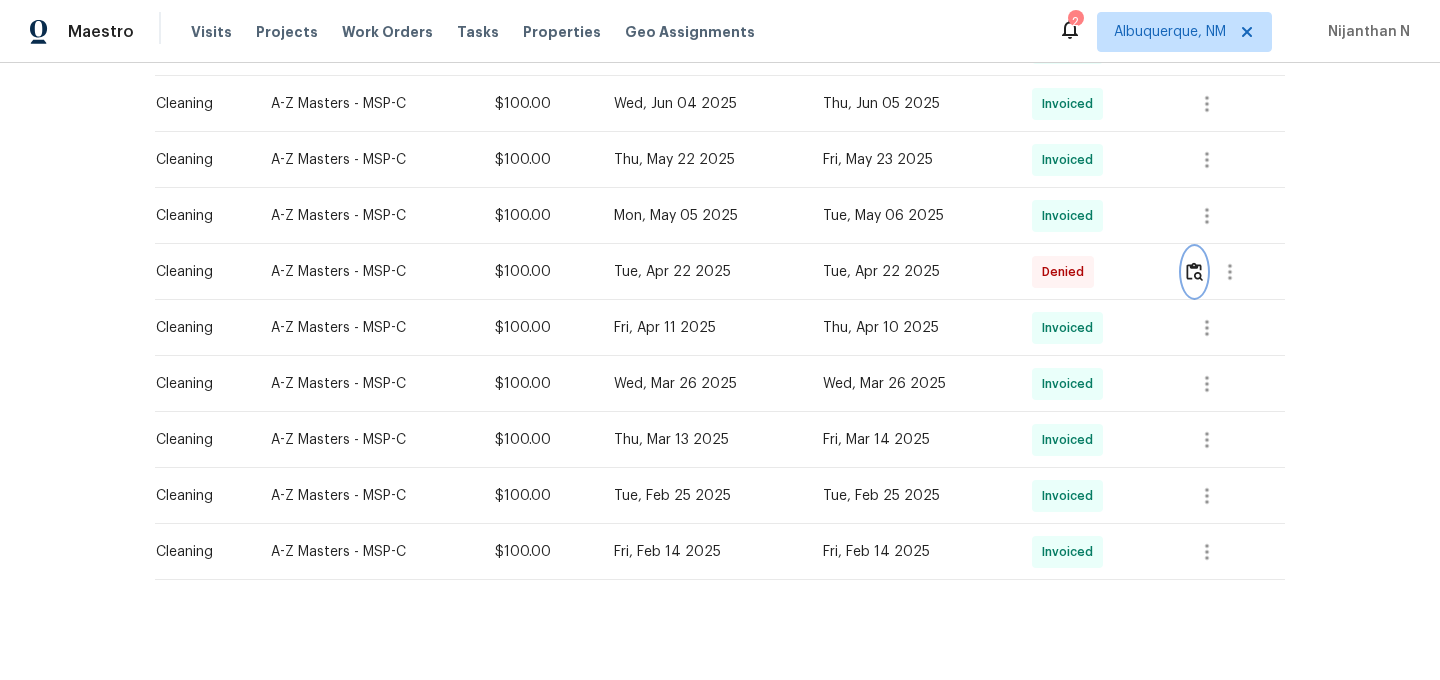 click at bounding box center [1194, 271] 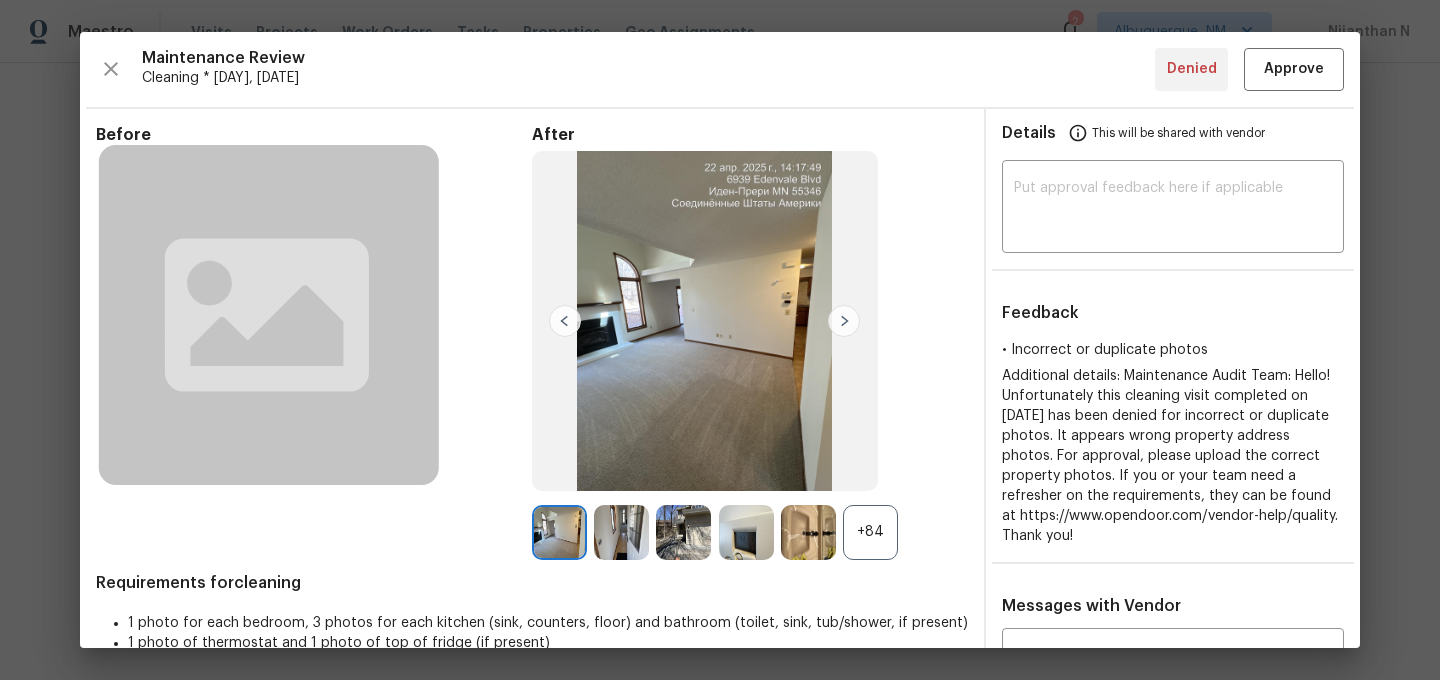 click on "+84" at bounding box center (870, 532) 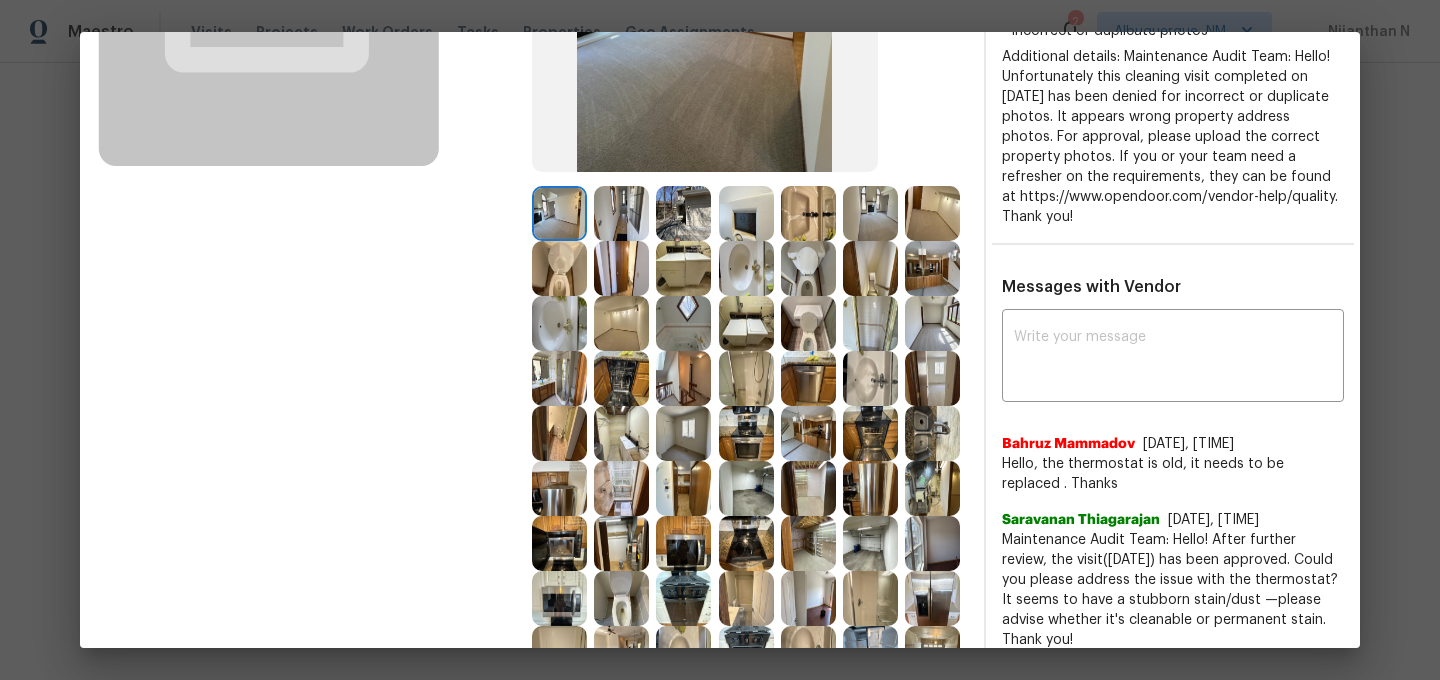 scroll, scrollTop: 0, scrollLeft: 0, axis: both 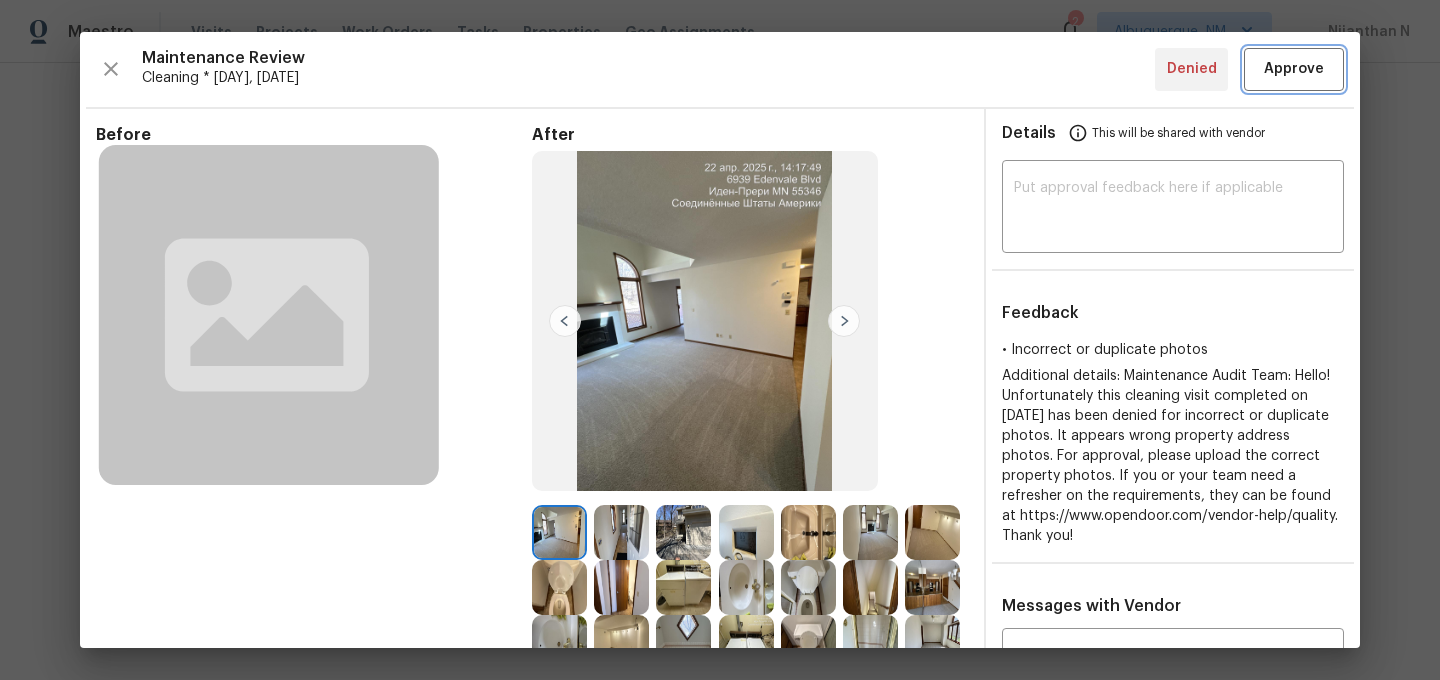 click on "Approve" at bounding box center (1294, 69) 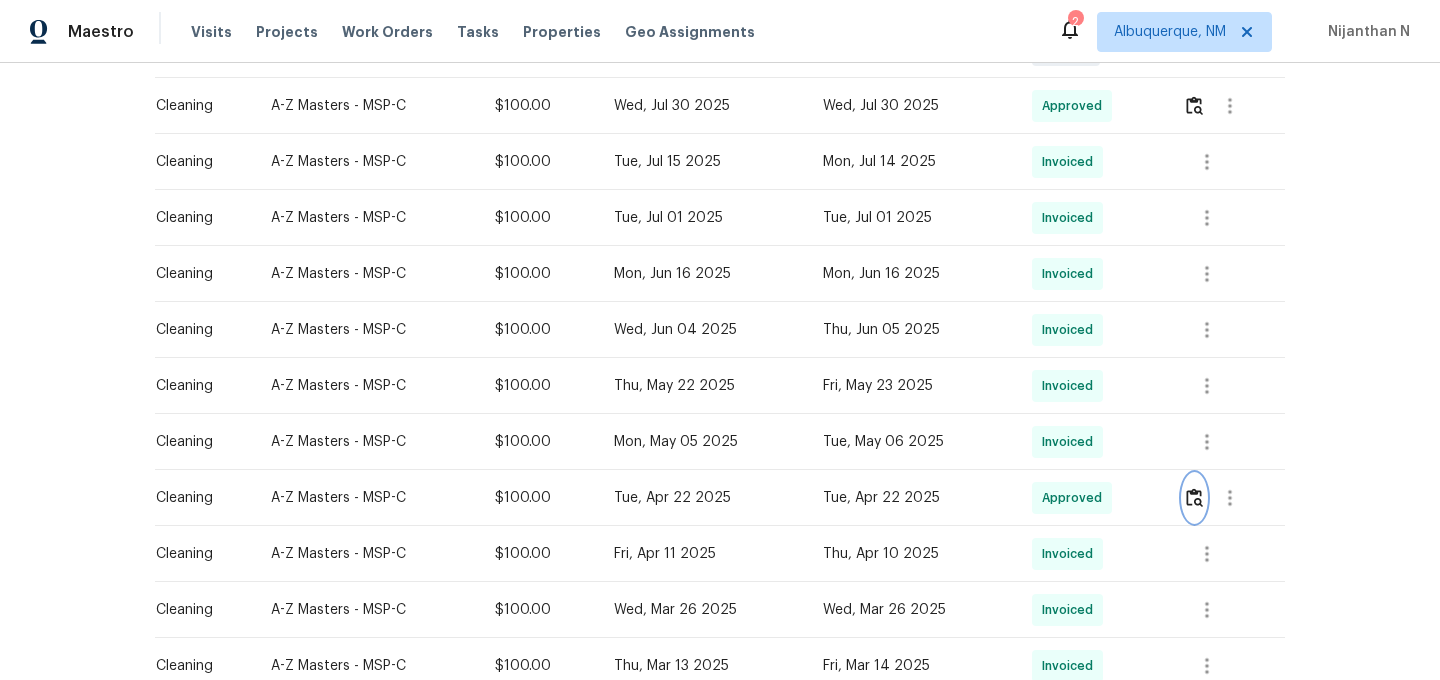scroll, scrollTop: 27, scrollLeft: 0, axis: vertical 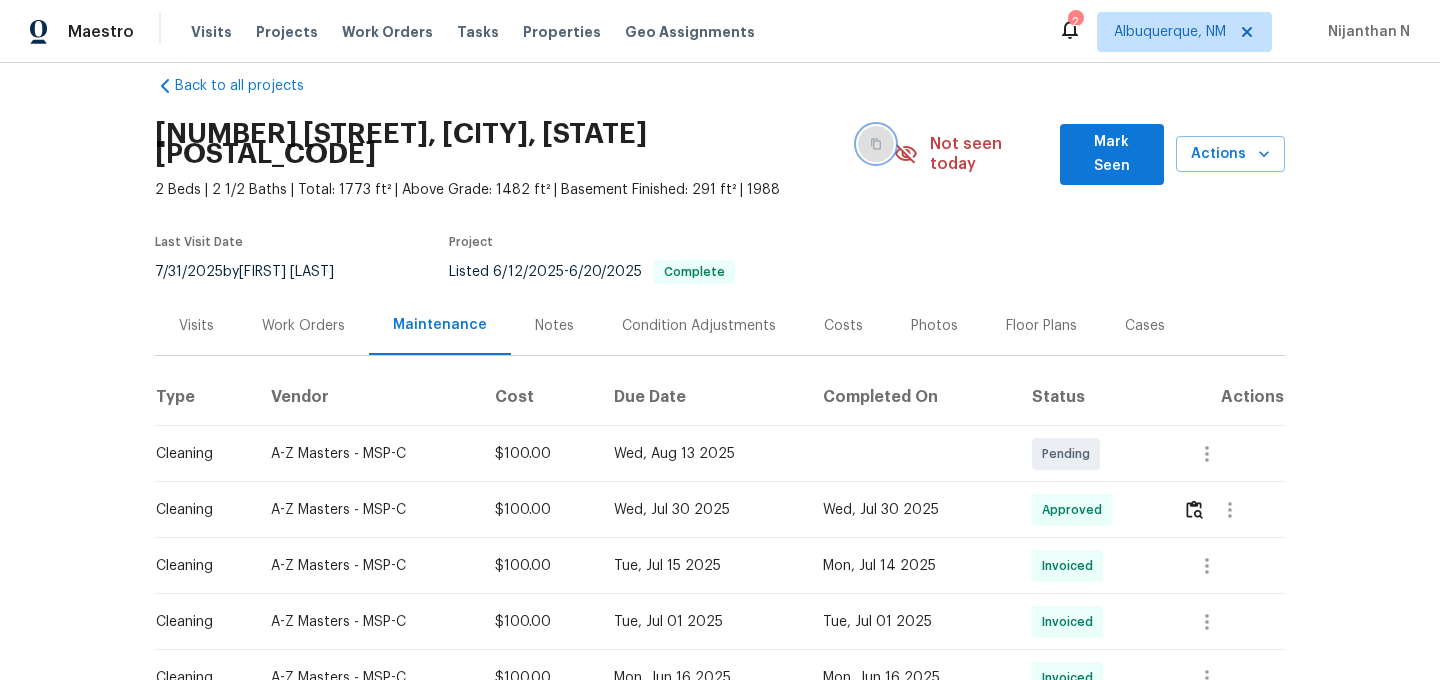 click at bounding box center [876, 144] 